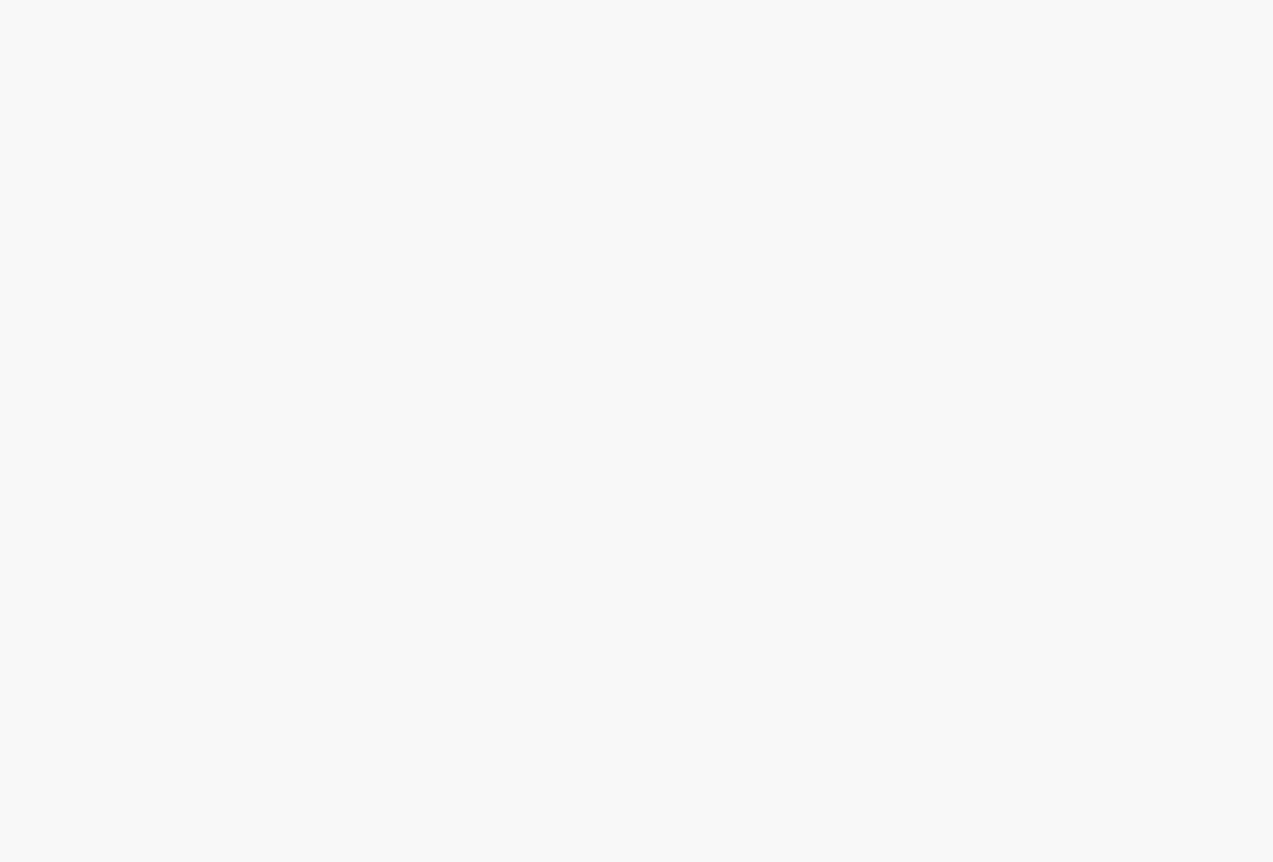 scroll, scrollTop: 0, scrollLeft: 0, axis: both 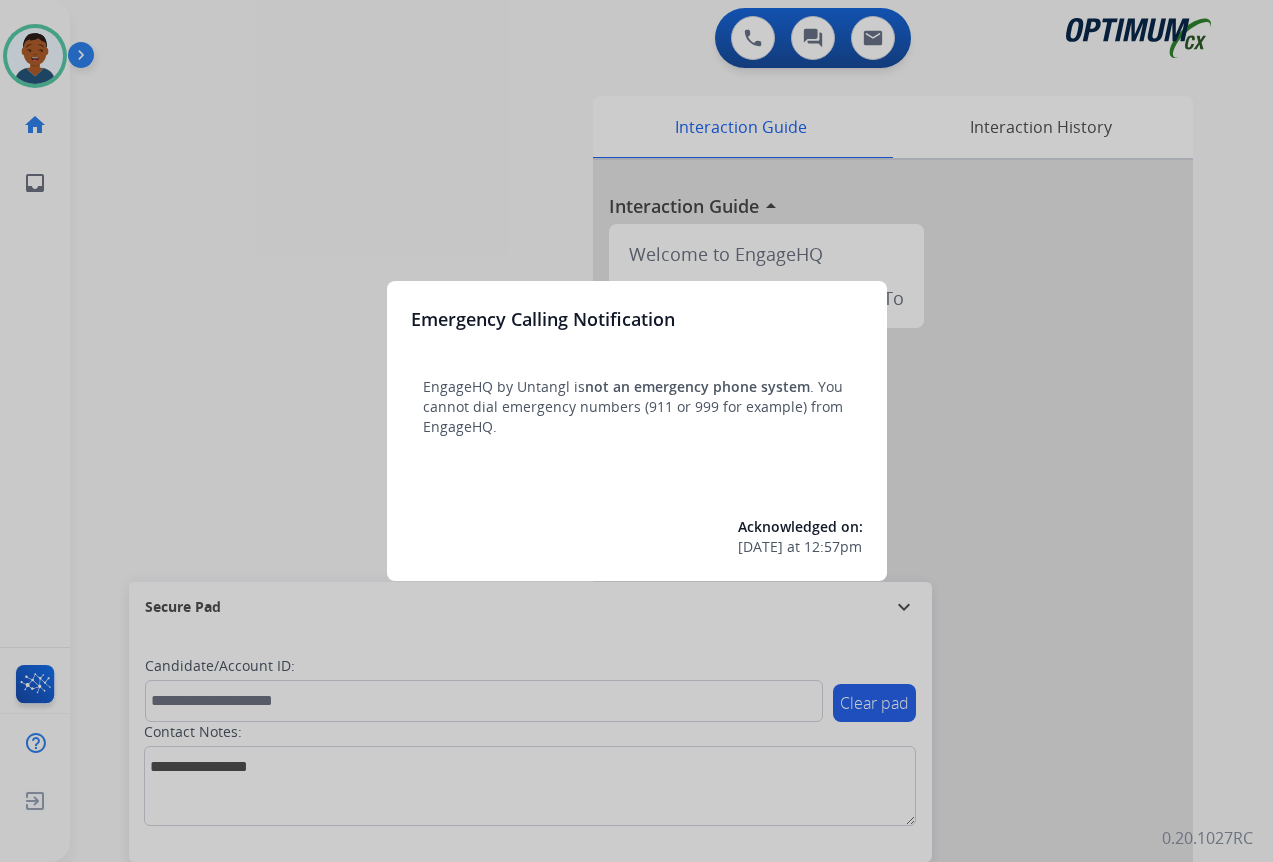 click at bounding box center [636, 431] 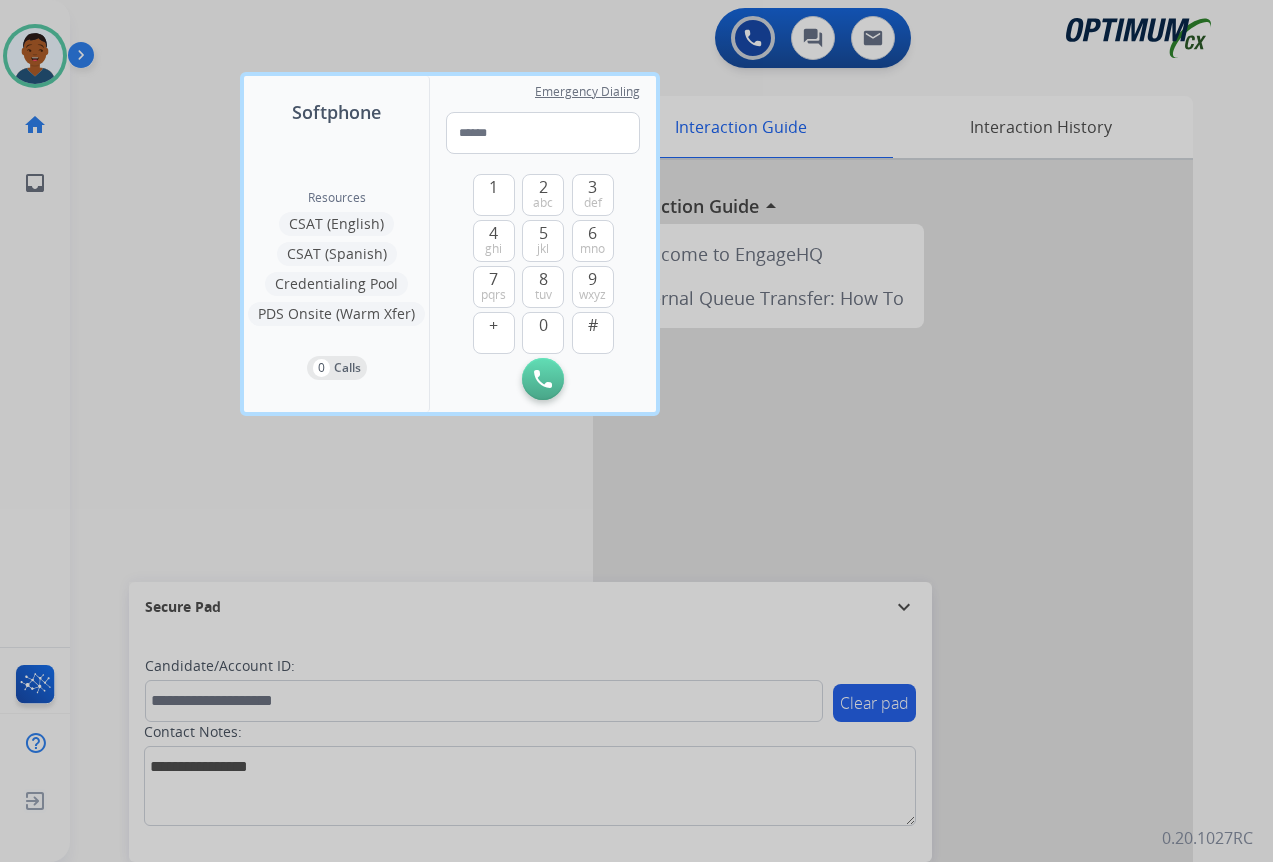 click at bounding box center [636, 431] 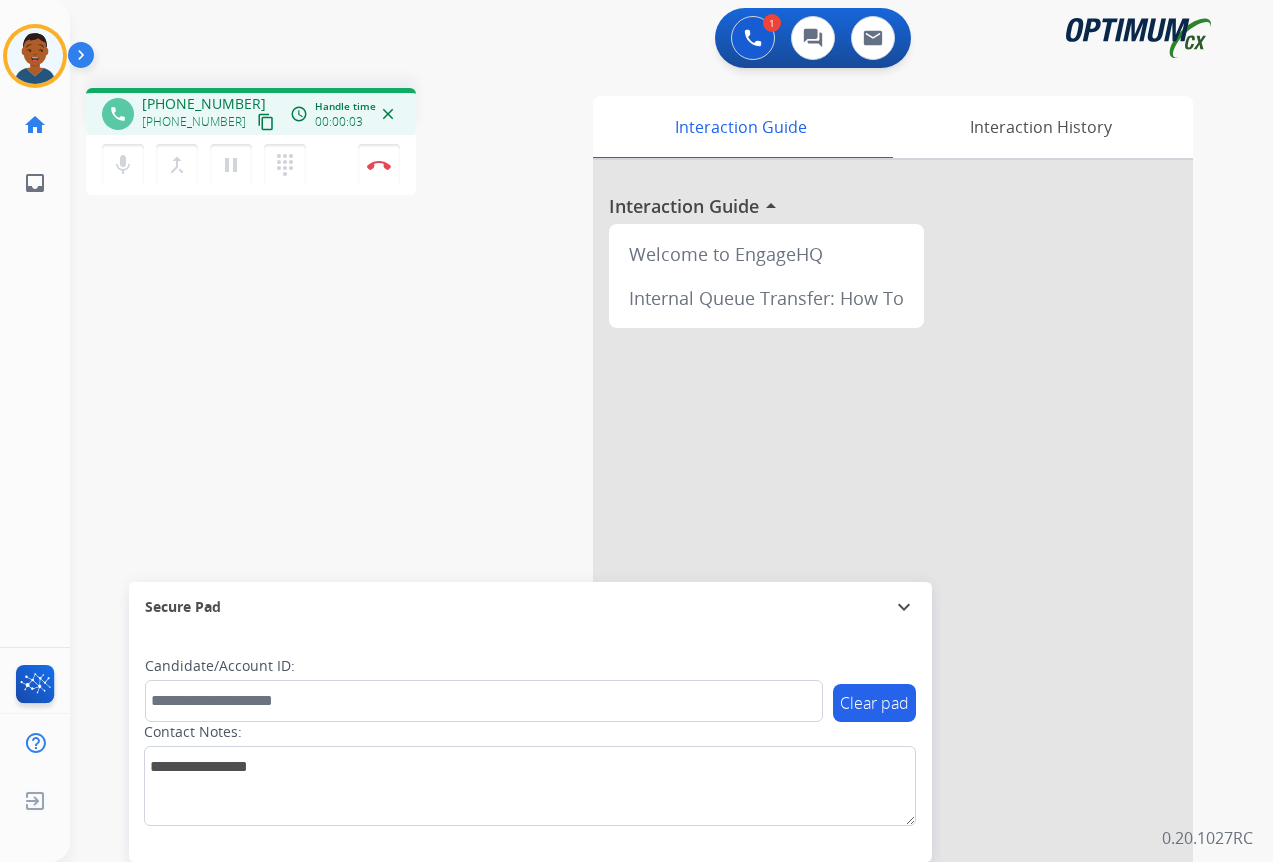 click on "content_copy" at bounding box center [266, 122] 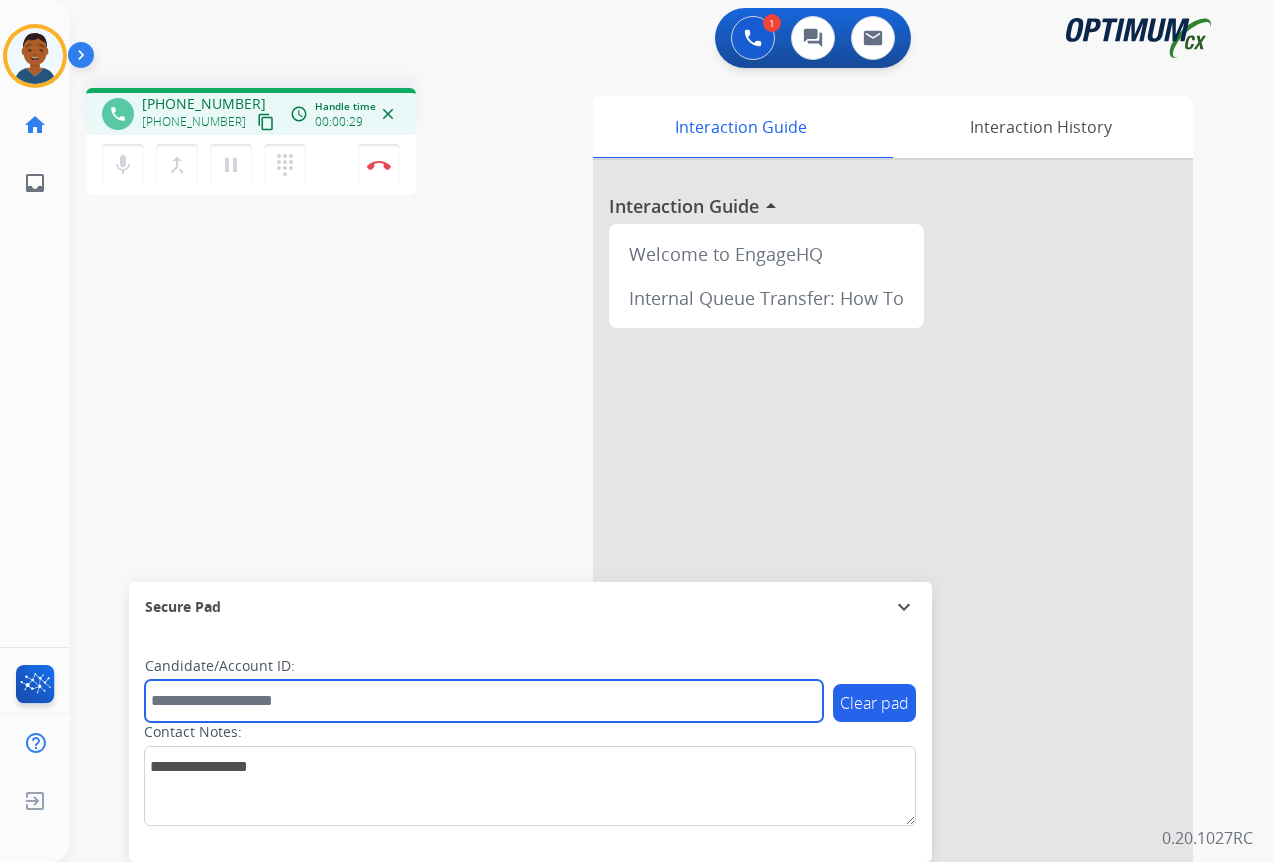click at bounding box center [484, 701] 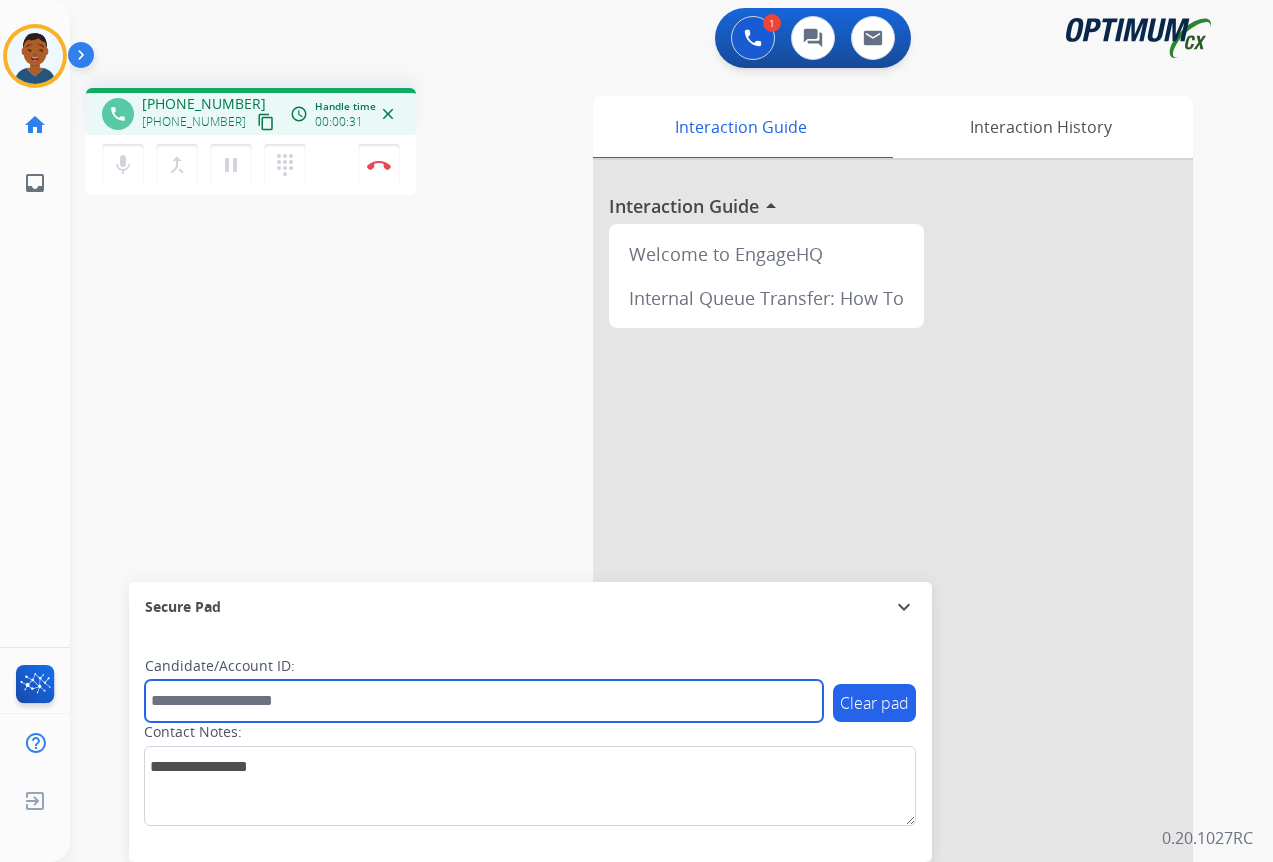 paste on "*******" 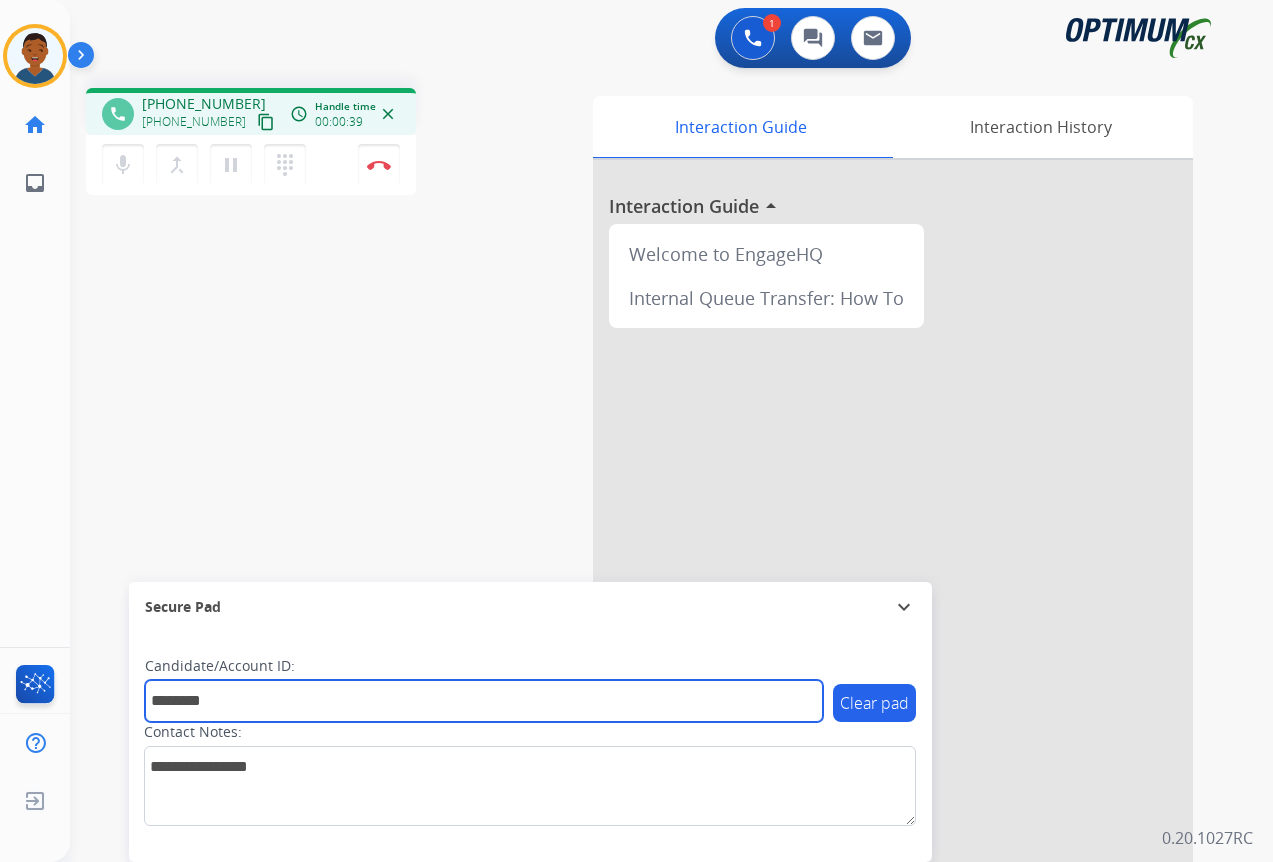 type on "*******" 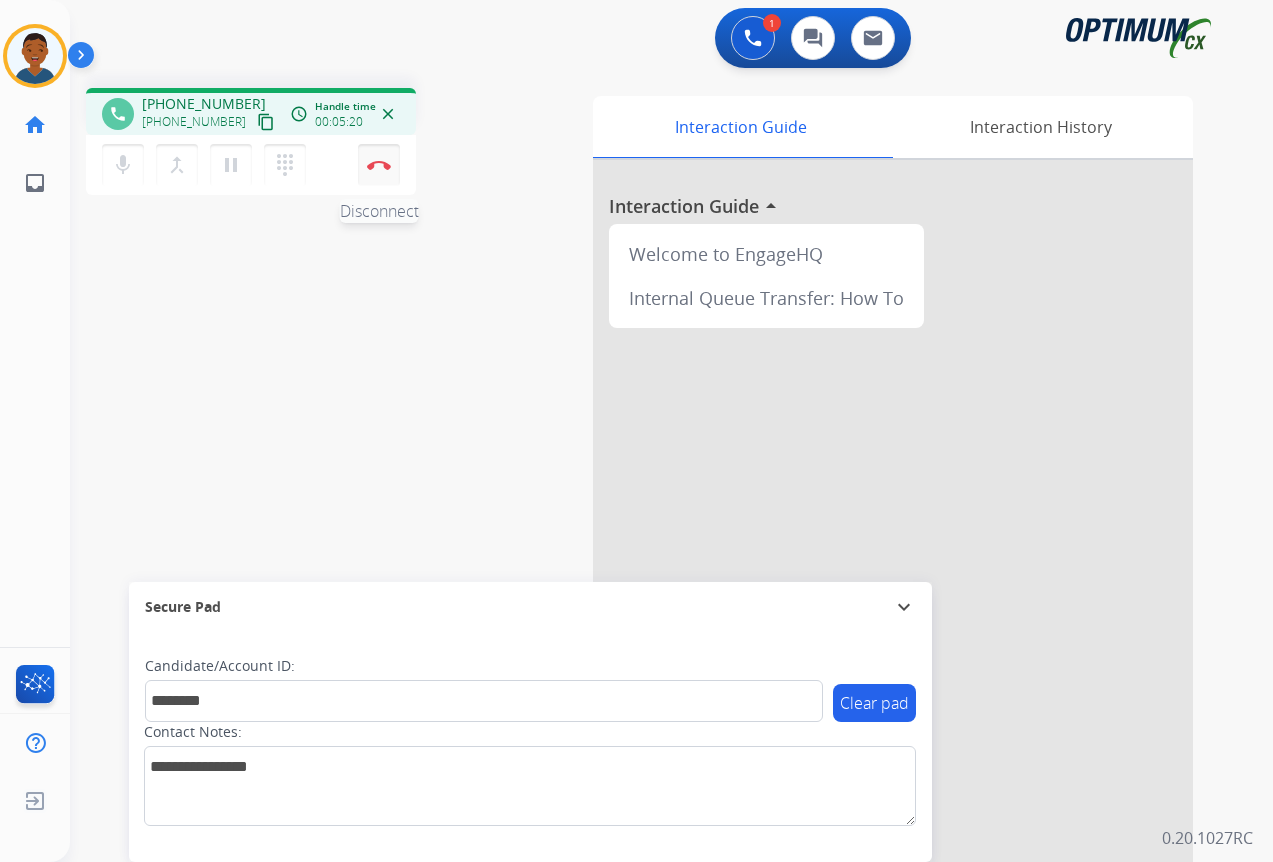 click on "Disconnect" at bounding box center (379, 165) 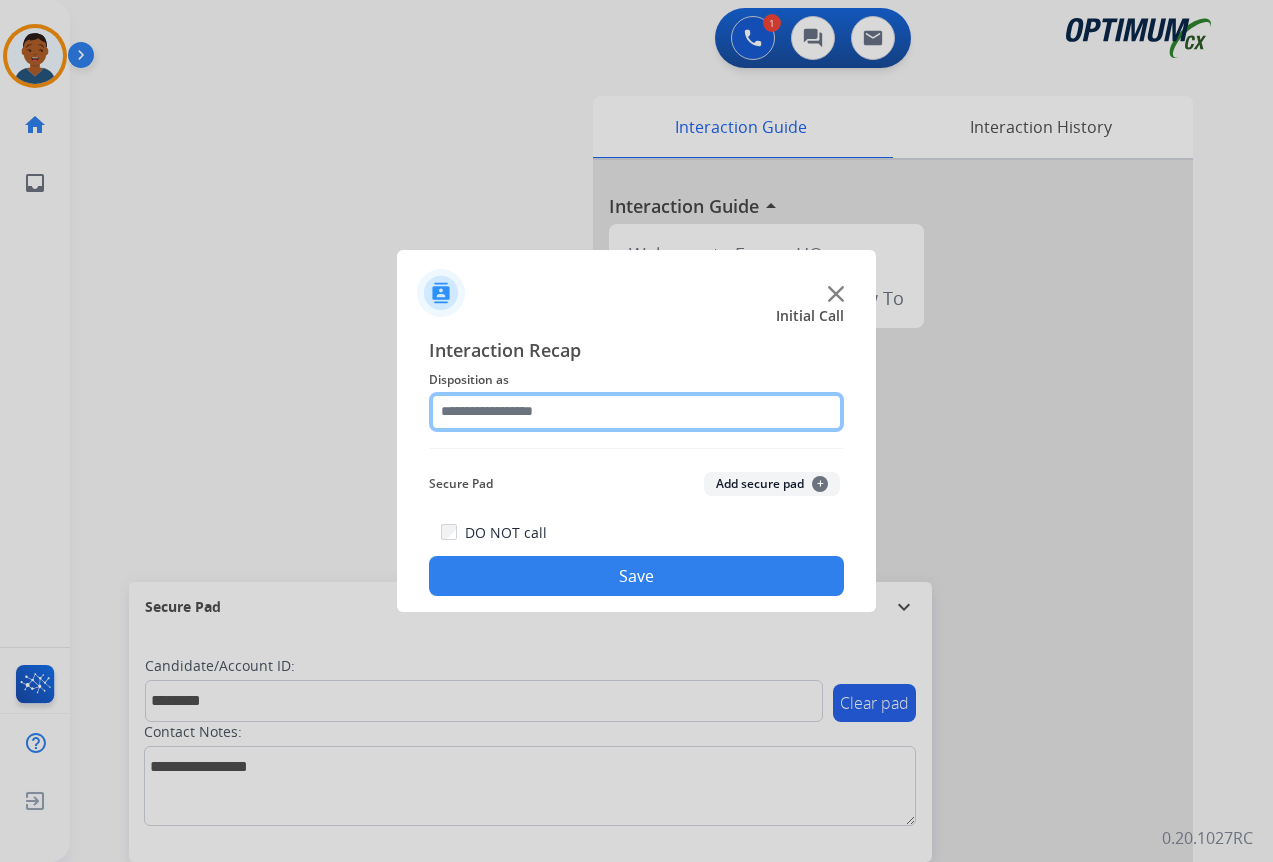click 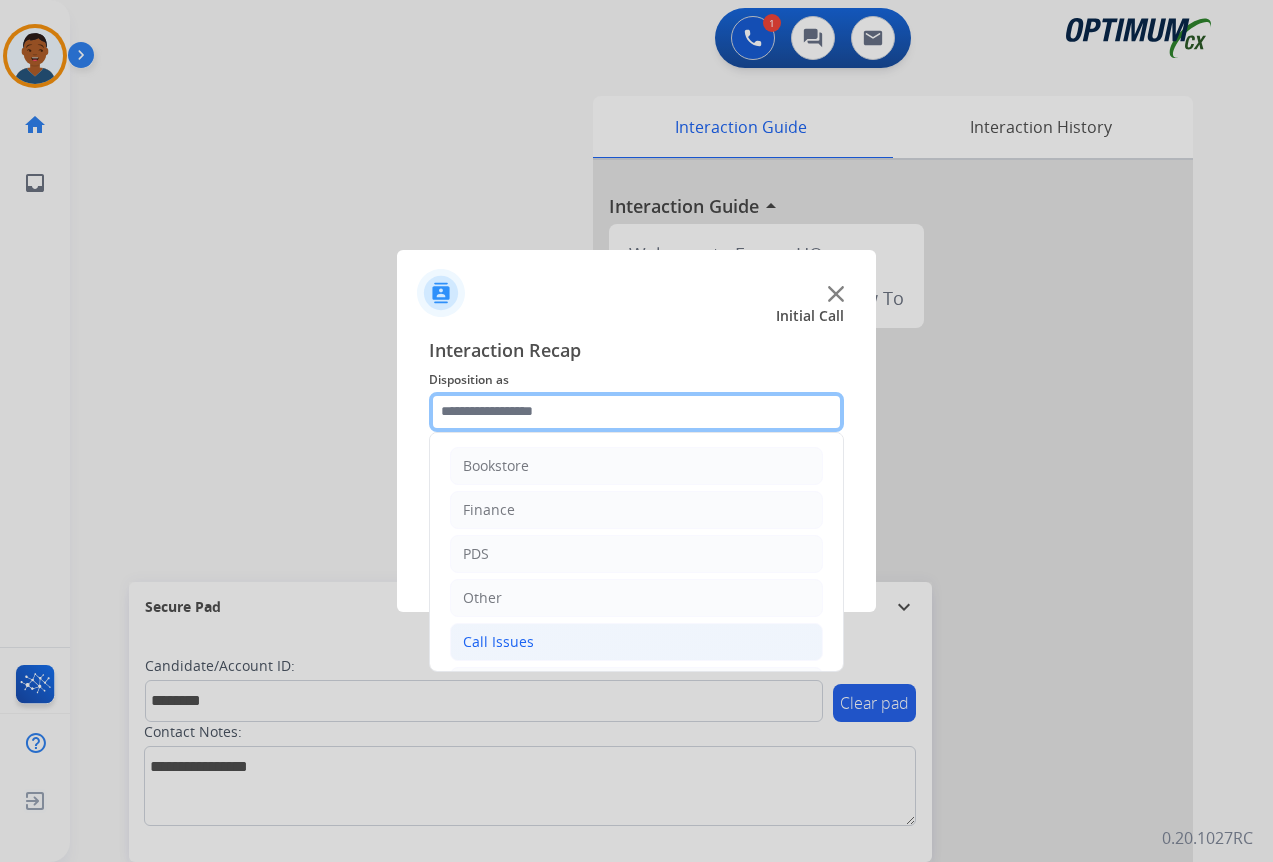scroll, scrollTop: 136, scrollLeft: 0, axis: vertical 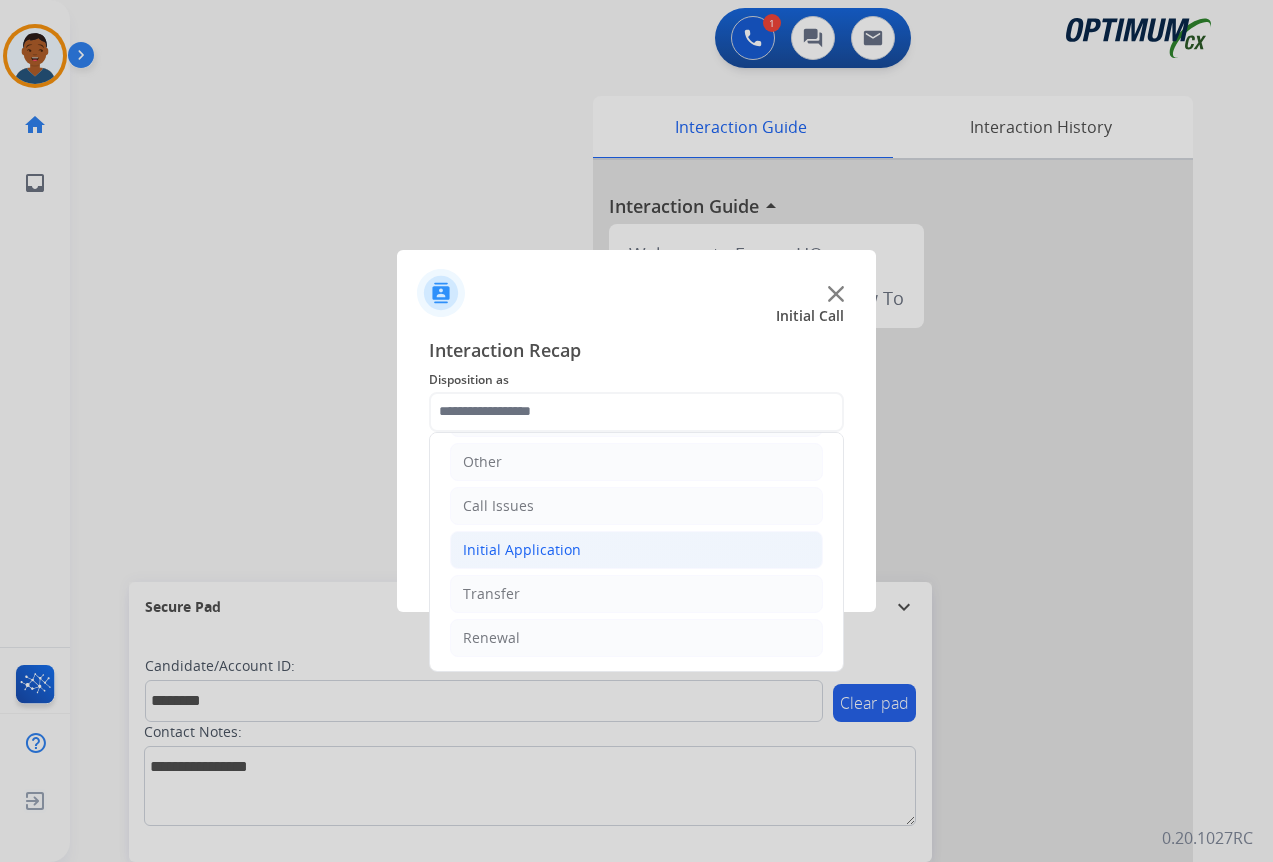 click on "Initial Application" 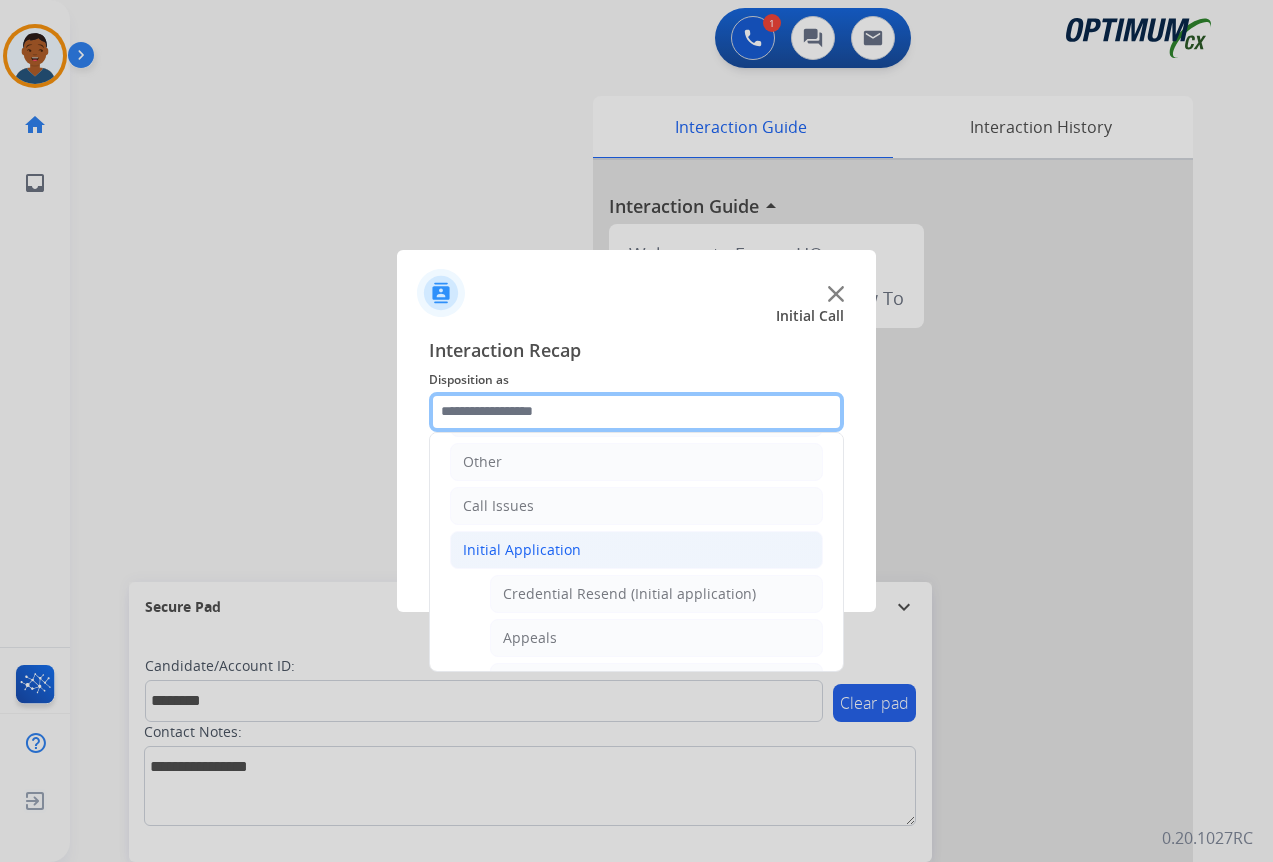scroll, scrollTop: 236, scrollLeft: 0, axis: vertical 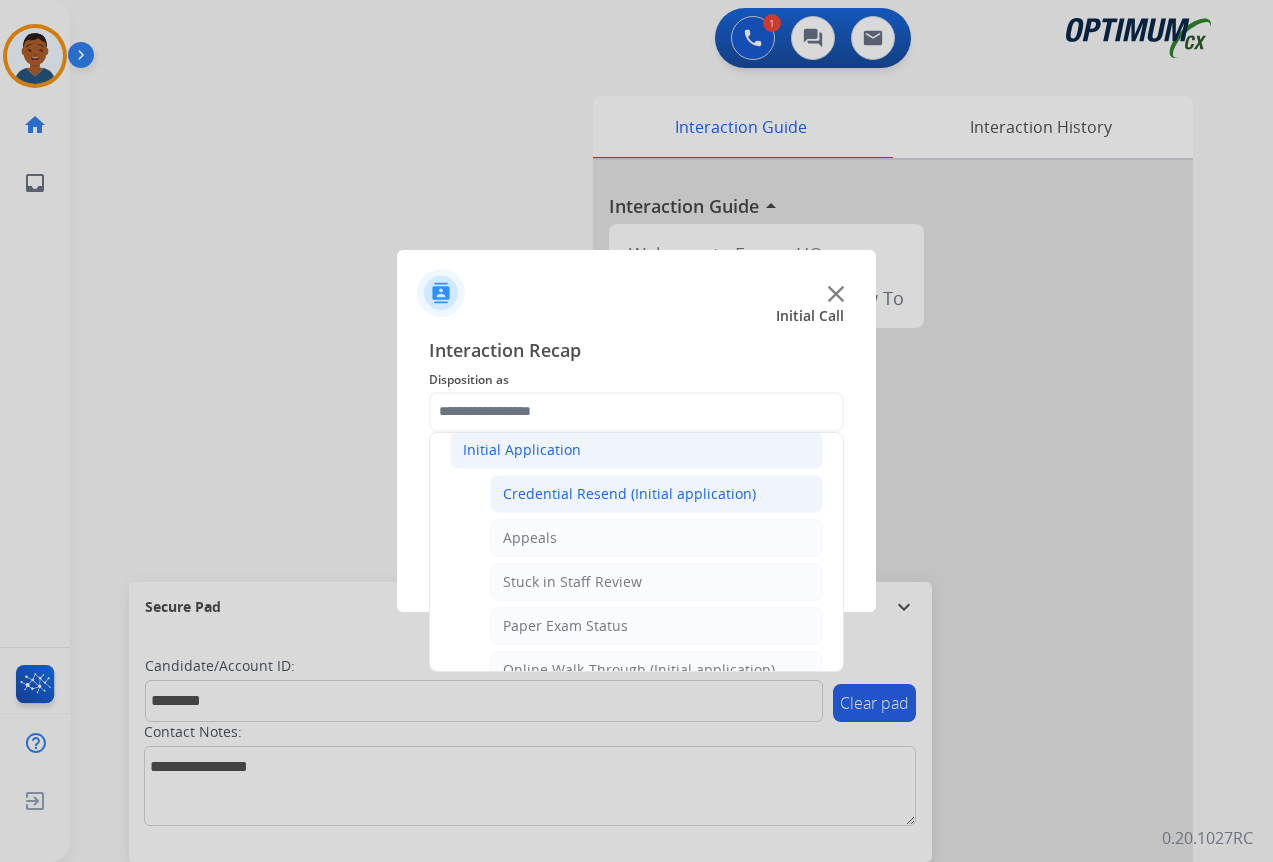 click on "Credential Resend (Initial application)" 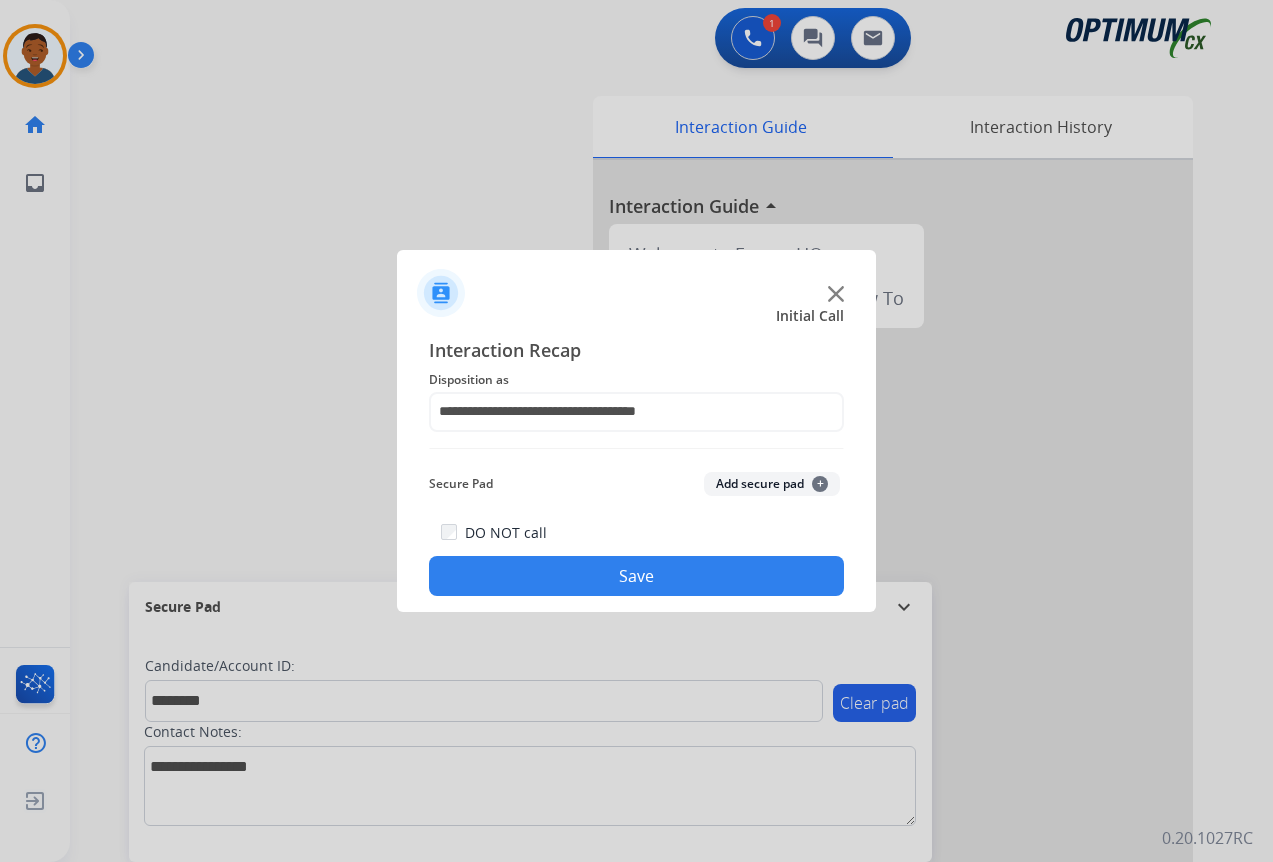 click on "Add secure pad  +" 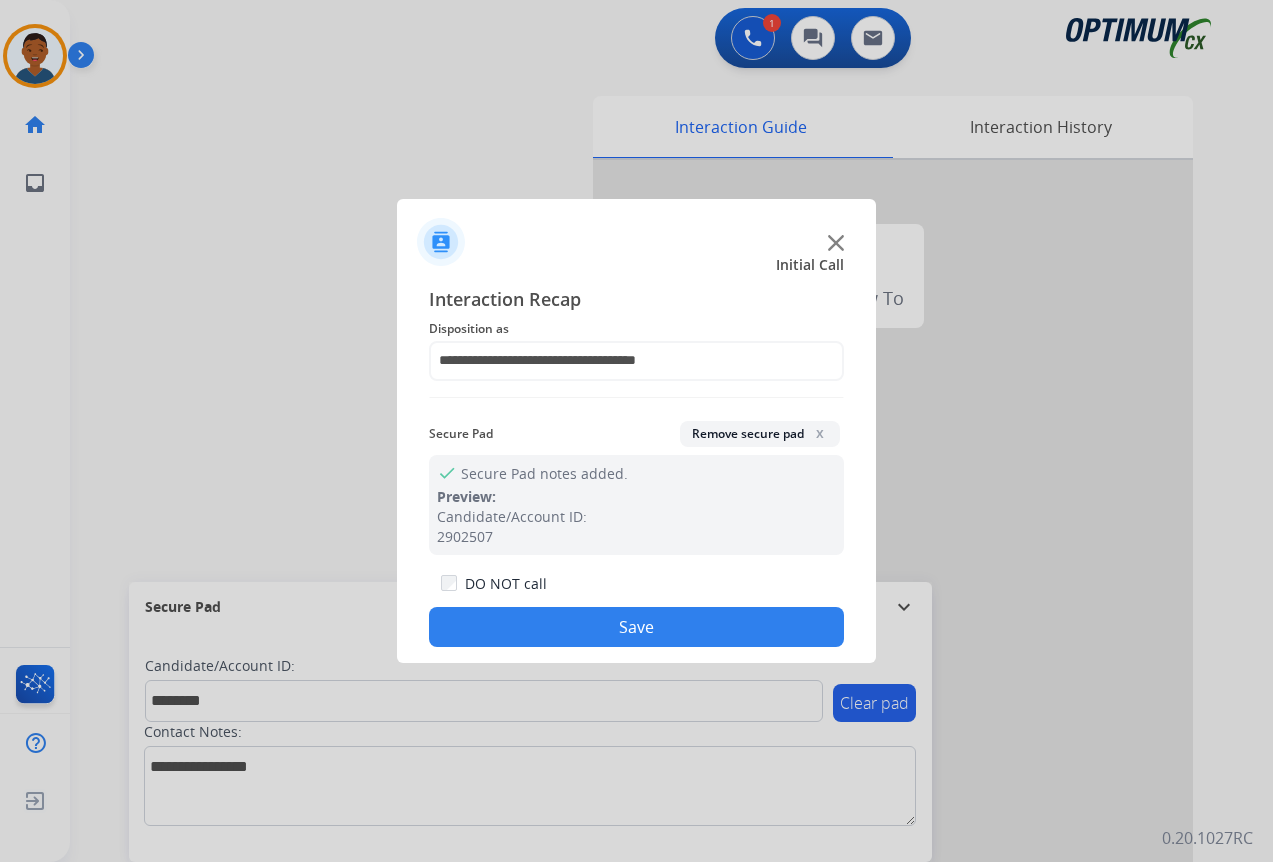 click on "Save" 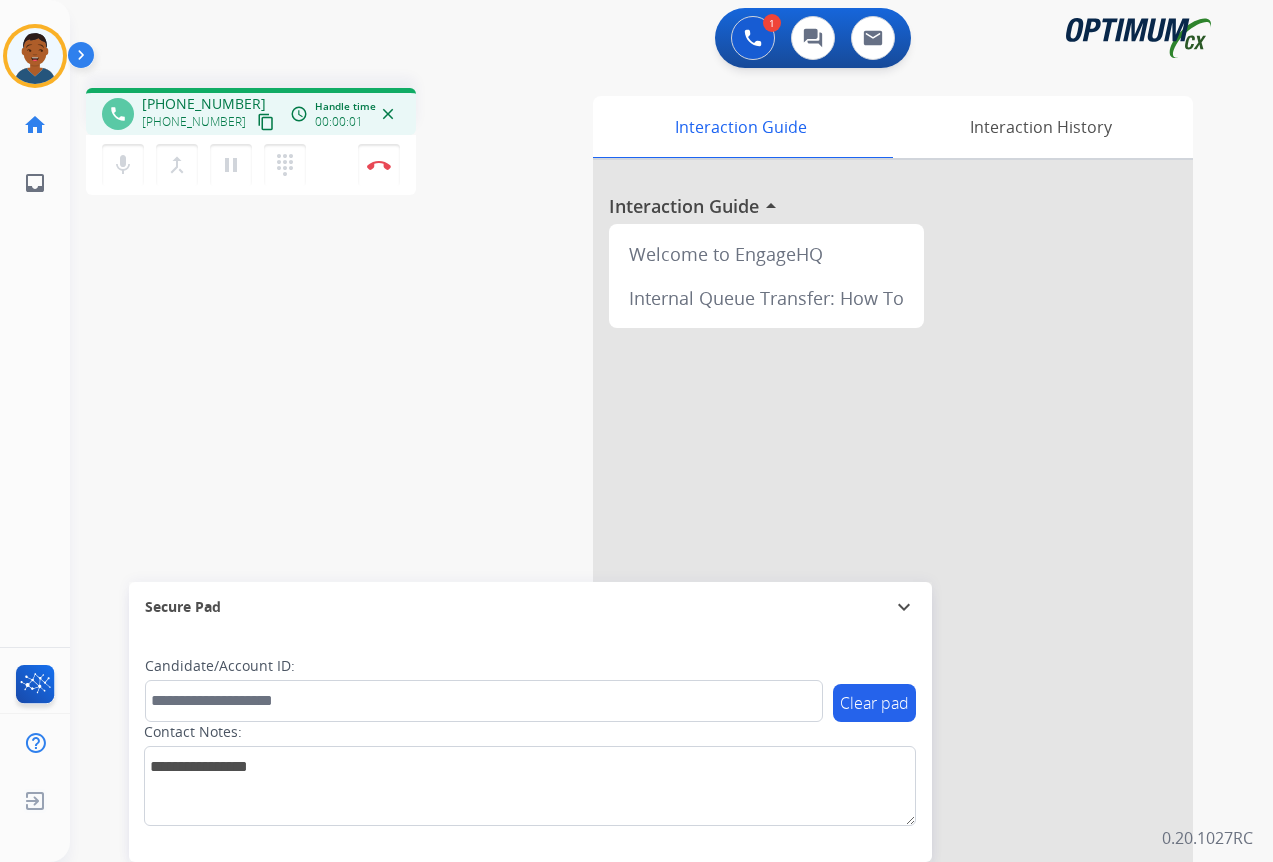 click on "content_copy" at bounding box center [266, 122] 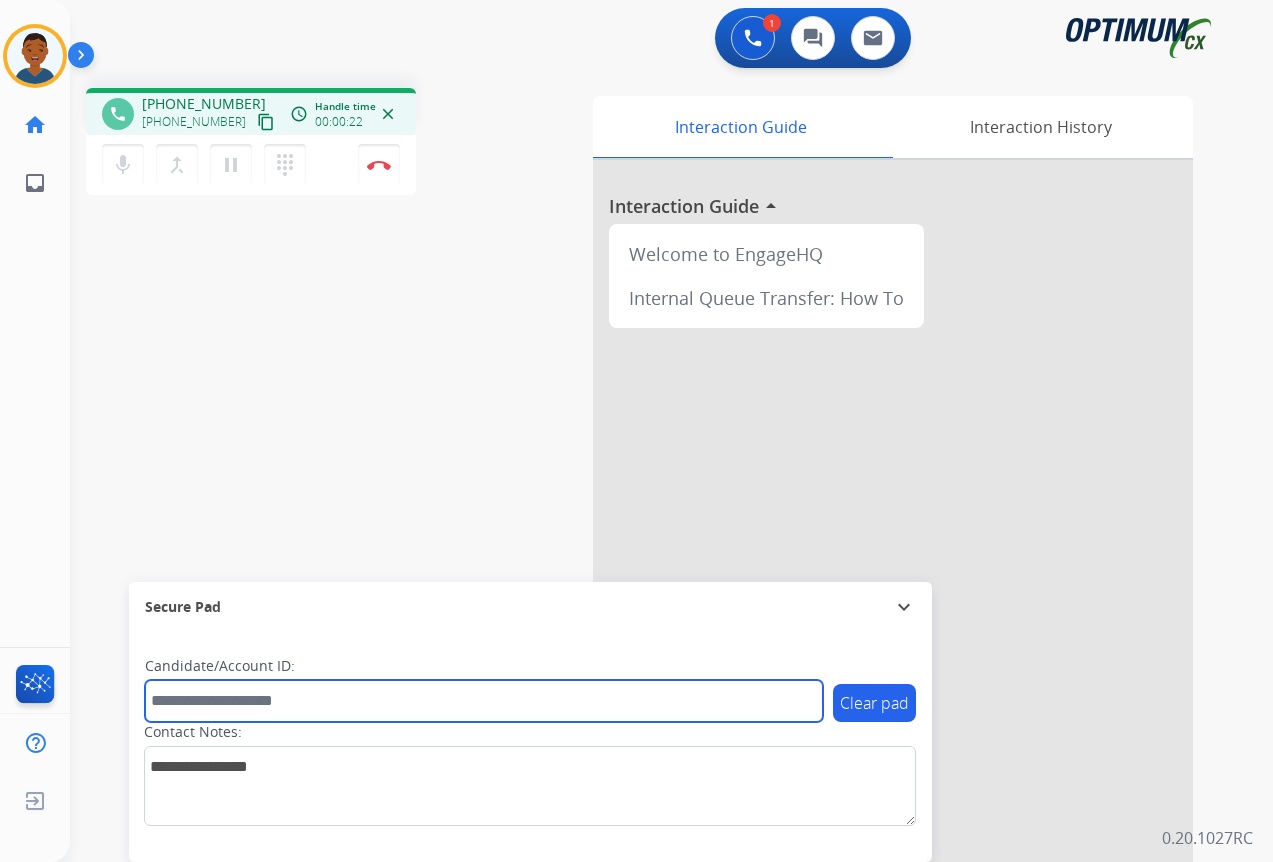 click at bounding box center [484, 701] 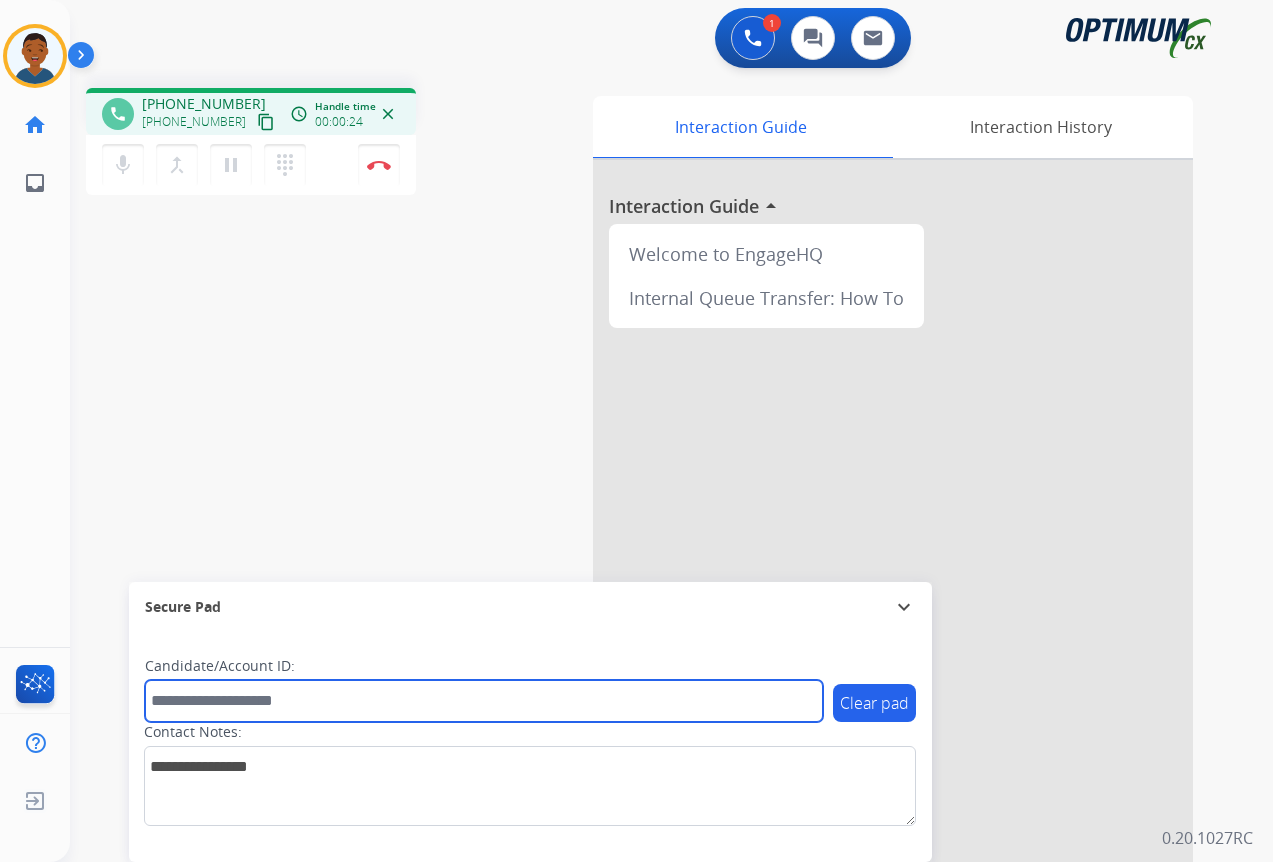 paste on "*******" 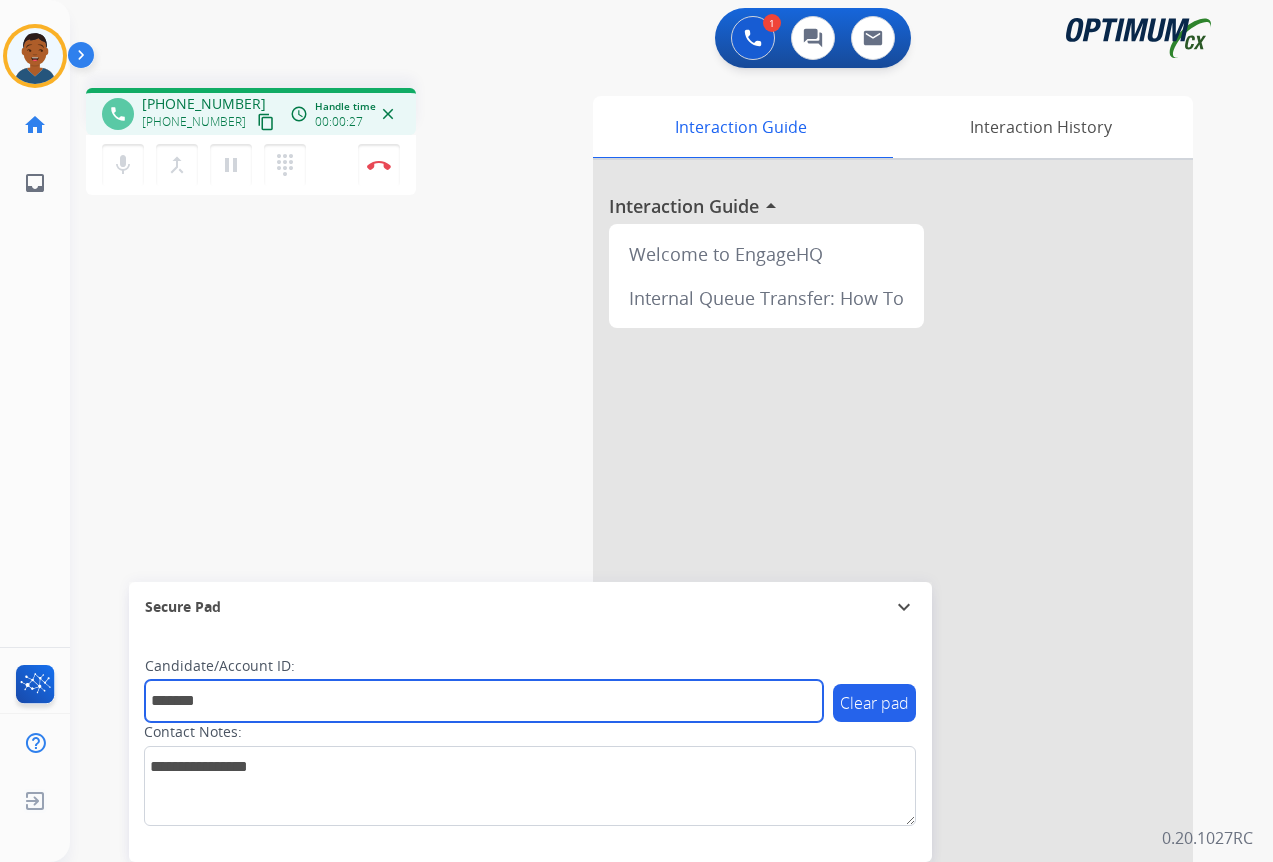 type on "*******" 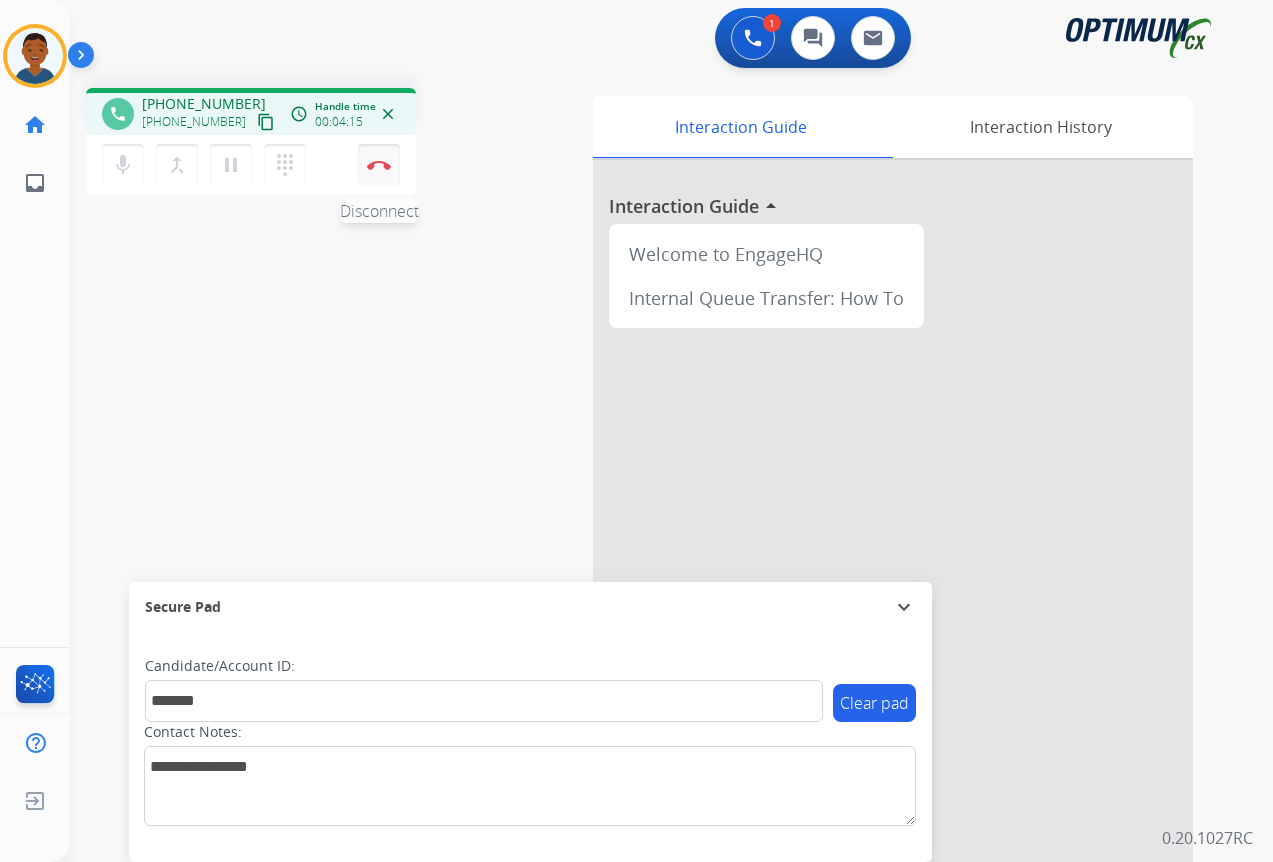 click at bounding box center (379, 165) 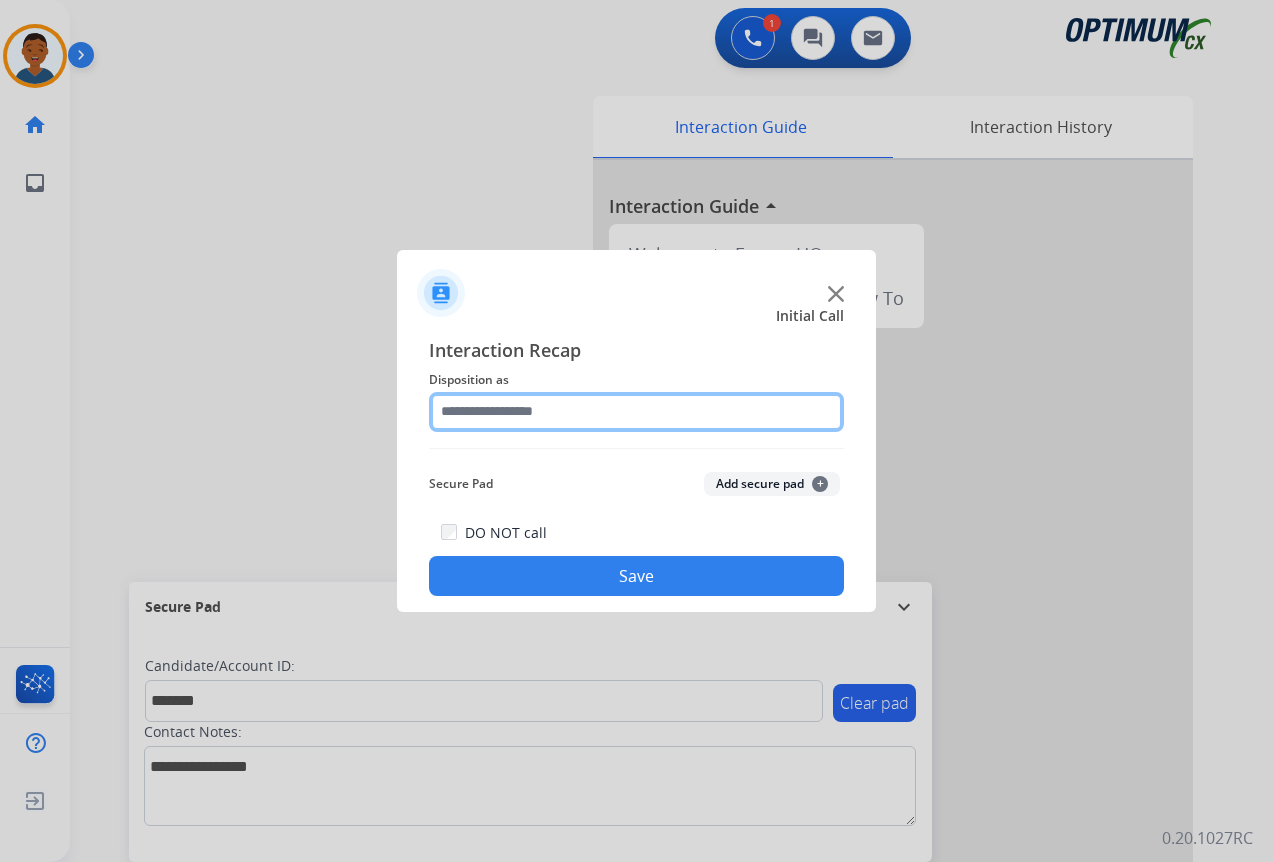 click 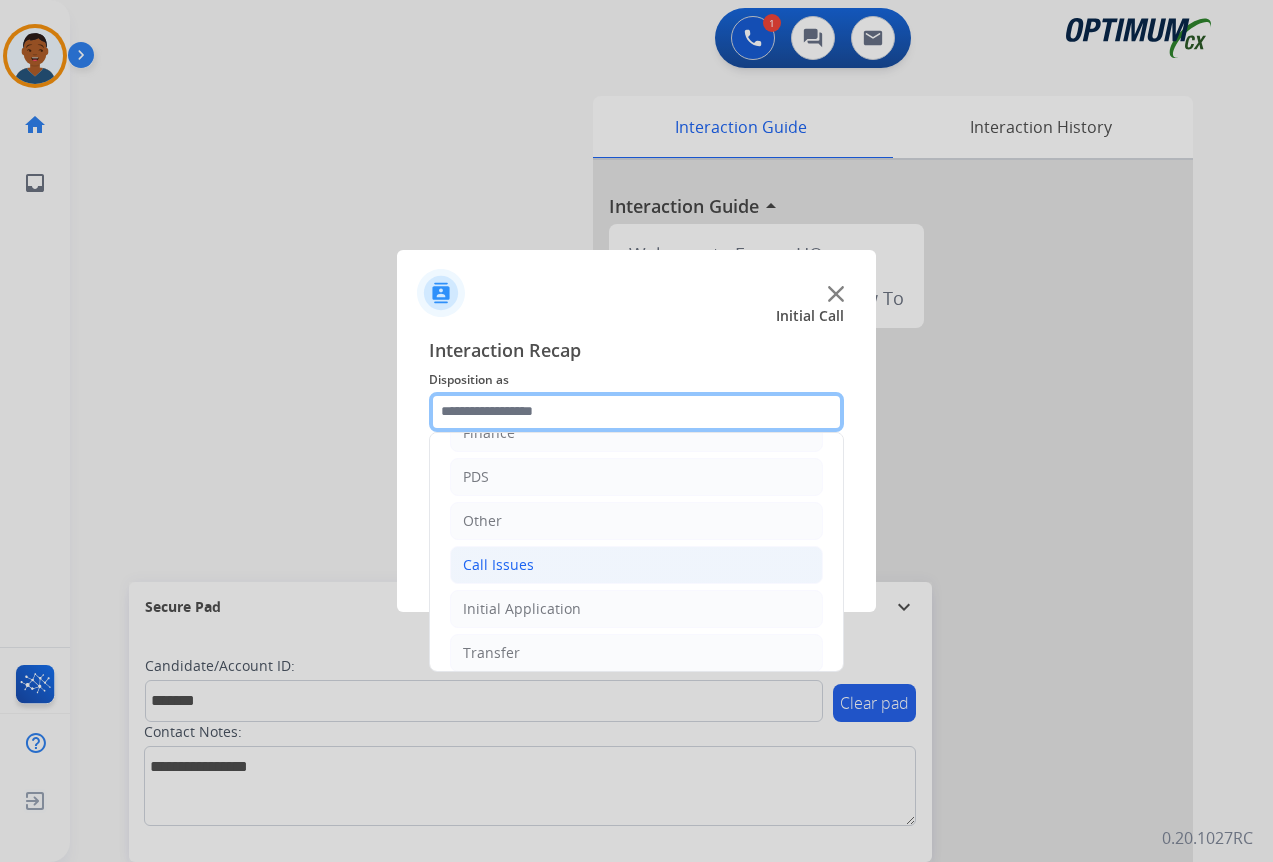scroll, scrollTop: 136, scrollLeft: 0, axis: vertical 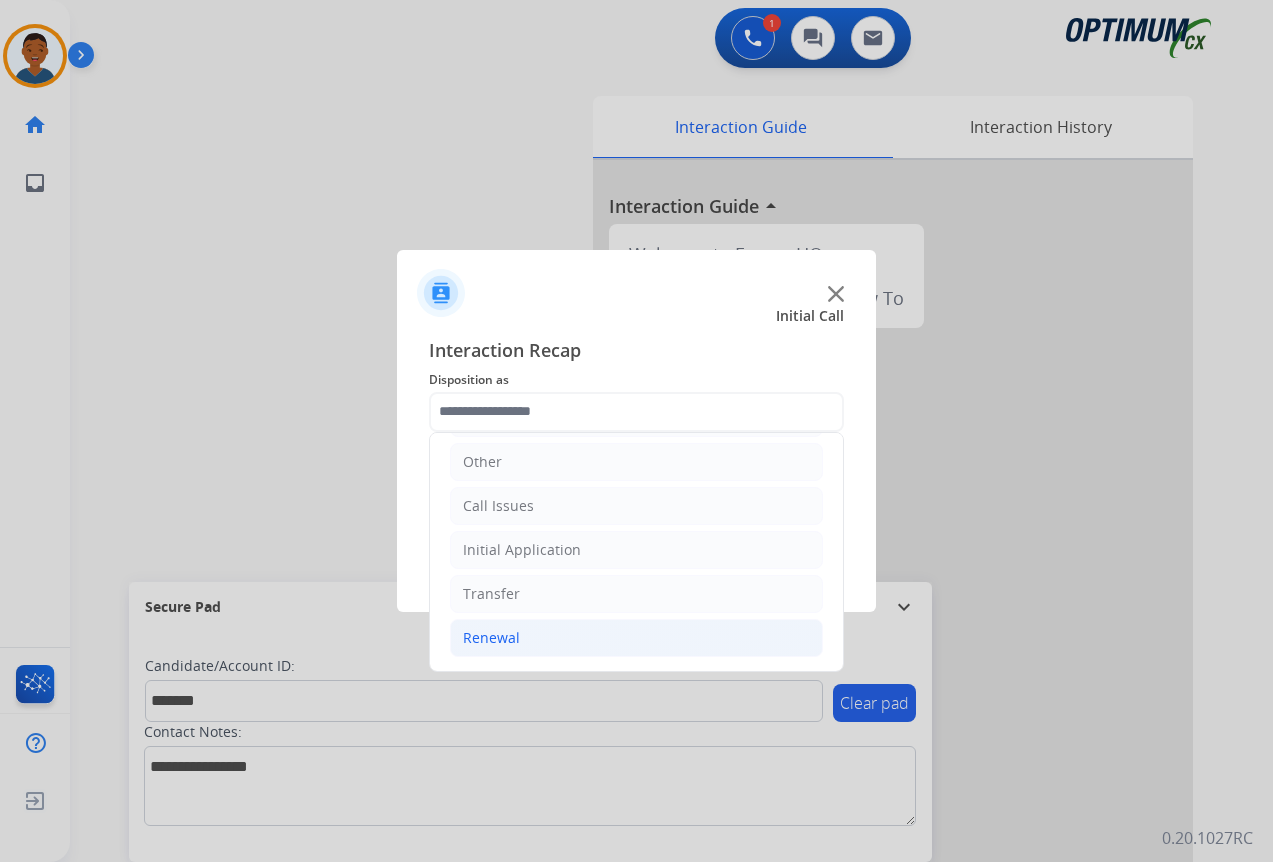 click on "Renewal" 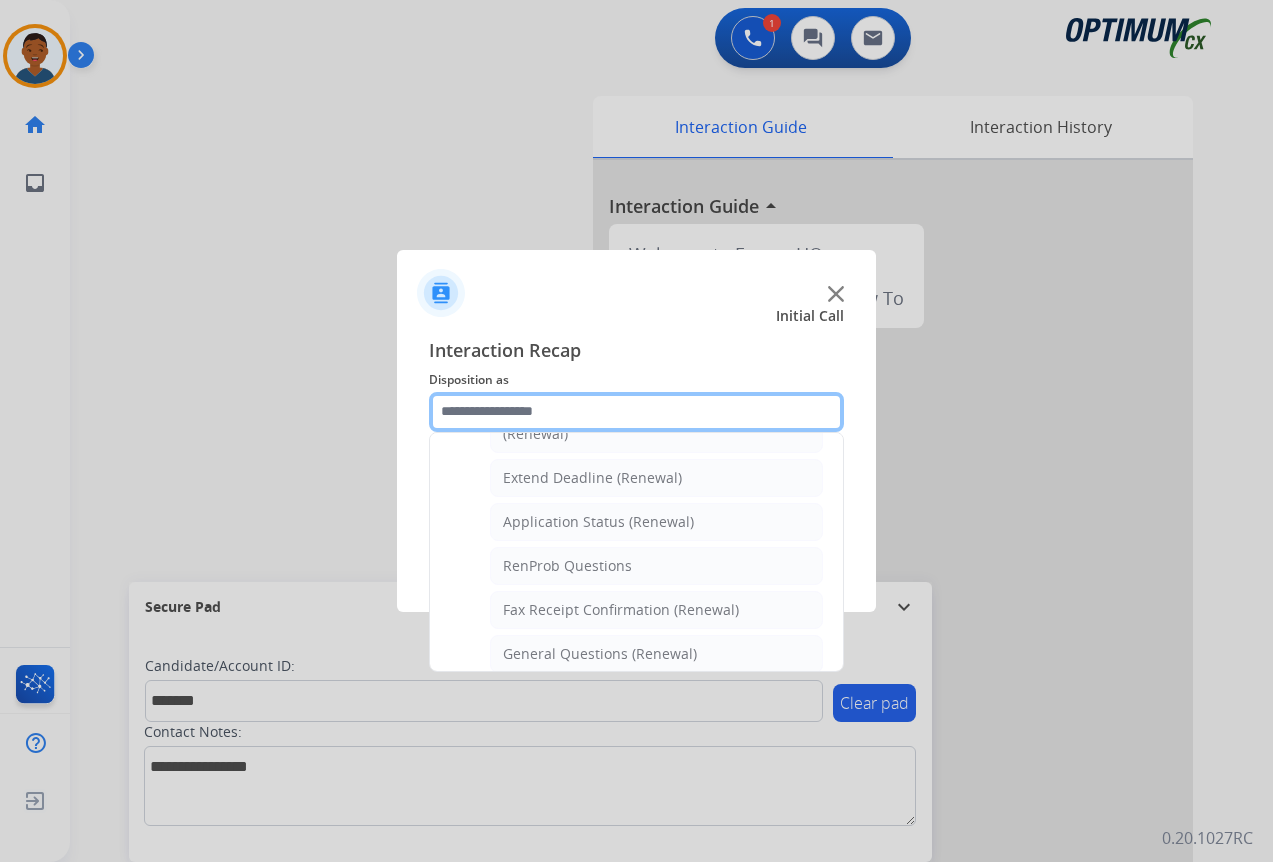 scroll, scrollTop: 436, scrollLeft: 0, axis: vertical 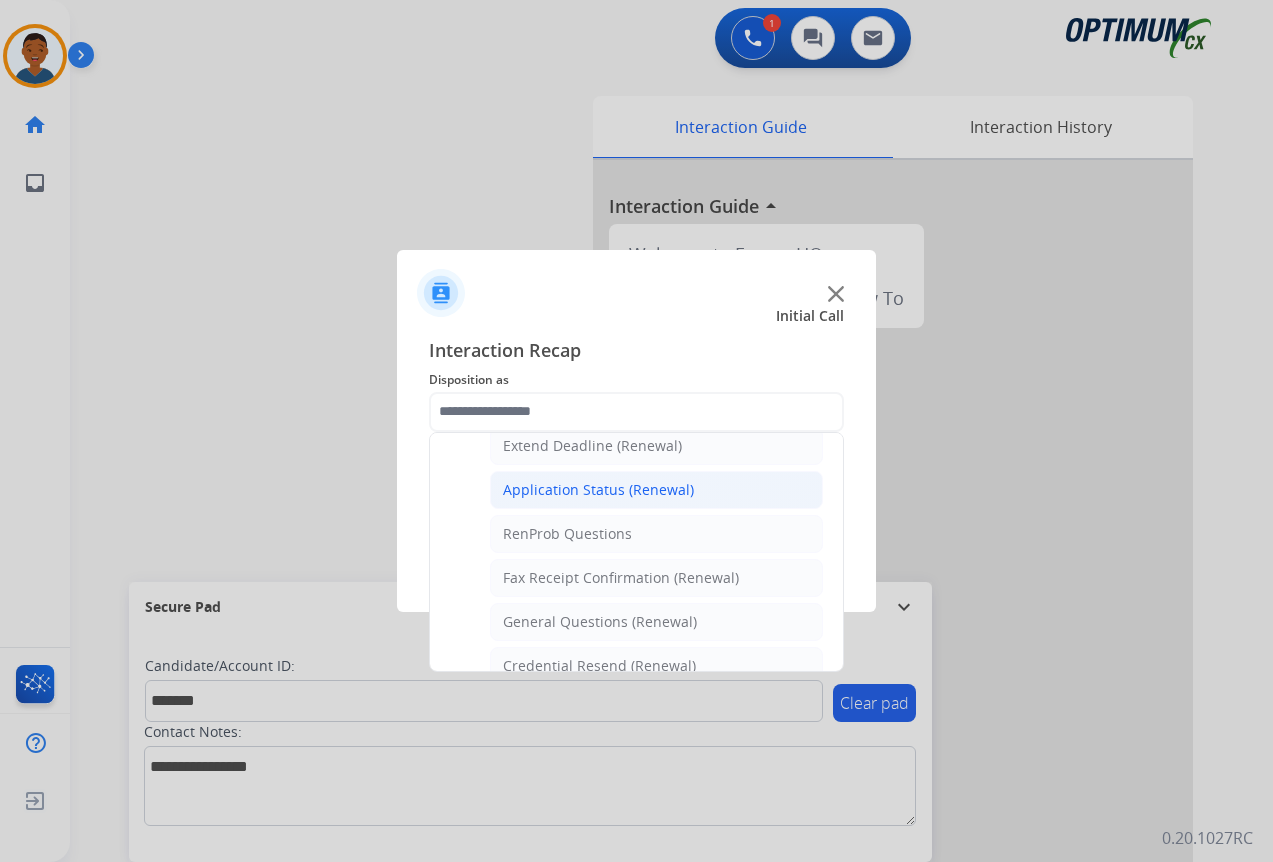 click on "Application Status (Renewal)" 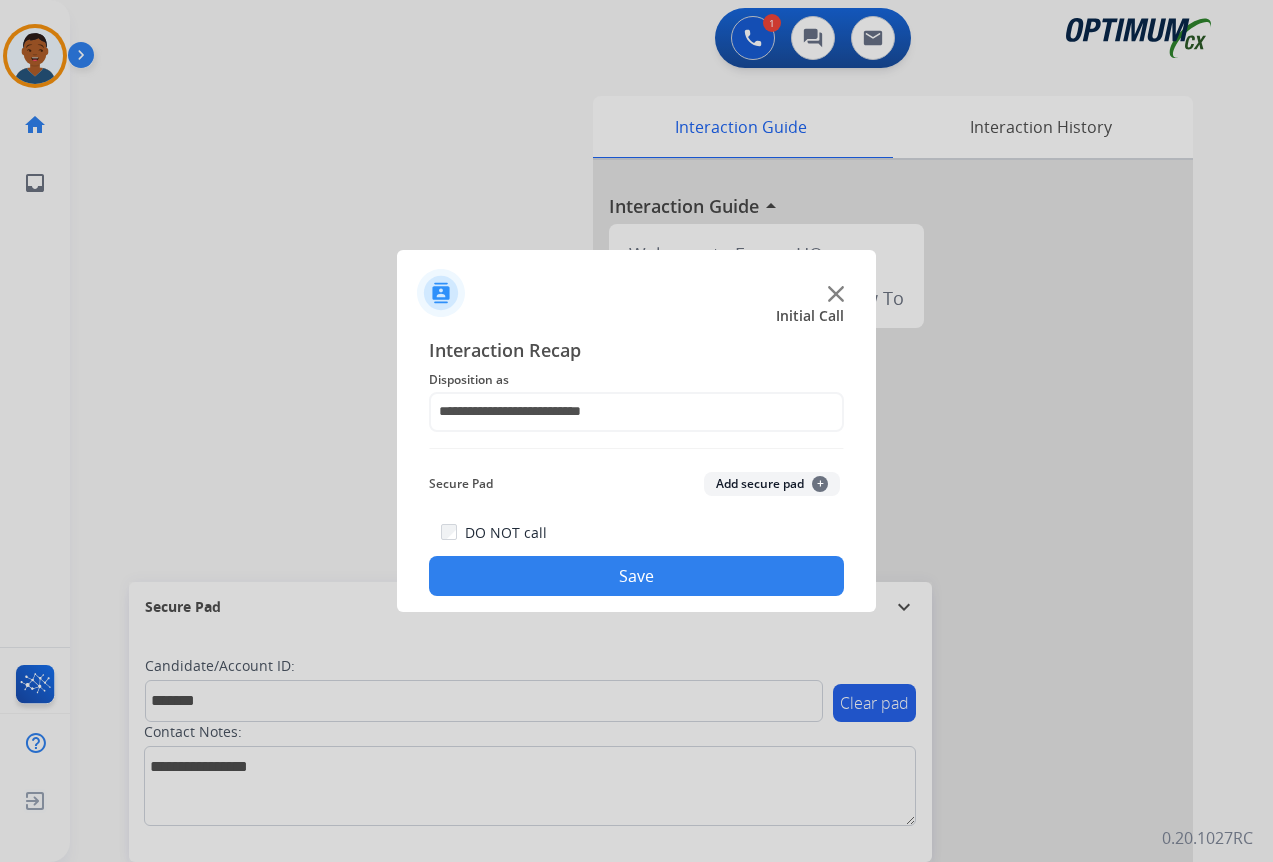 click on "Add secure pad  +" 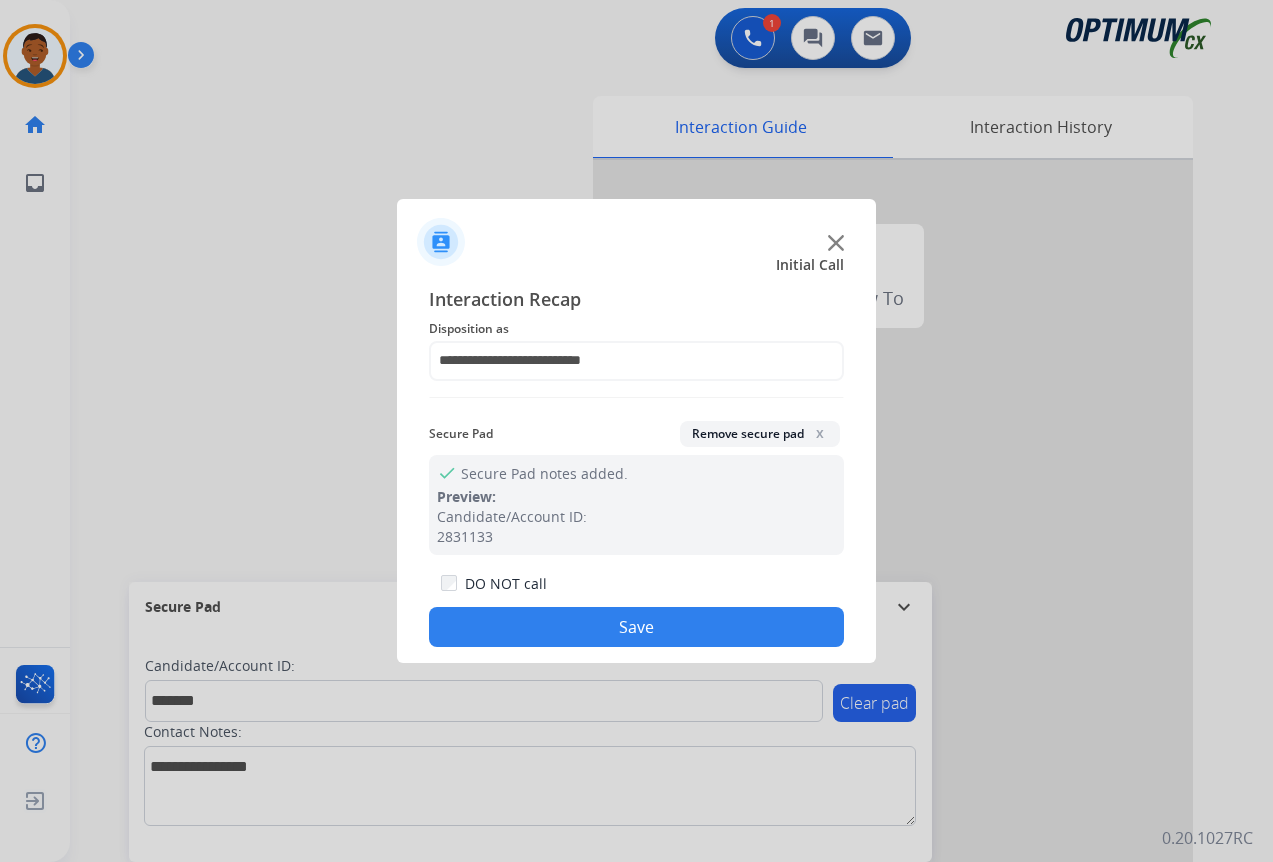 click on "Save" 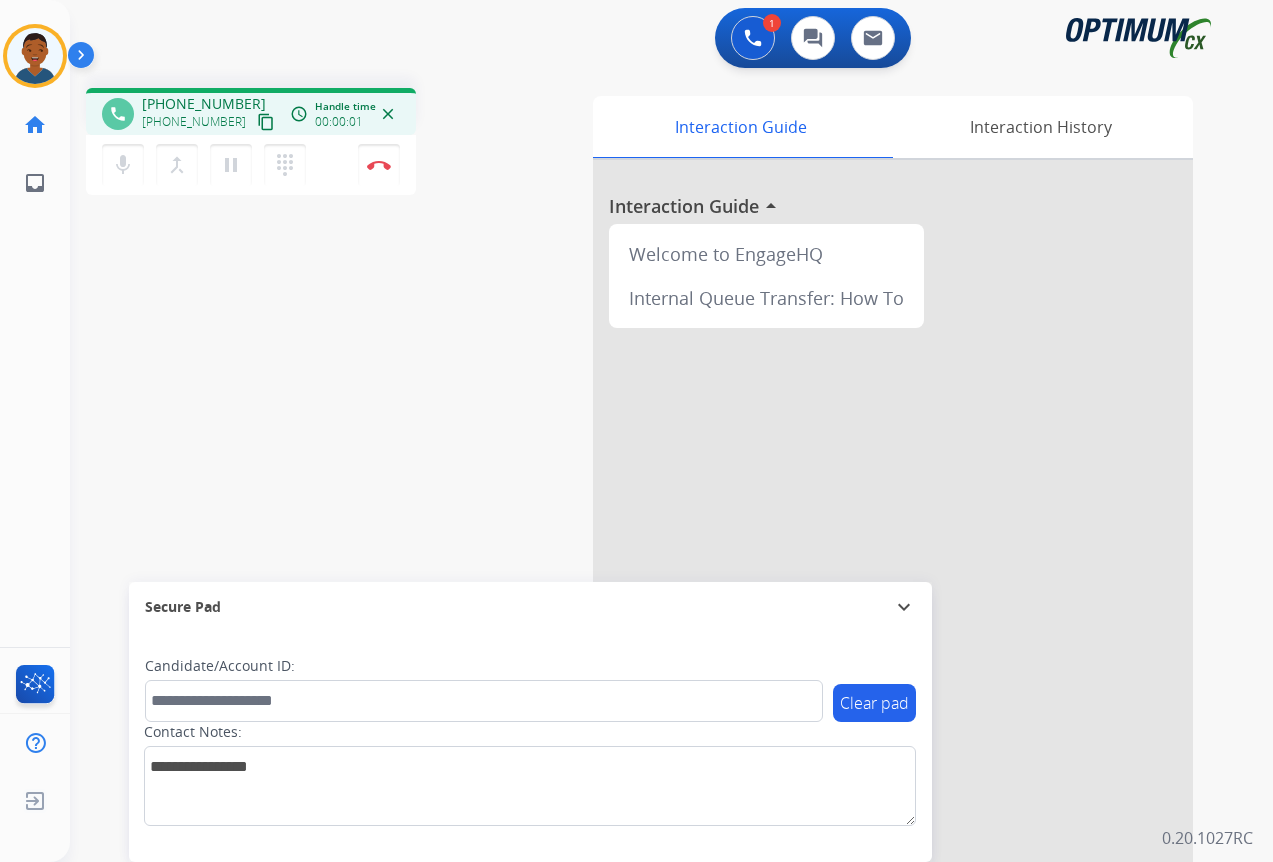 click on "content_copy" at bounding box center [266, 122] 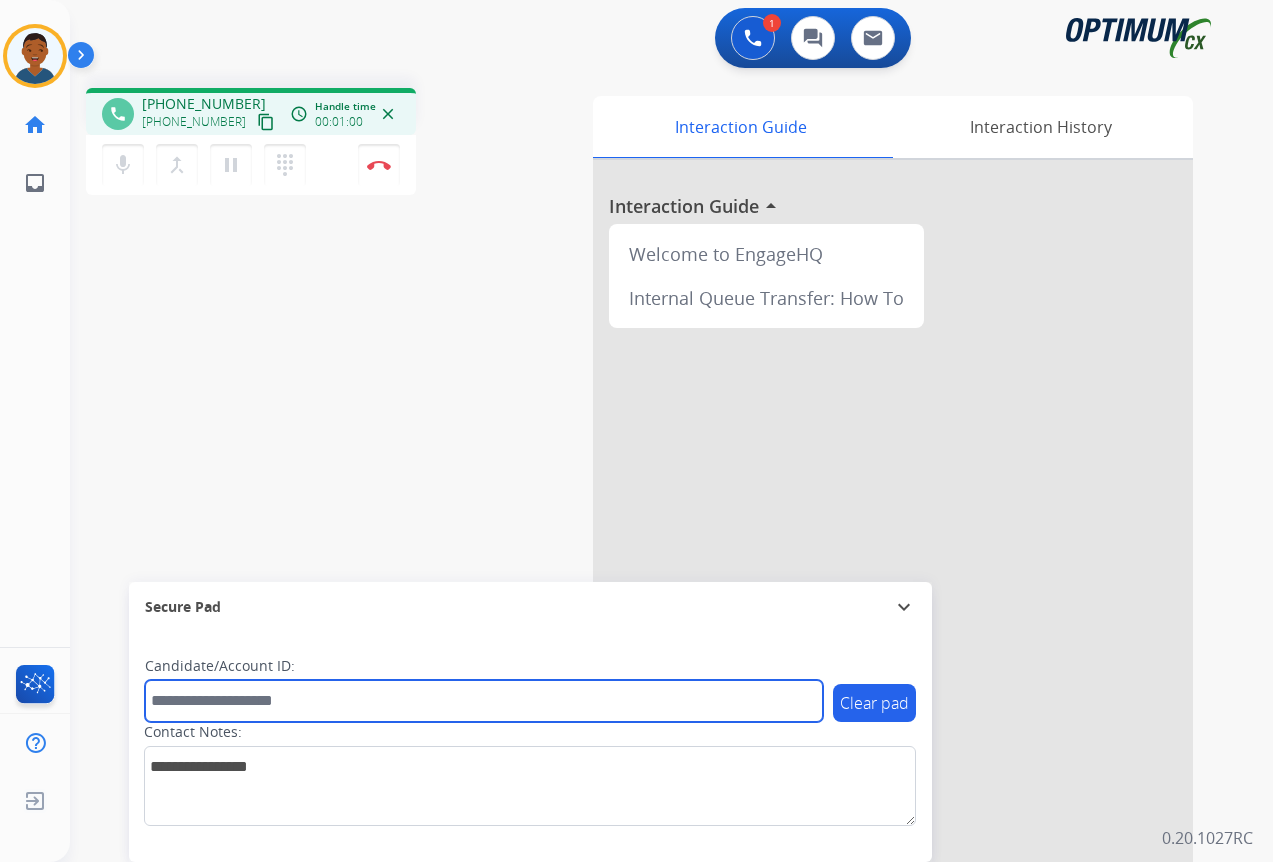 click at bounding box center [484, 701] 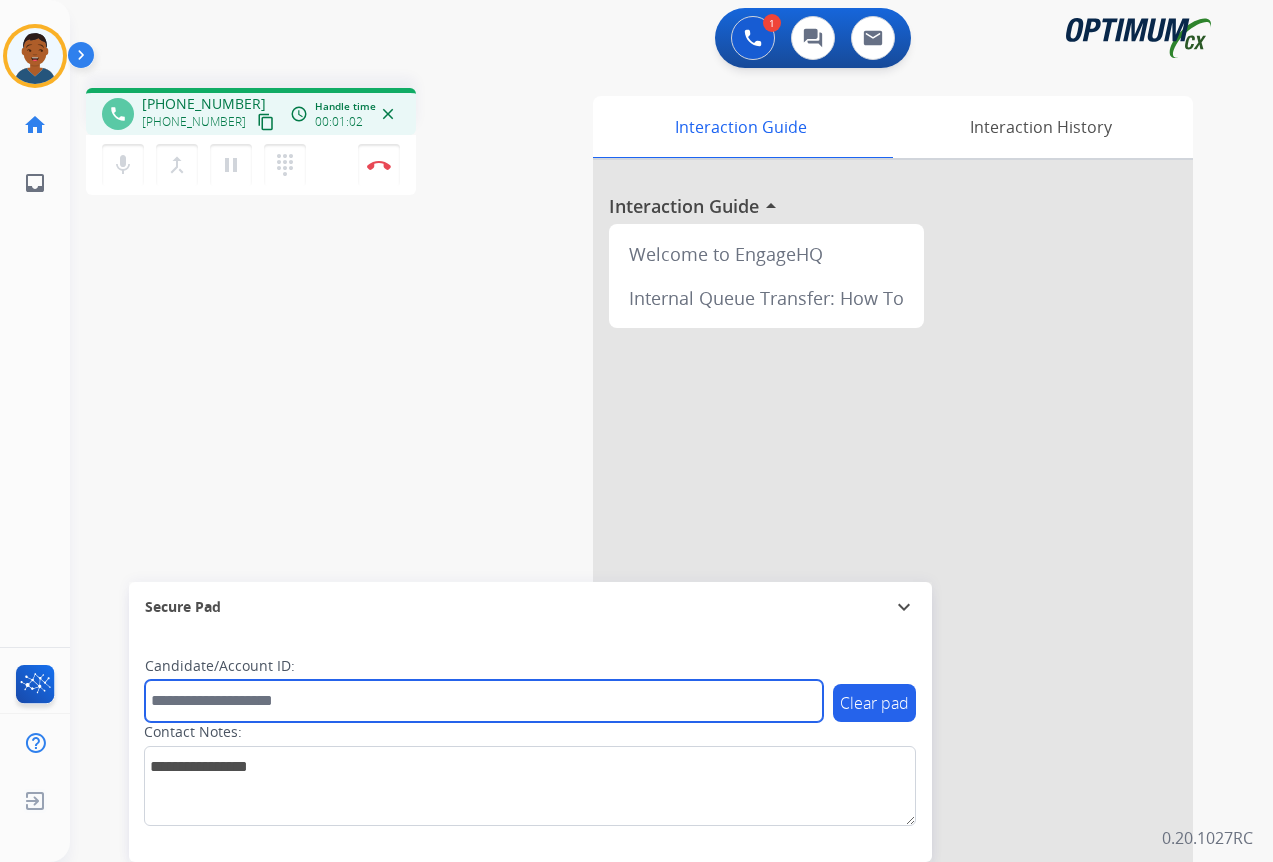 paste on "*******" 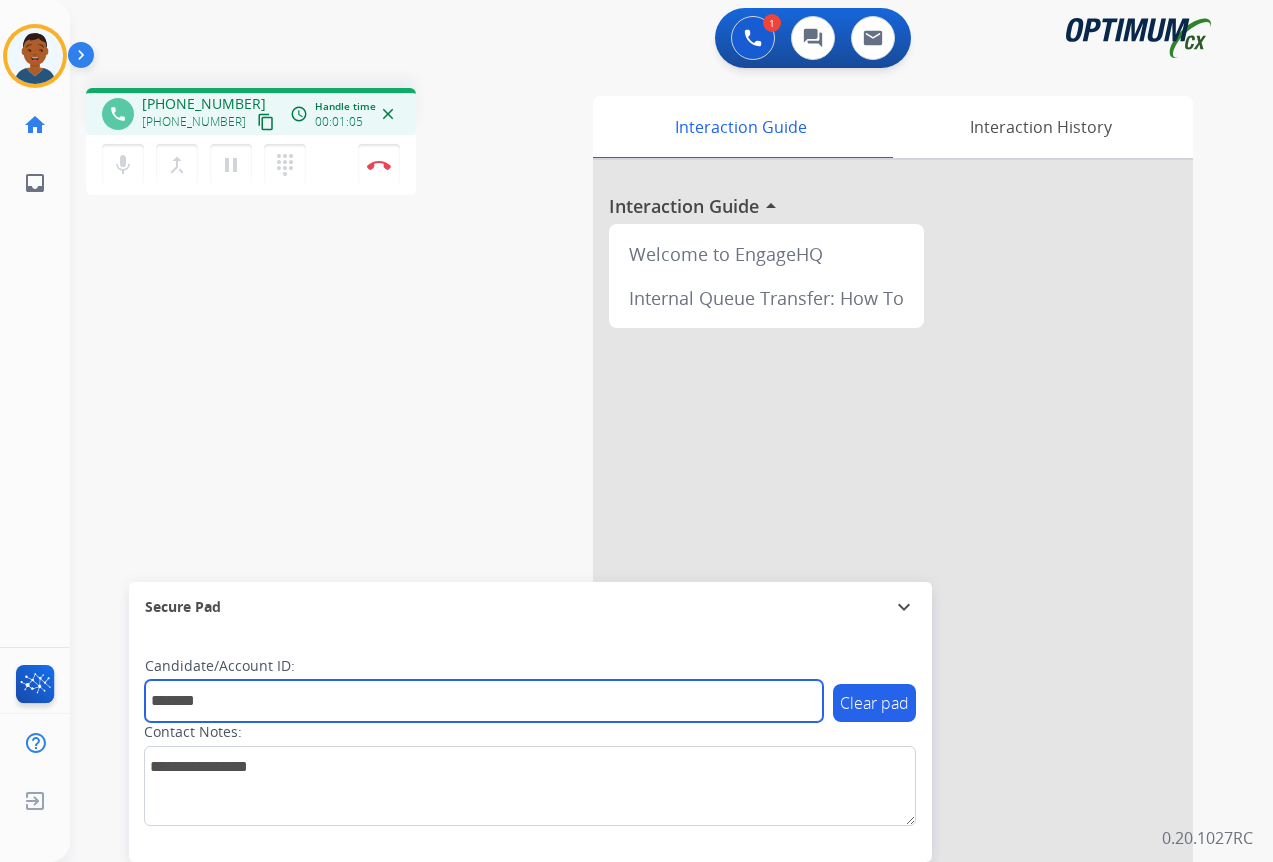 type on "*******" 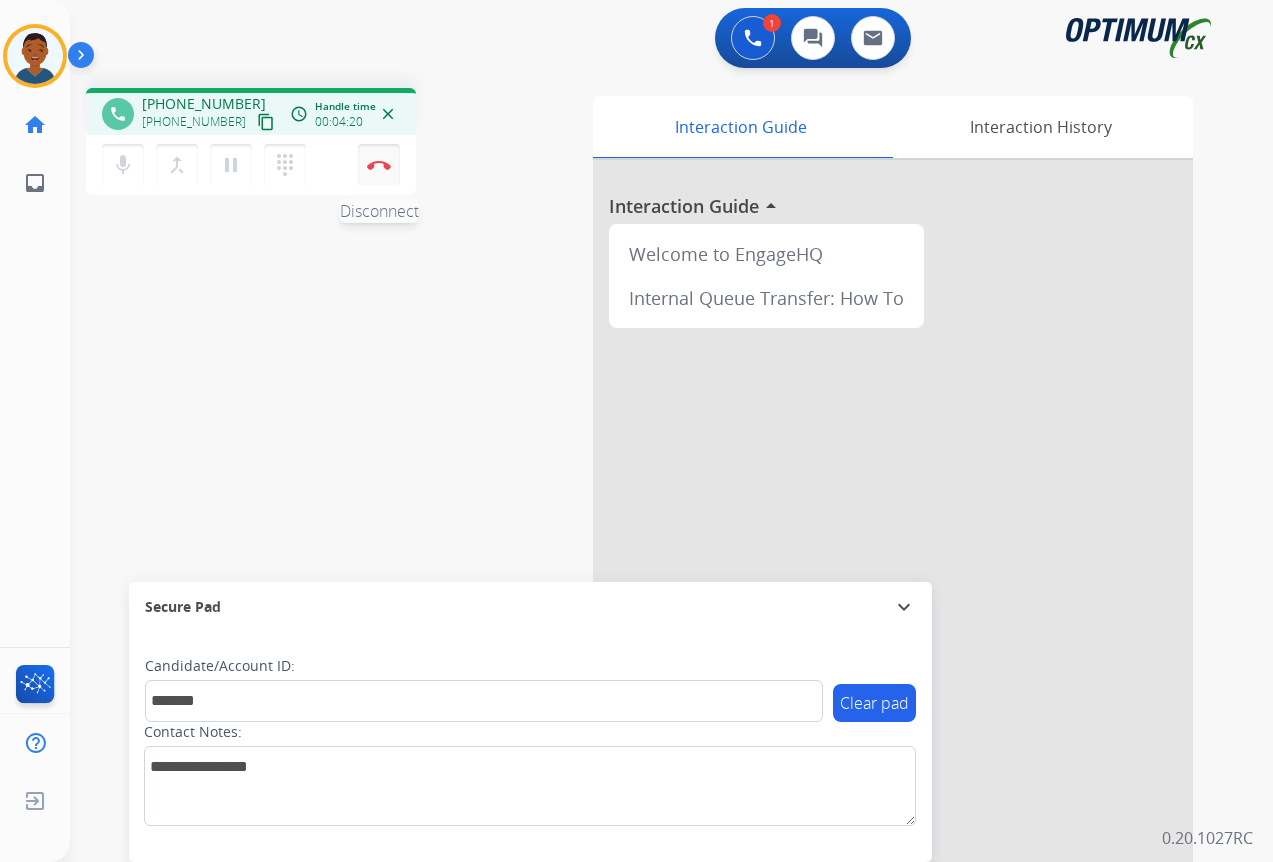 click at bounding box center [379, 165] 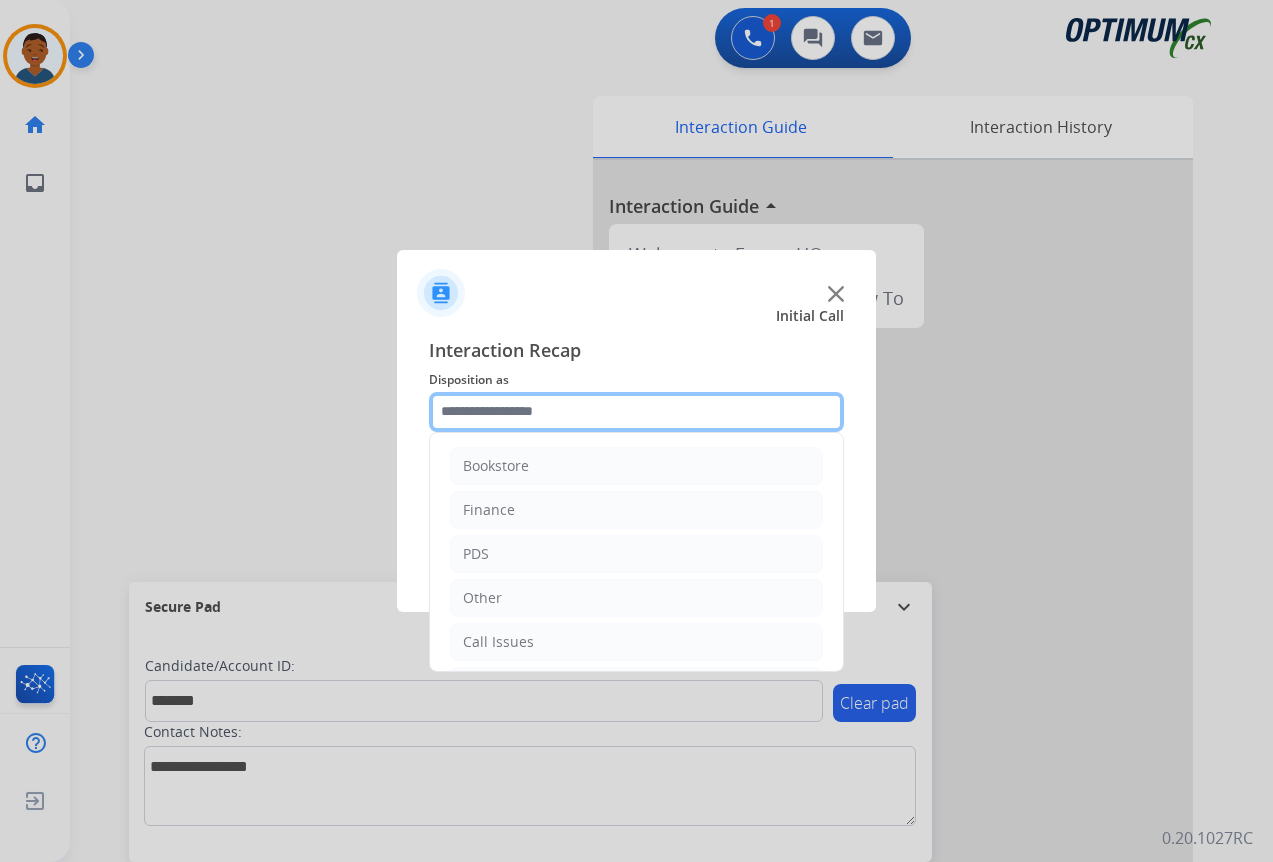 click 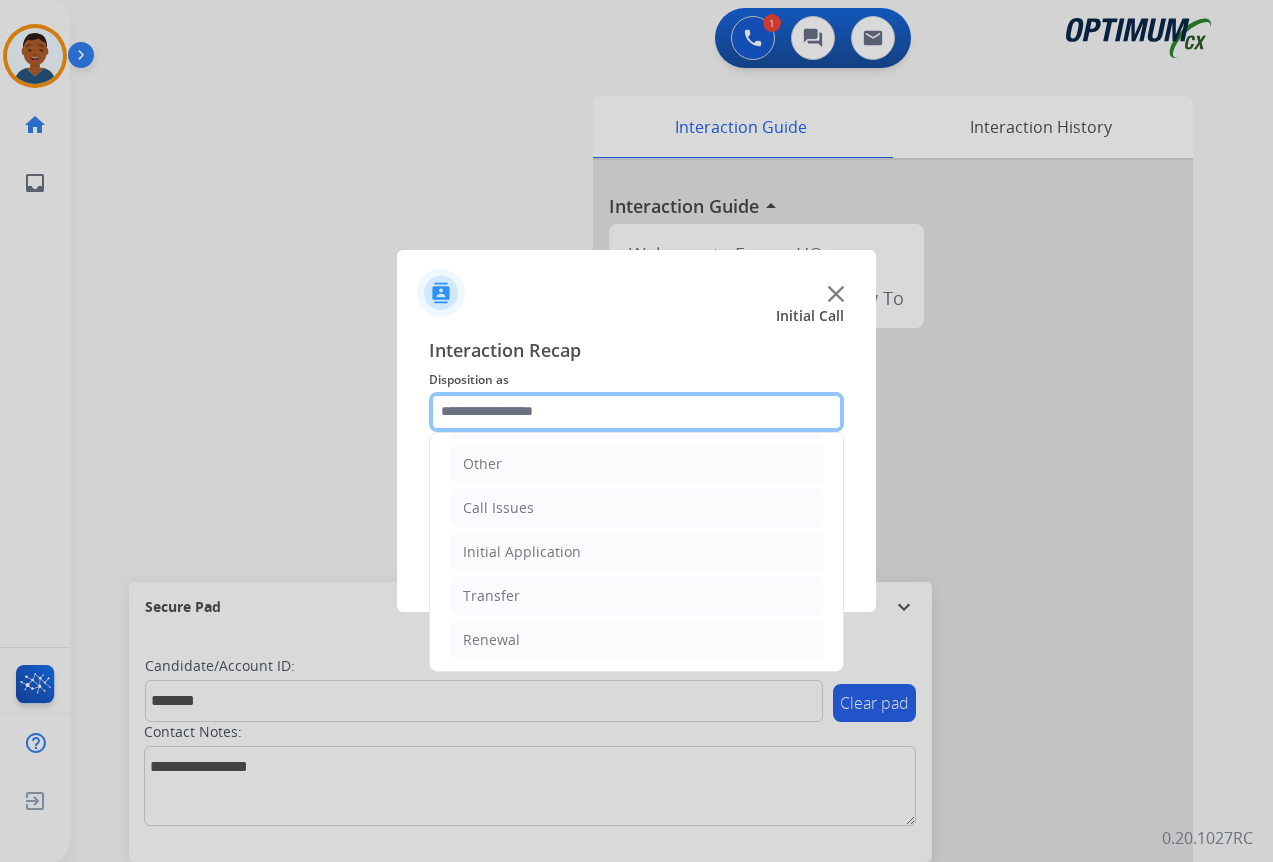 scroll, scrollTop: 136, scrollLeft: 0, axis: vertical 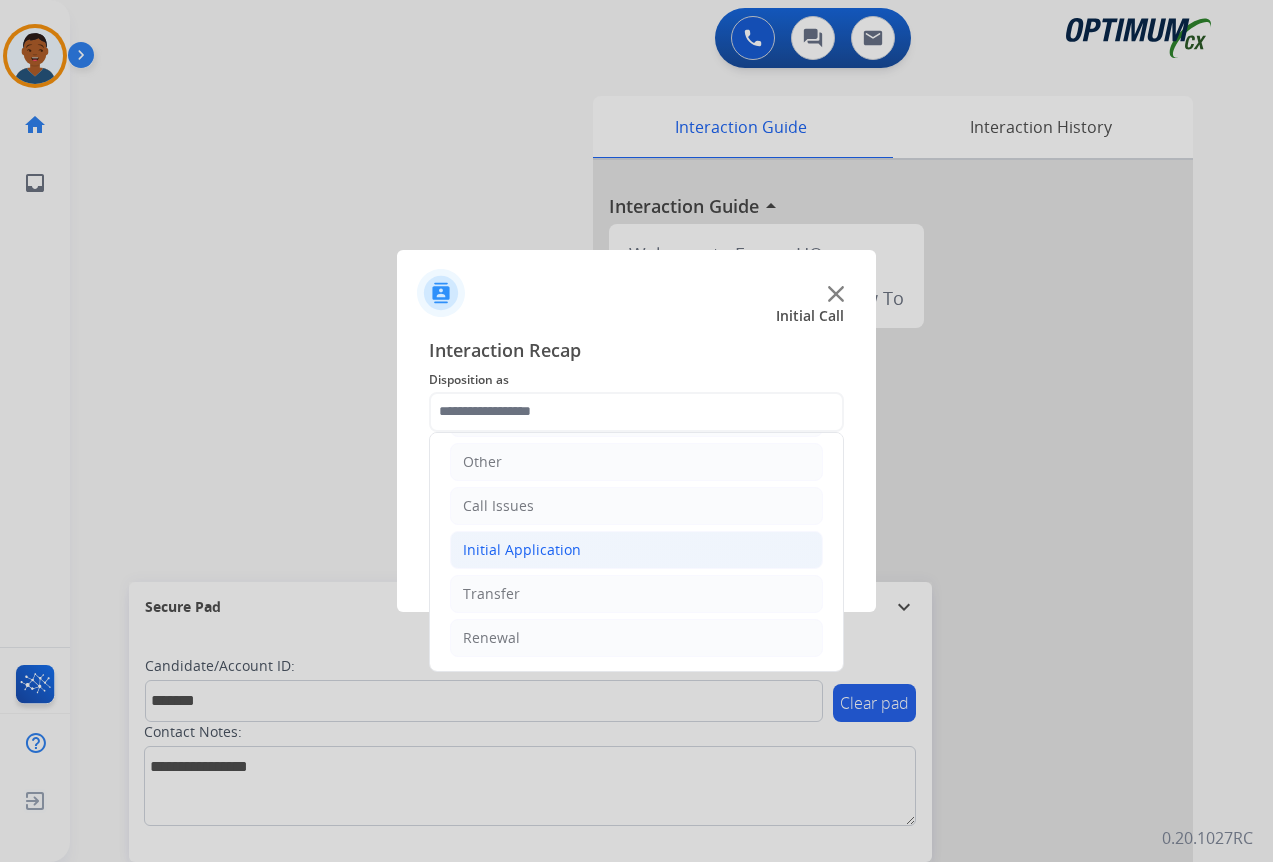 click on "Initial Application" 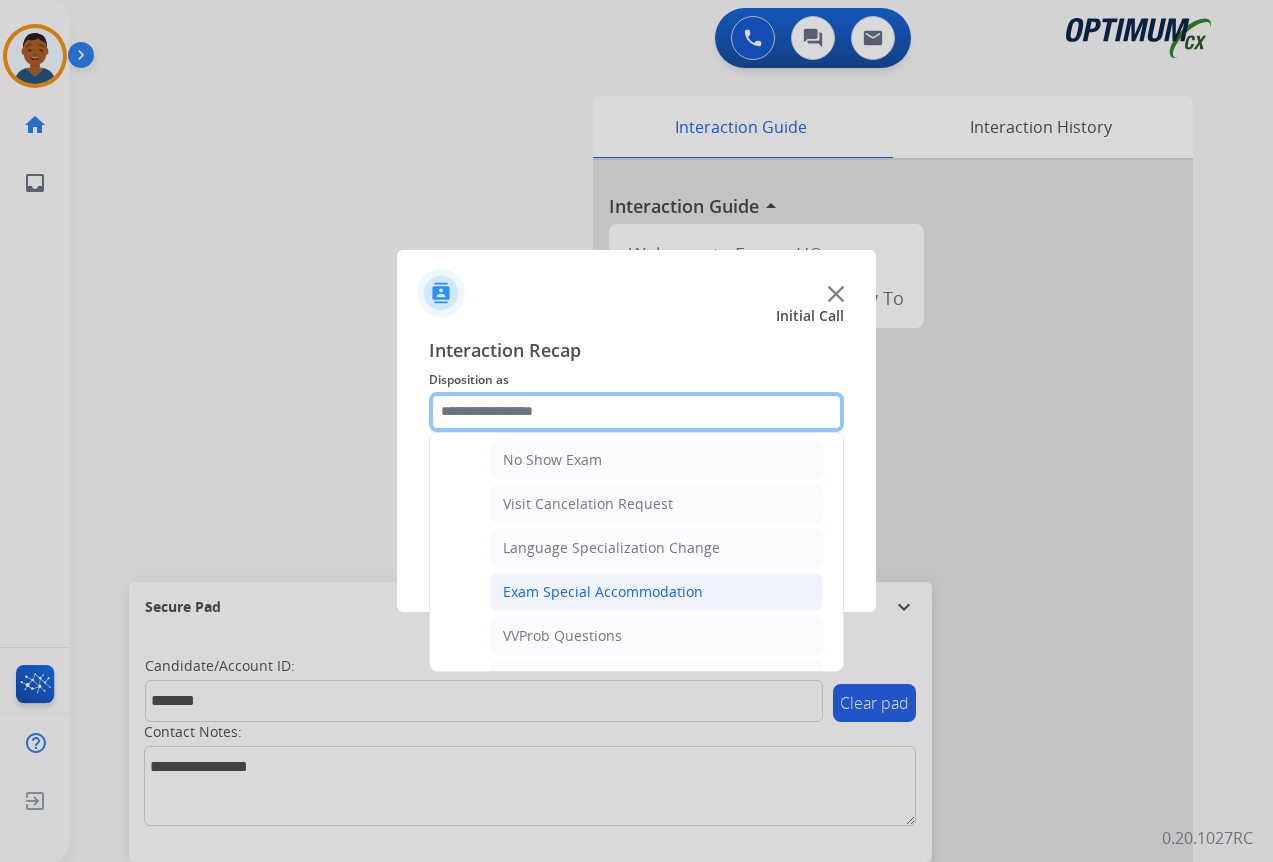 scroll, scrollTop: 1036, scrollLeft: 0, axis: vertical 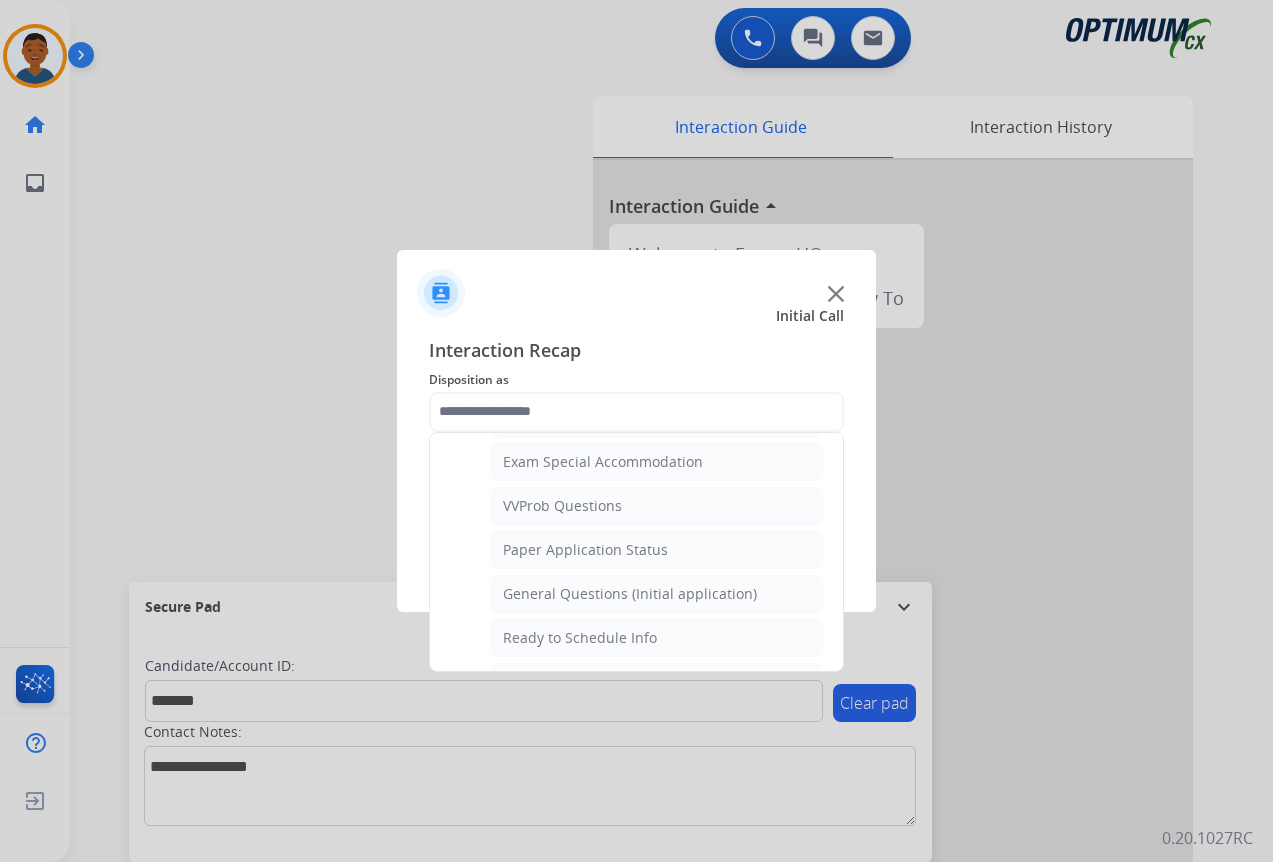 click on "General Questions (Initial application)" 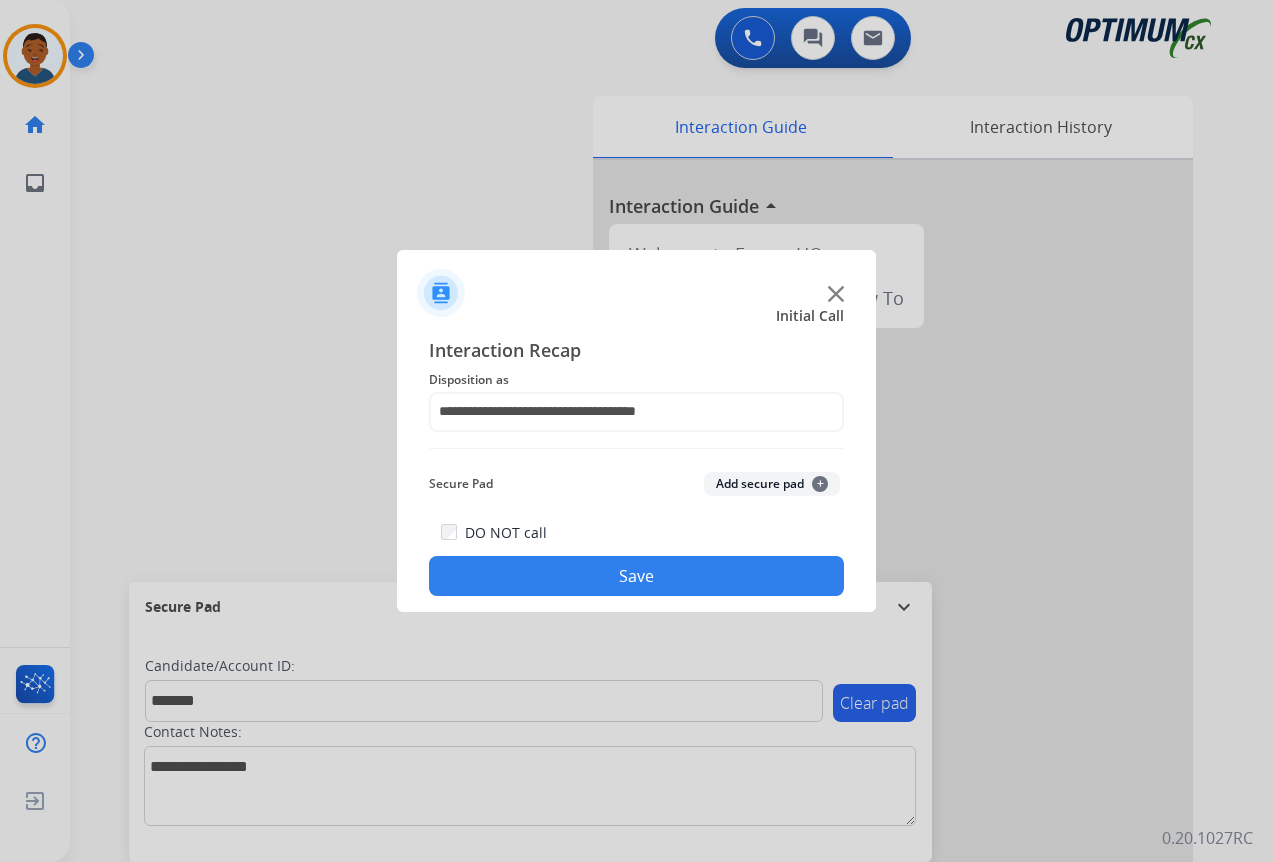 click on "Add secure pad  +" 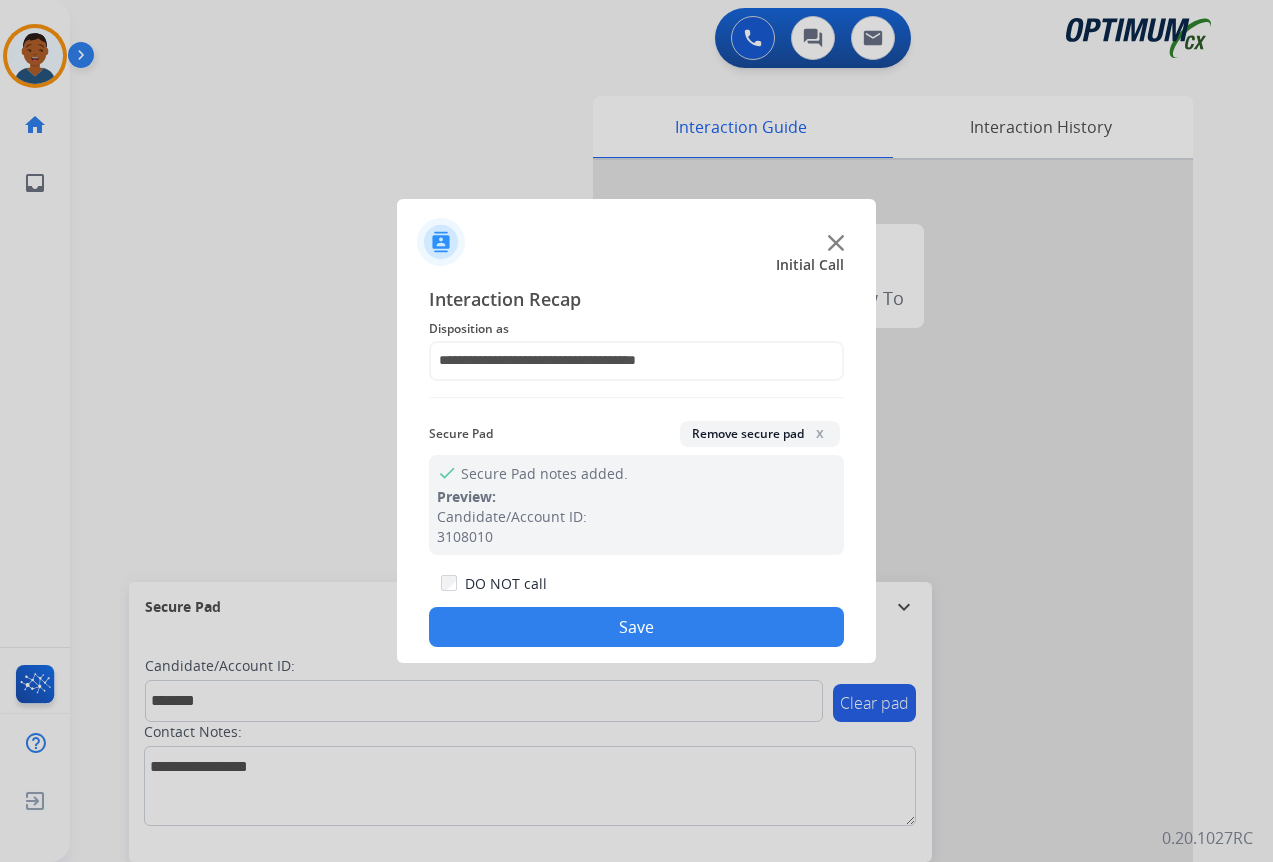 click on "Save" 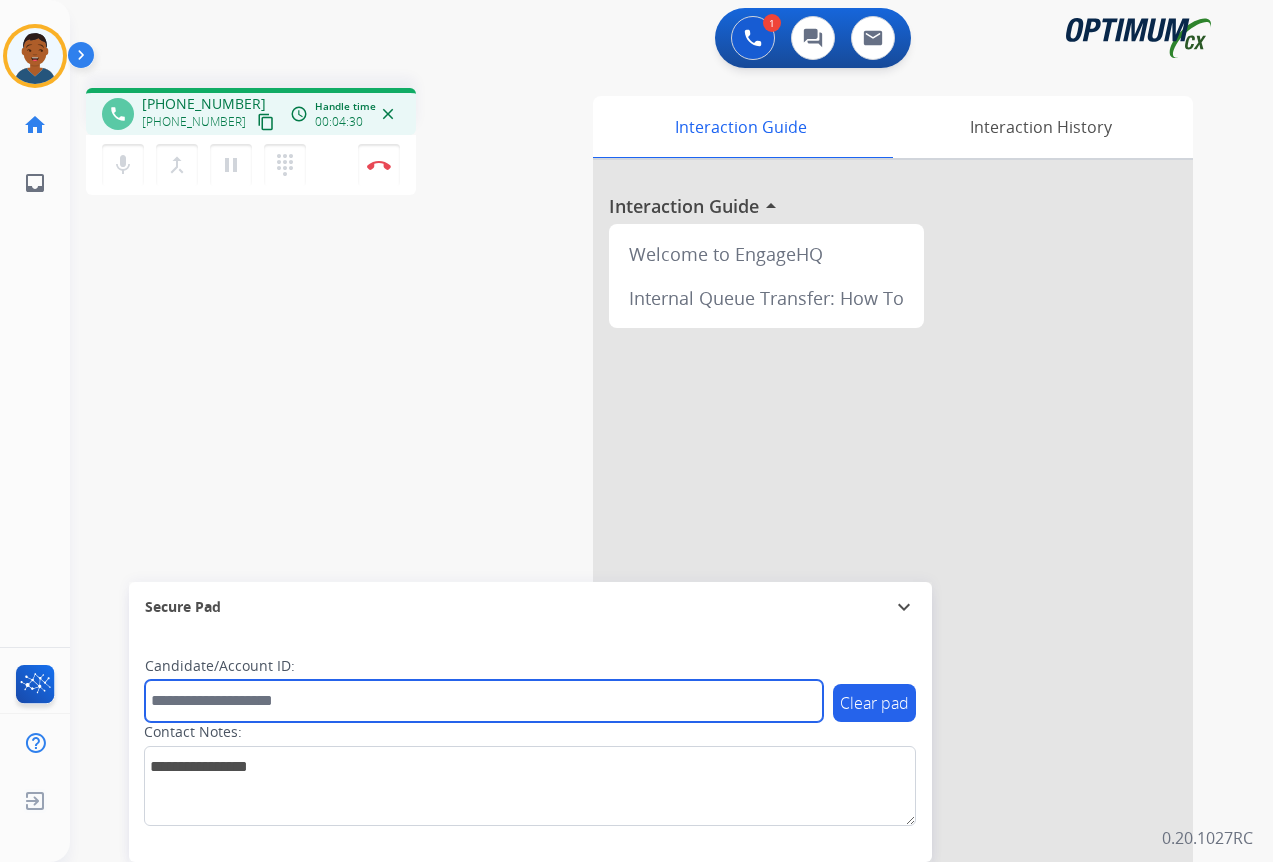 click at bounding box center (484, 701) 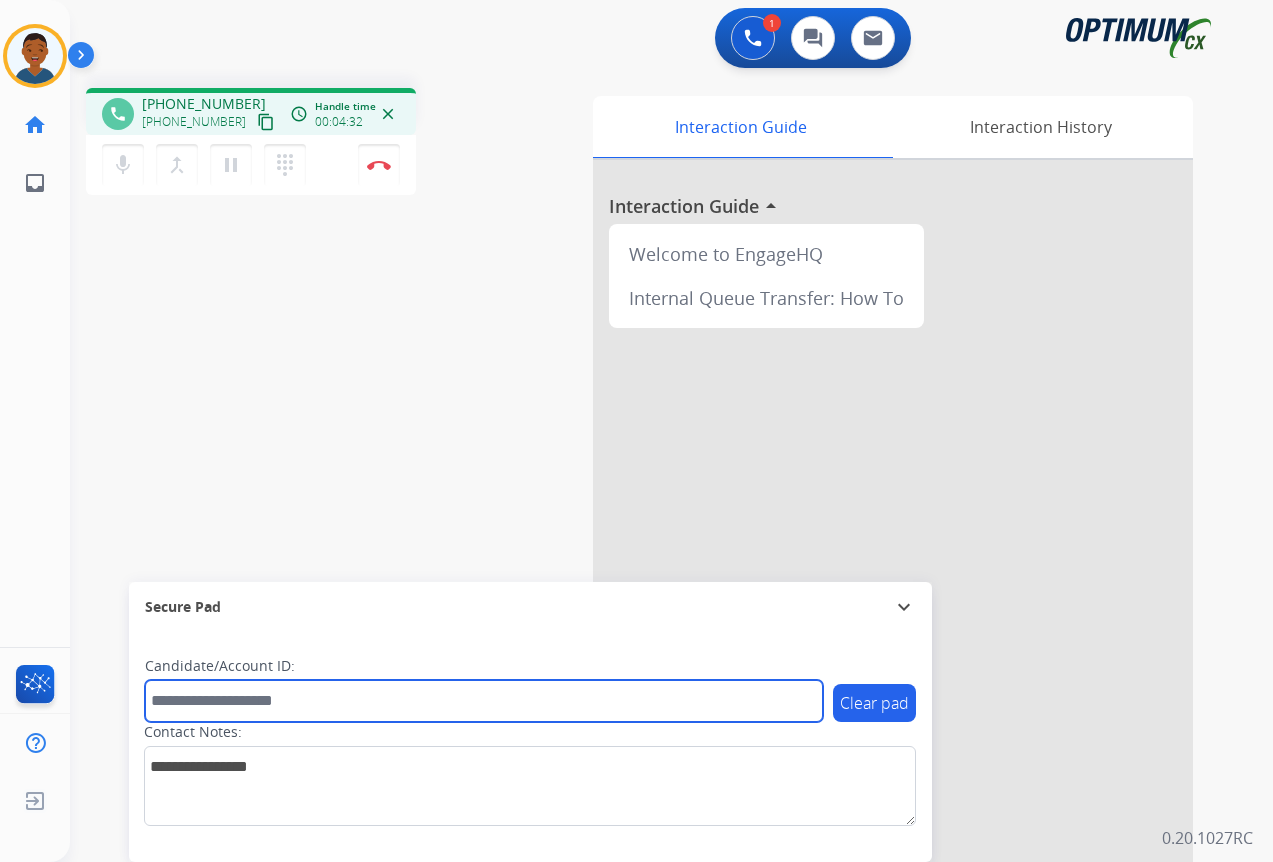 paste on "*******" 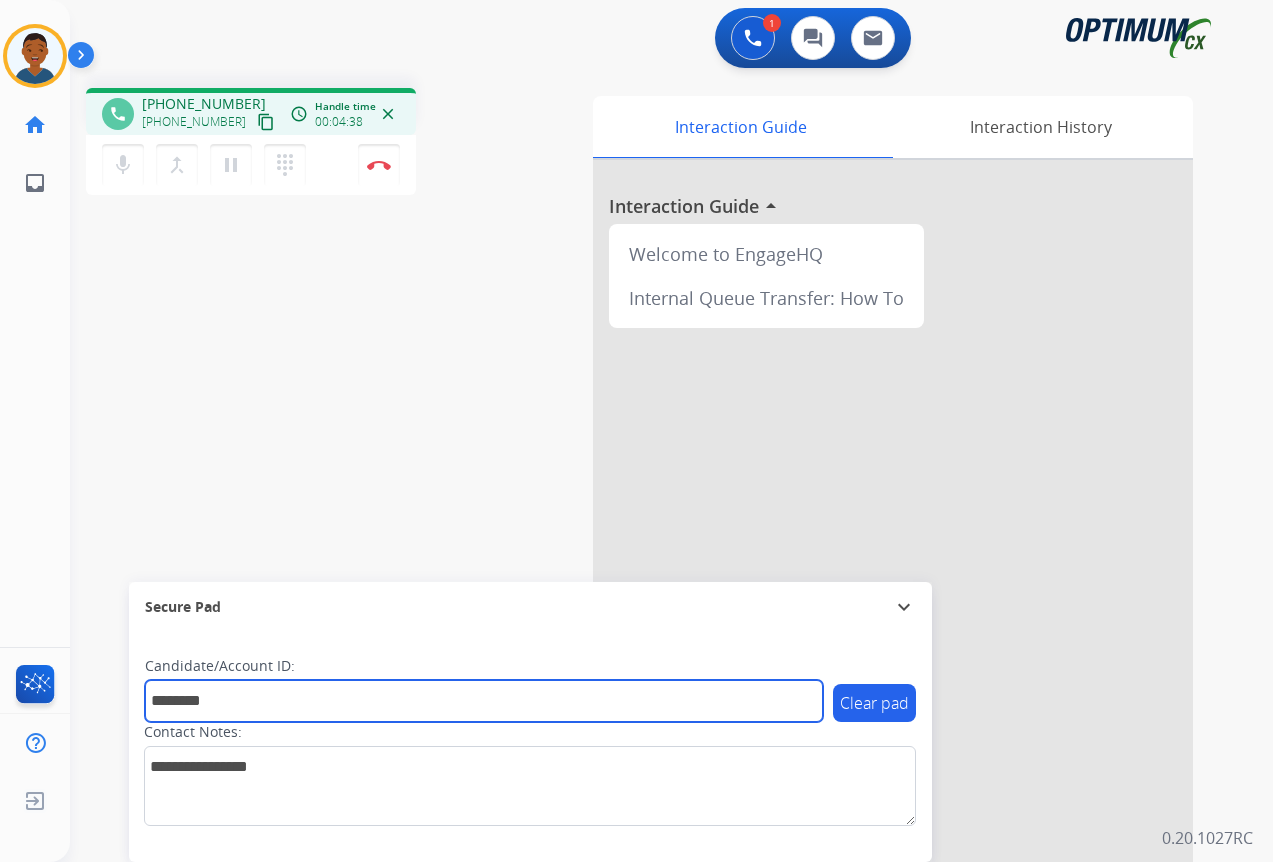 type on "*******" 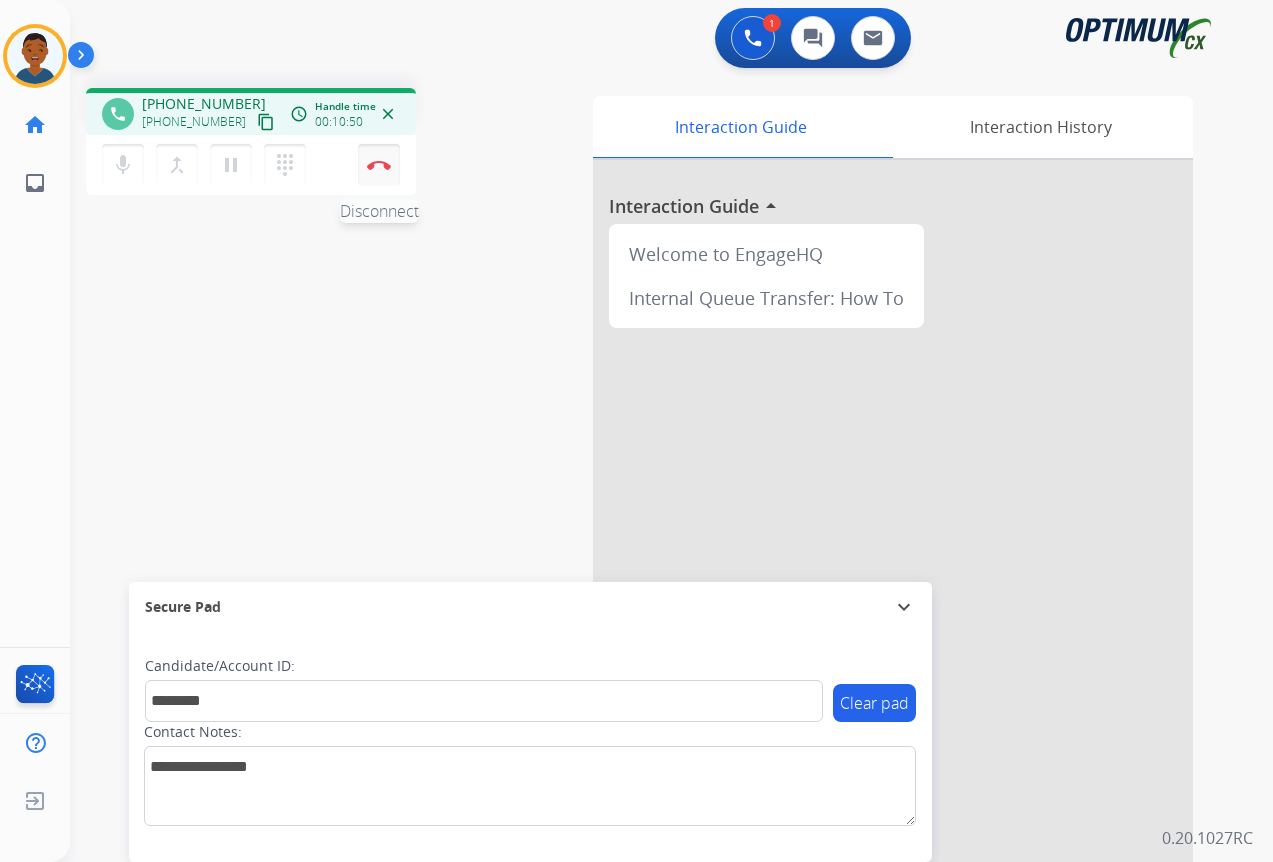 click at bounding box center (379, 165) 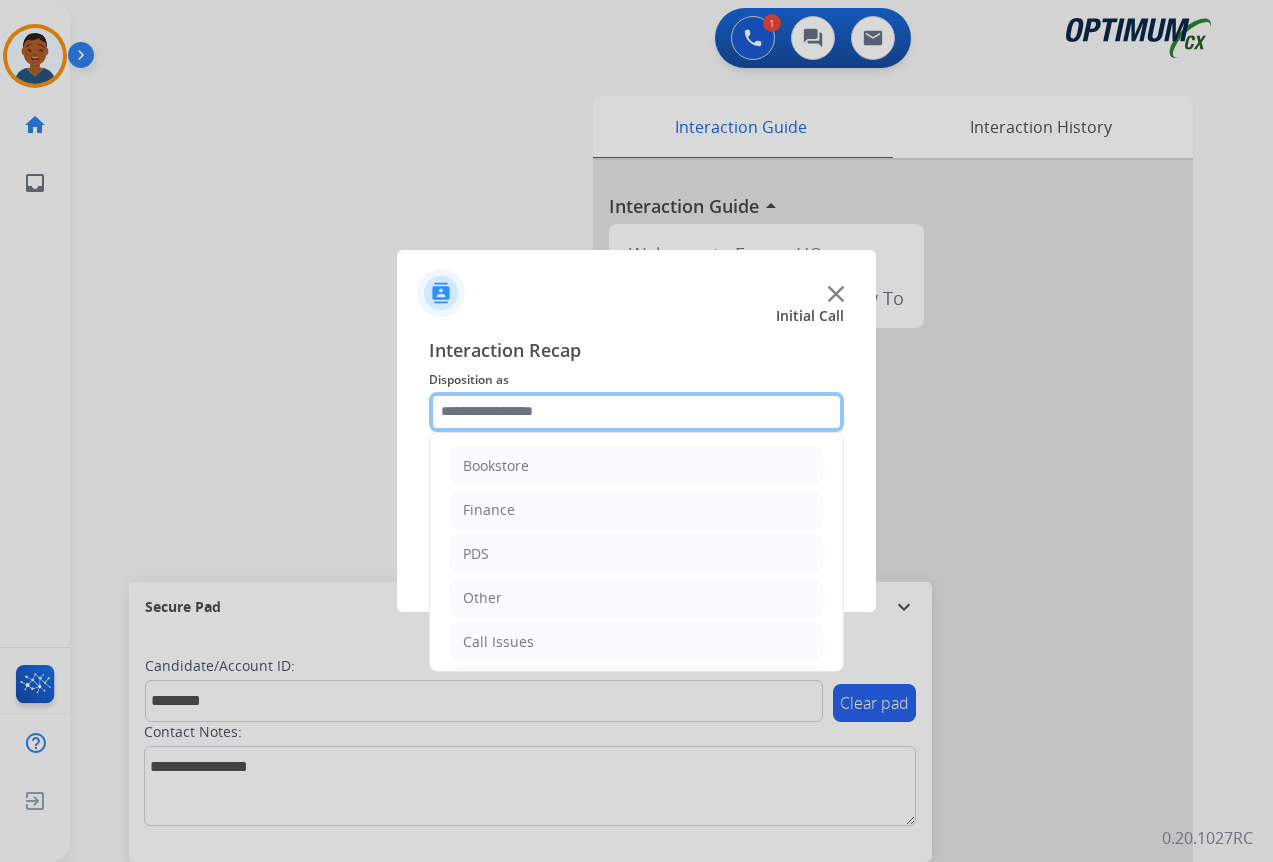 click 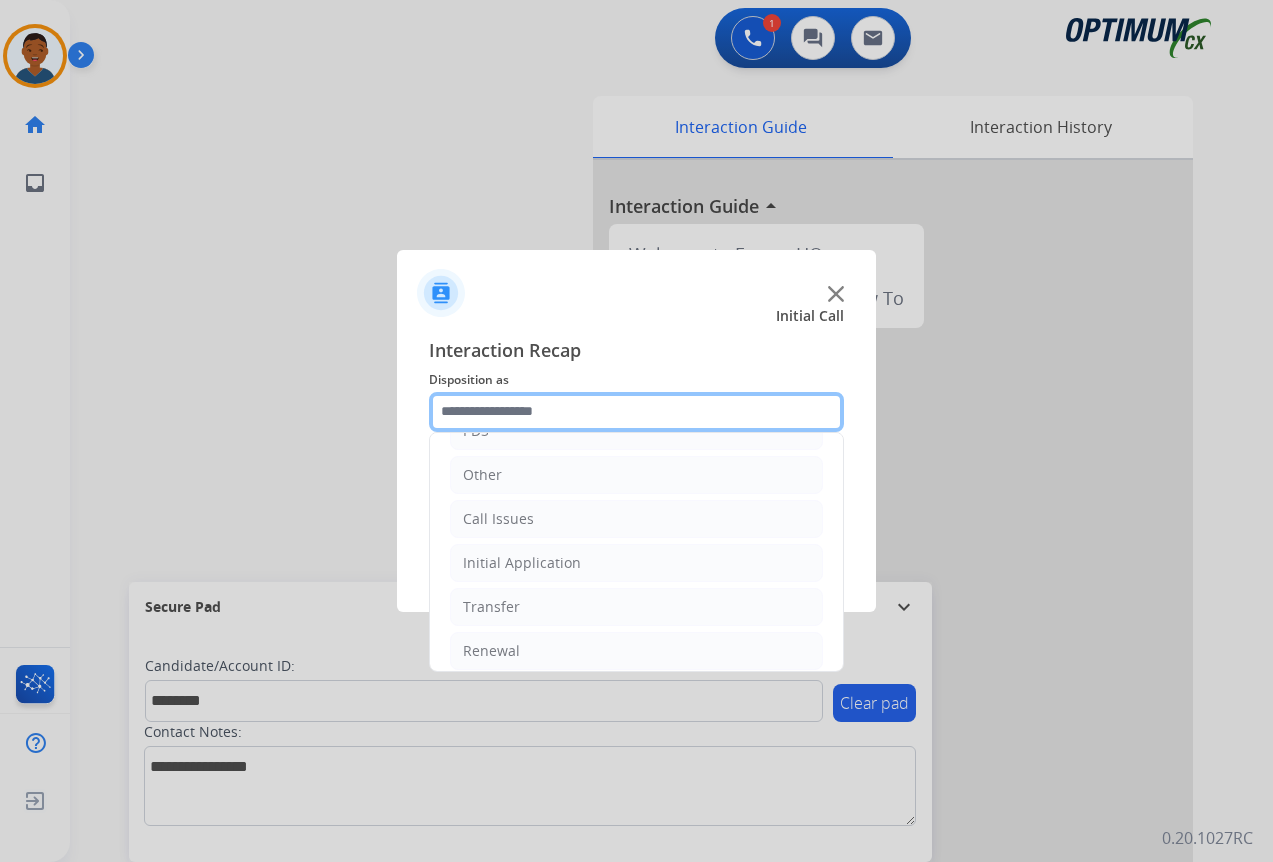 scroll, scrollTop: 136, scrollLeft: 0, axis: vertical 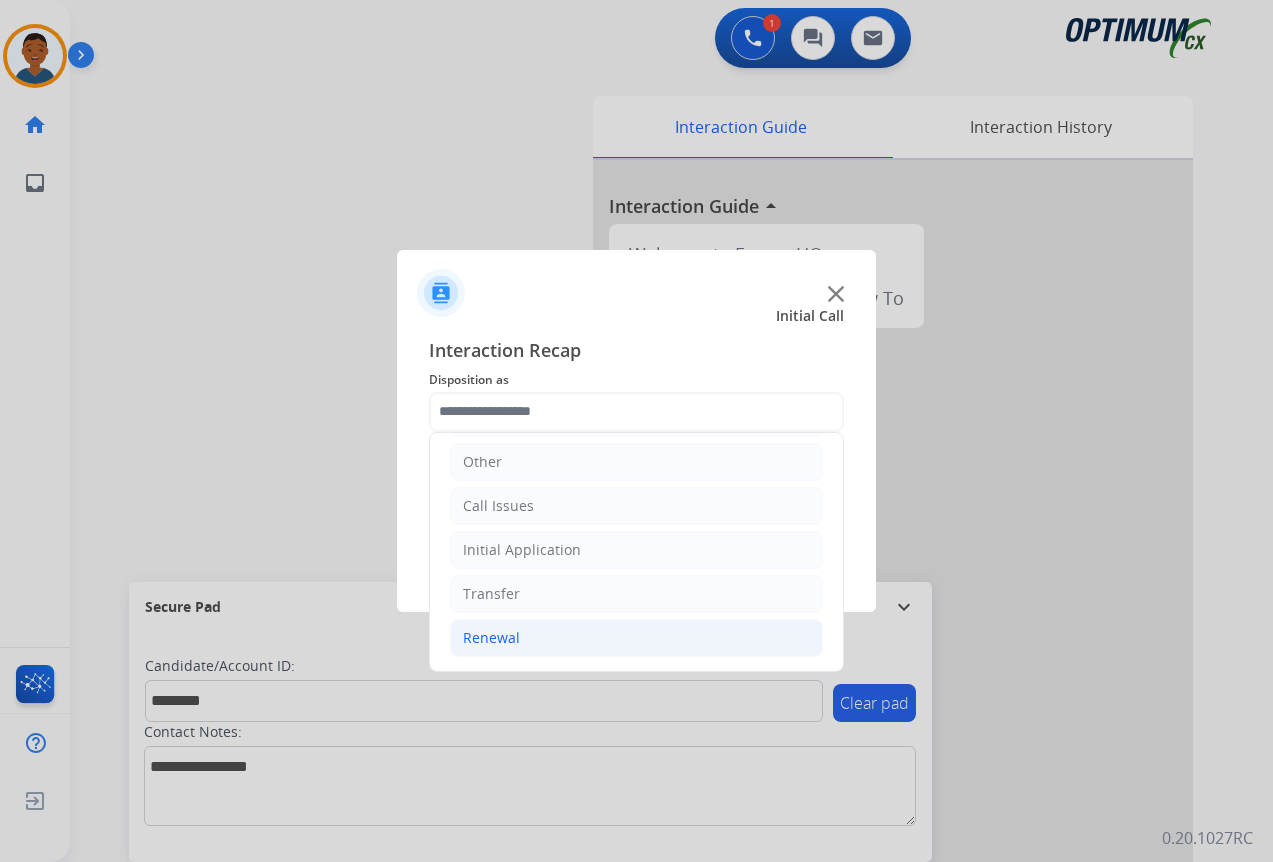 click on "Renewal" 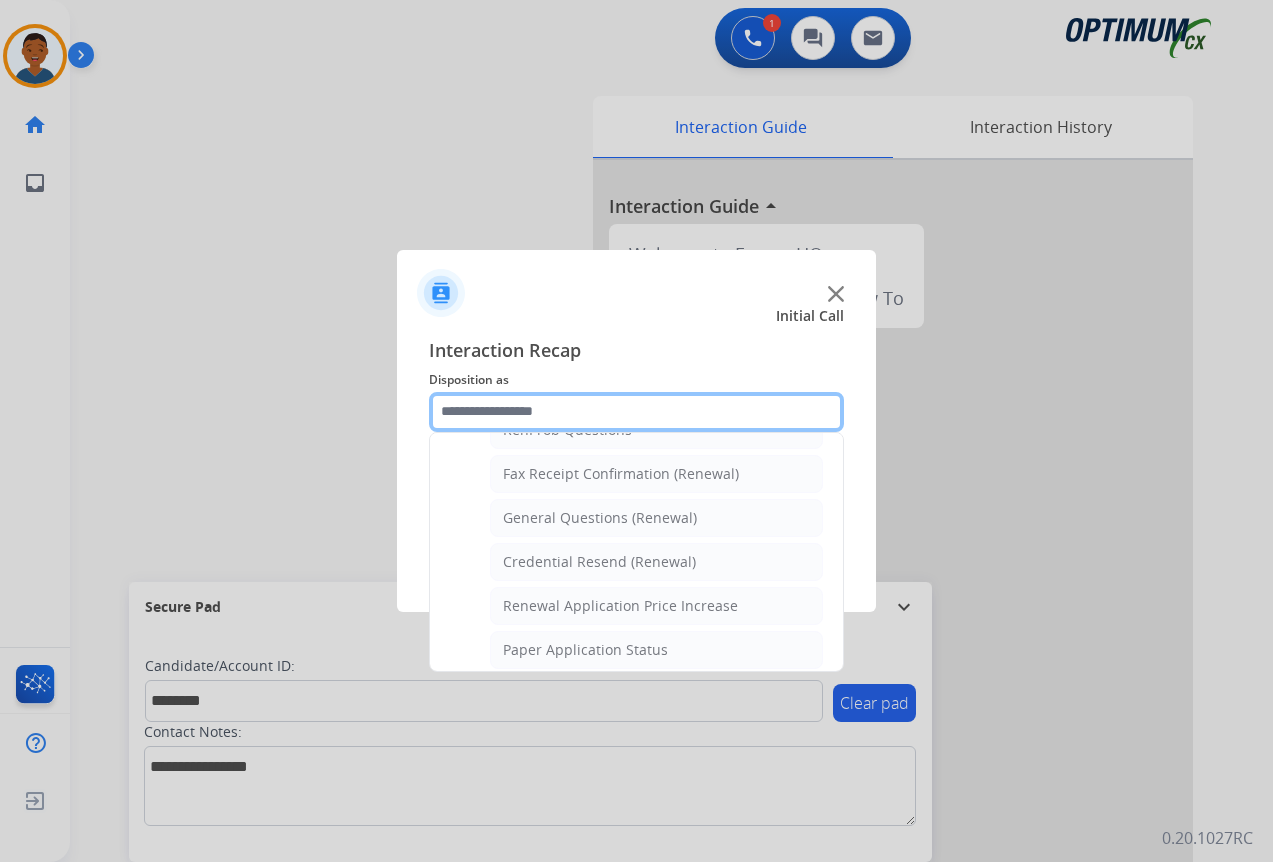 scroll, scrollTop: 636, scrollLeft: 0, axis: vertical 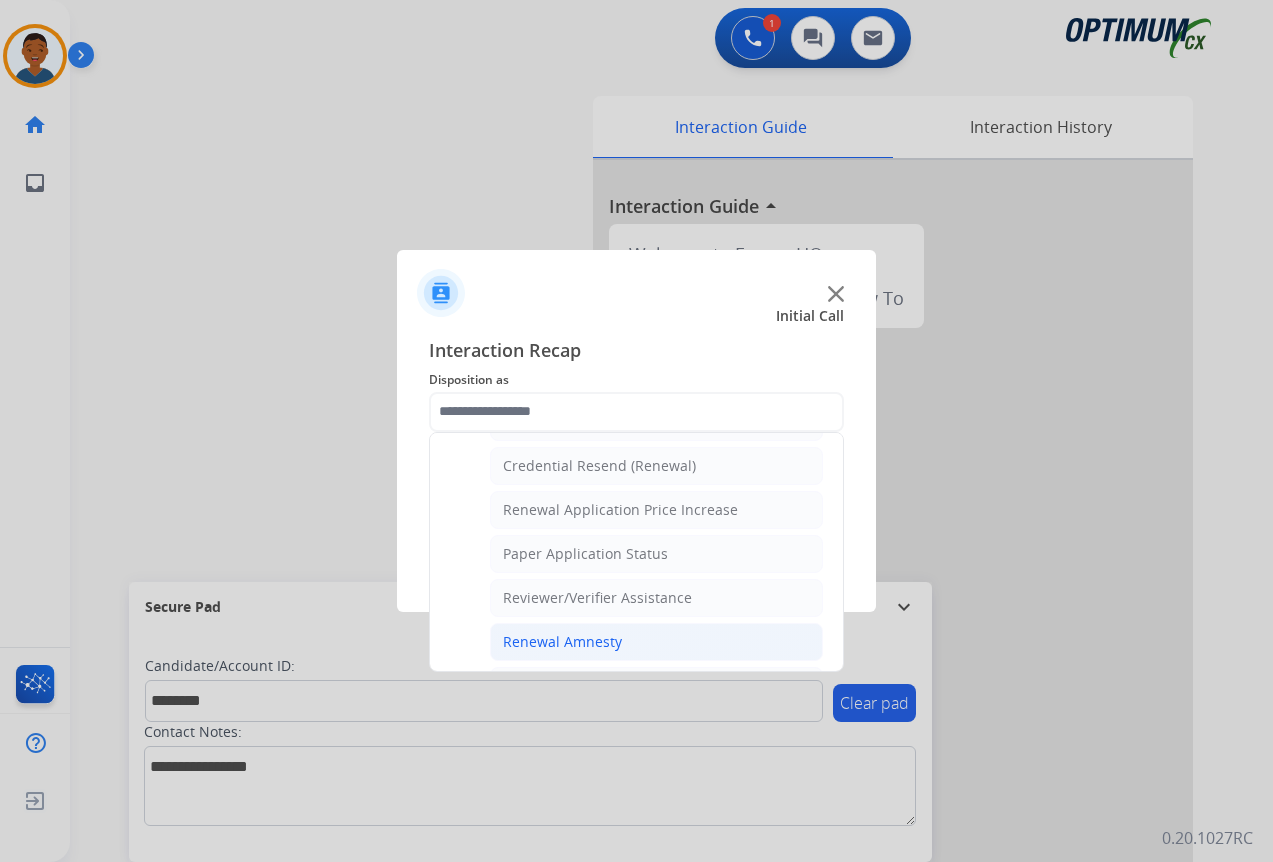 click on "Renewal Amnesty" 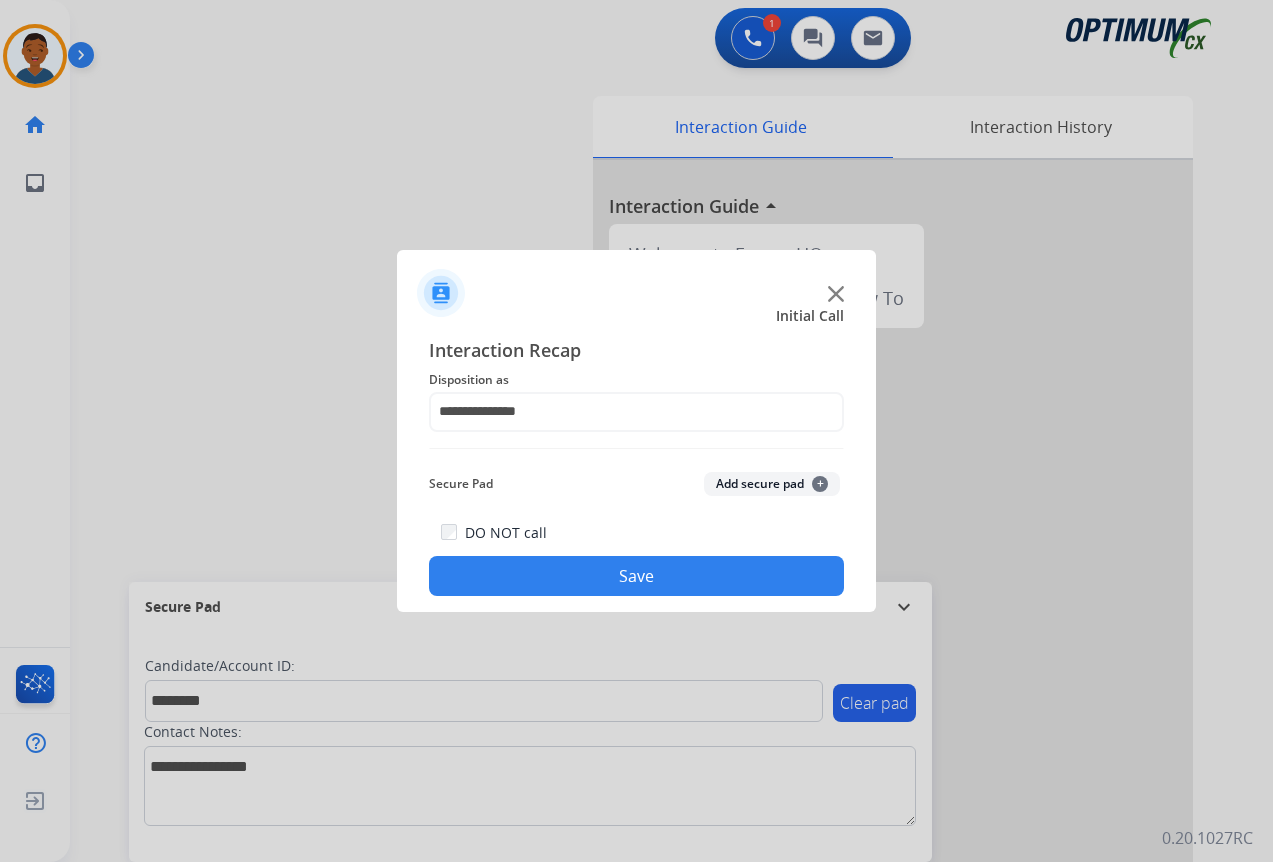 click on "Add secure pad  +" 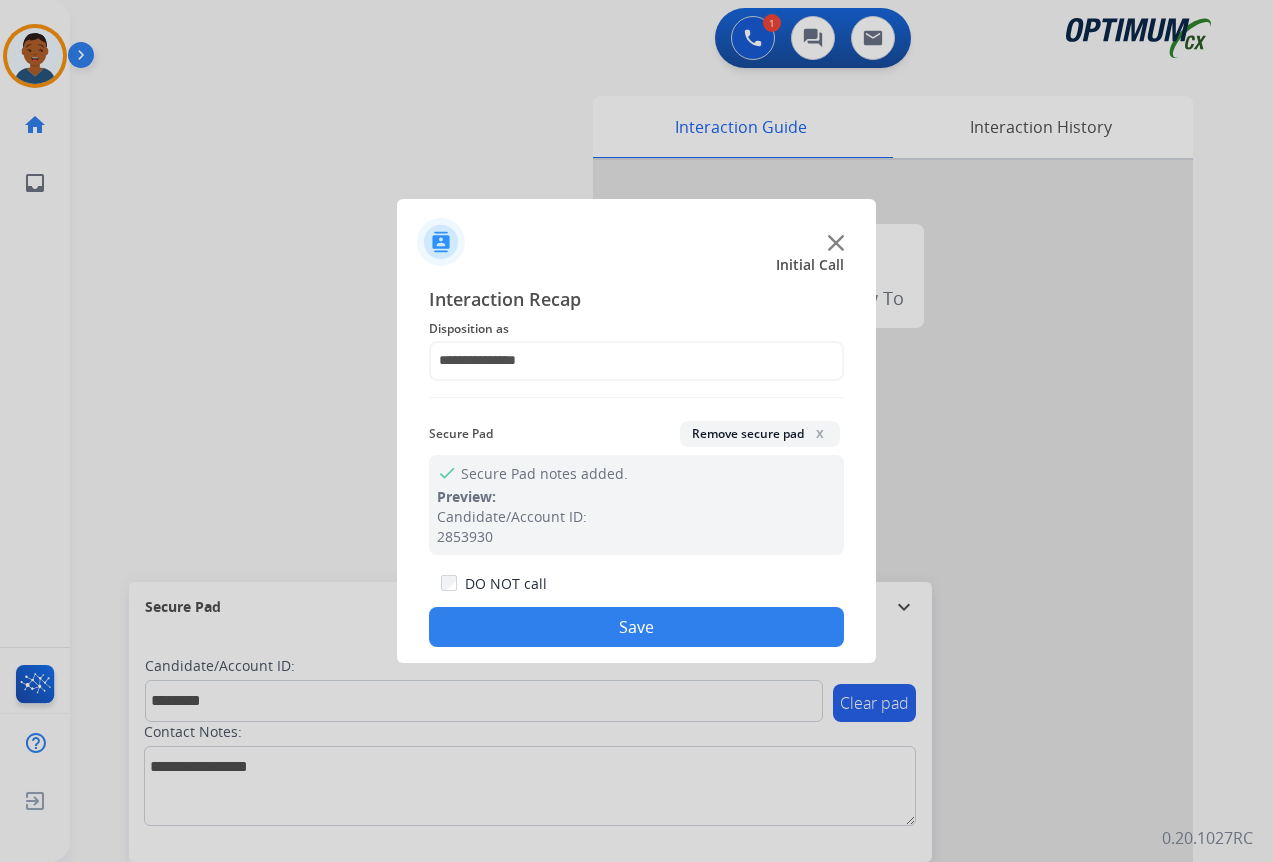 click on "Save" 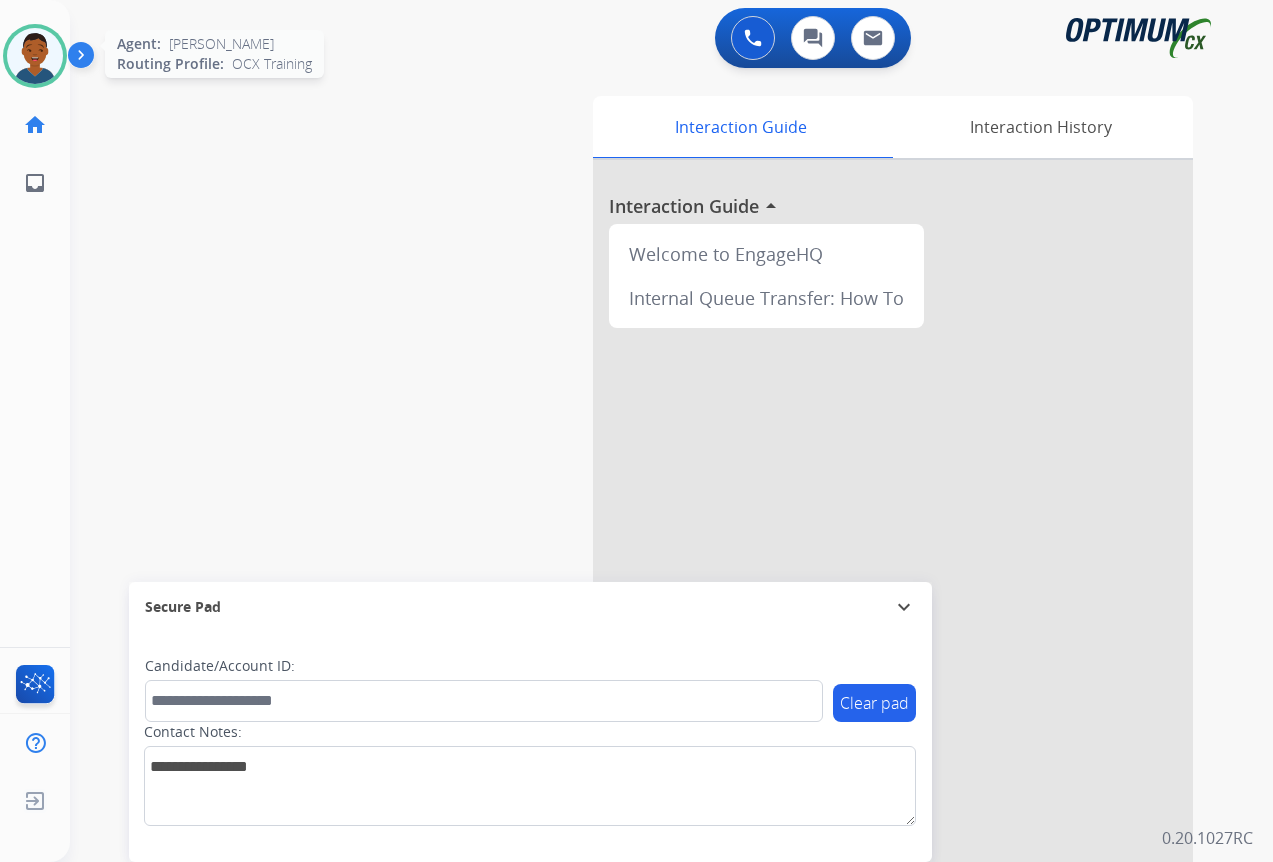 click at bounding box center [35, 56] 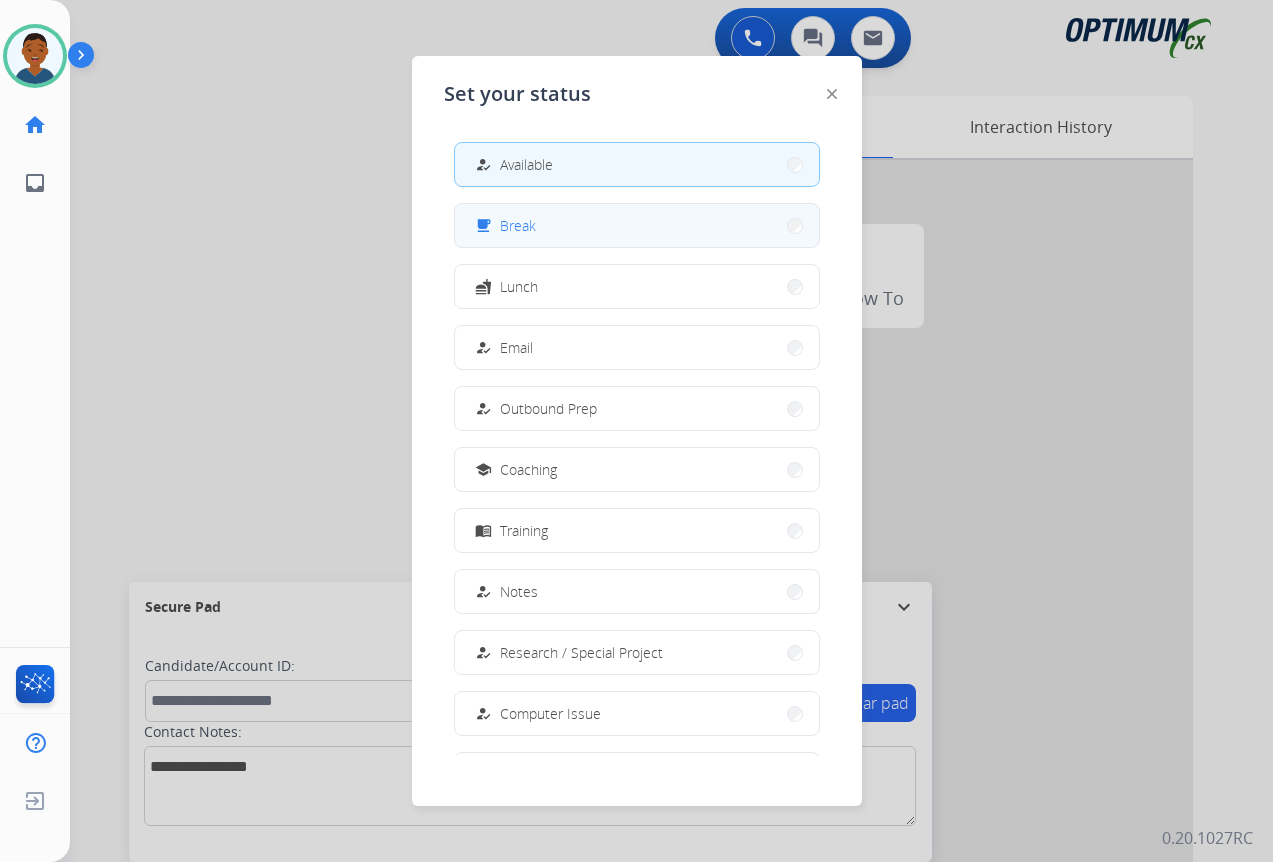 click on "Break" at bounding box center (518, 225) 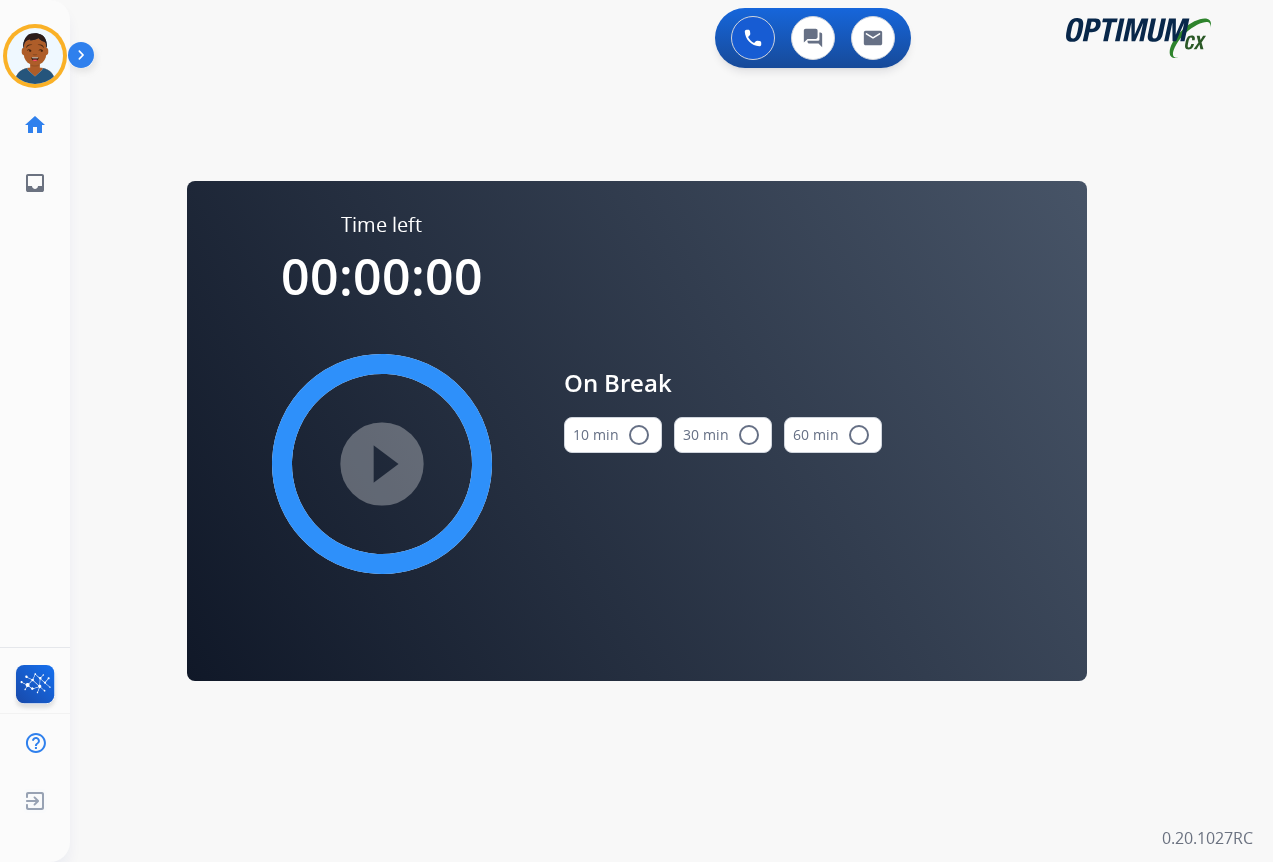 click on "radio_button_unchecked" at bounding box center (639, 435) 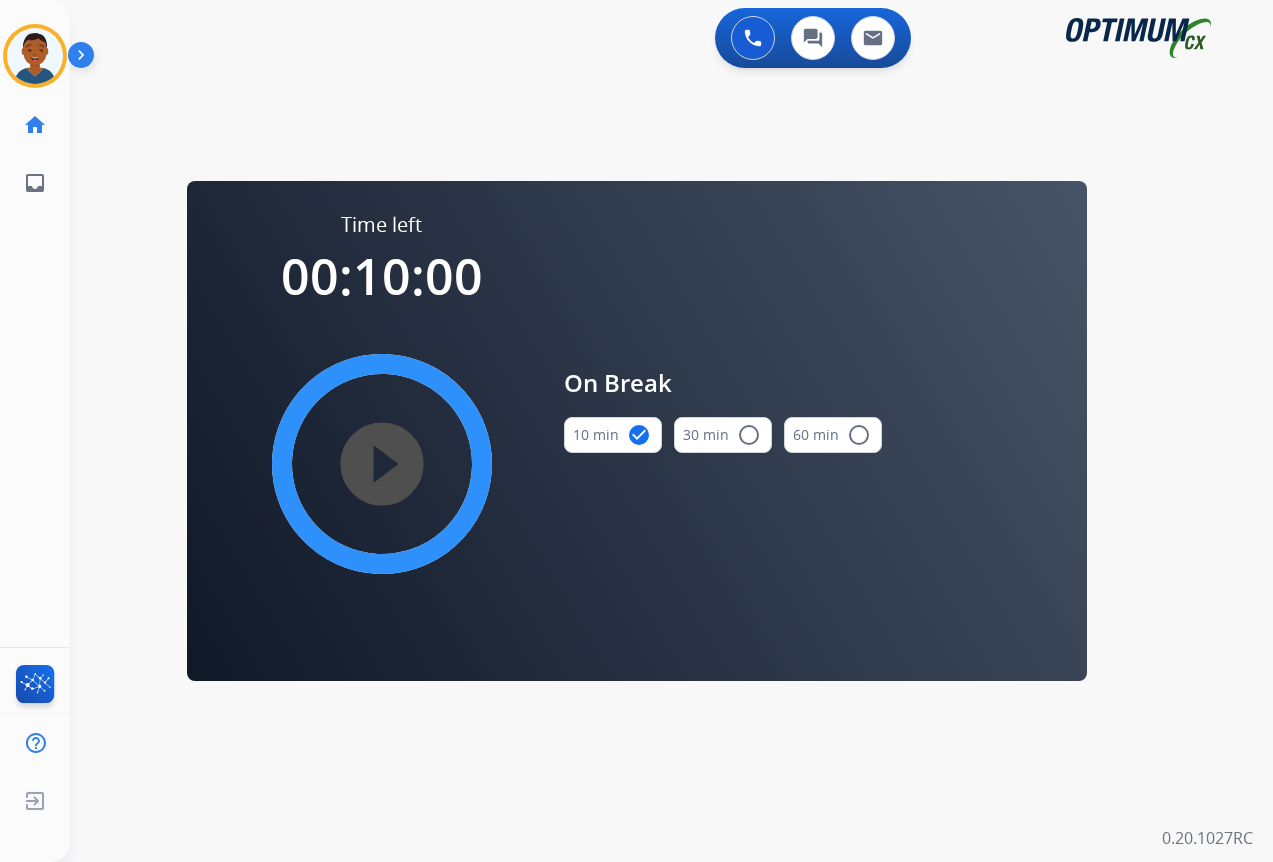 click on "play_circle_filled" at bounding box center (382, 464) 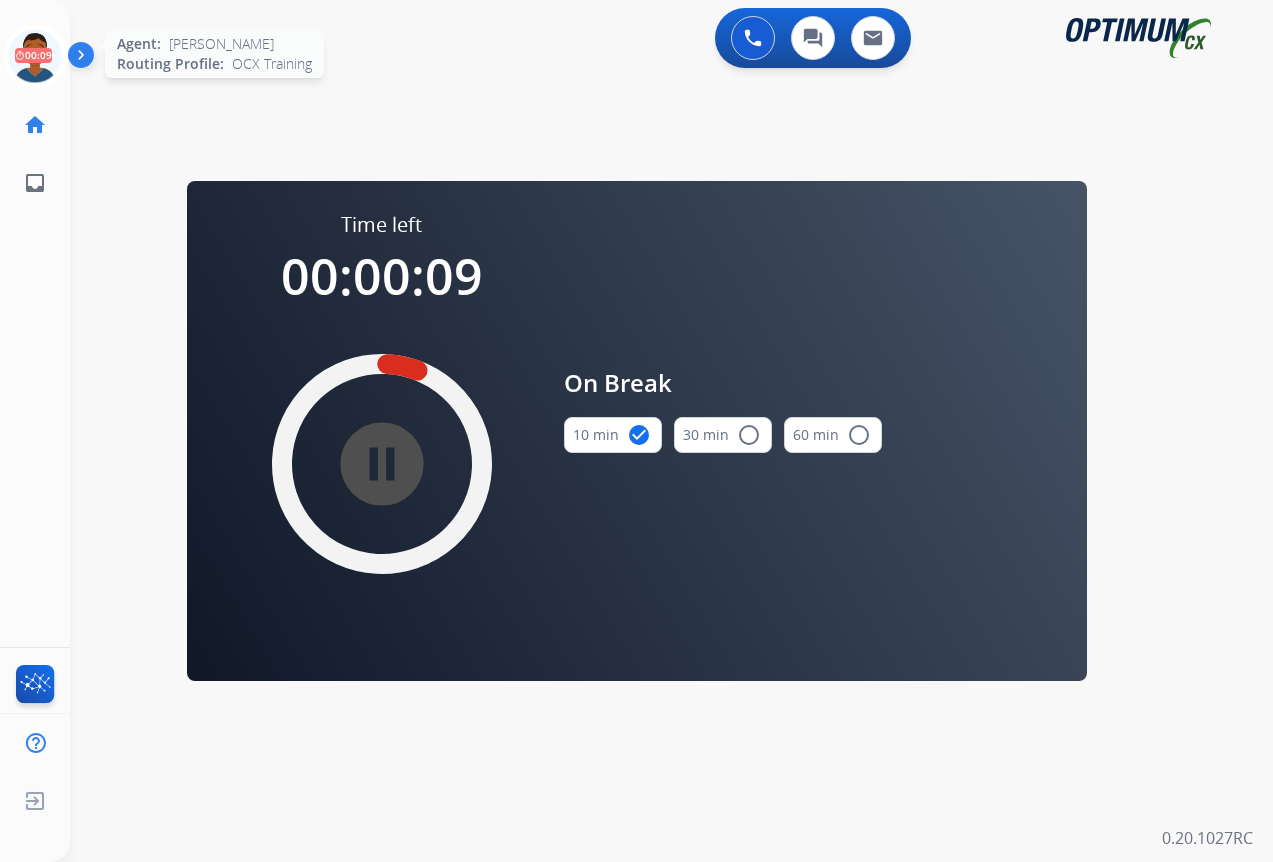click 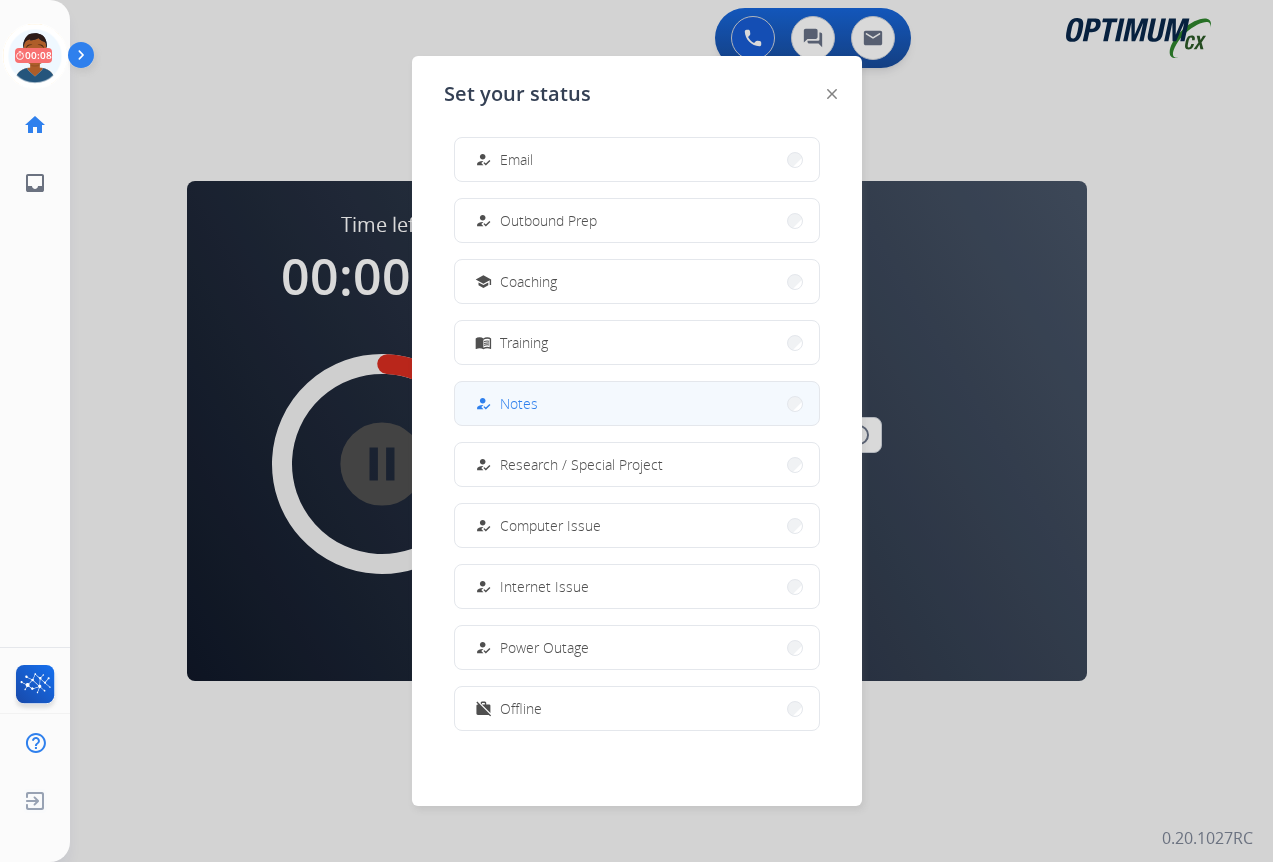 scroll, scrollTop: 189, scrollLeft: 0, axis: vertical 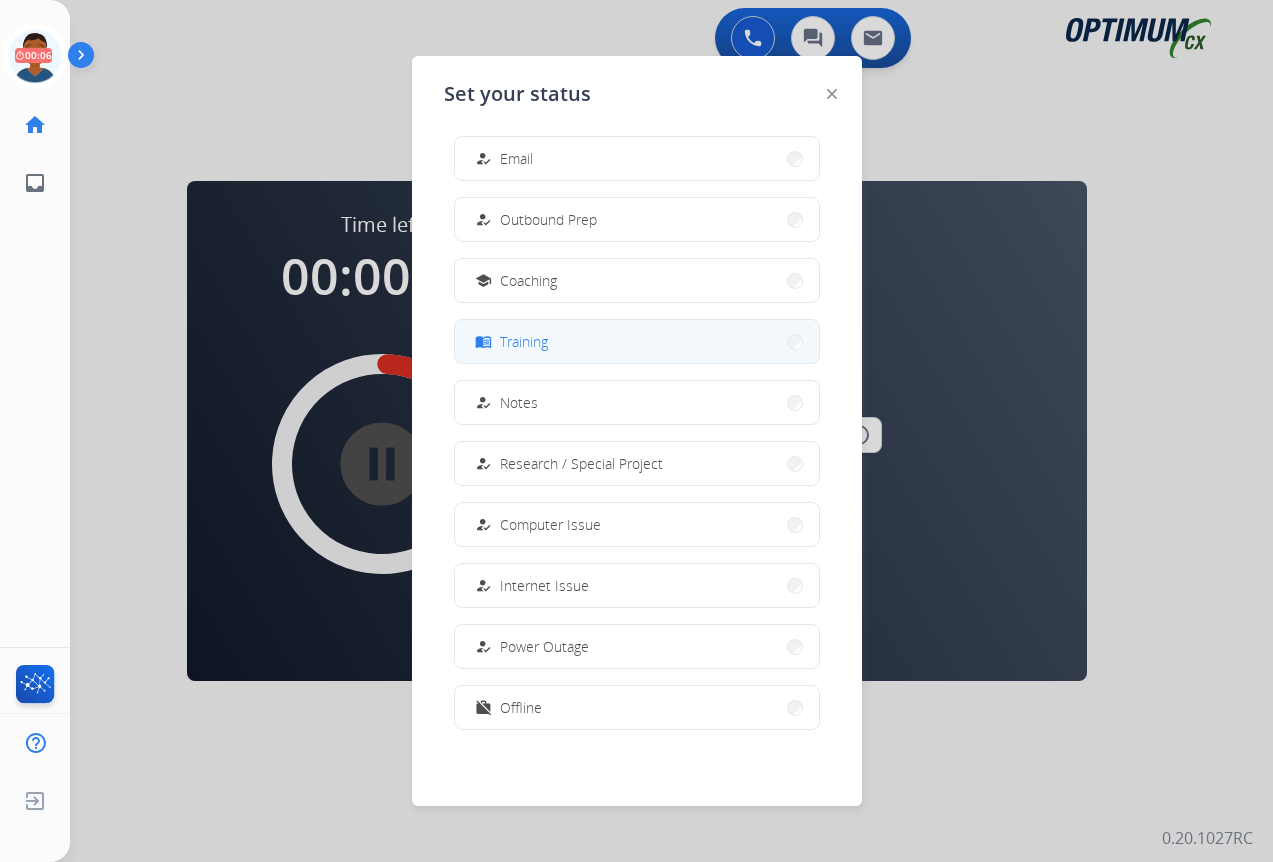 click on "Training" at bounding box center (524, 341) 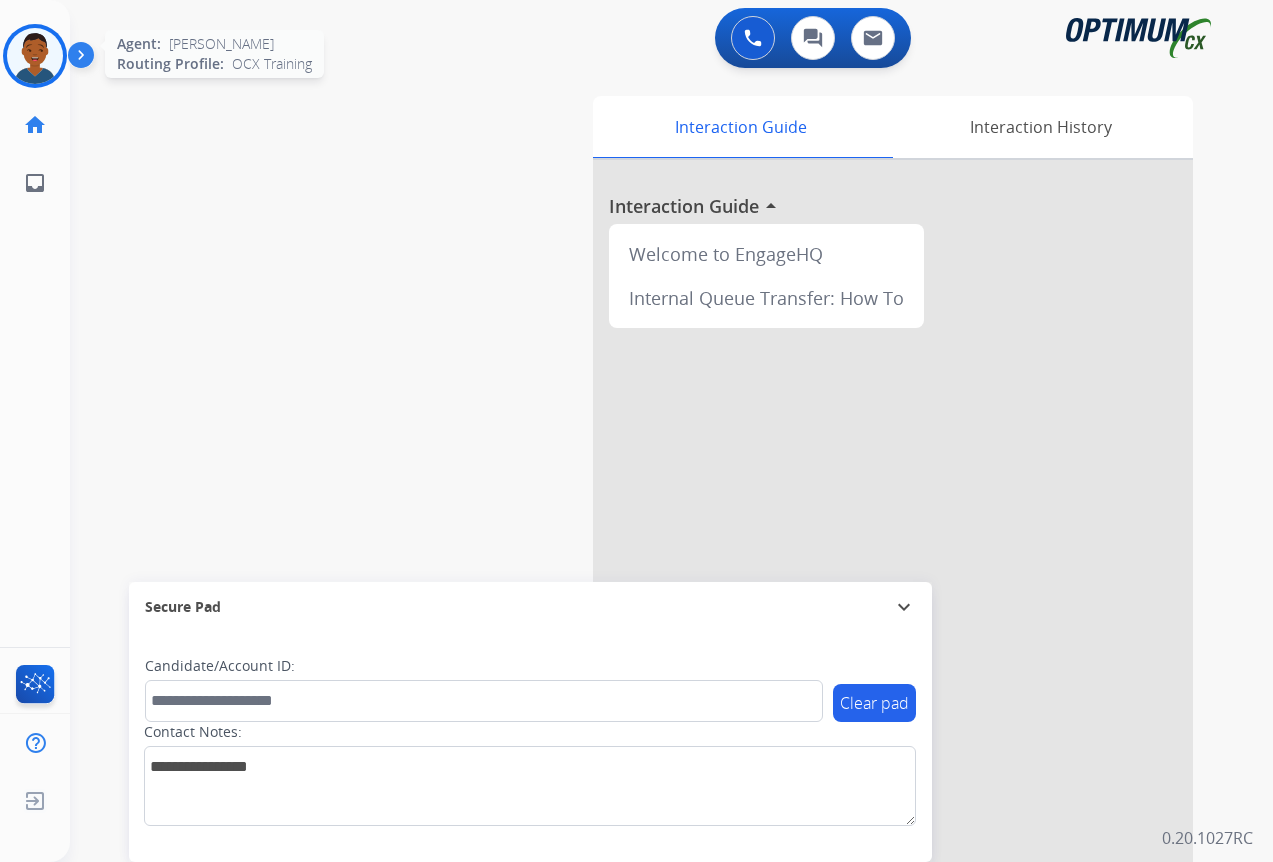 click at bounding box center [35, 56] 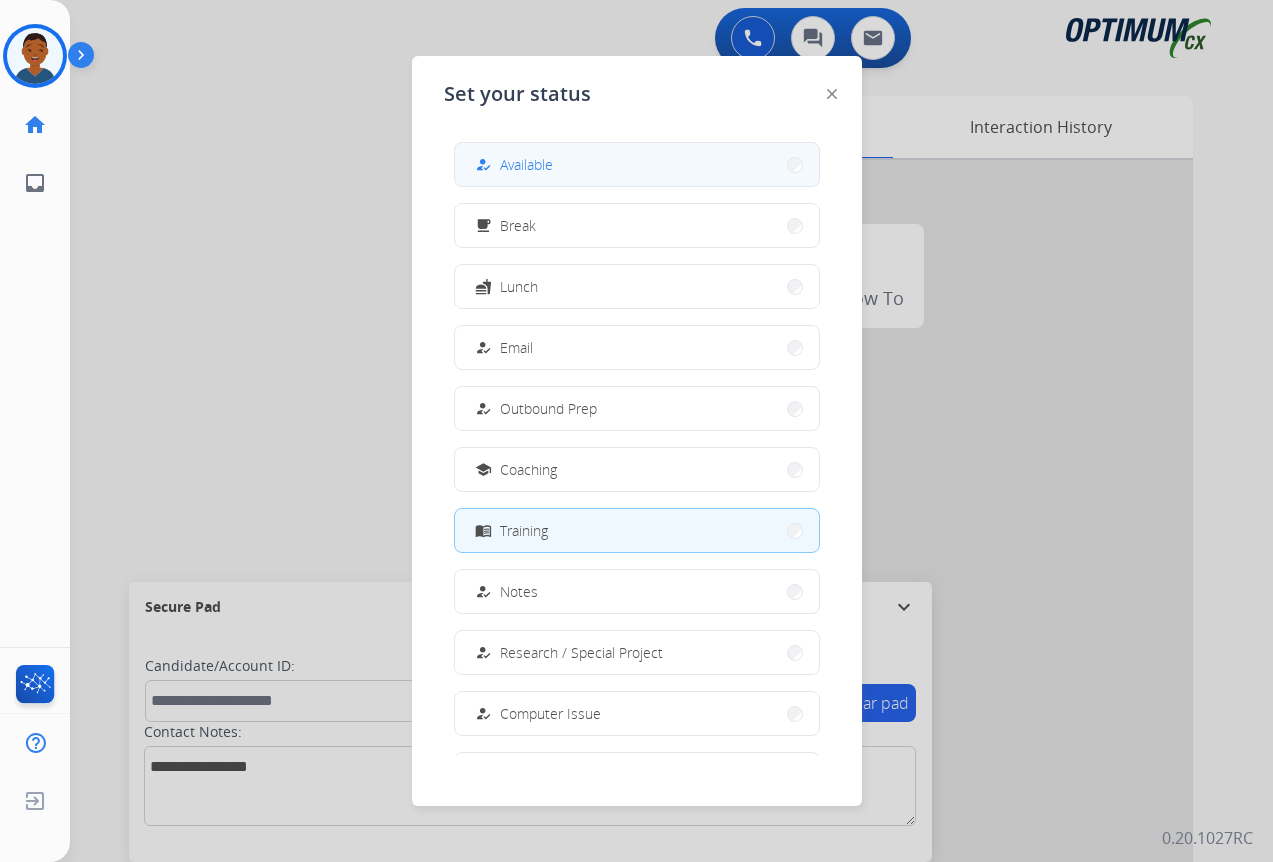 click on "Available" at bounding box center (526, 164) 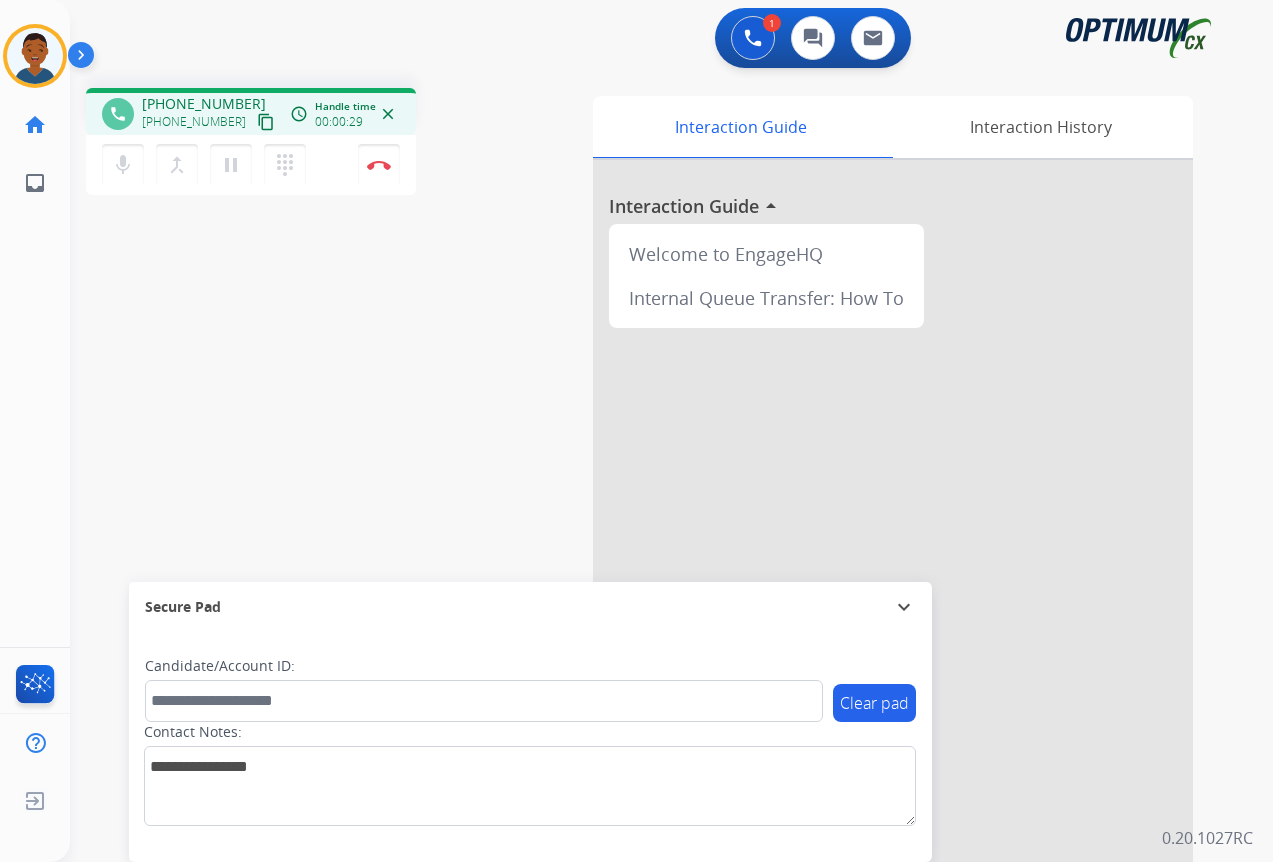 click on "content_copy" at bounding box center [266, 122] 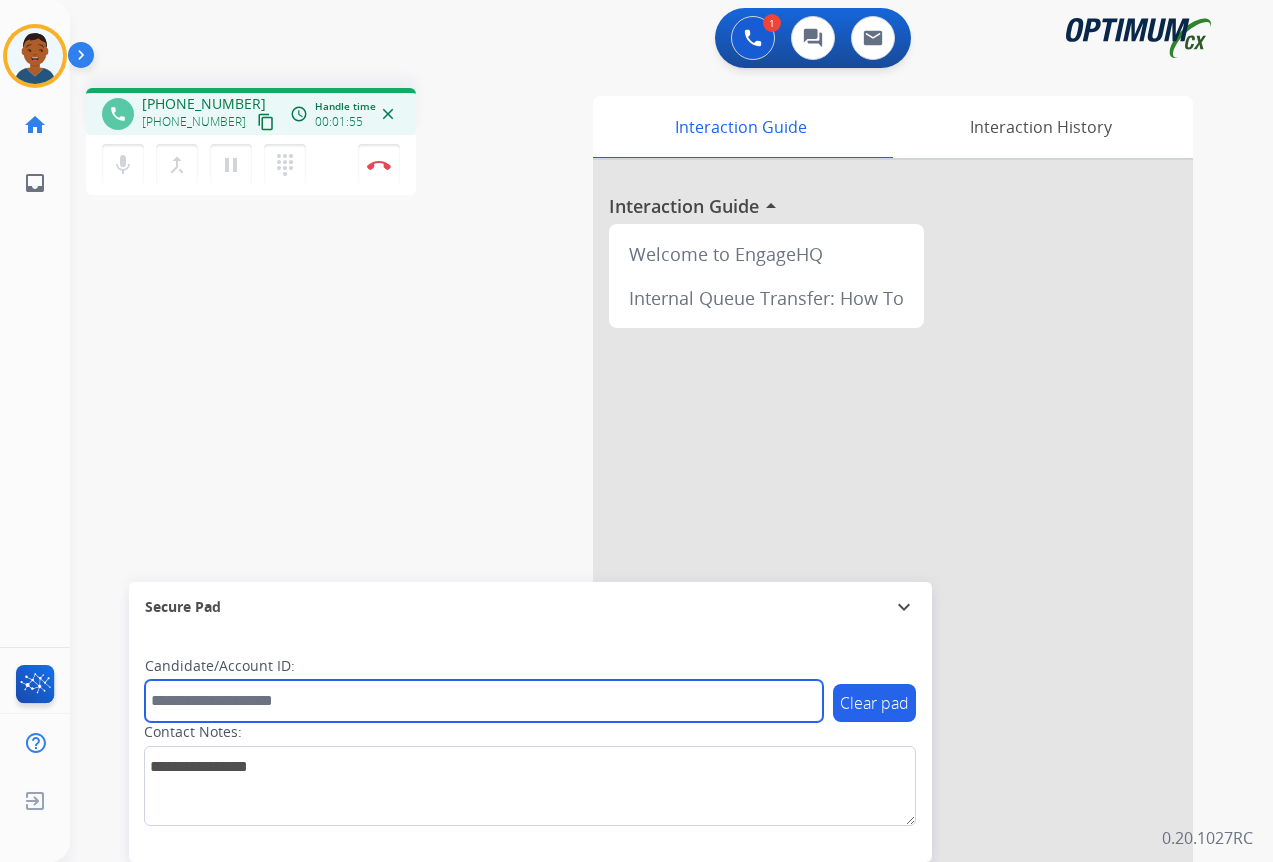 click at bounding box center [484, 701] 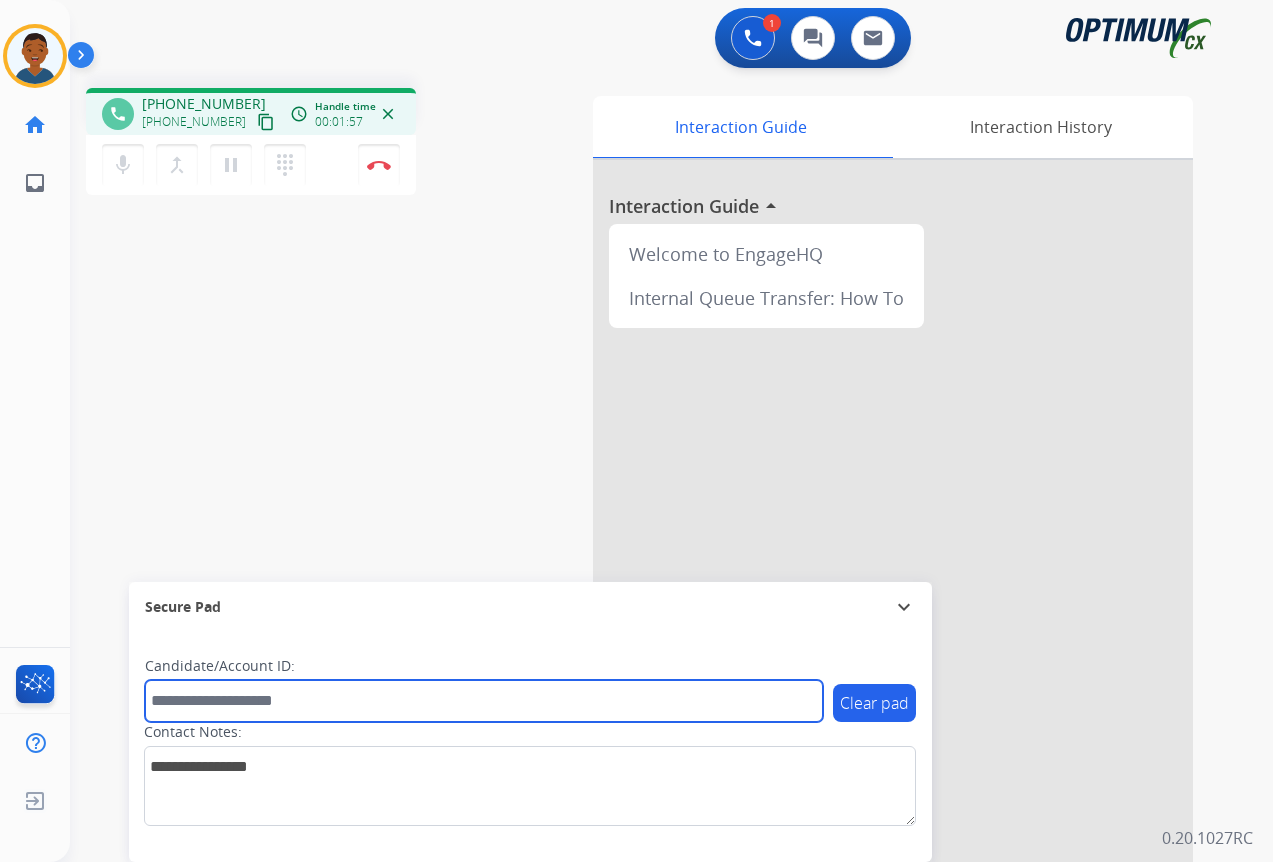 paste on "*******" 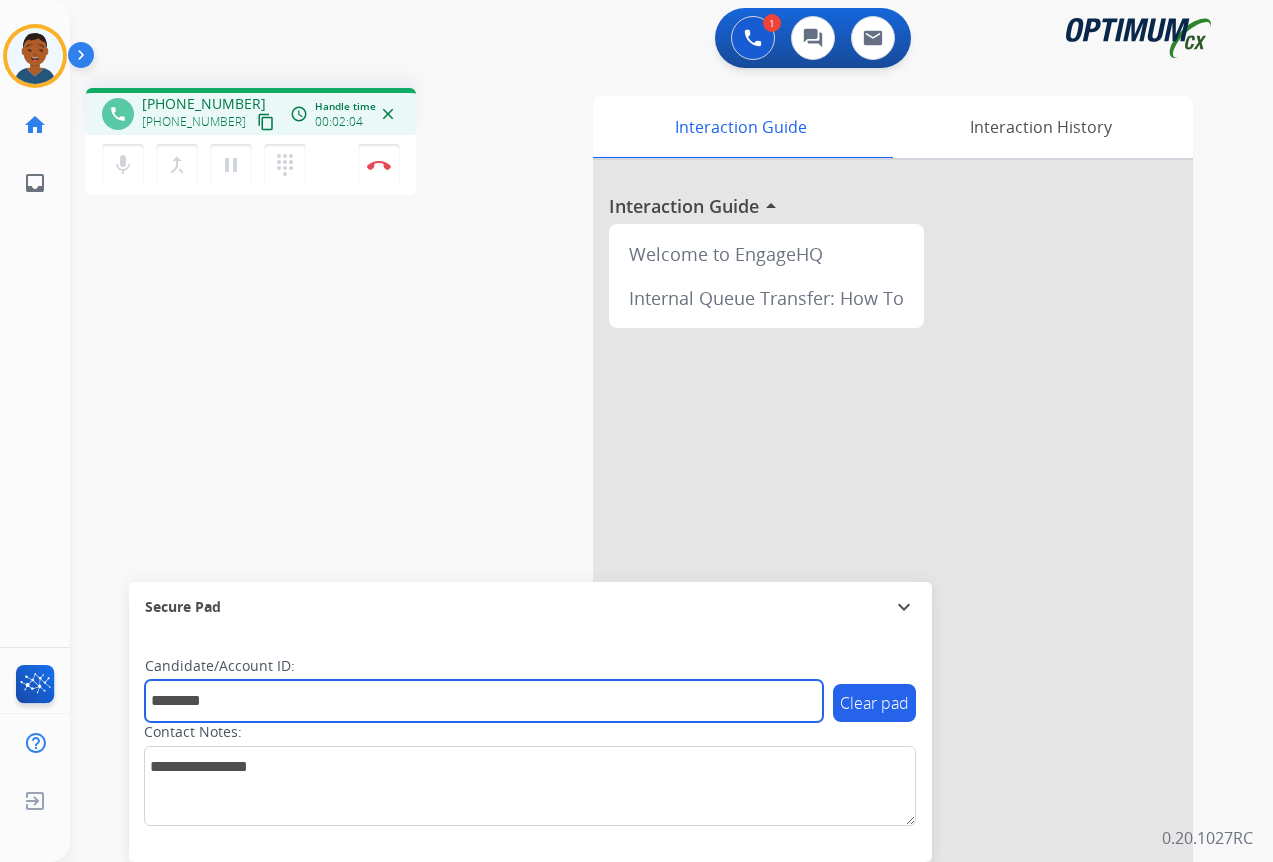 type on "*******" 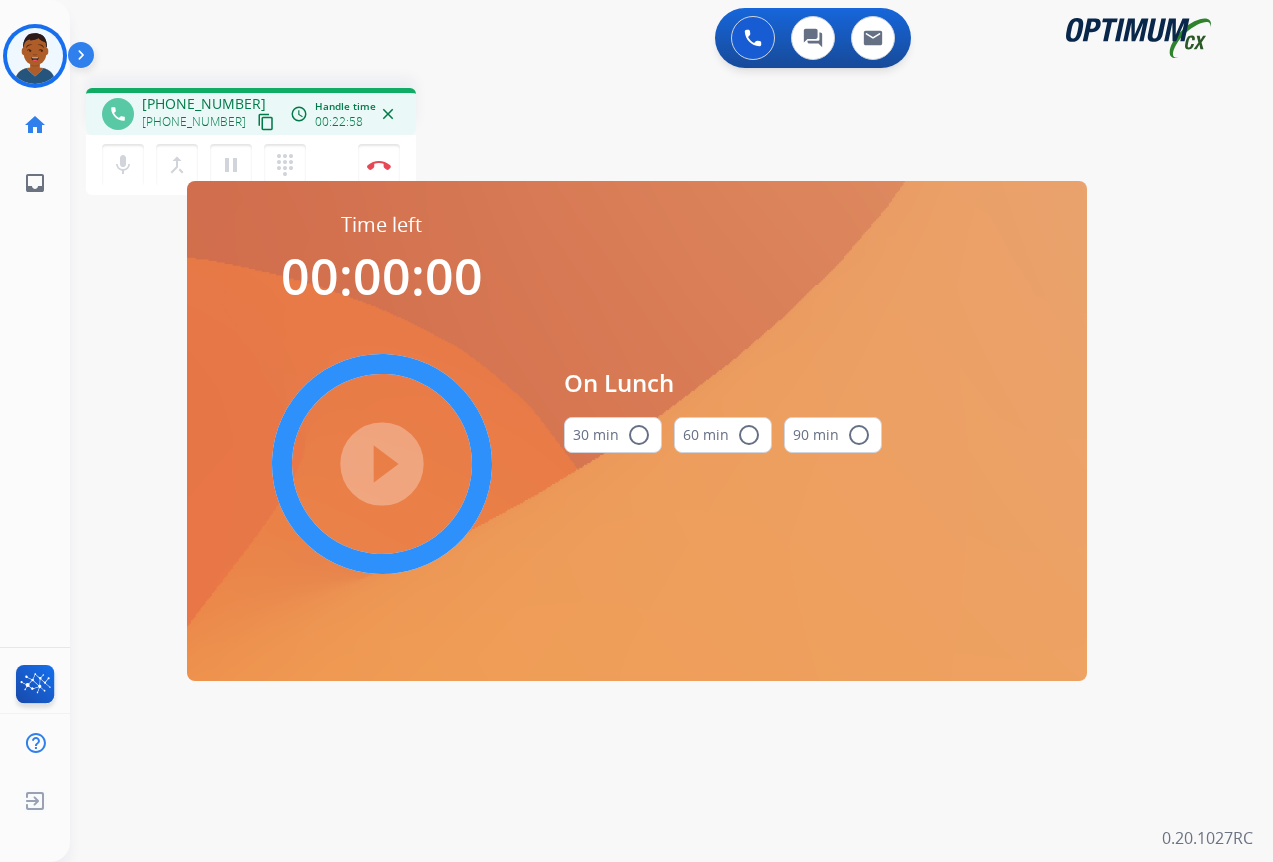 click on "phone [PHONE_NUMBER] [PHONE_NUMBER] content_copy access_time Call metrics Queue   00:07 Hold   00:00 Talk   22:59 Total   23:05 Handle time 00:22:58 close mic Mute merge_type Bridge pause Hold dialpad Dialpad Disconnect swap_horiz Break voice bridge close_fullscreen Connect 3-Way Call merge_type Separate 3-Way Call" at bounding box center (508, 144) 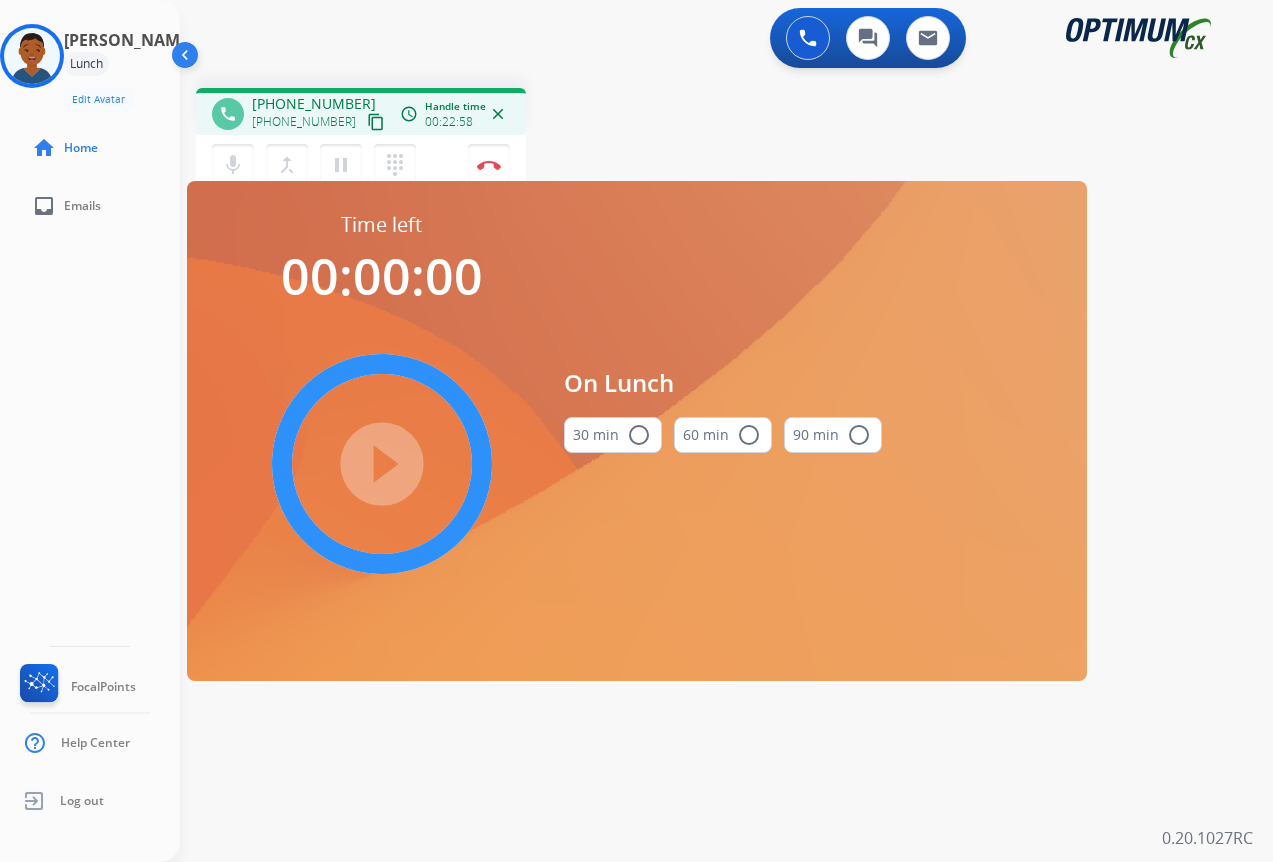 click at bounding box center (187, 59) 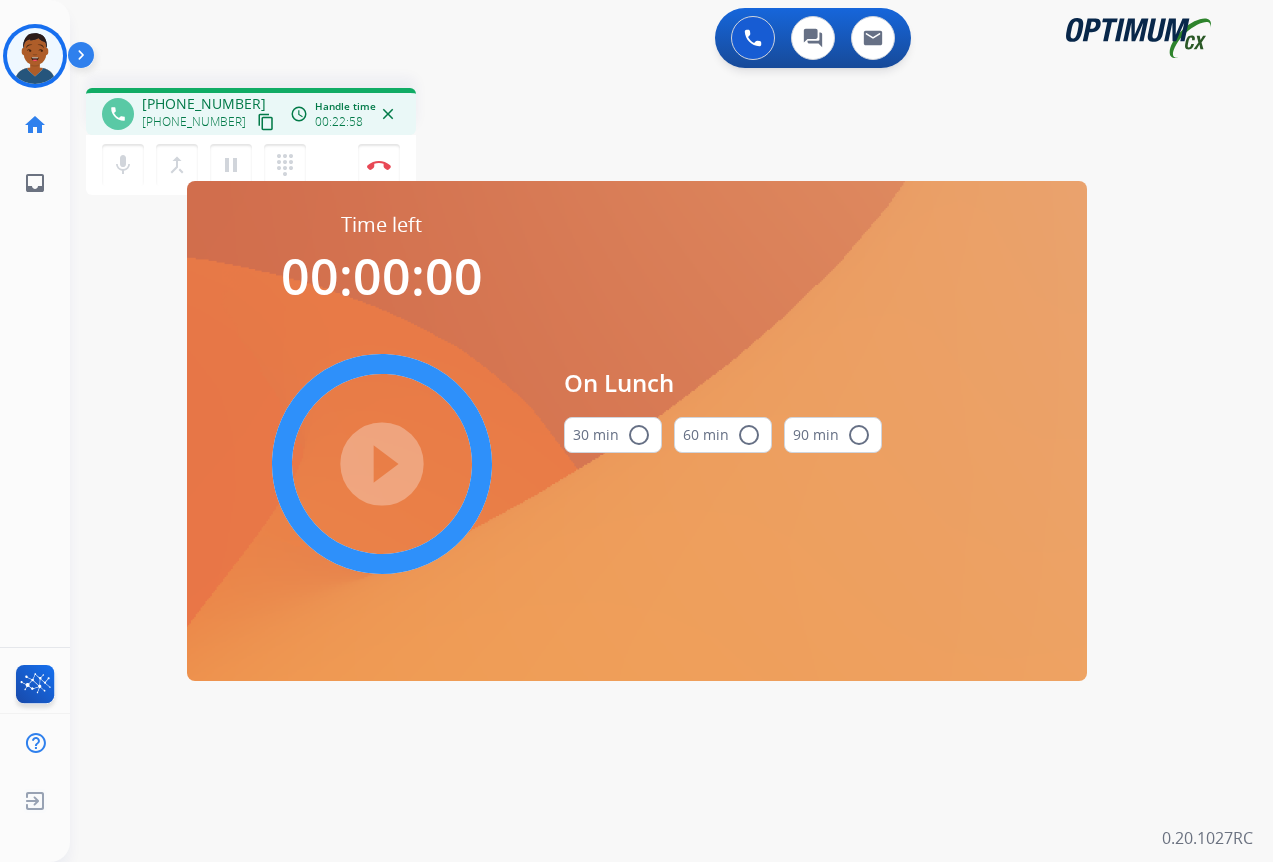 click at bounding box center [85, 59] 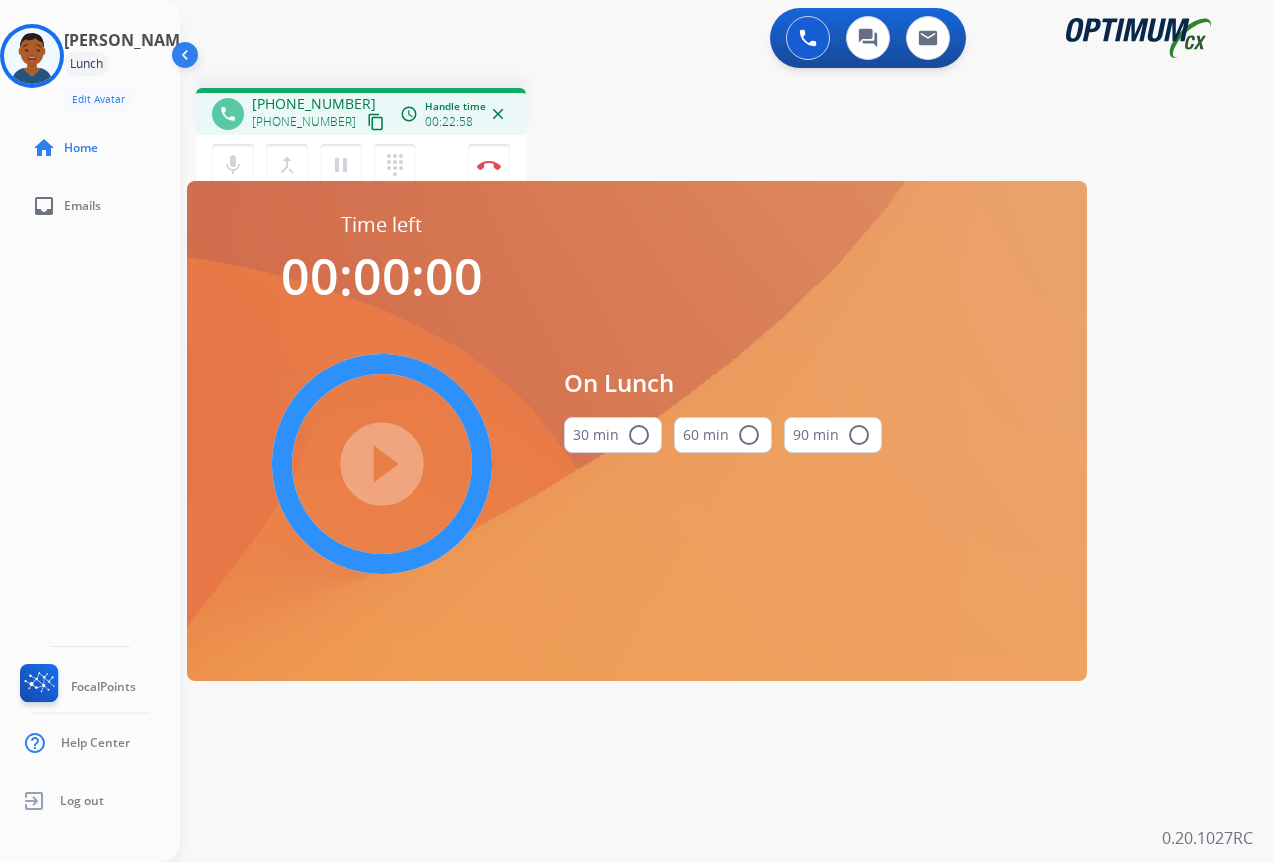 click at bounding box center [187, 59] 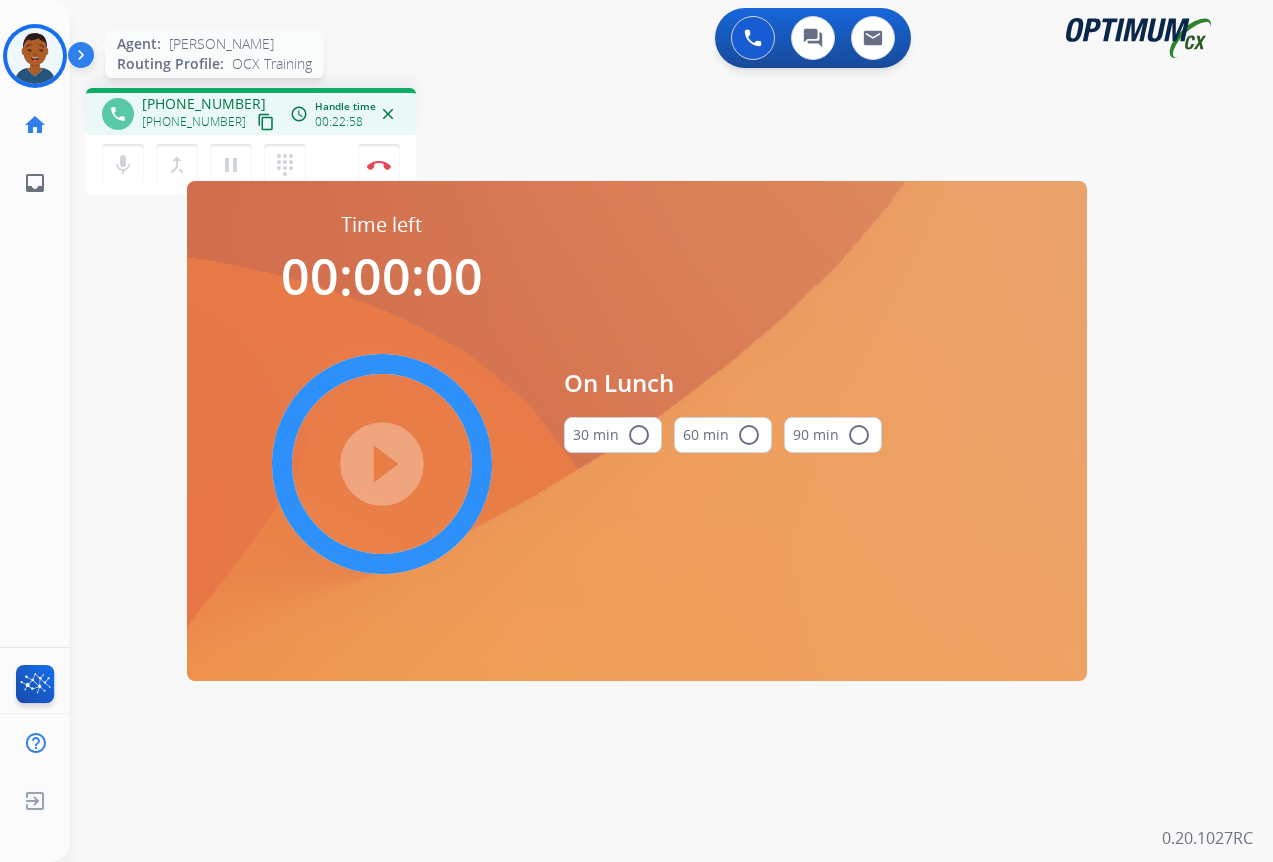 click at bounding box center [35, 56] 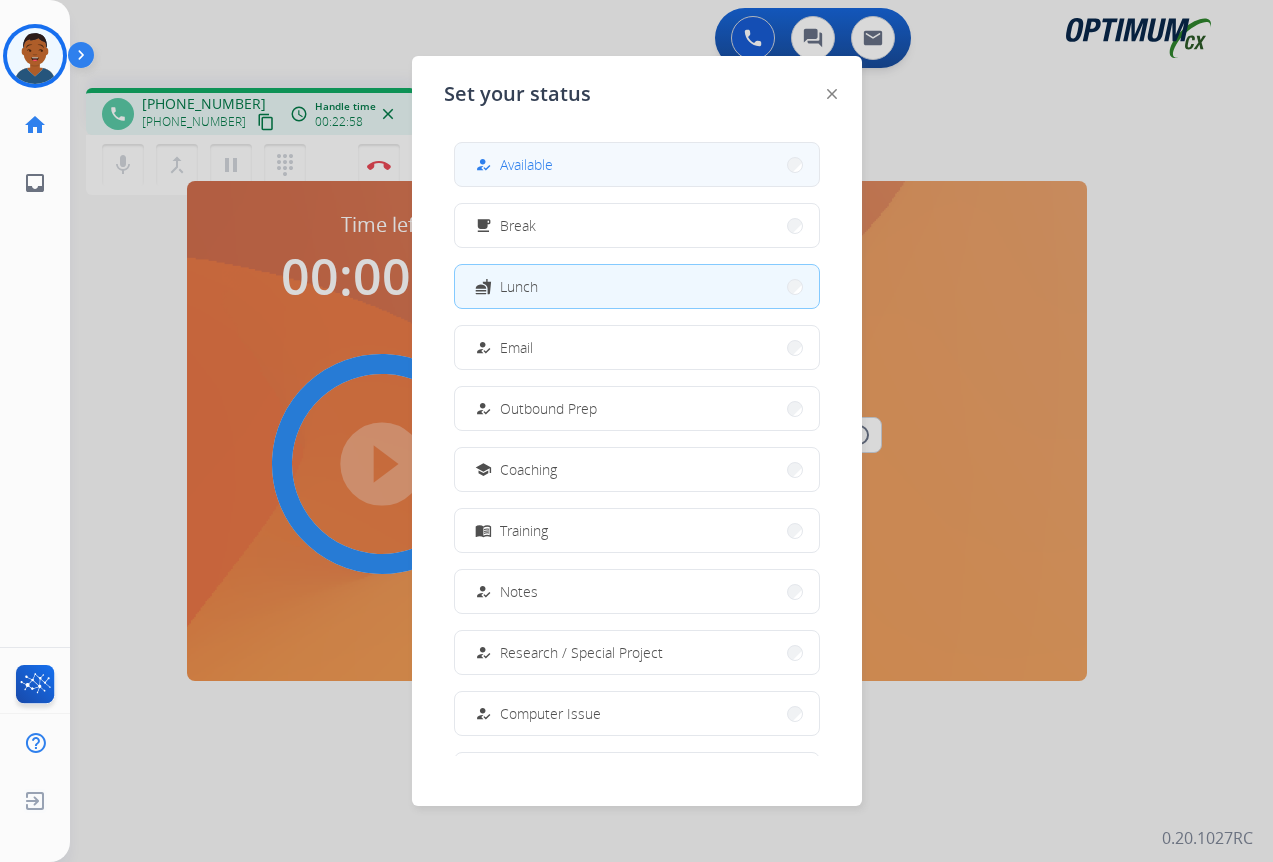 click on "Available" at bounding box center (526, 164) 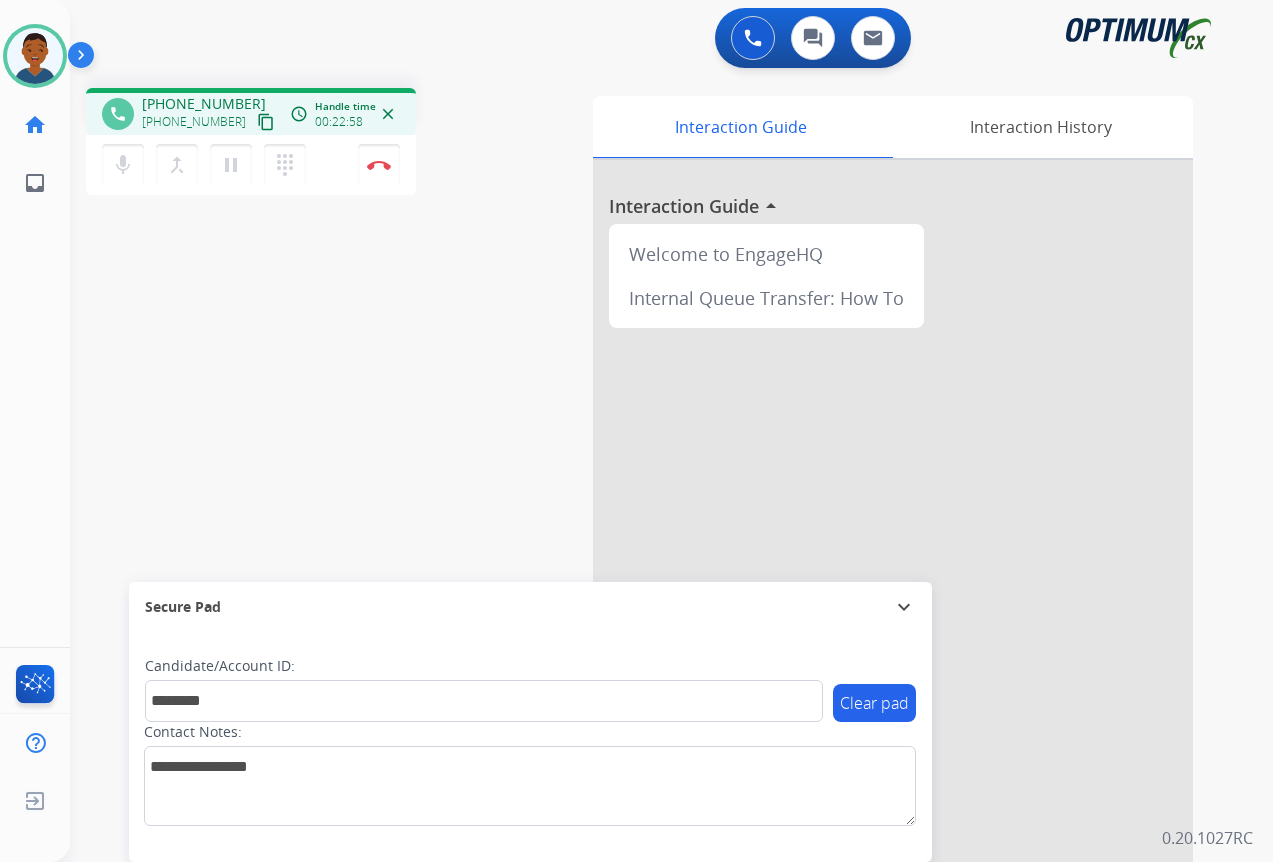 click at bounding box center [85, 59] 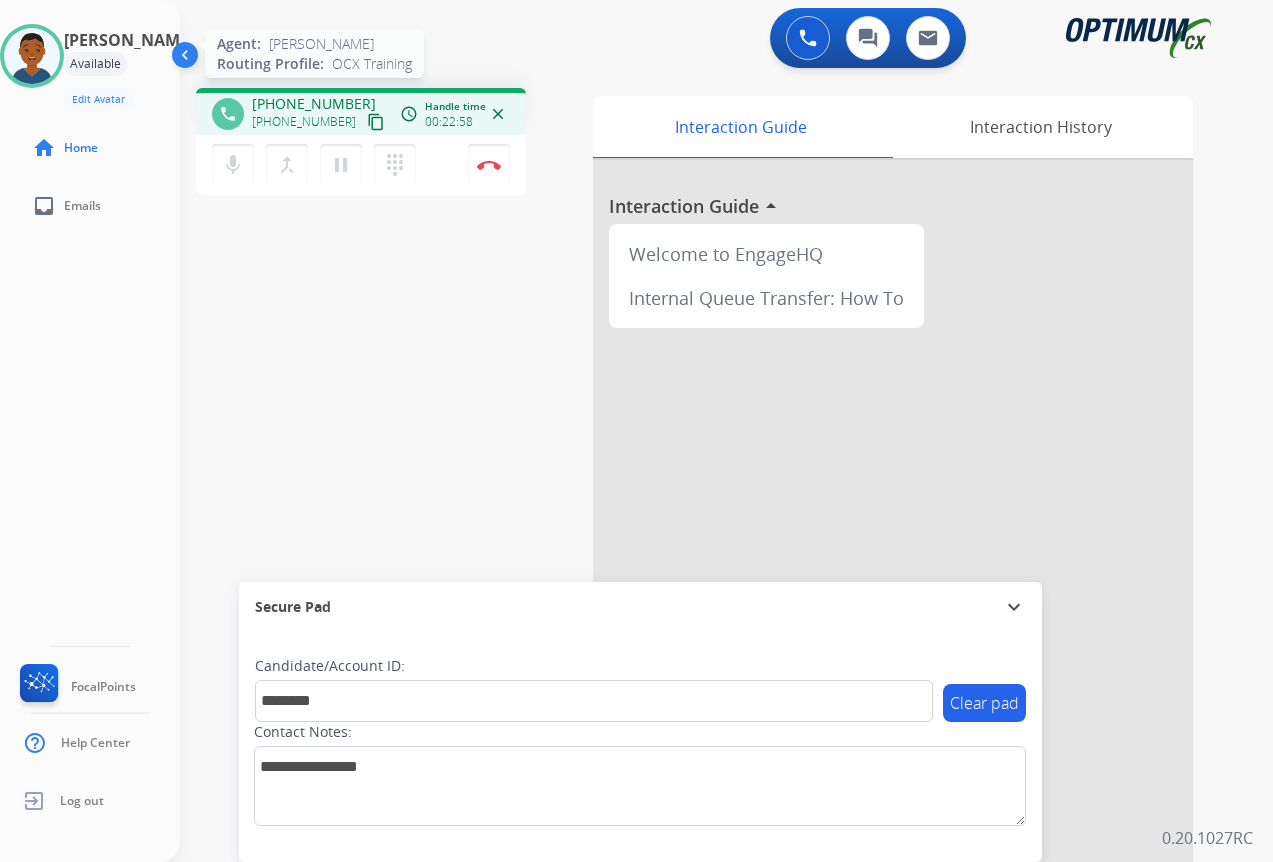 click at bounding box center [32, 56] 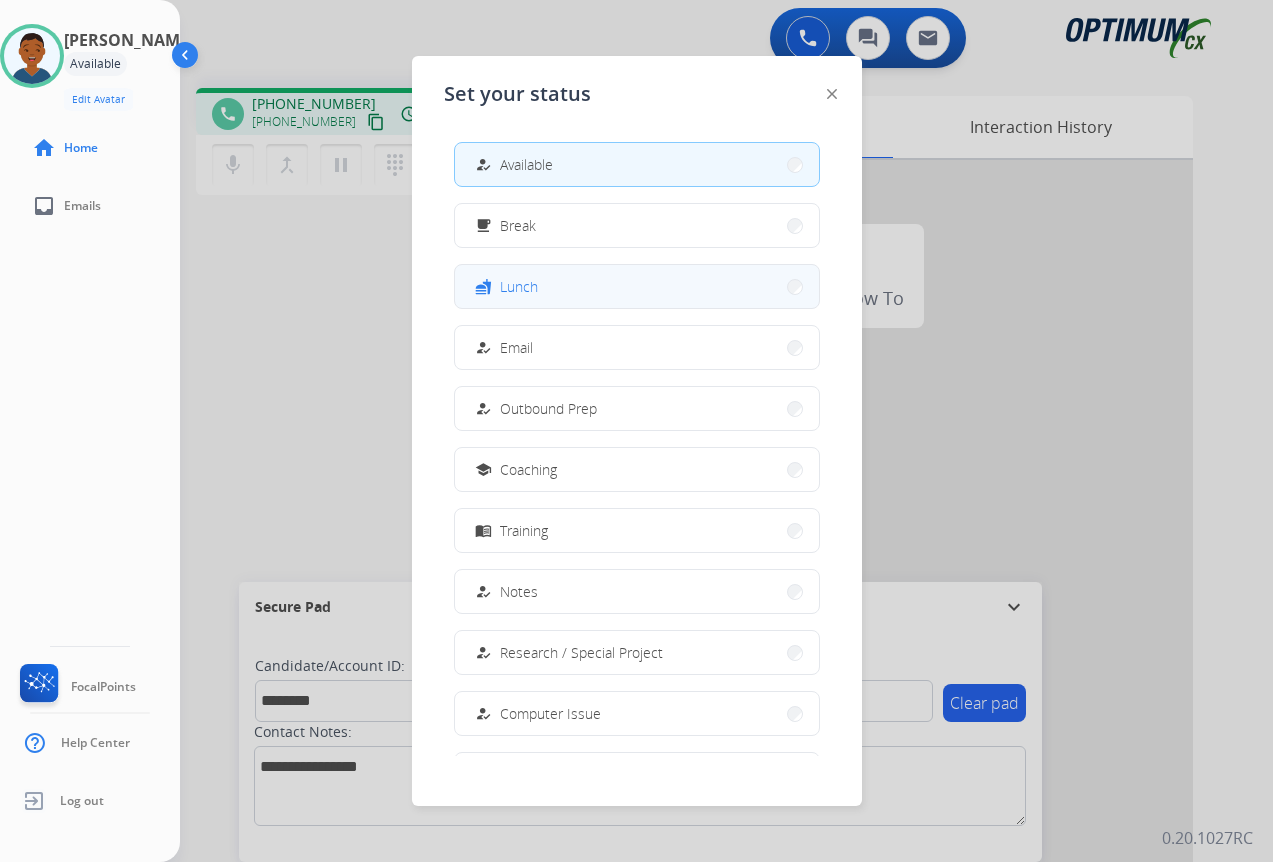 click on "Lunch" at bounding box center (519, 286) 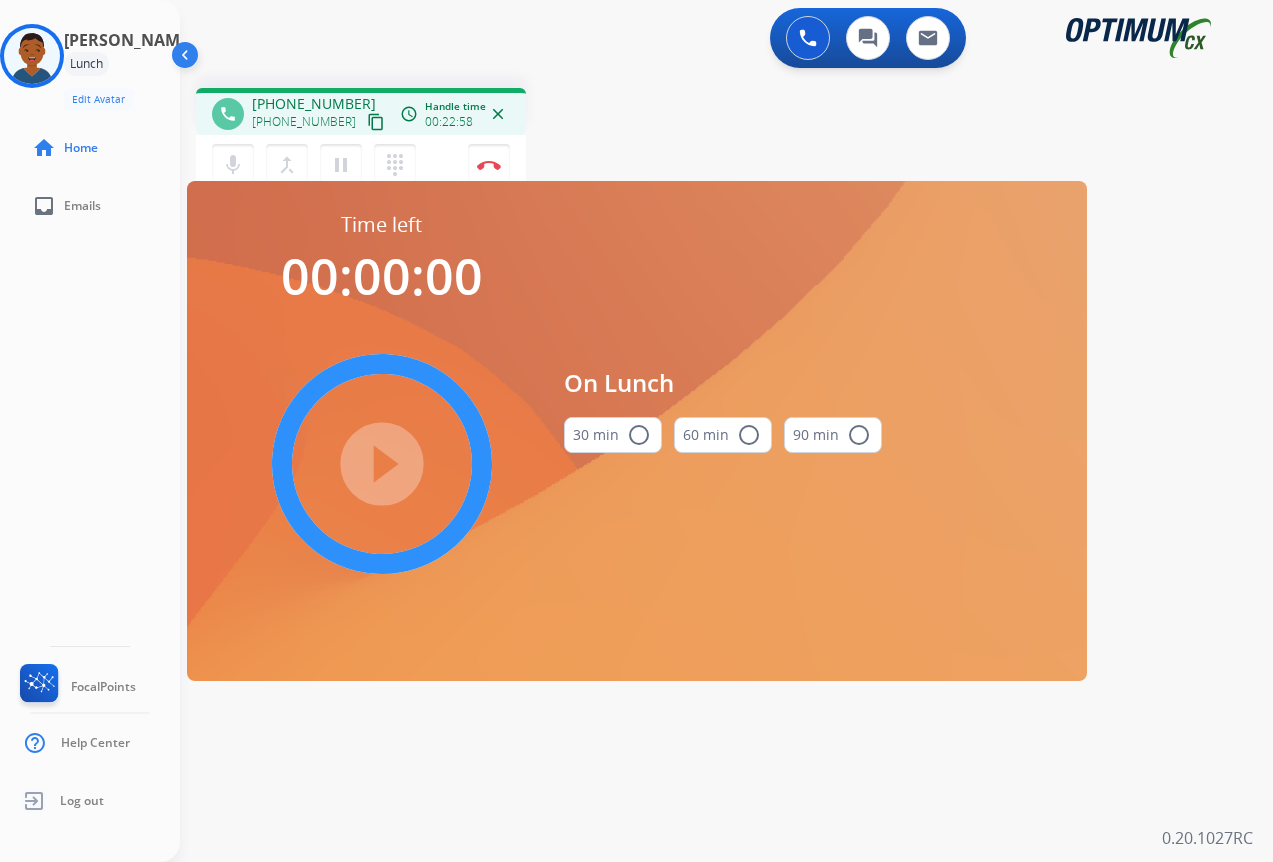 click on "radio_button_unchecked" at bounding box center (639, 435) 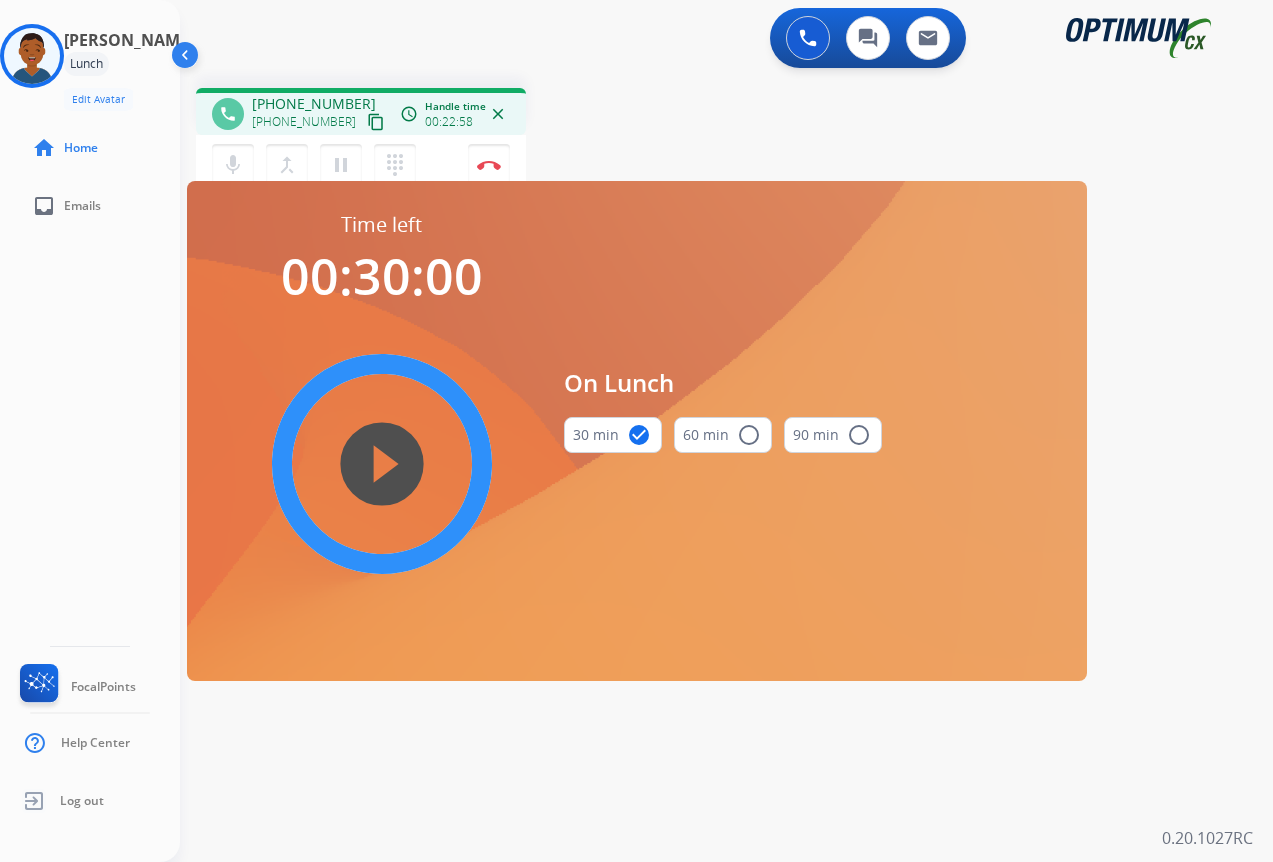 click on "play_circle_filled" at bounding box center (382, 464) 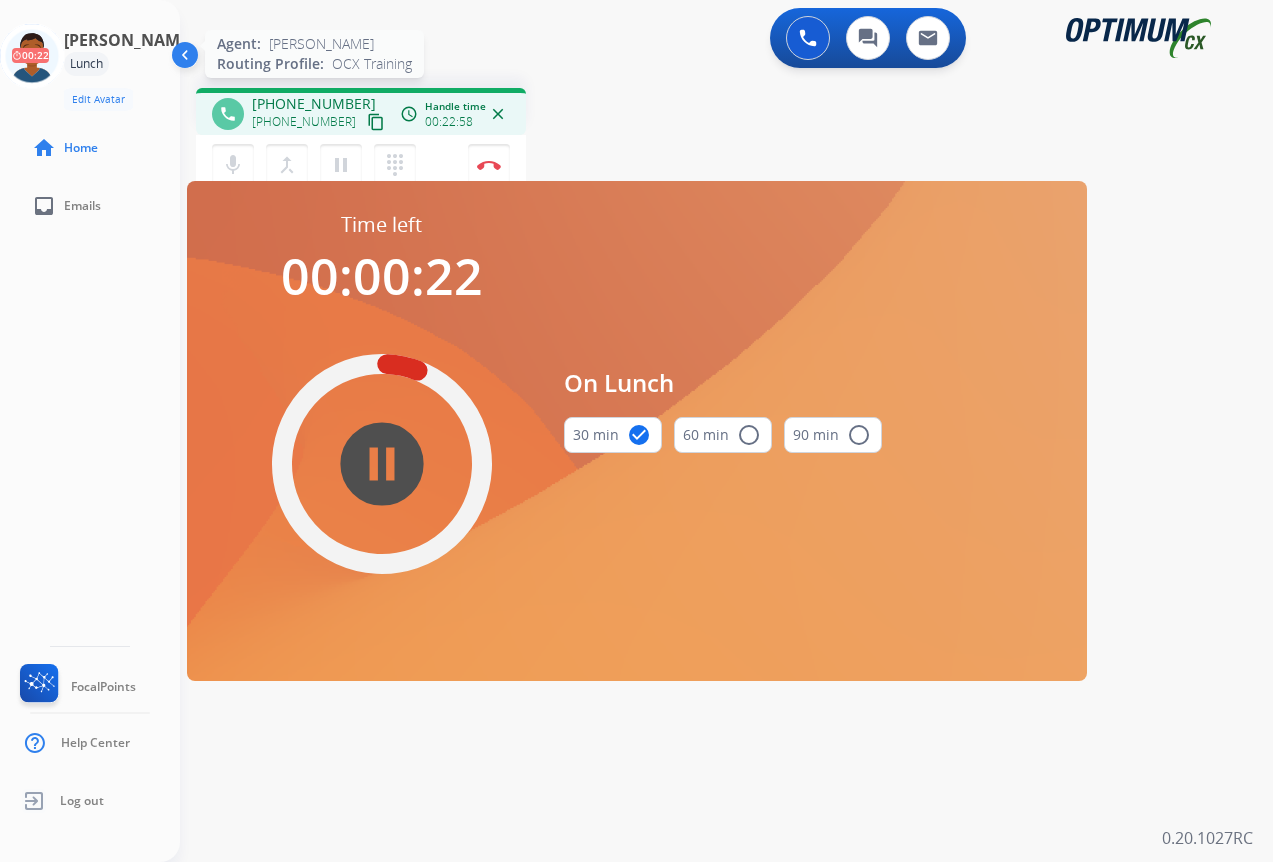 click 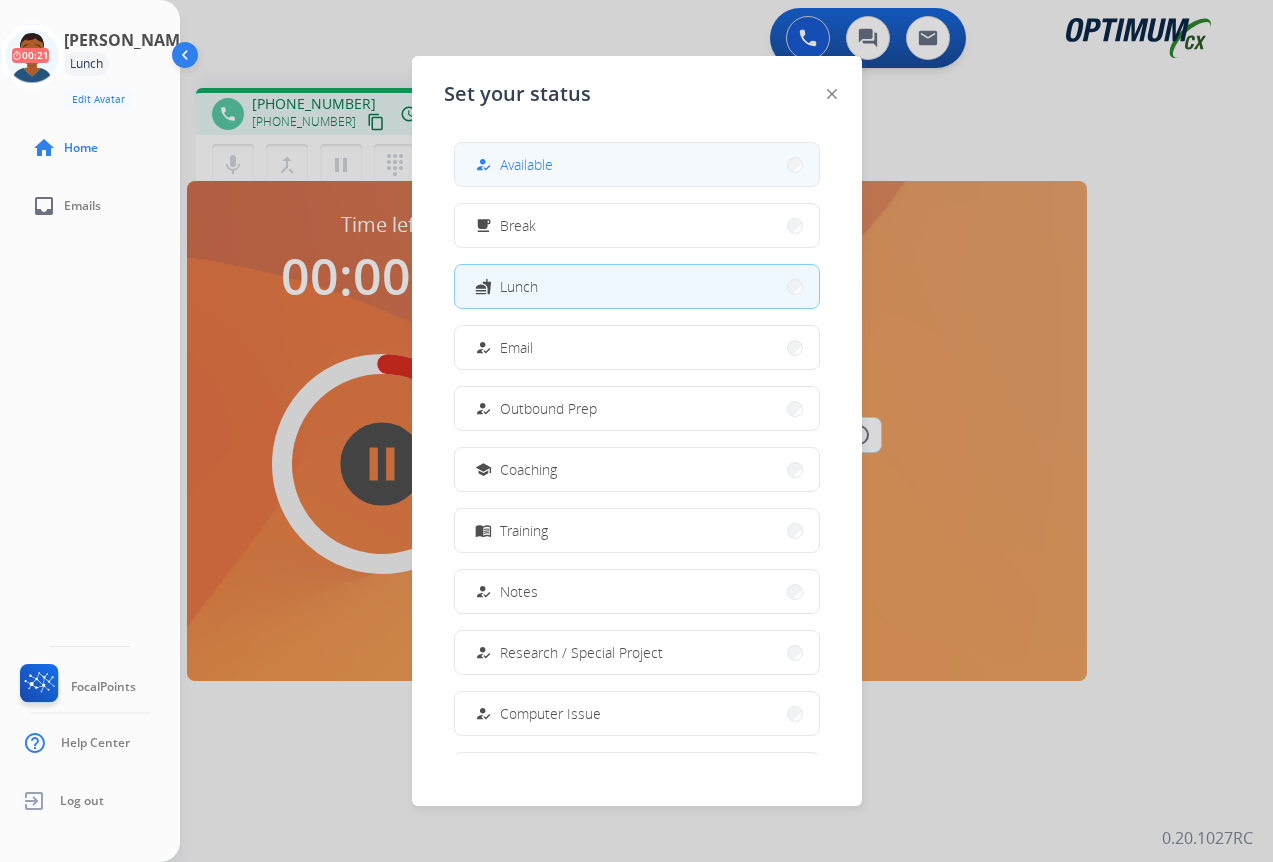 click on "Available" at bounding box center [526, 164] 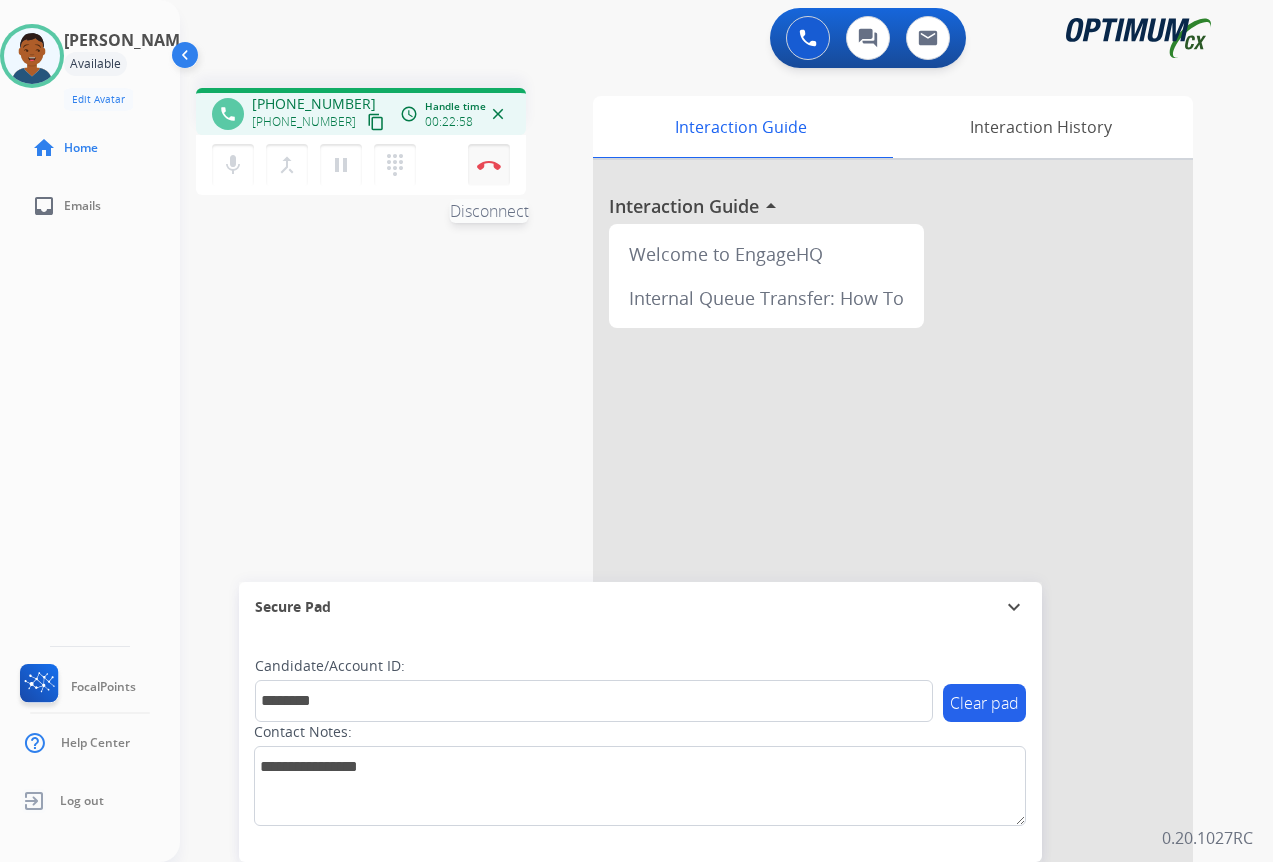 click at bounding box center [489, 165] 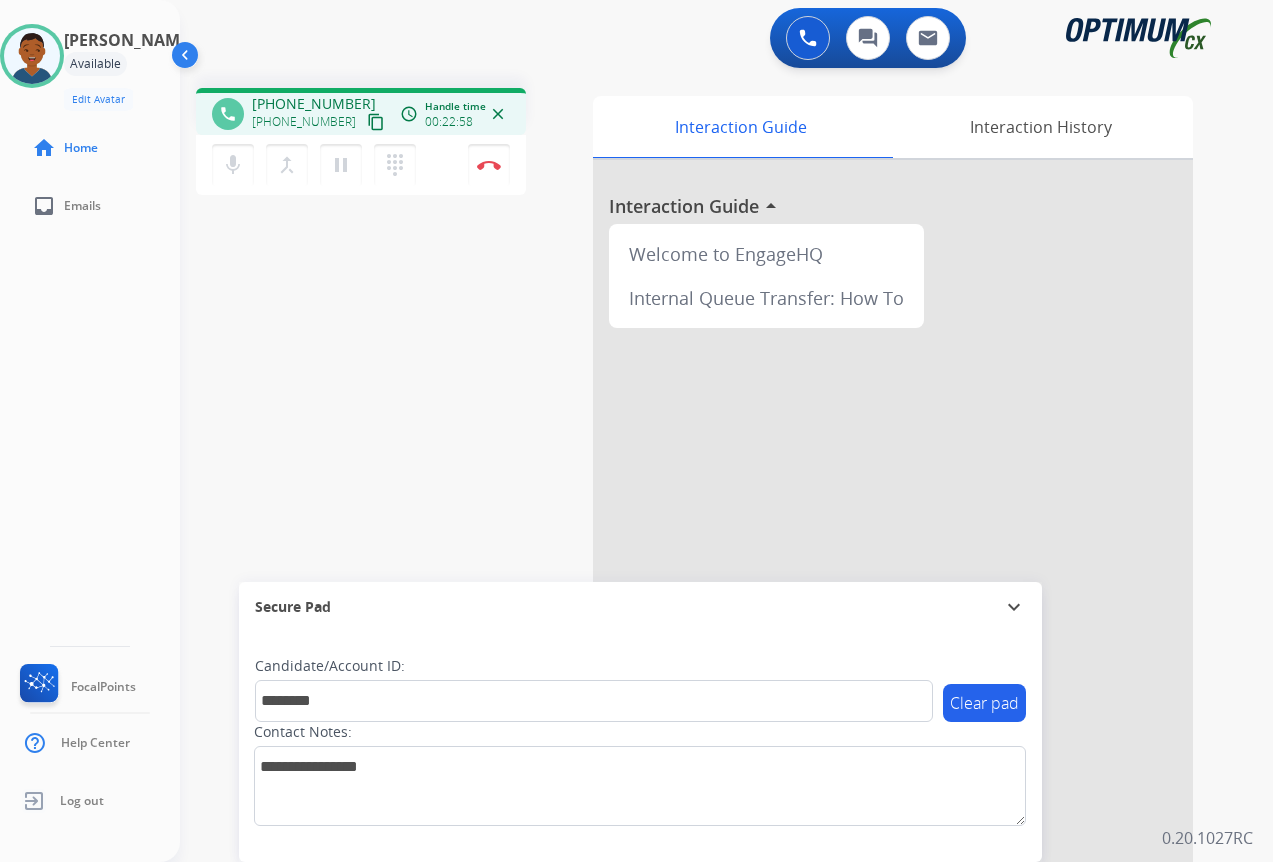 click on "phone [PHONE_NUMBER] [PHONE_NUMBER] content_copy access_time Call metrics Queue   00:07 Hold   00:00 Talk   22:59 Total   23:05 Handle time 00:22:58 close mic Mute merge_type Bridge pause Hold dialpad Dialpad Disconnect swap_horiz Break voice bridge close_fullscreen Connect 3-Way Call merge_type Separate 3-Way Call  Interaction Guide   Interaction History  Interaction Guide arrow_drop_up  Welcome to EngageHQ   Internal Queue Transfer: How To  Secure Pad expand_more Clear pad Candidate/Account ID: ******* Contact Notes:" at bounding box center [702, 489] 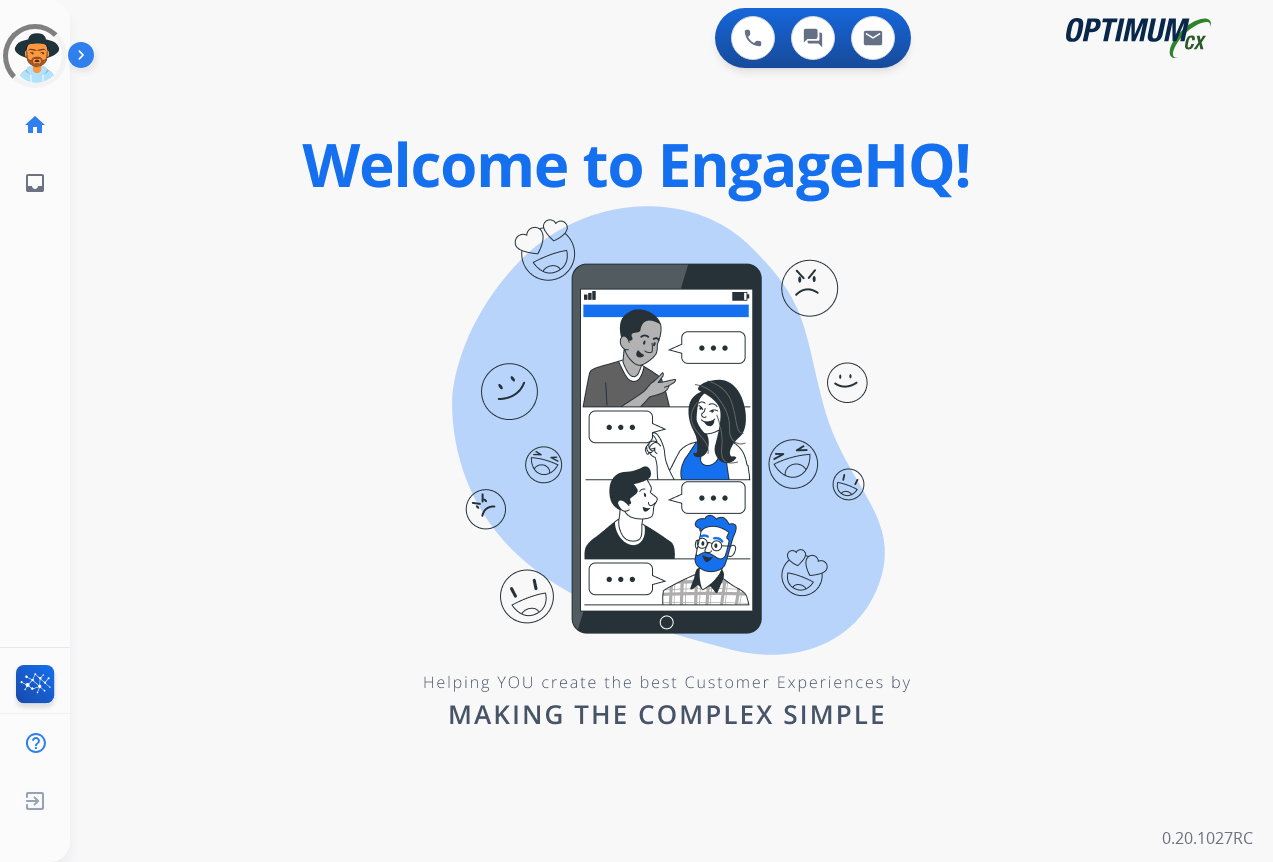 scroll, scrollTop: 0, scrollLeft: 0, axis: both 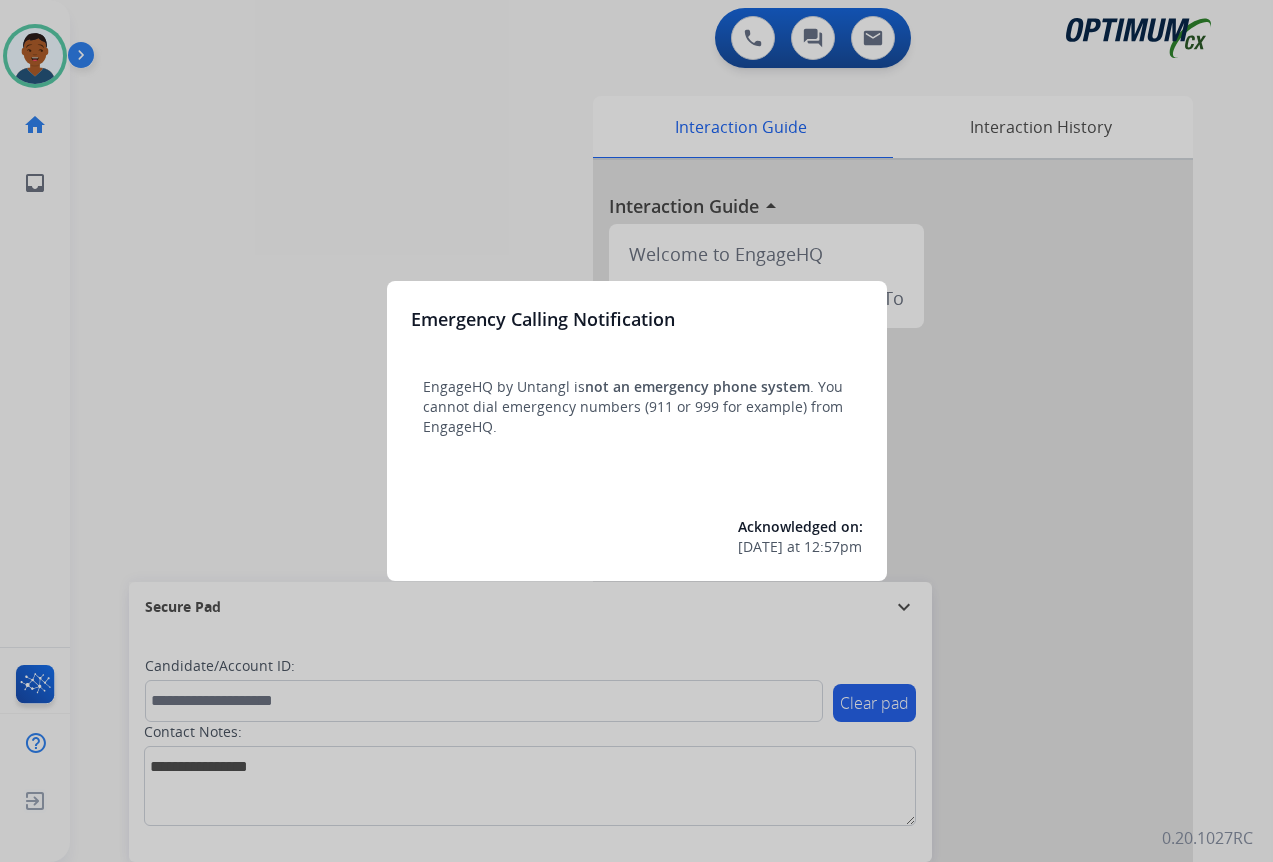 click at bounding box center (636, 431) 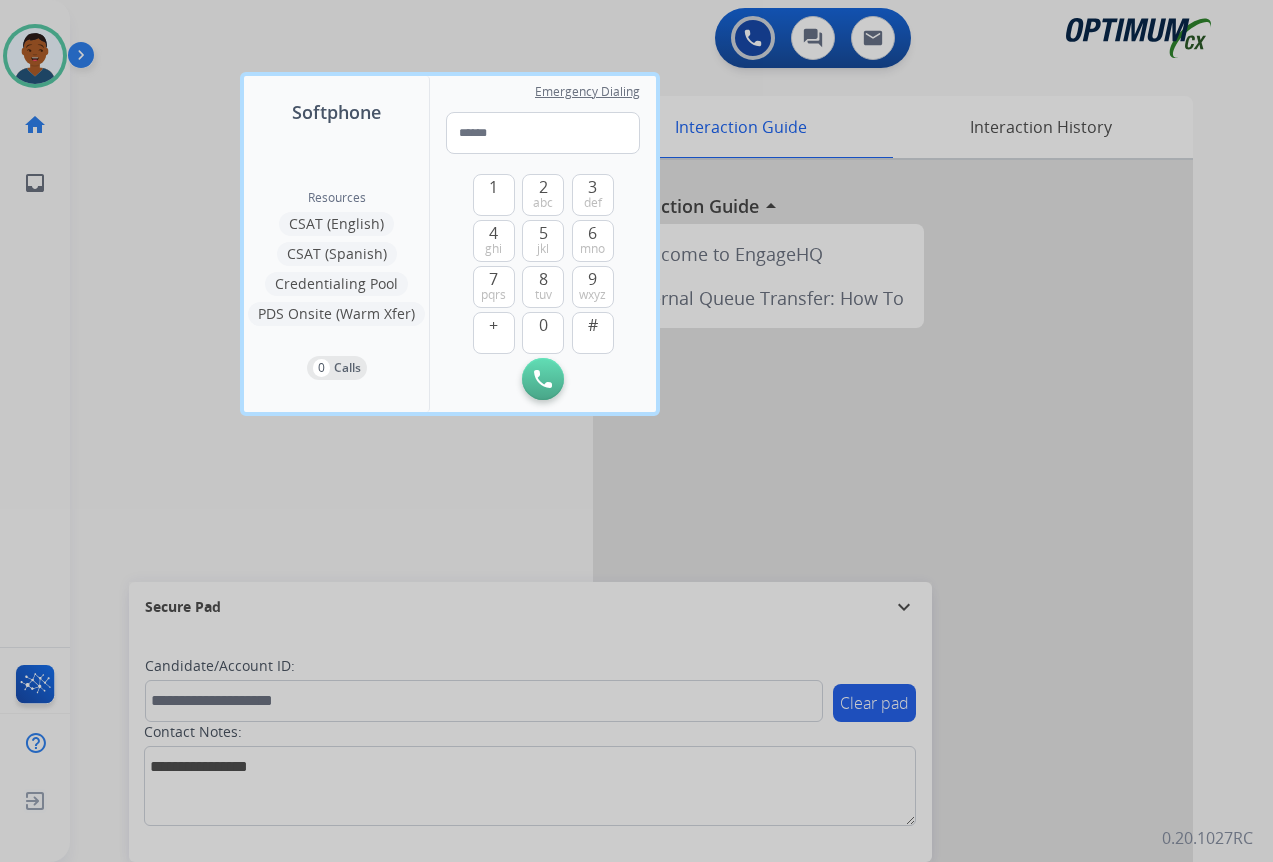 click at bounding box center (636, 431) 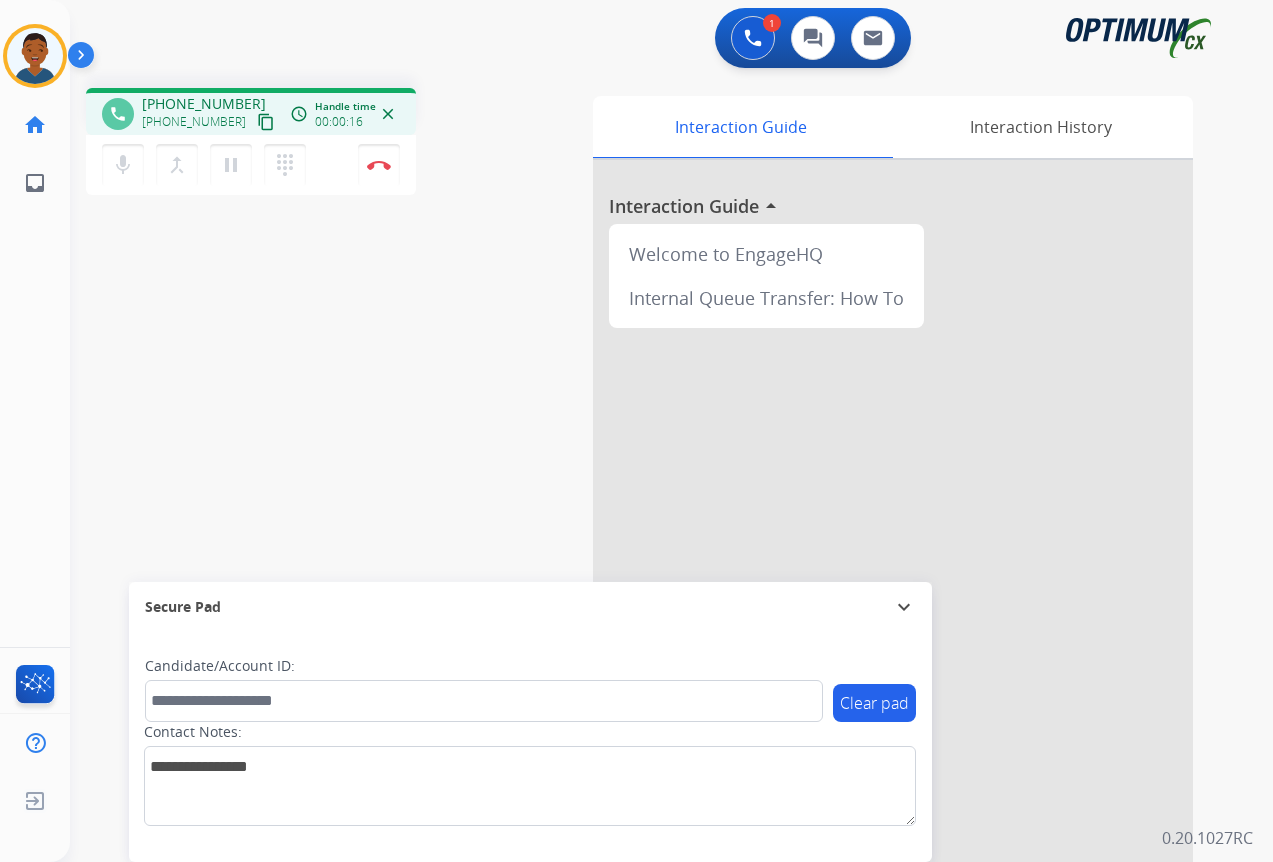 click on "content_copy" at bounding box center (266, 122) 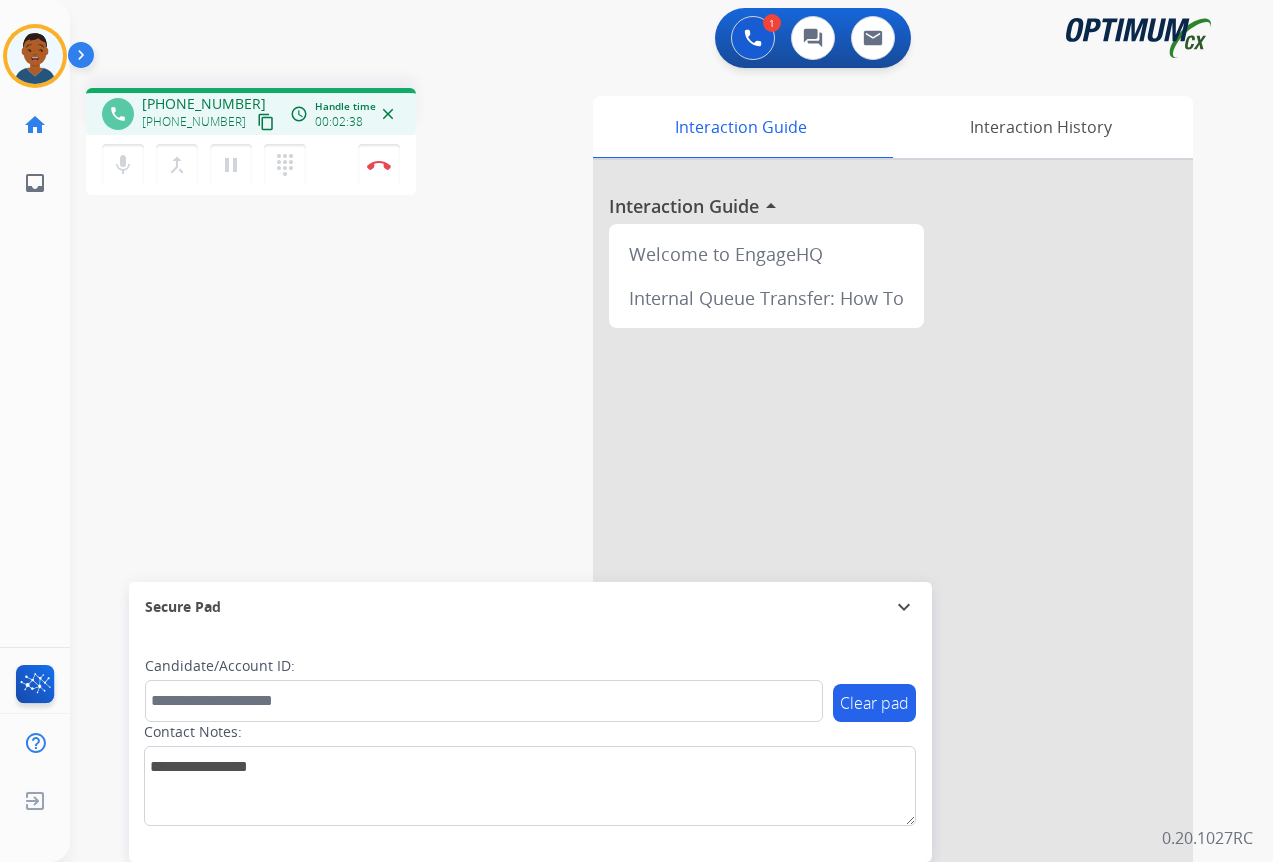 click on "content_copy" at bounding box center (266, 122) 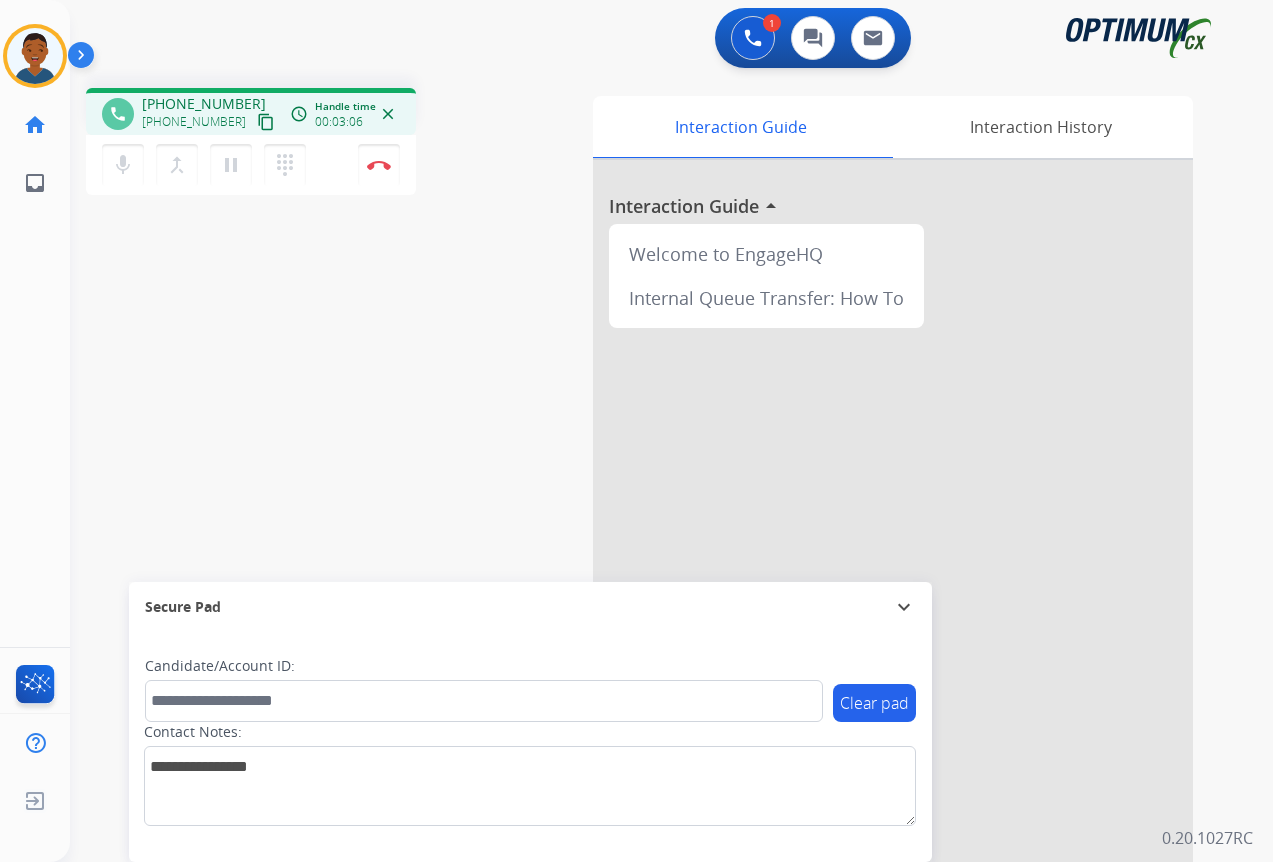 click on "content_copy" at bounding box center [266, 122] 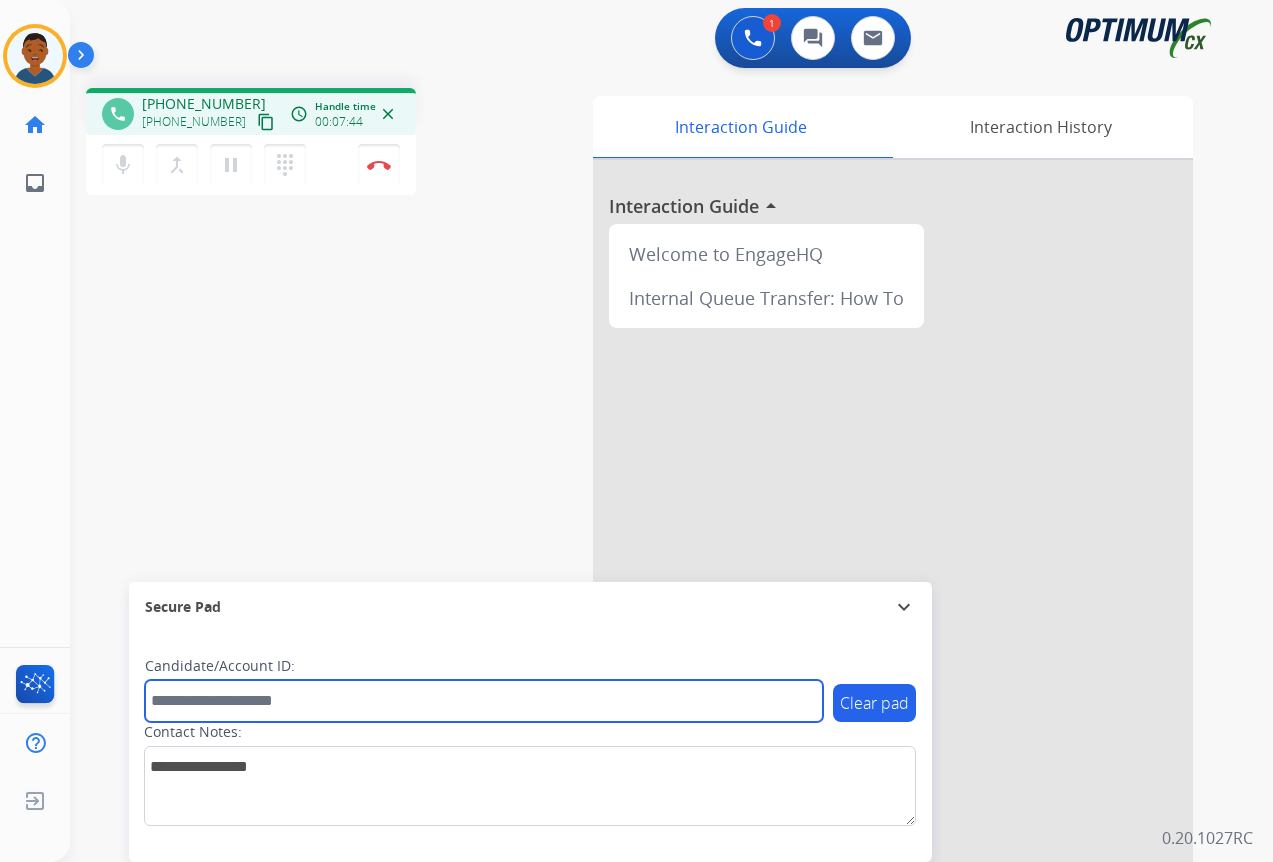 click at bounding box center (484, 701) 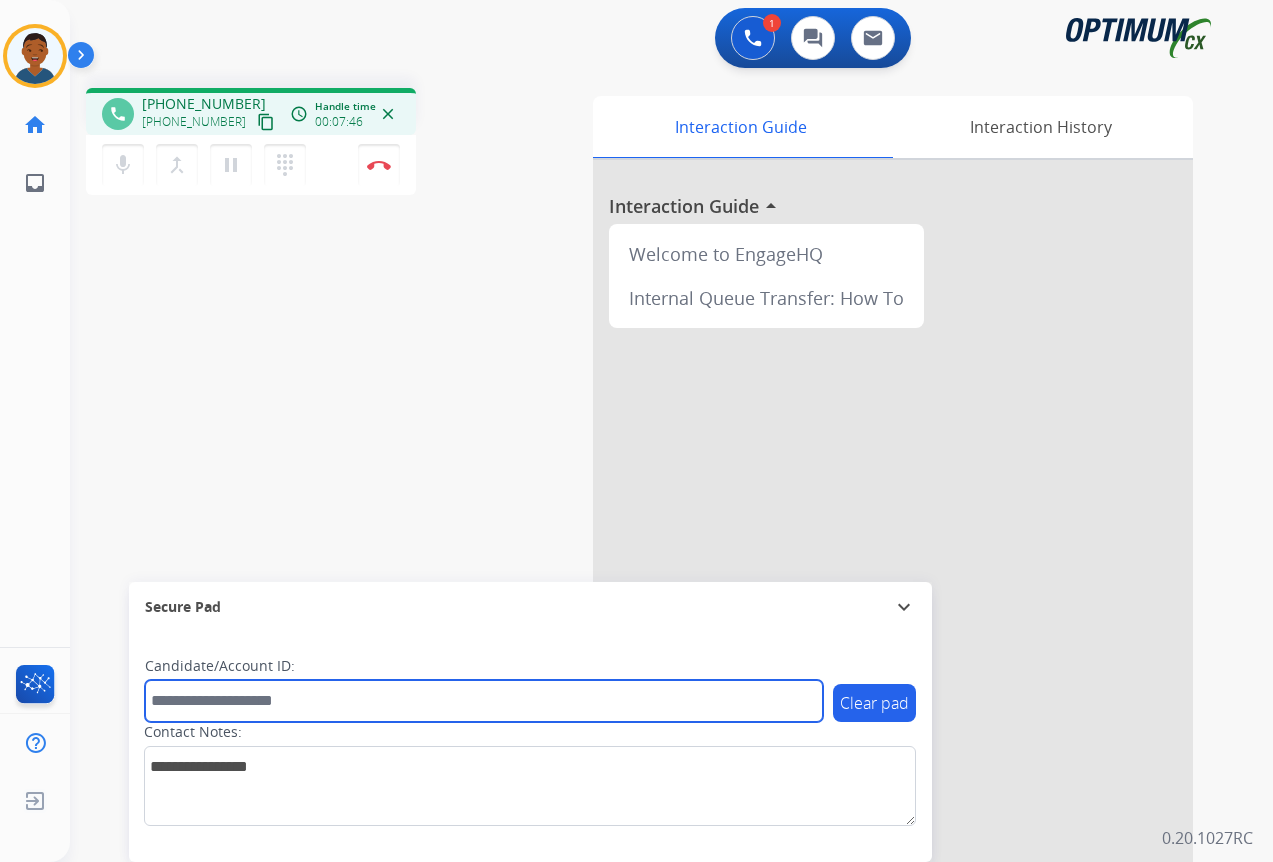 paste on "*******" 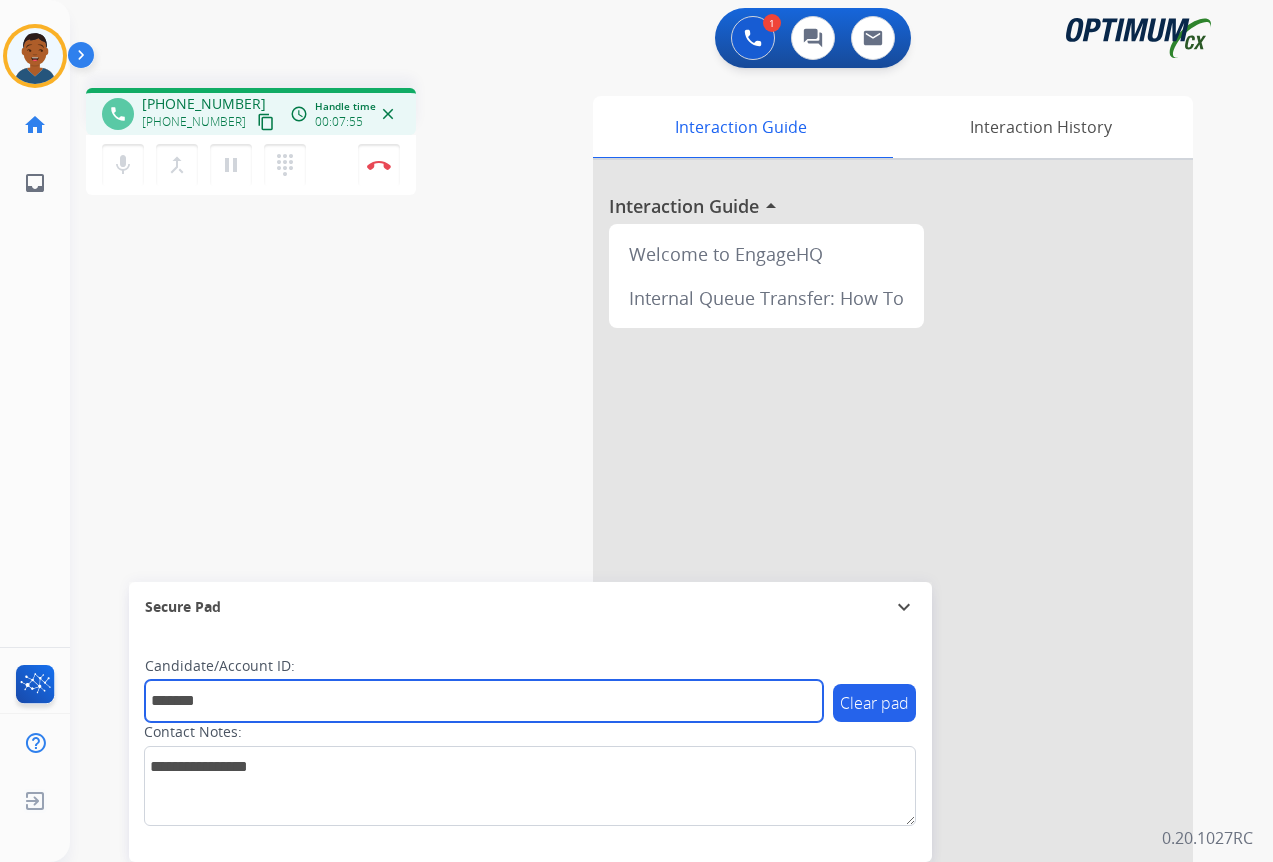 type on "*******" 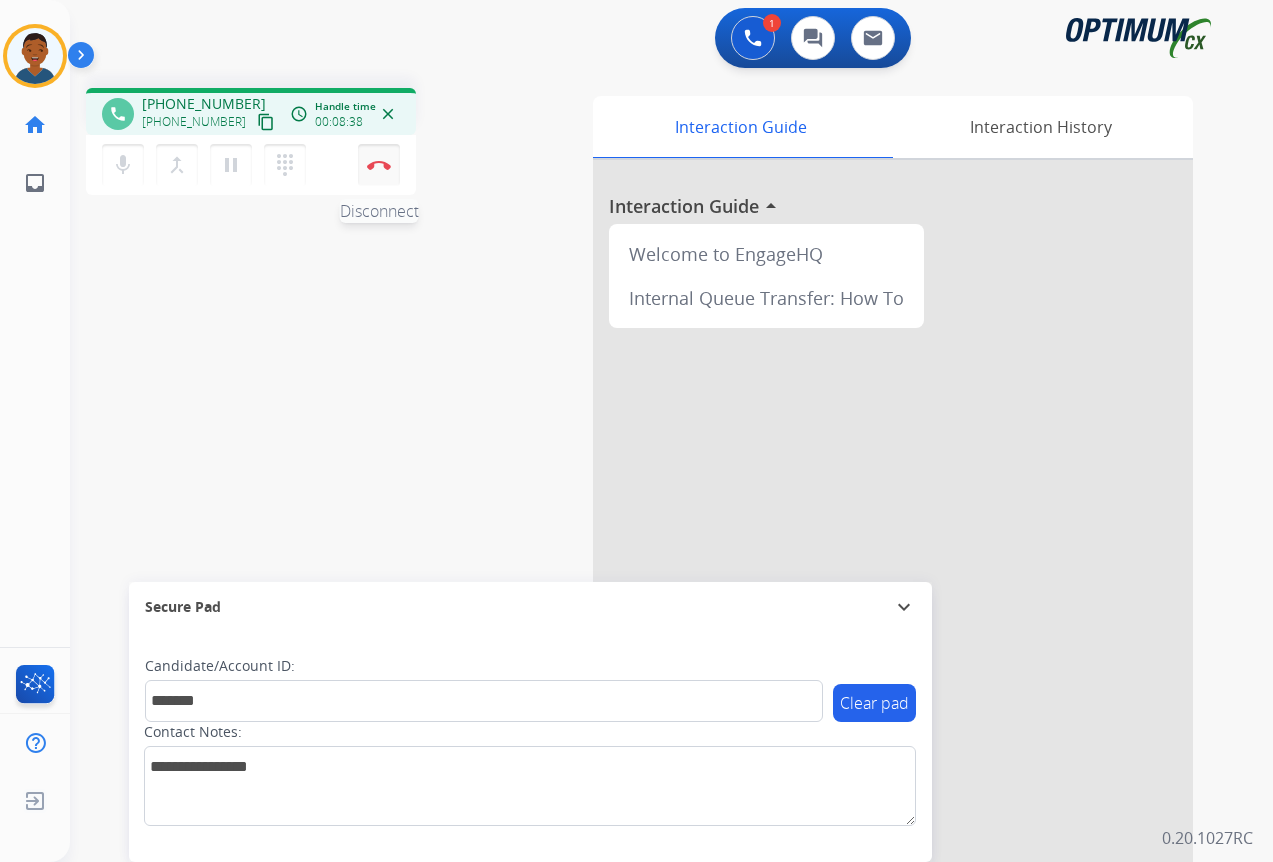 click on "Disconnect" at bounding box center [379, 165] 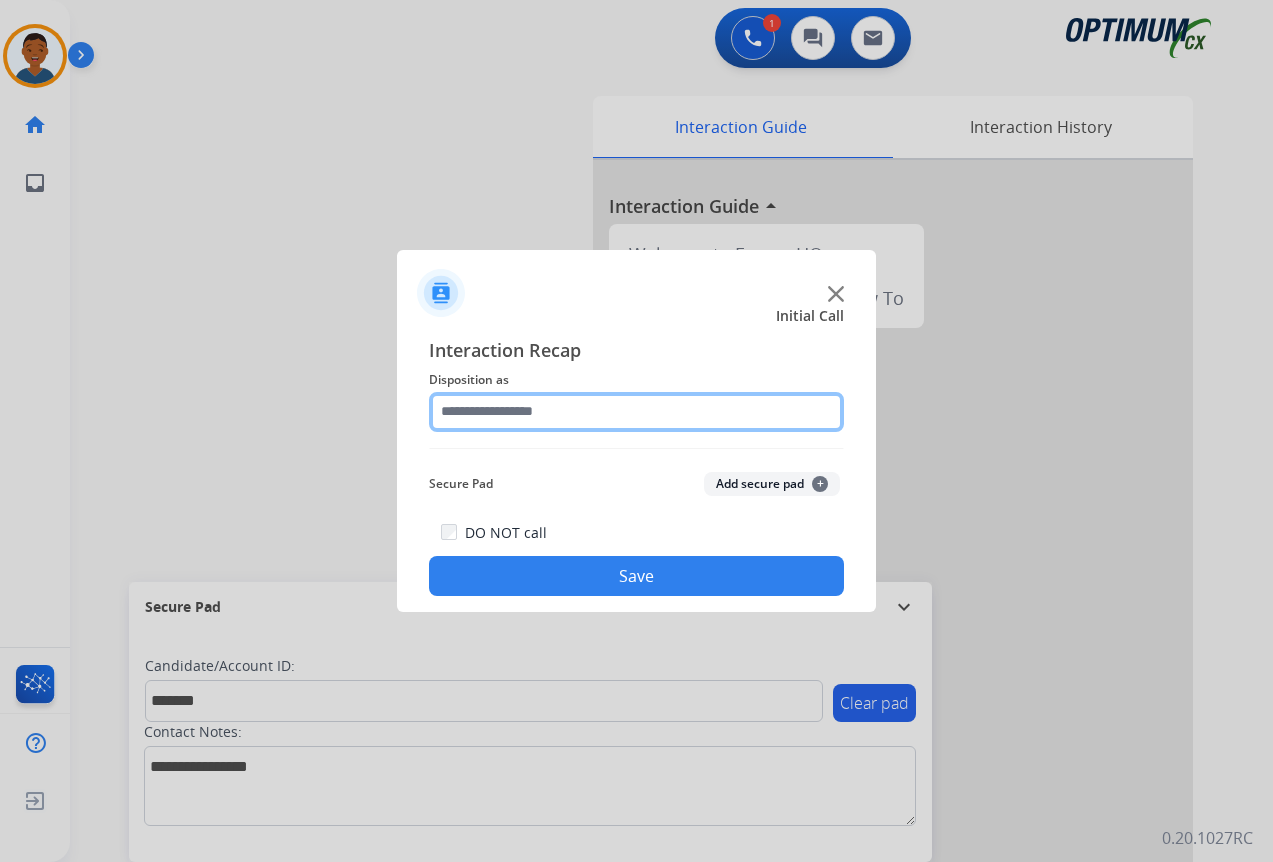 click 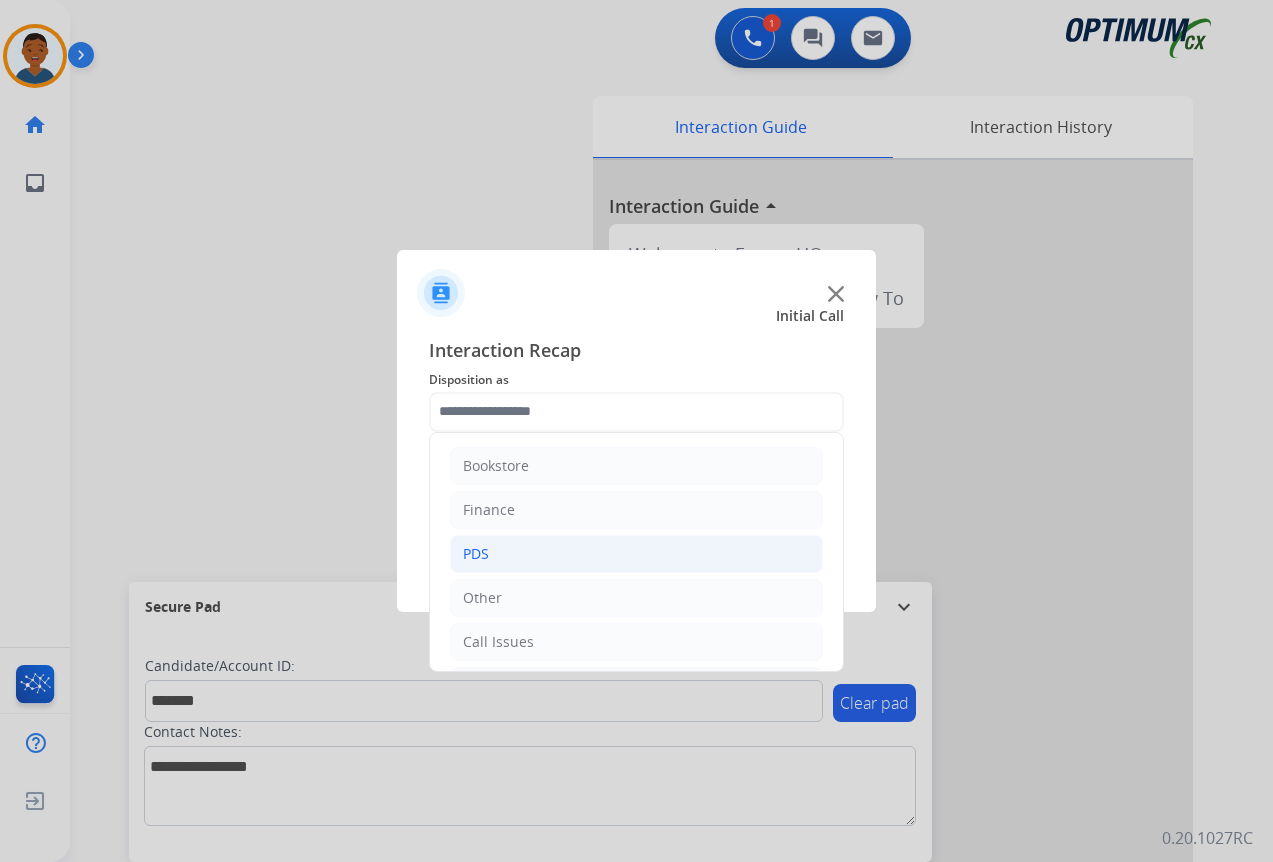 click on "PDS" 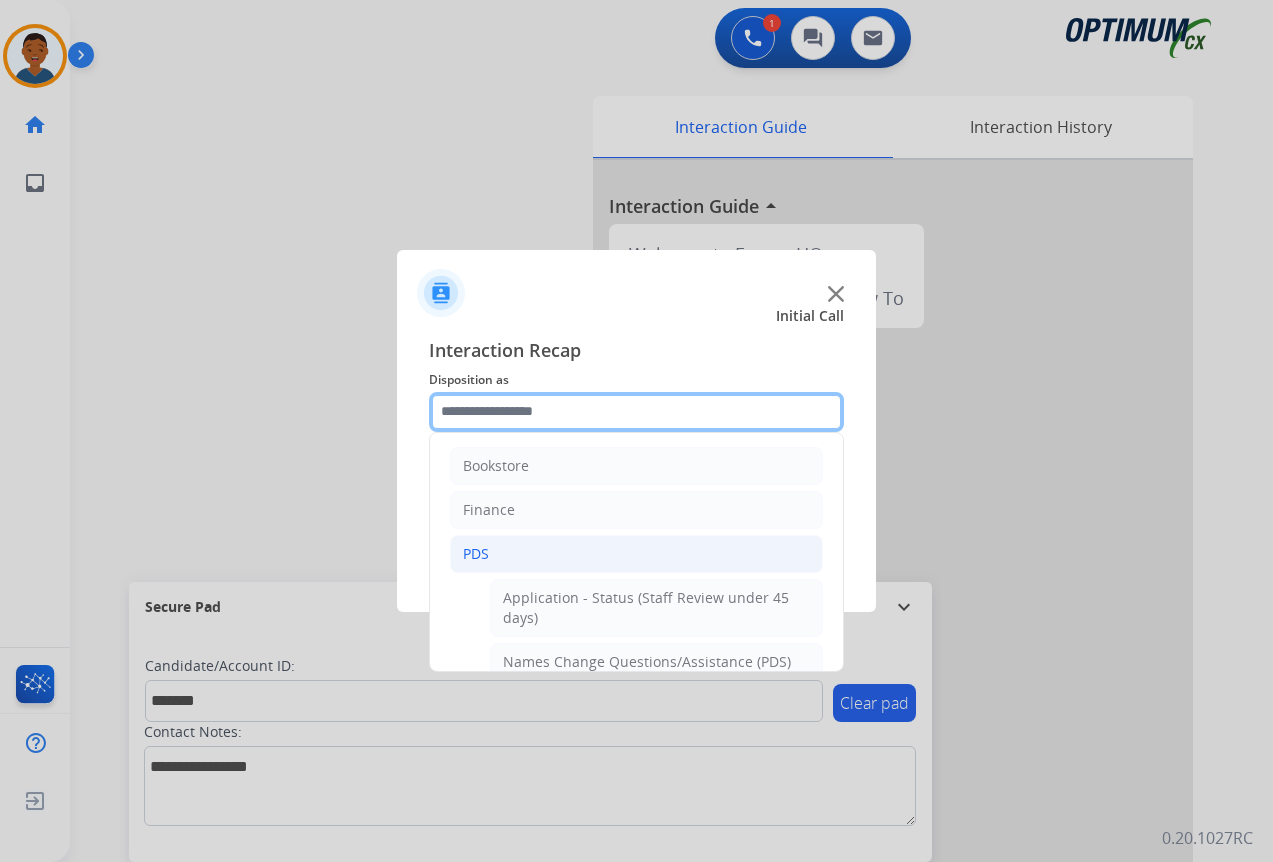 scroll, scrollTop: 100, scrollLeft: 0, axis: vertical 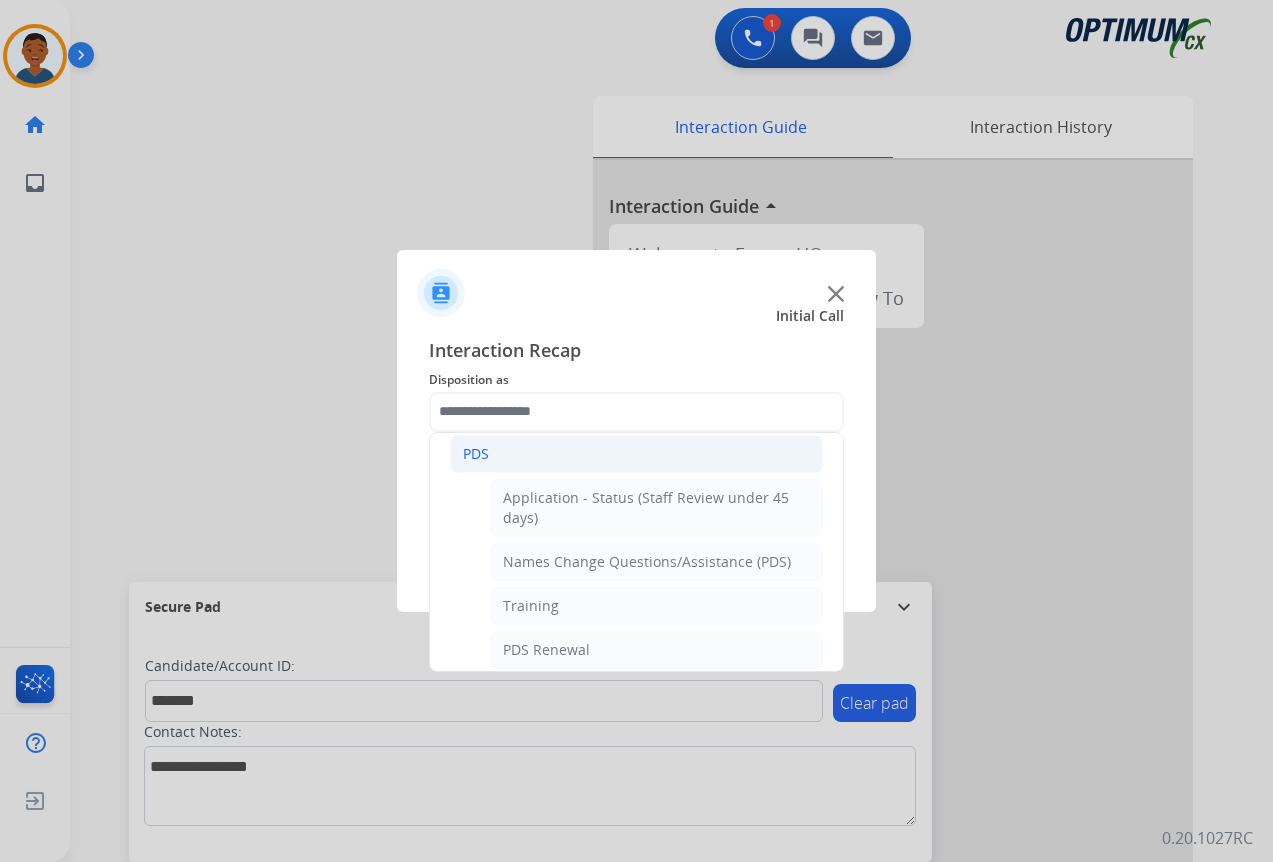 click on "PDS" 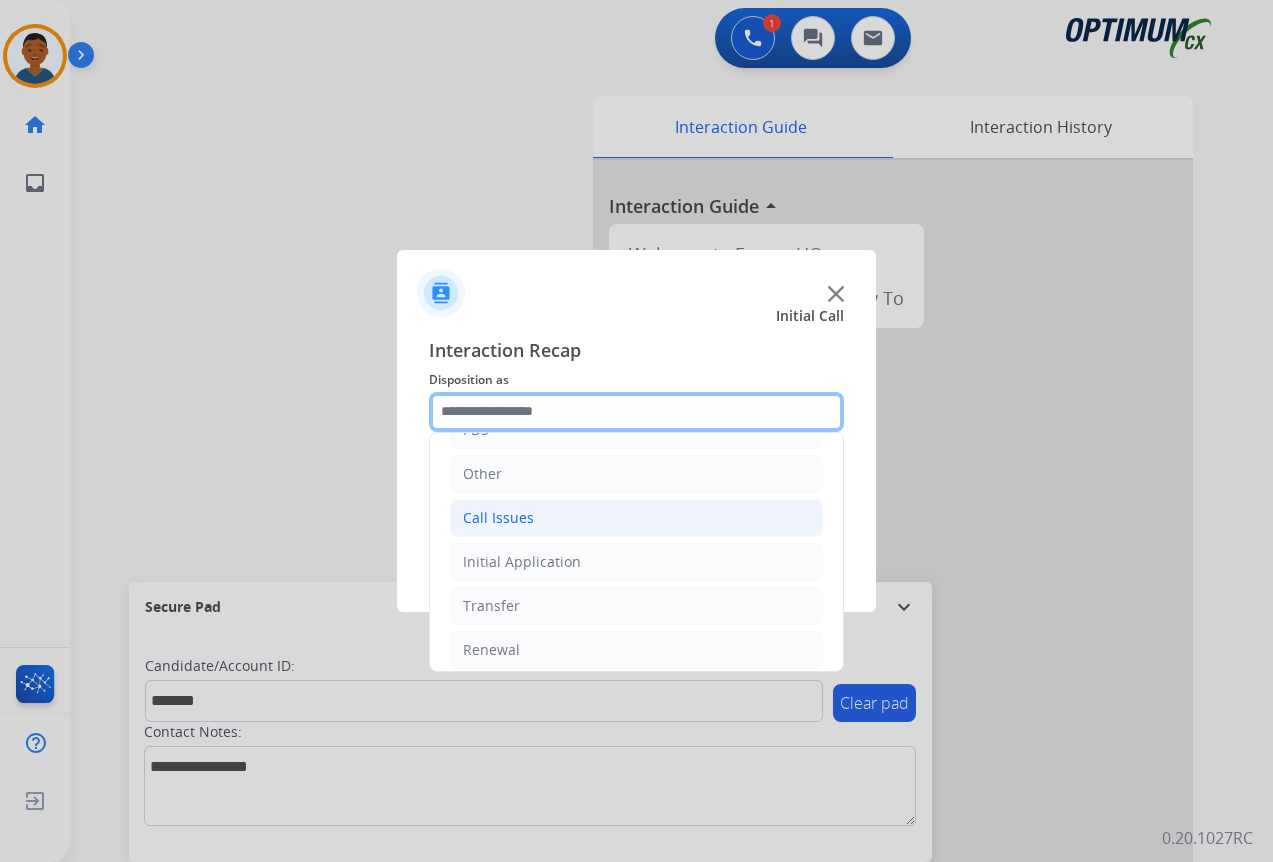 scroll, scrollTop: 136, scrollLeft: 0, axis: vertical 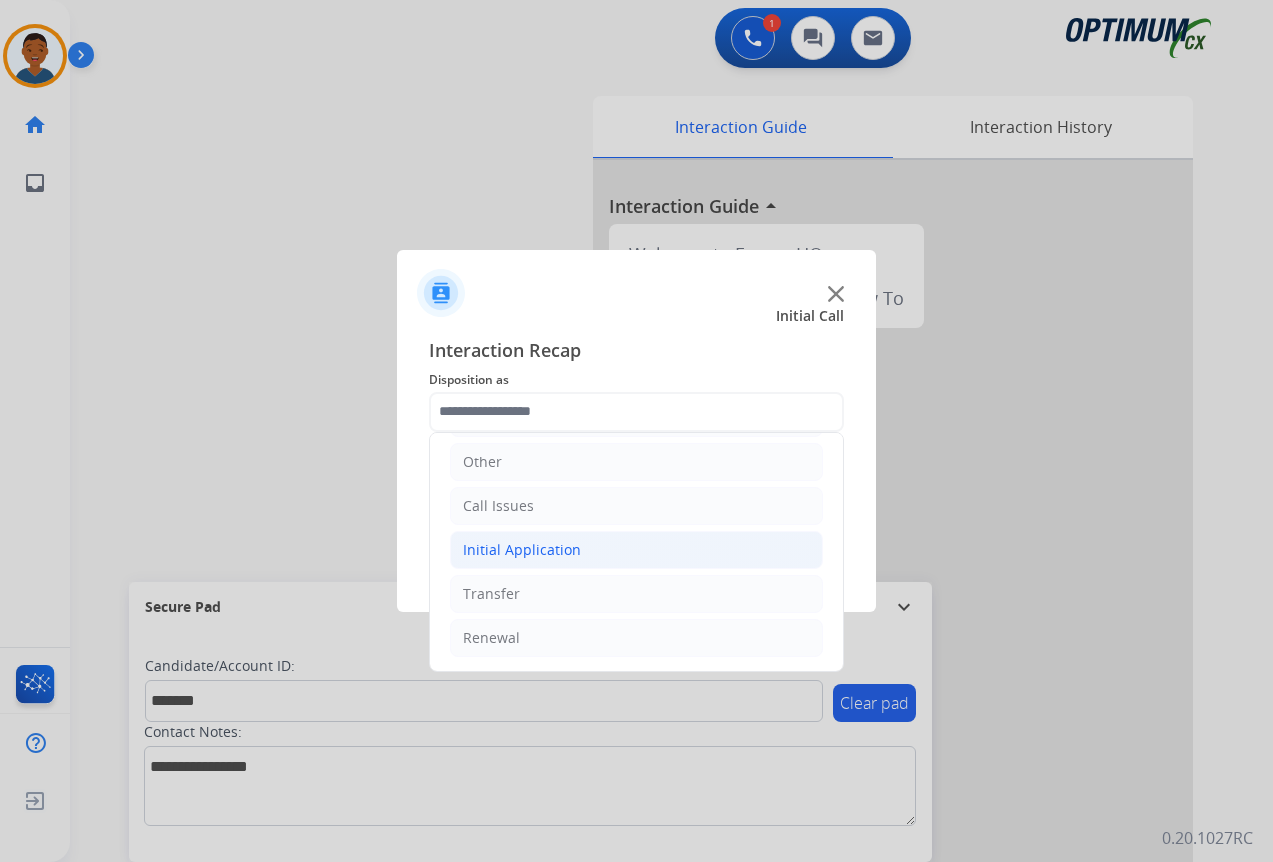 click on "Initial Application" 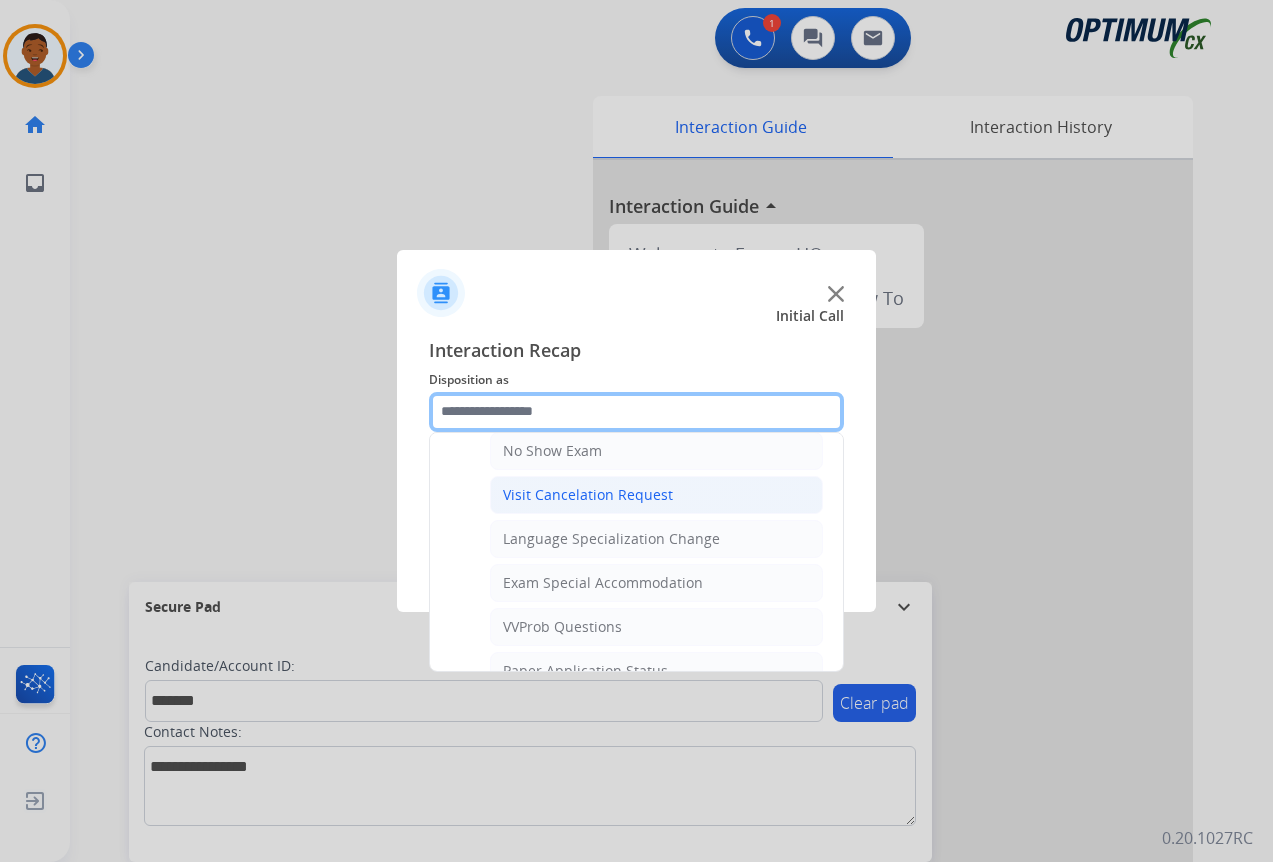 scroll, scrollTop: 1136, scrollLeft: 0, axis: vertical 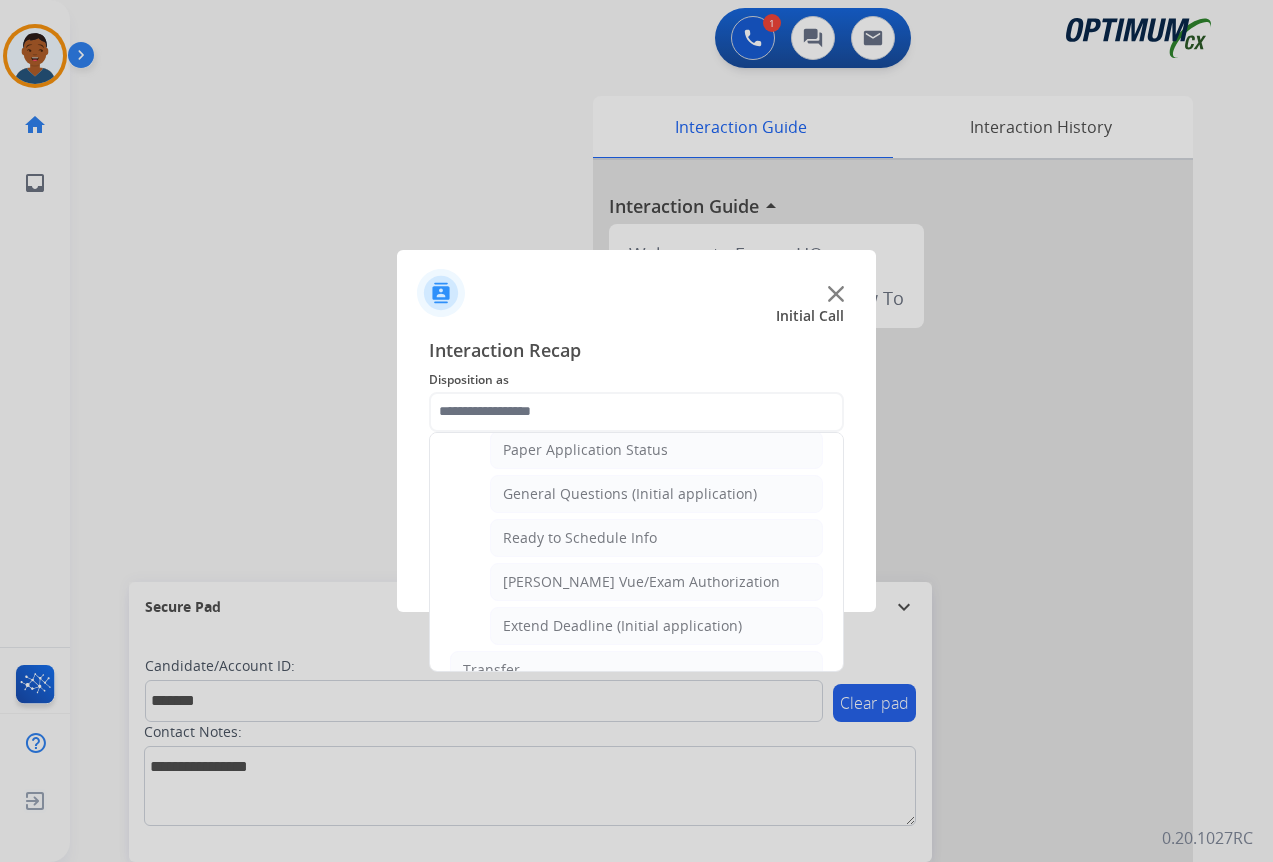 click on "General Questions (Initial application)" 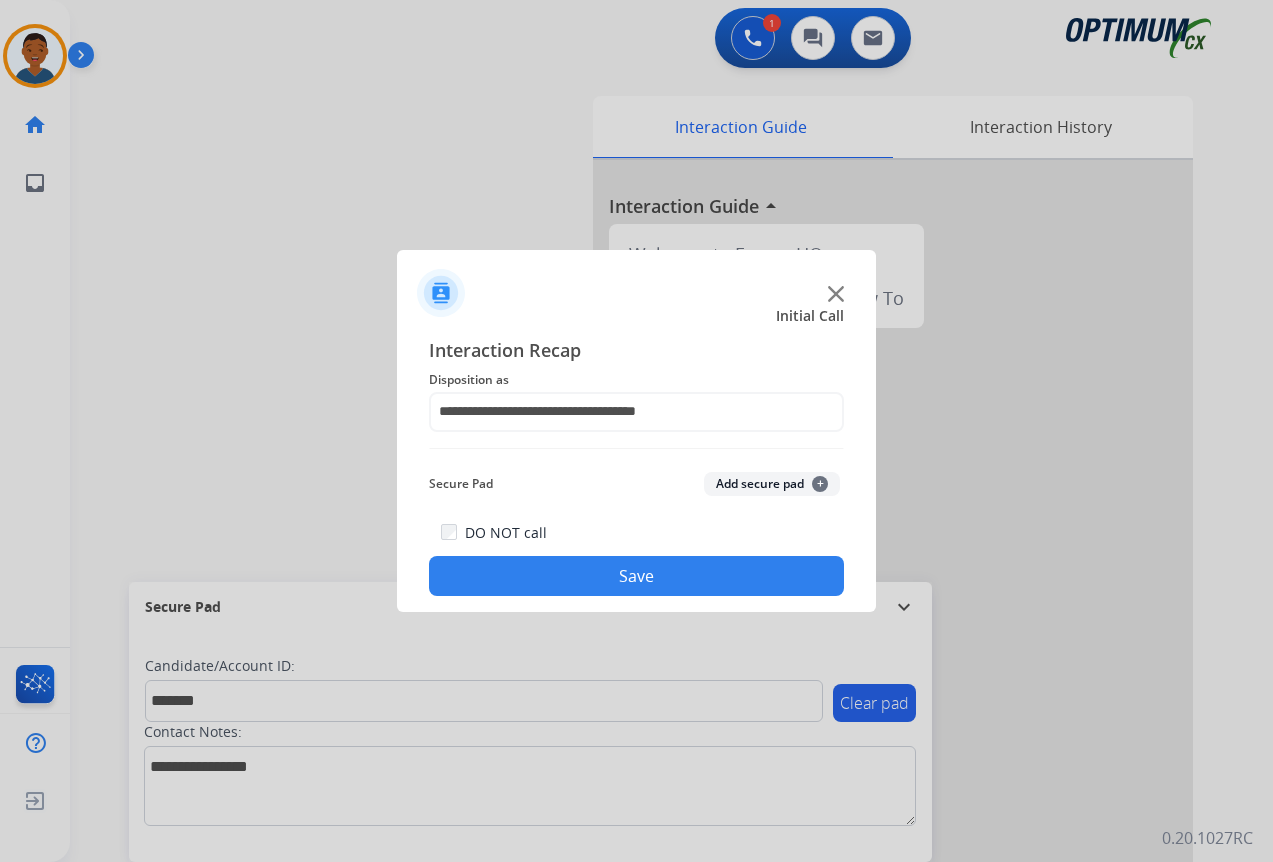 click on "Add secure pad  +" 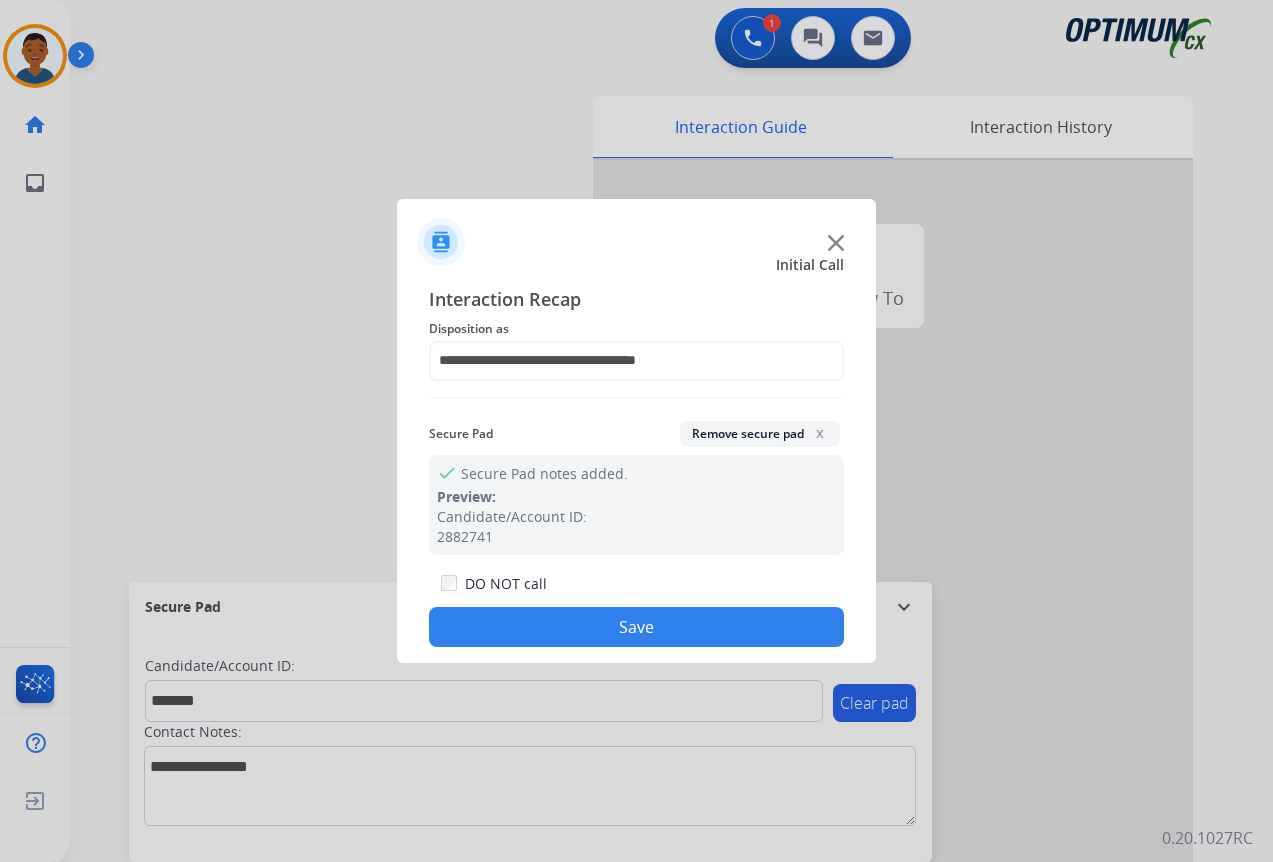click on "Save" 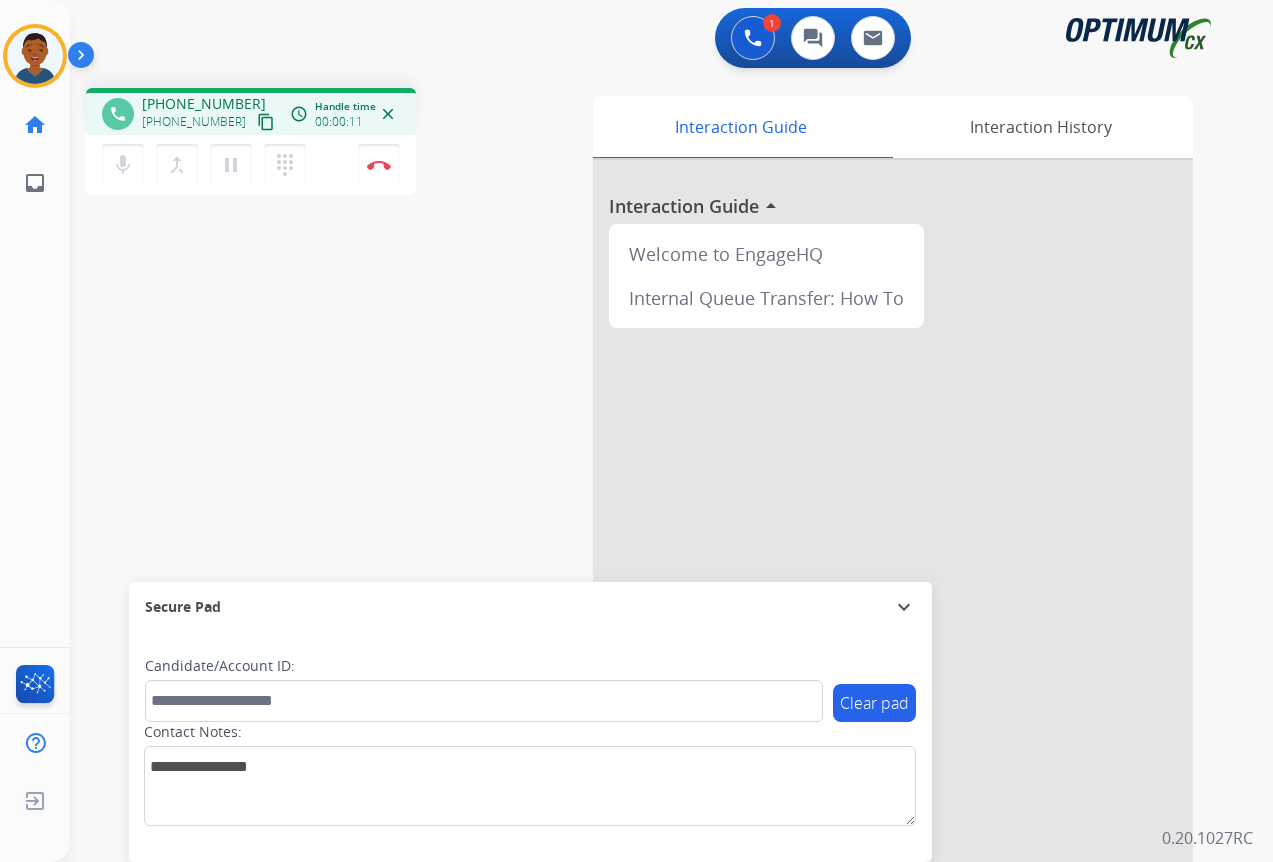 click on "content_copy" at bounding box center [266, 122] 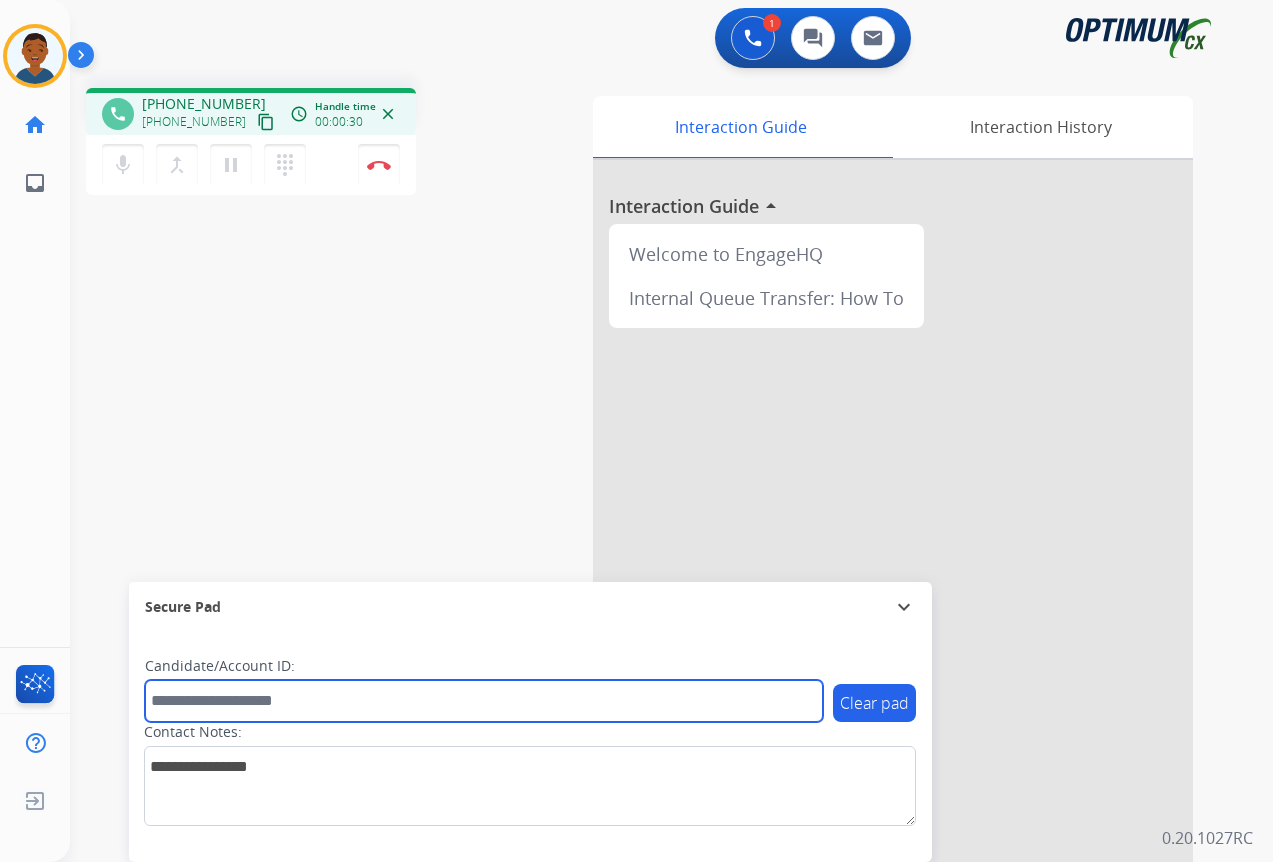 click at bounding box center [484, 701] 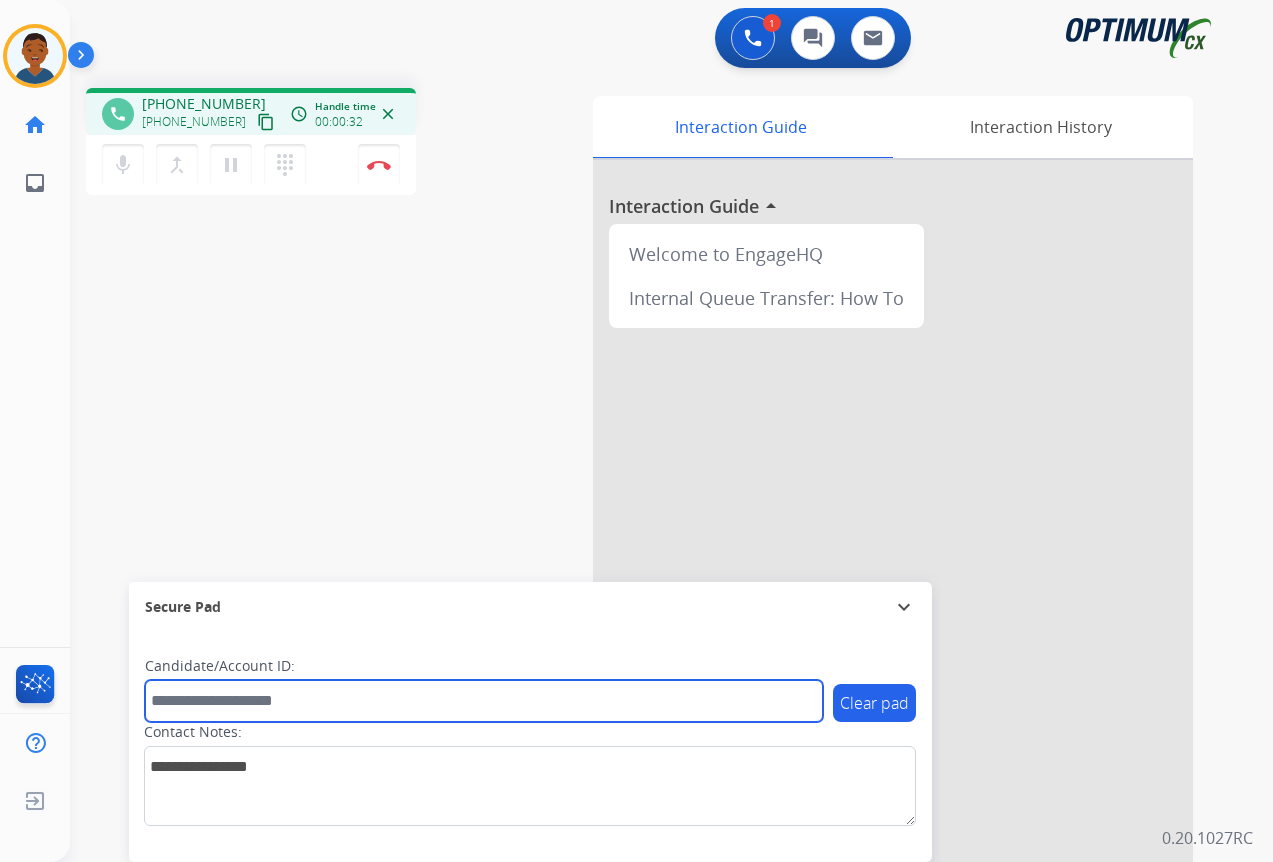 paste on "*******" 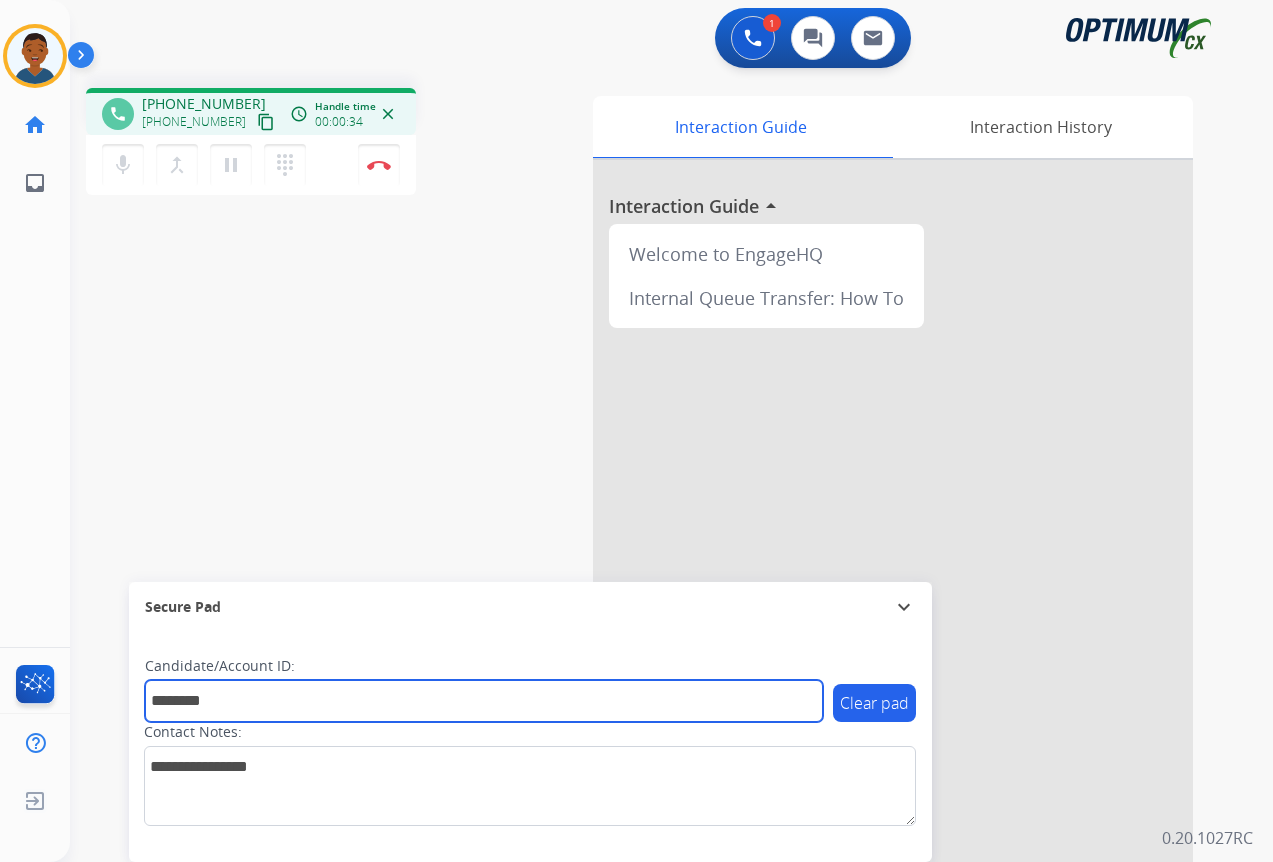 type on "*******" 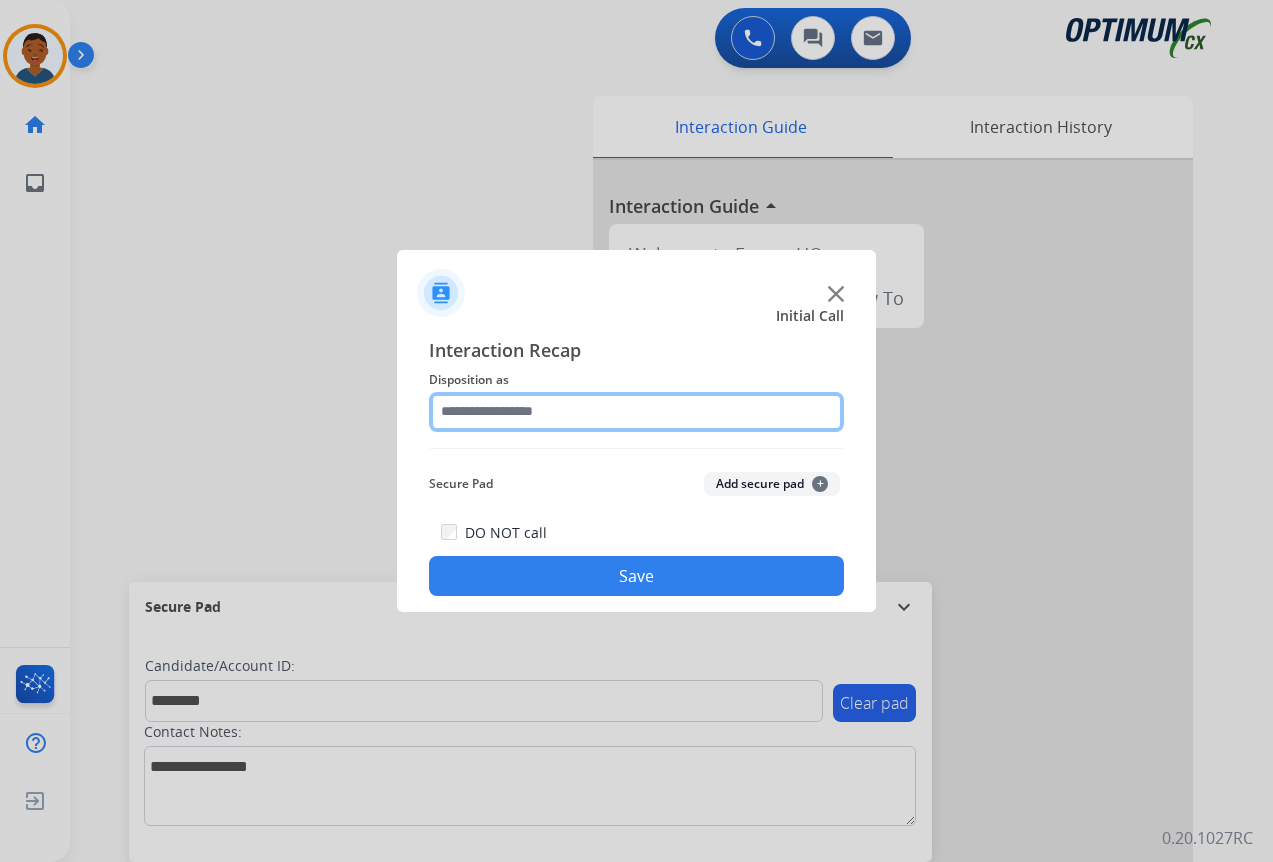 click 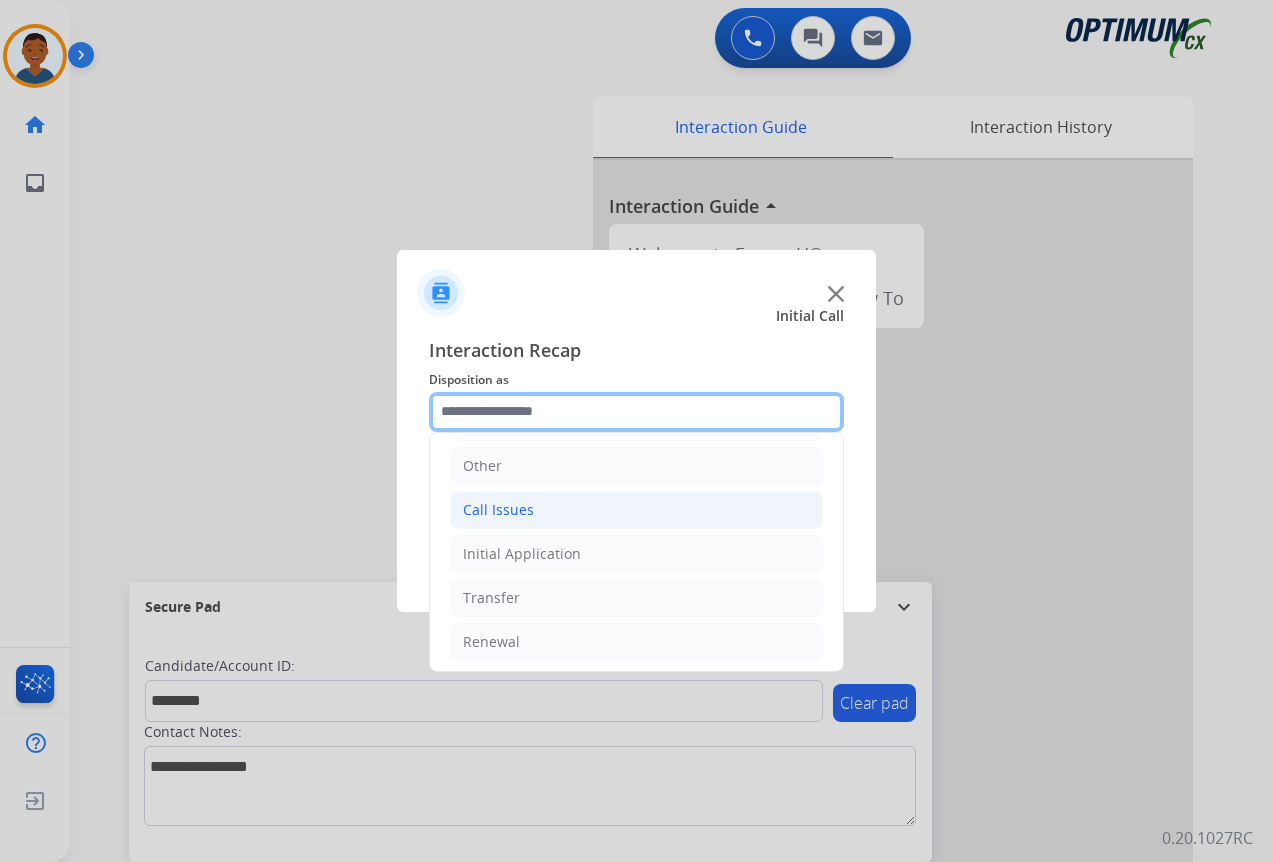 scroll, scrollTop: 136, scrollLeft: 0, axis: vertical 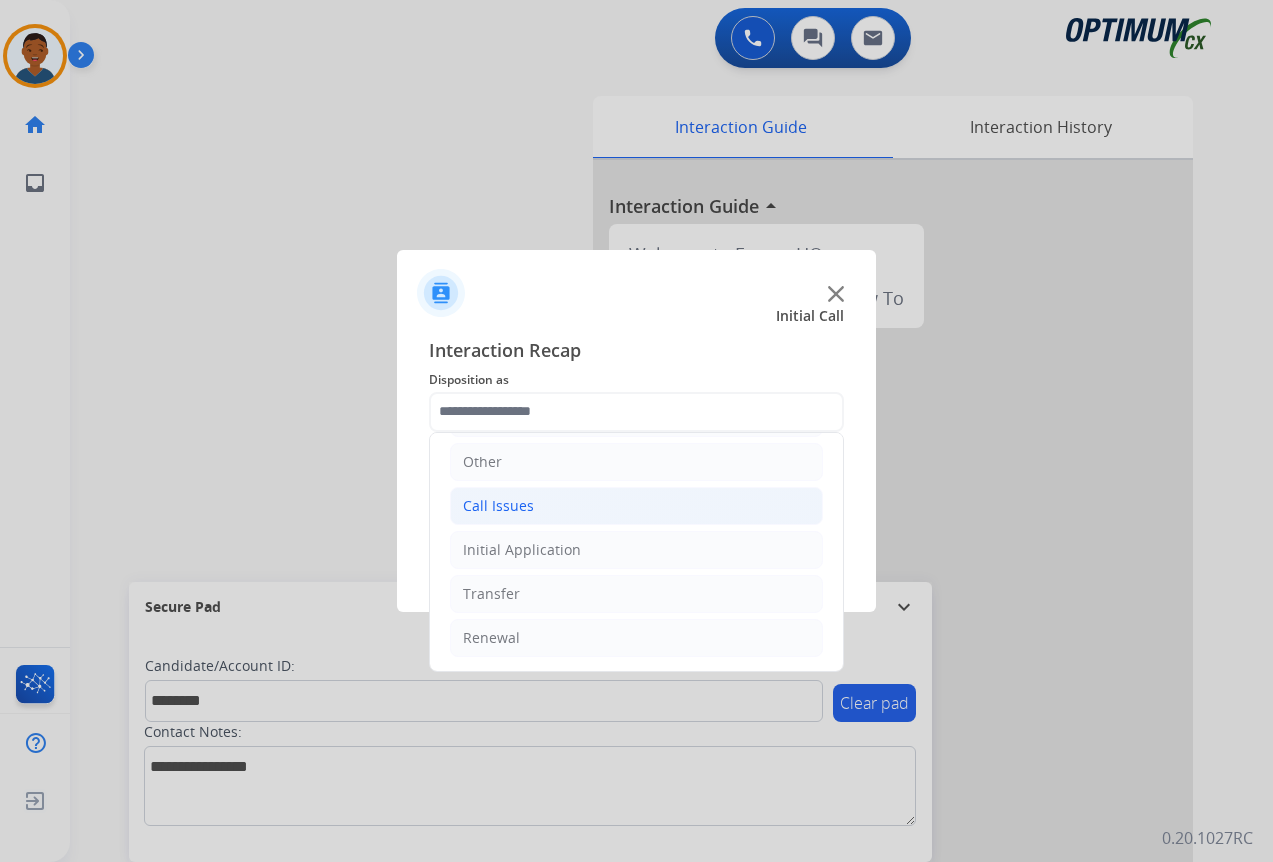 click on "Call Issues" 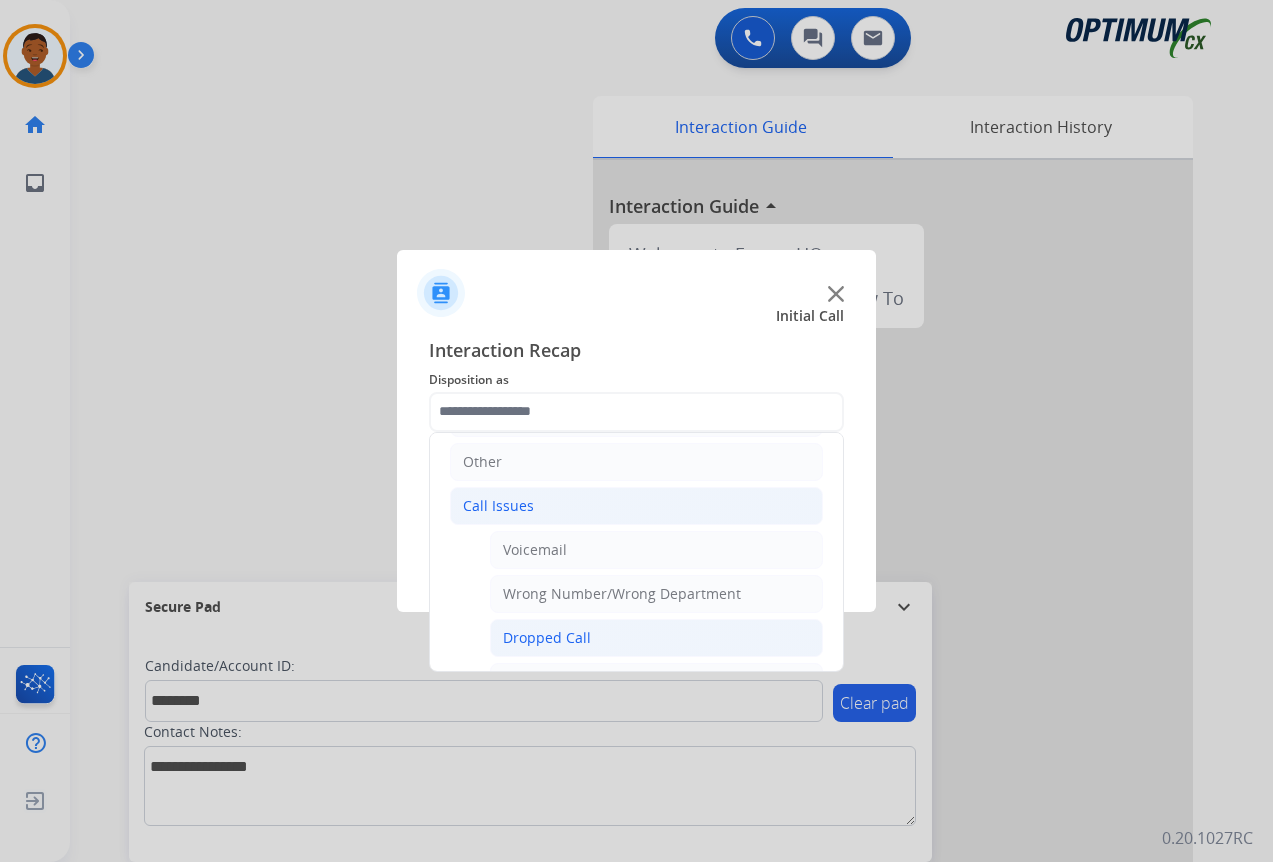 click on "Dropped Call" 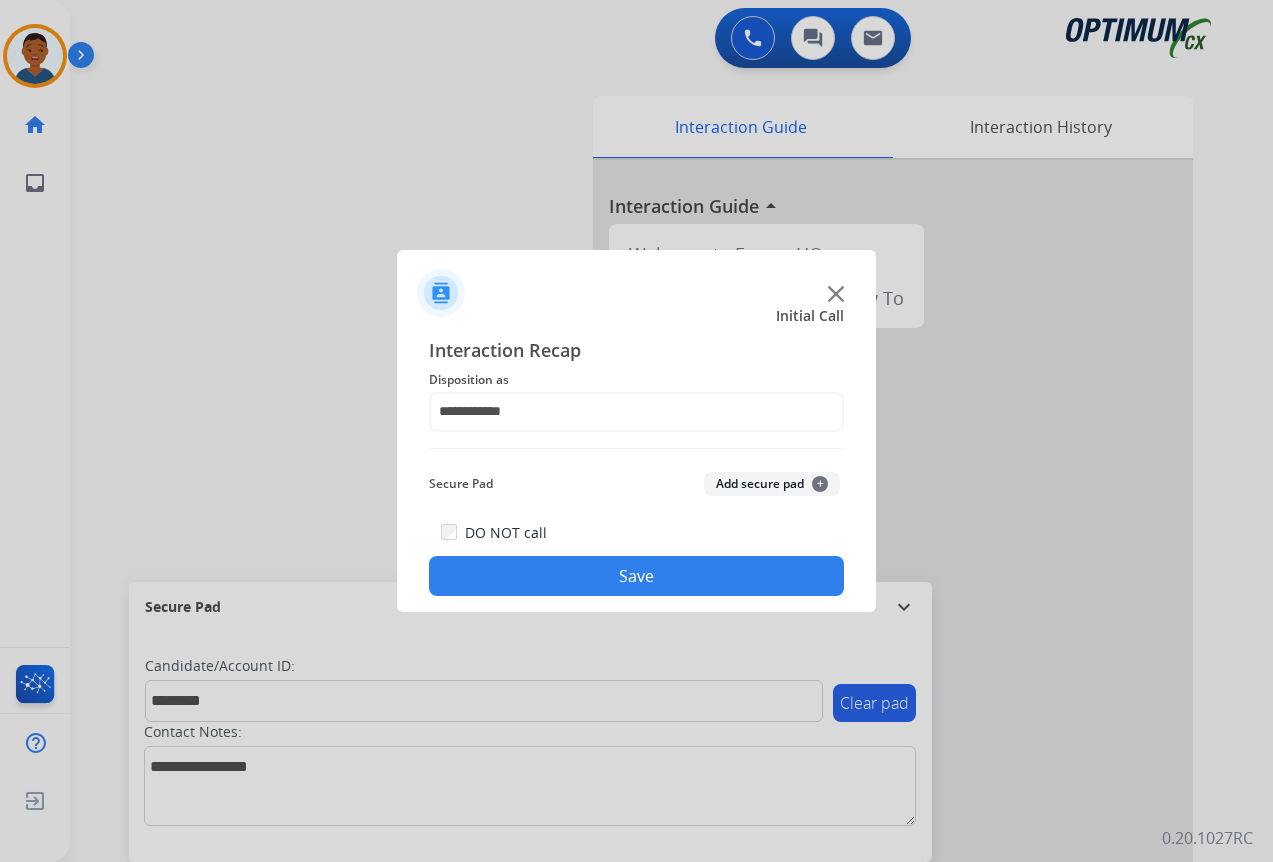 click on "Secure Pad  Add secure pad  +" 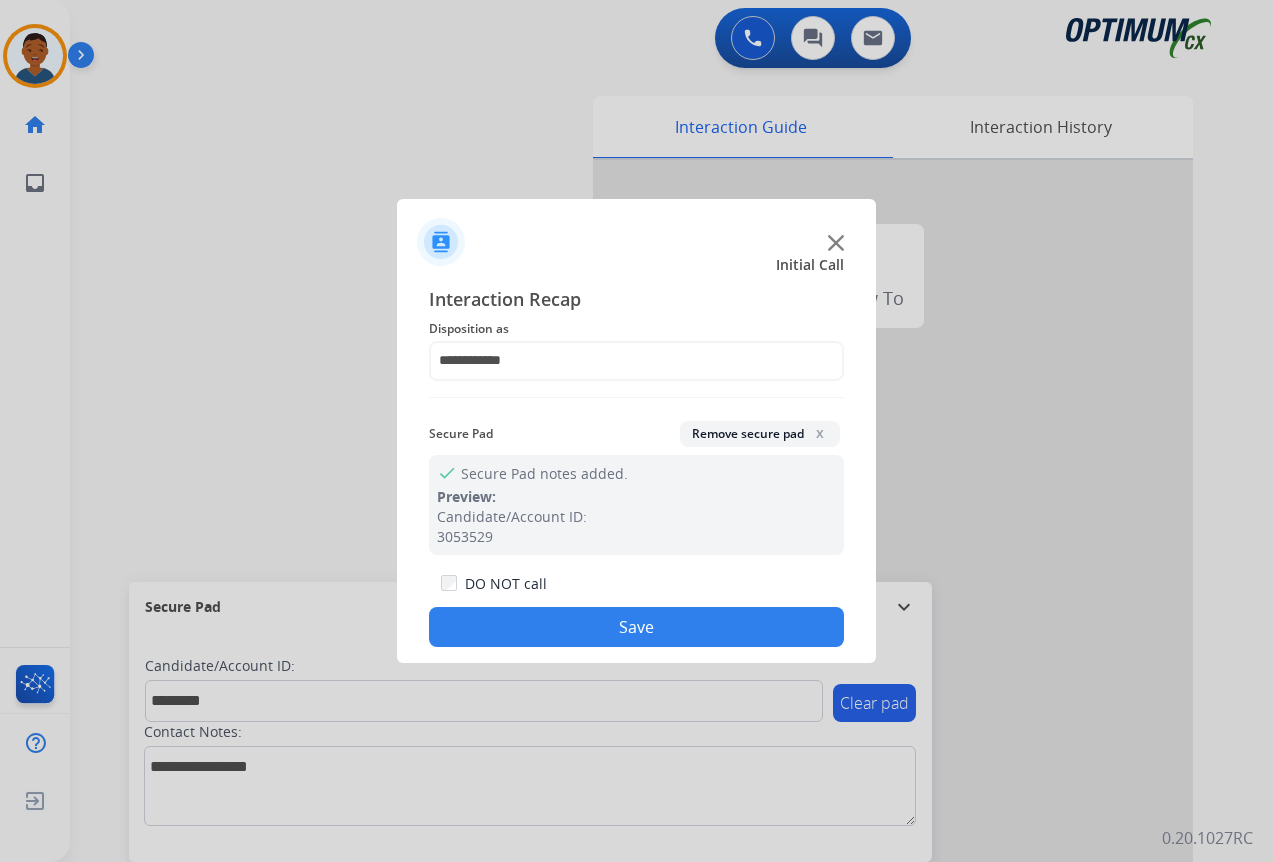 click on "Save" 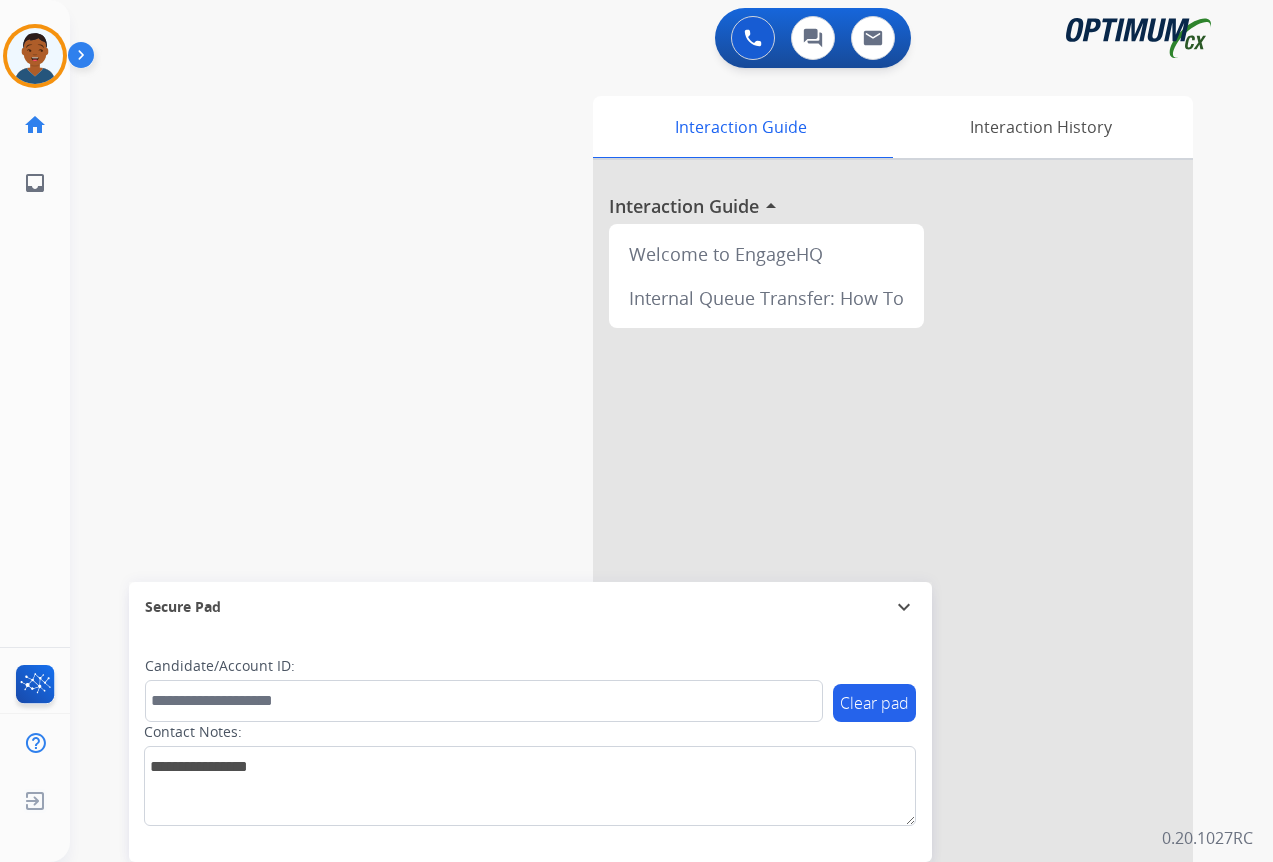 click on "swap_horiz Break voice bridge close_fullscreen Connect 3-Way Call merge_type Separate 3-Way Call  Interaction Guide   Interaction History  Interaction Guide arrow_drop_up  Welcome to EngageHQ   Internal Queue Transfer: How To  Secure Pad expand_more Clear pad Candidate/Account ID: Contact Notes:" at bounding box center [647, 489] 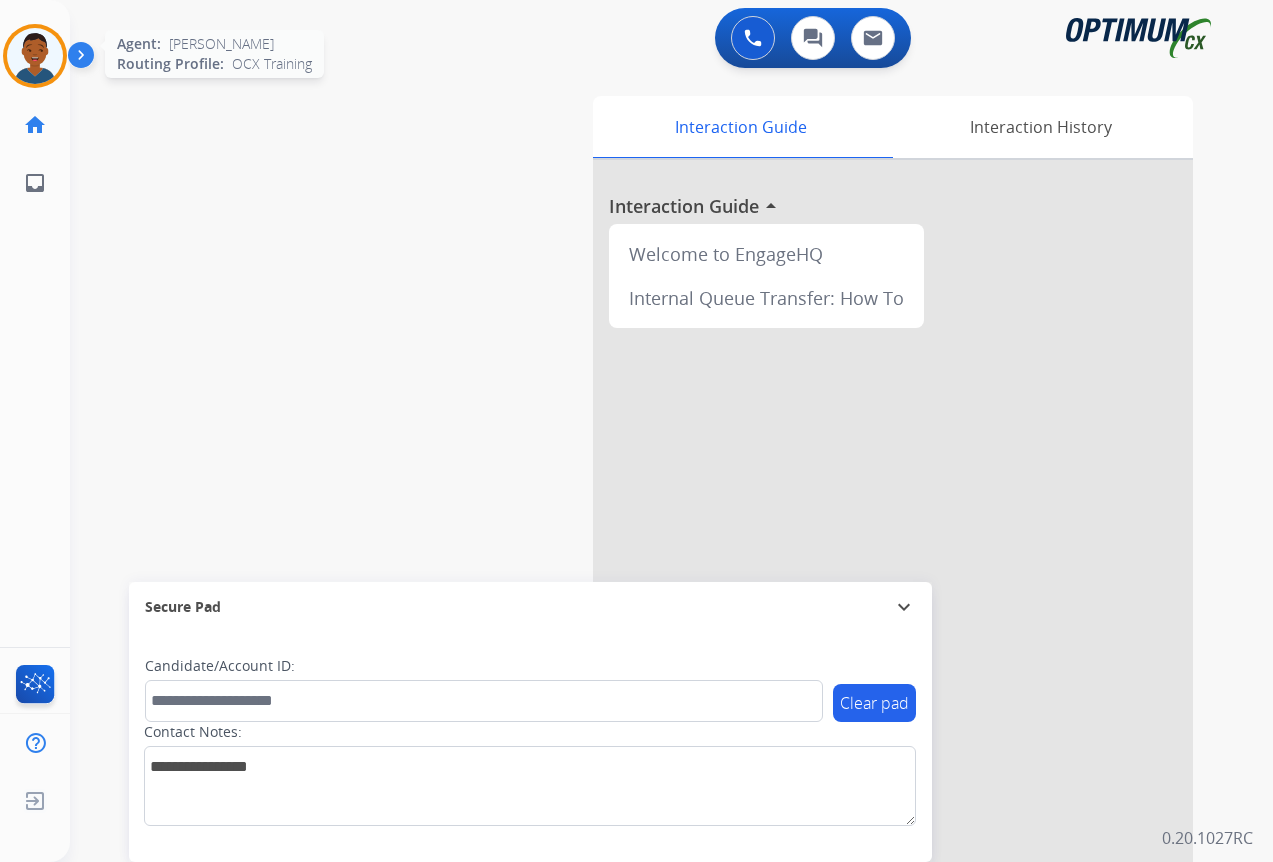 click at bounding box center [35, 56] 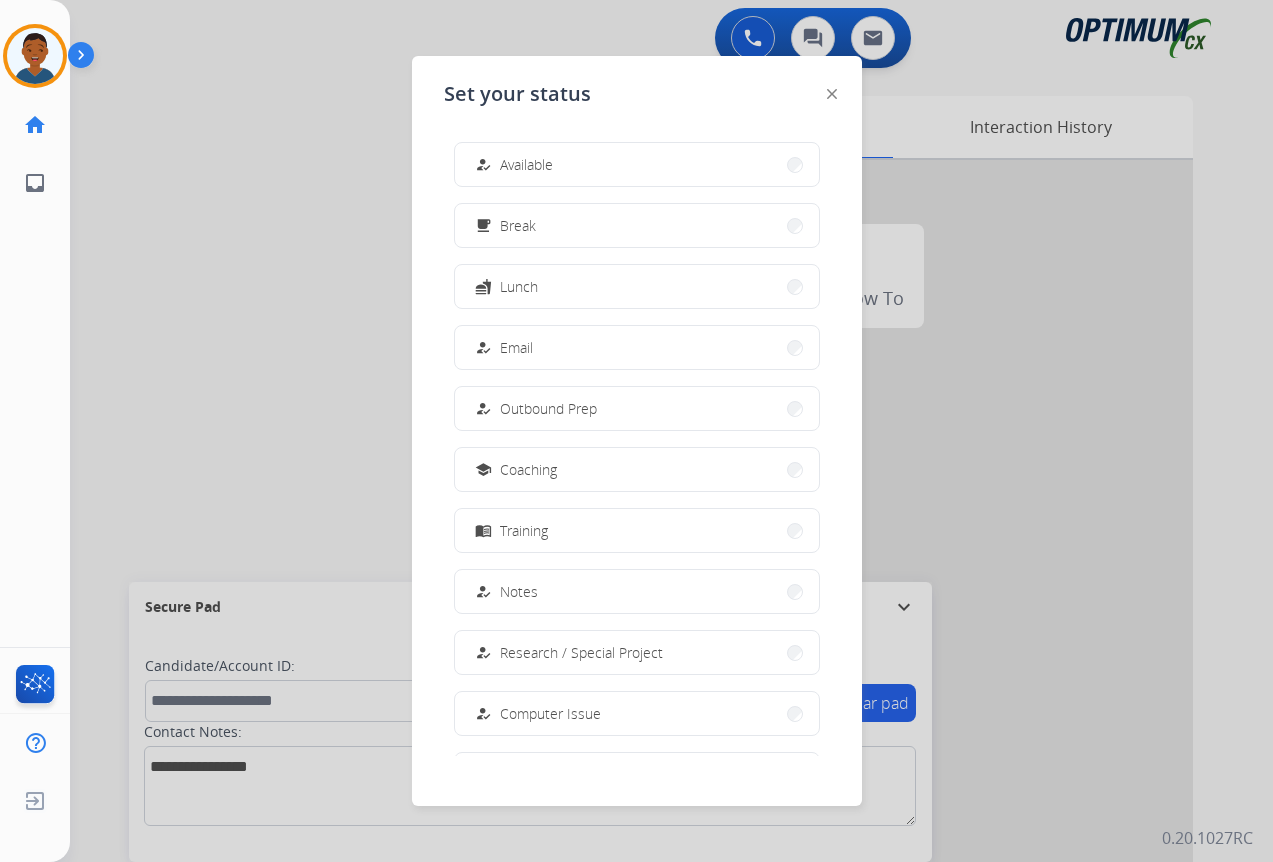 click on "Available" at bounding box center [526, 164] 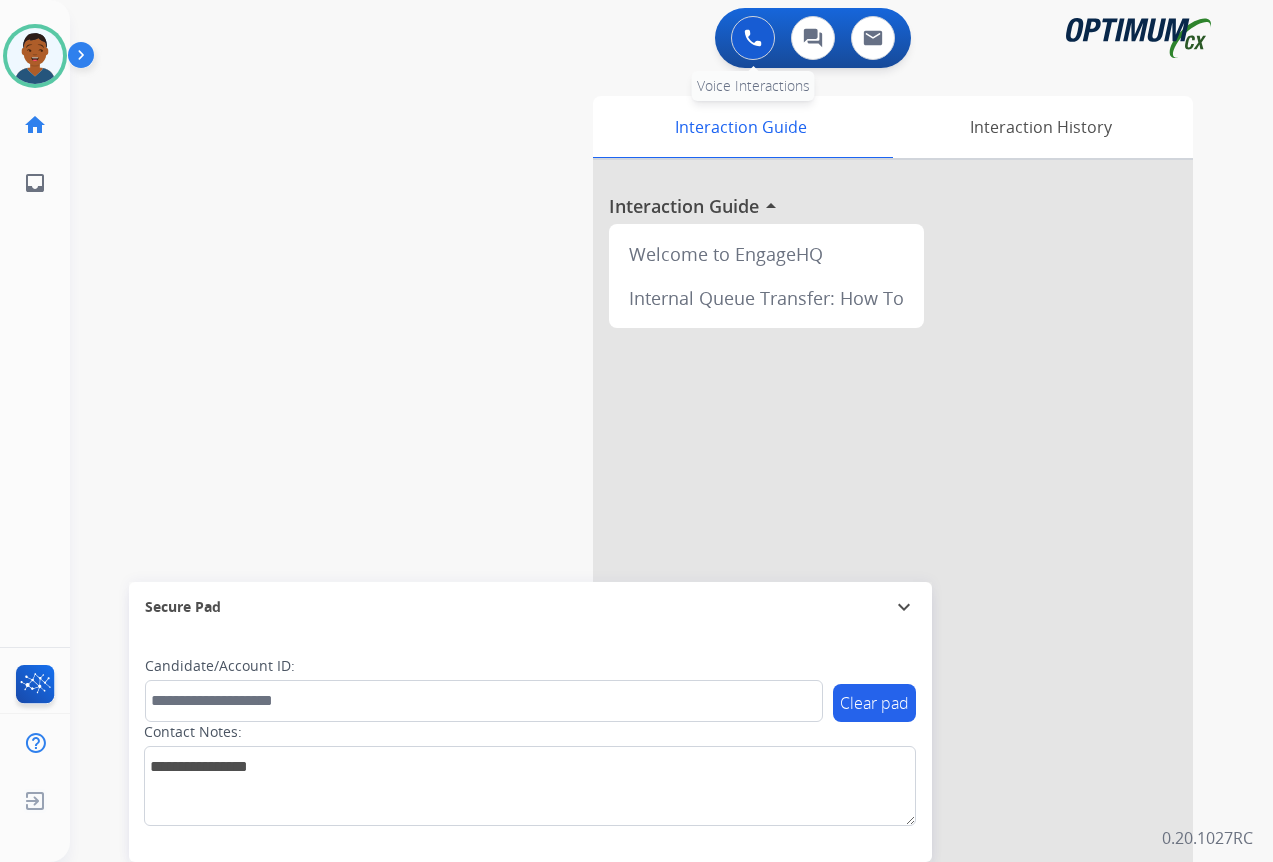 click at bounding box center [753, 38] 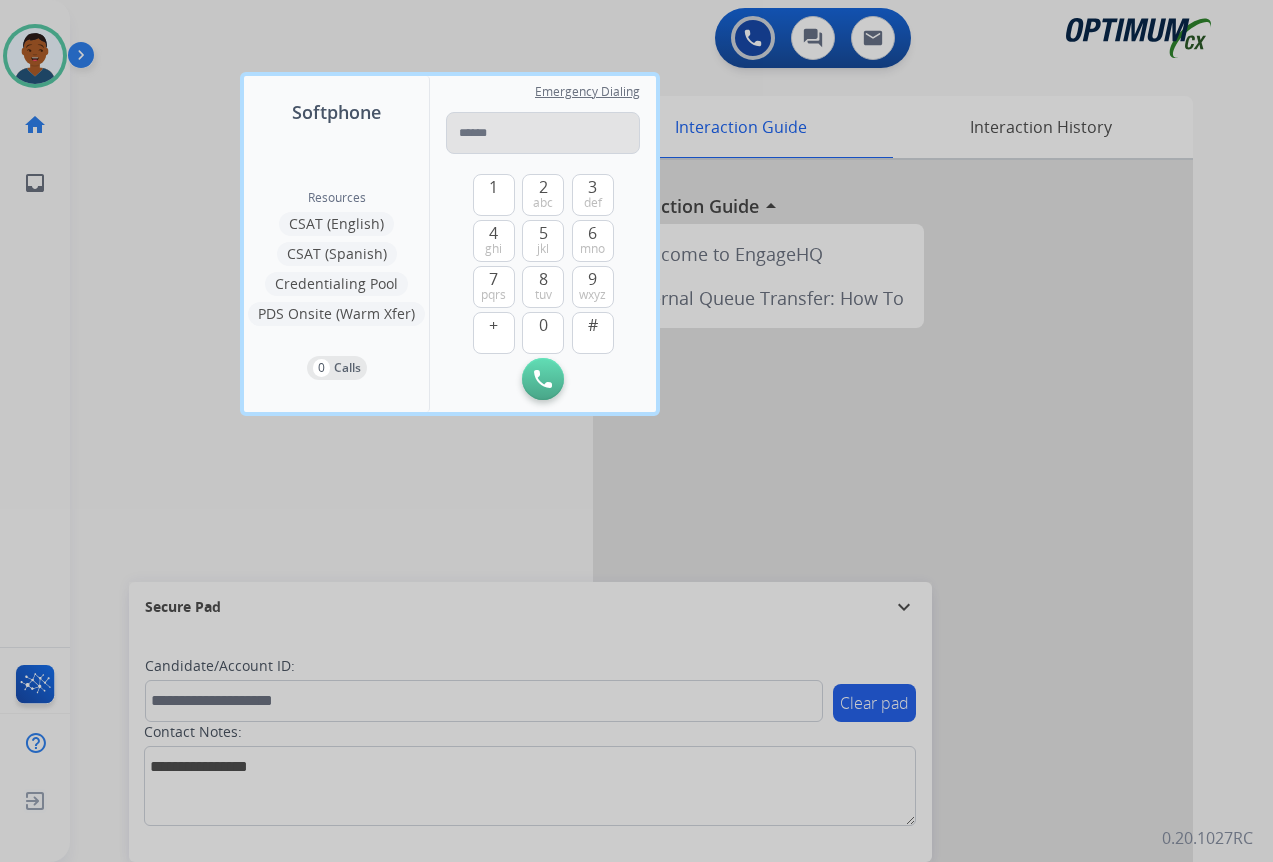 click at bounding box center (543, 133) 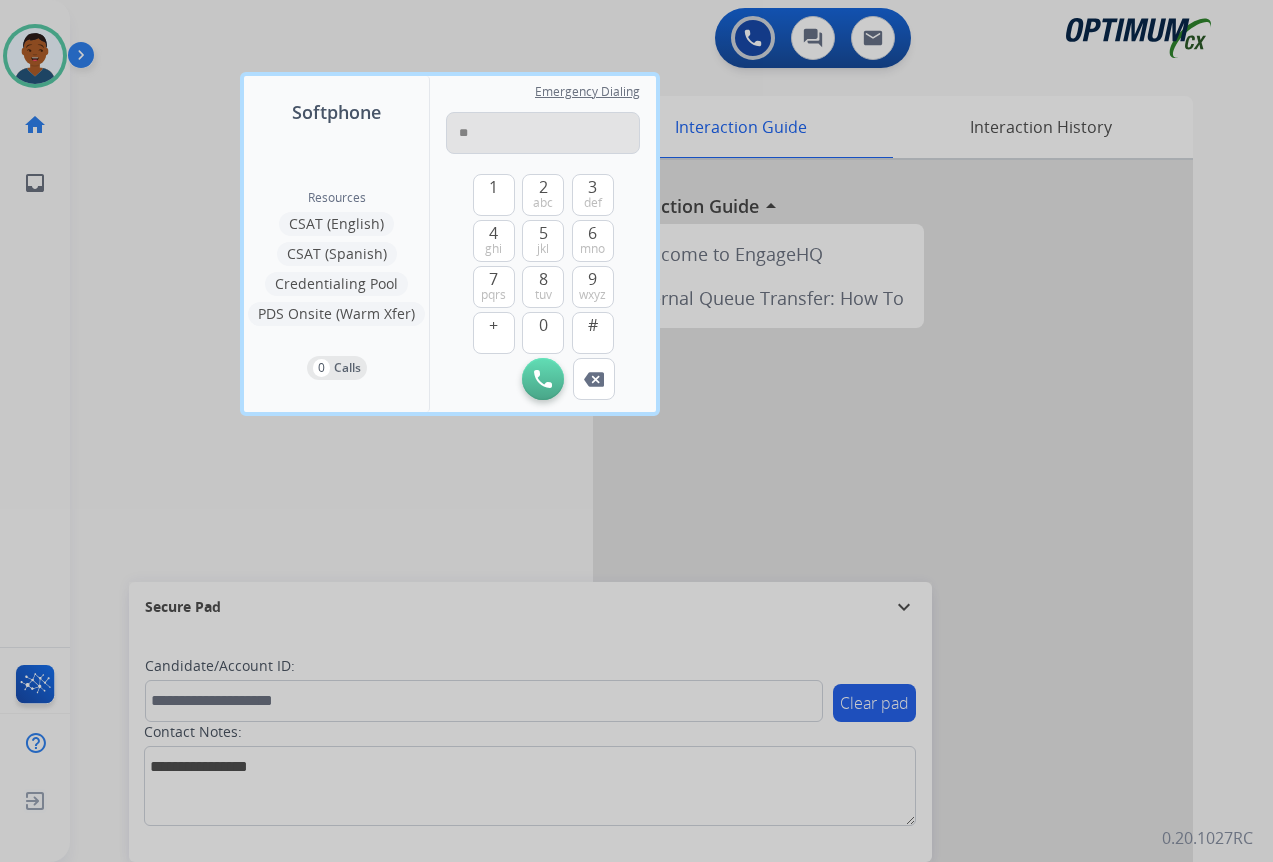 type on "*" 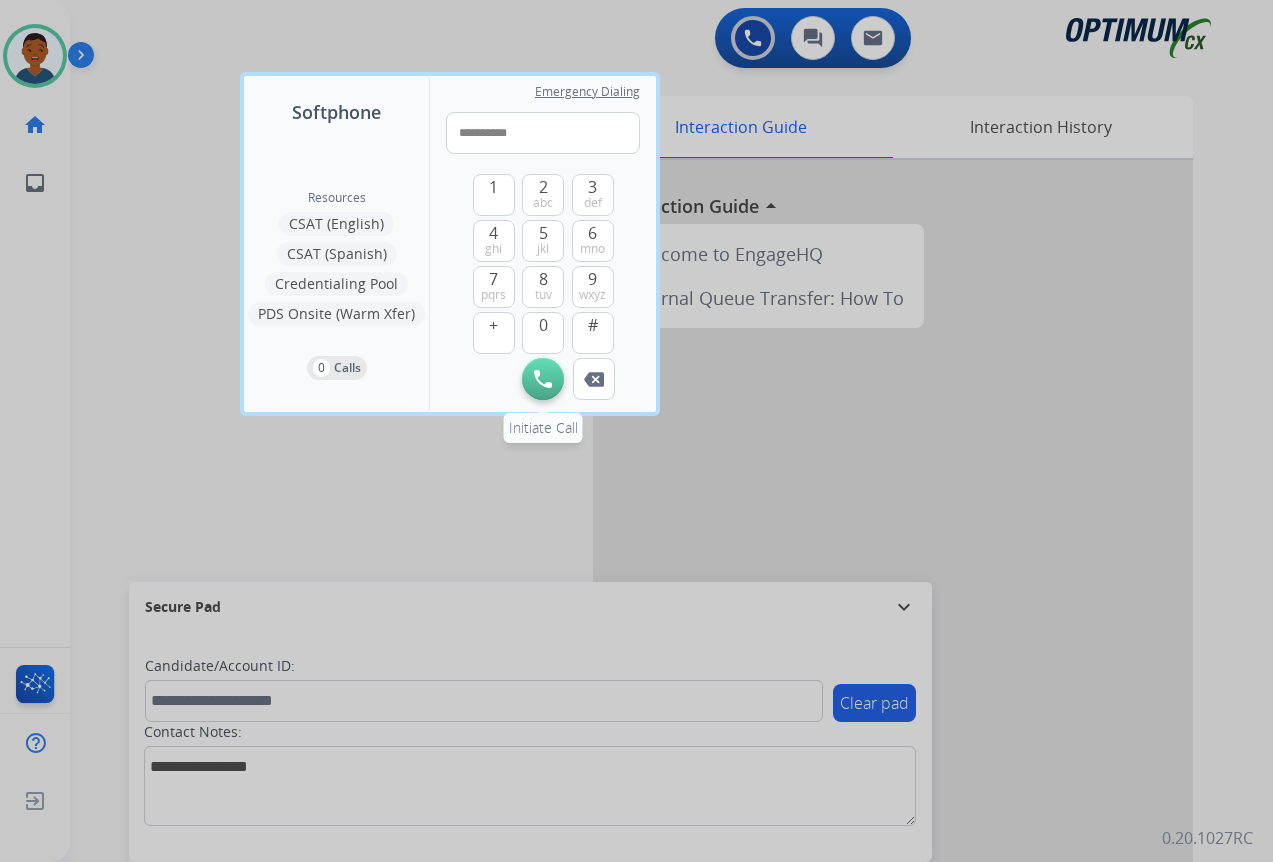 type on "**********" 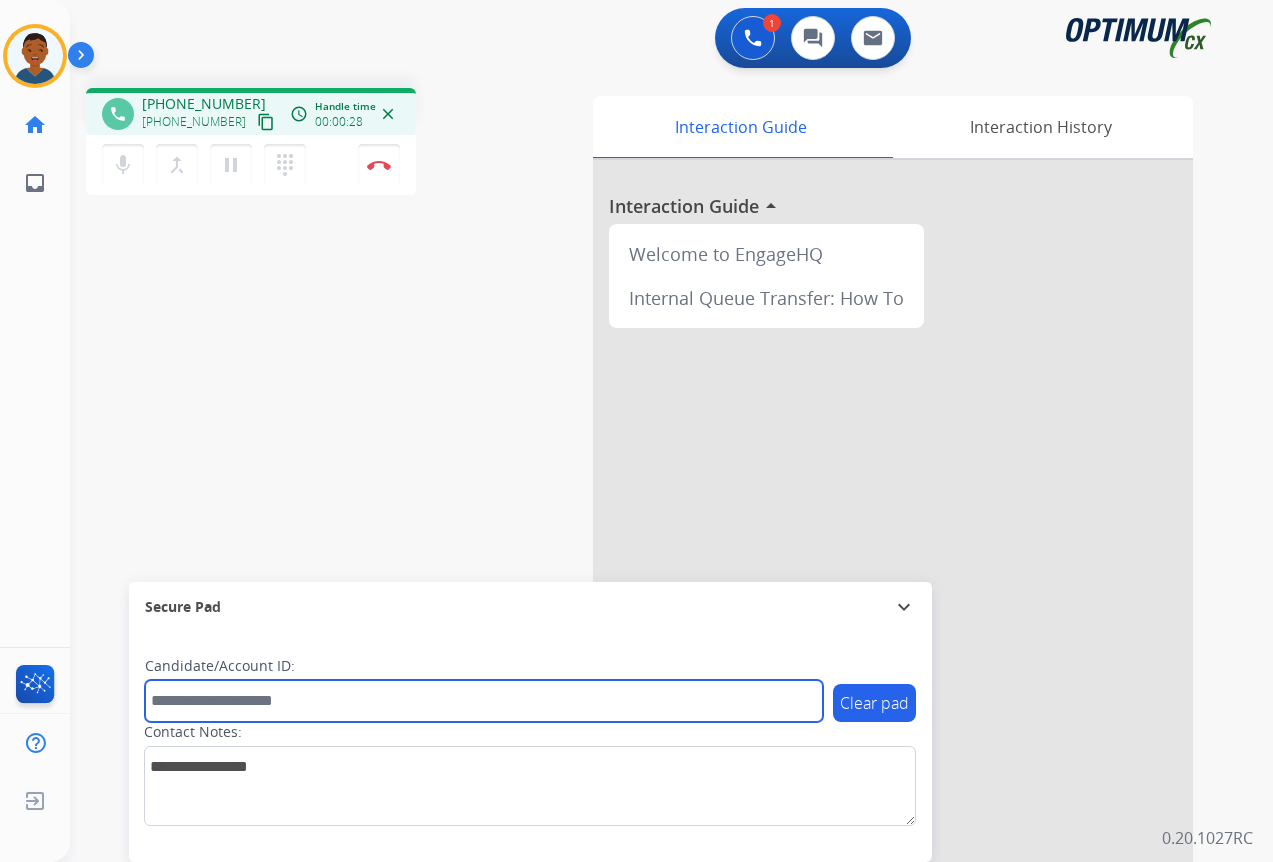 click at bounding box center (484, 701) 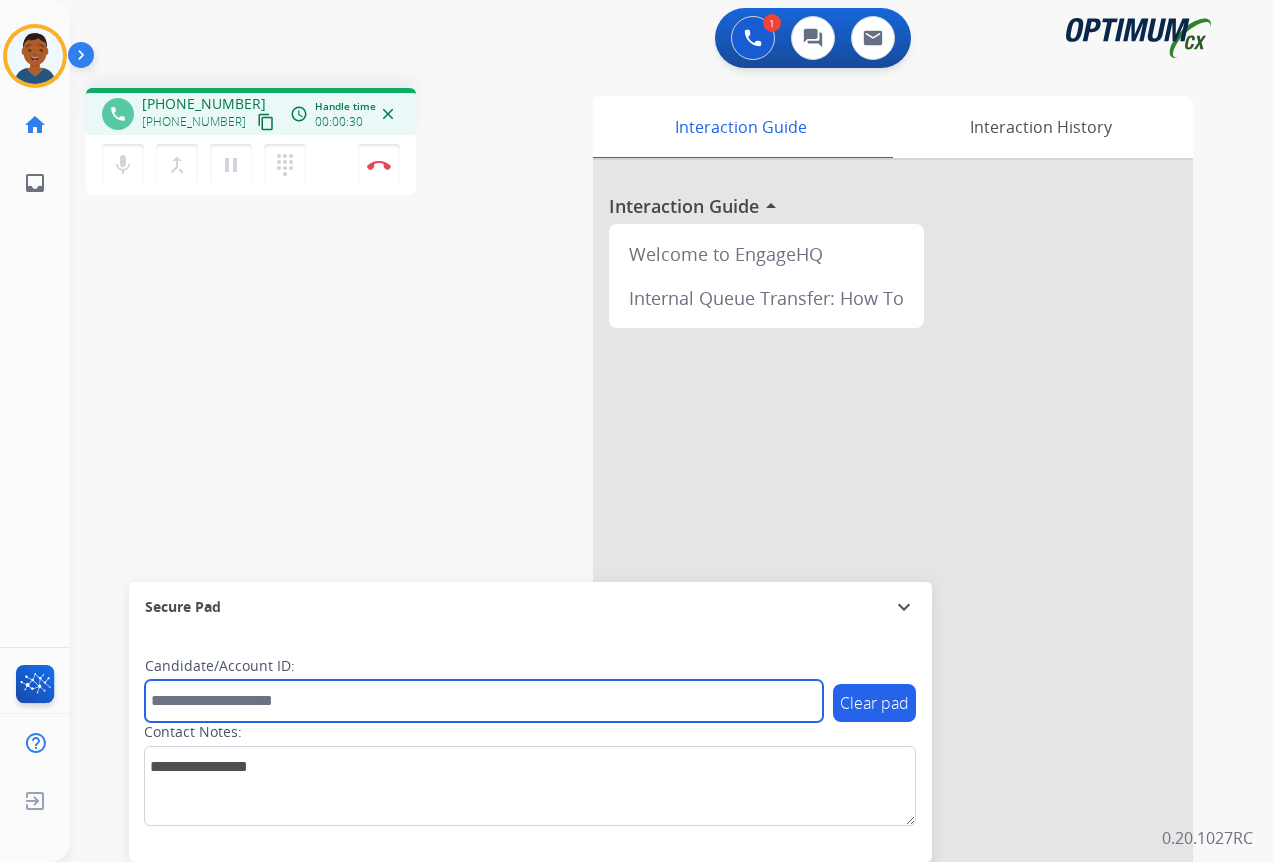 paste on "*******" 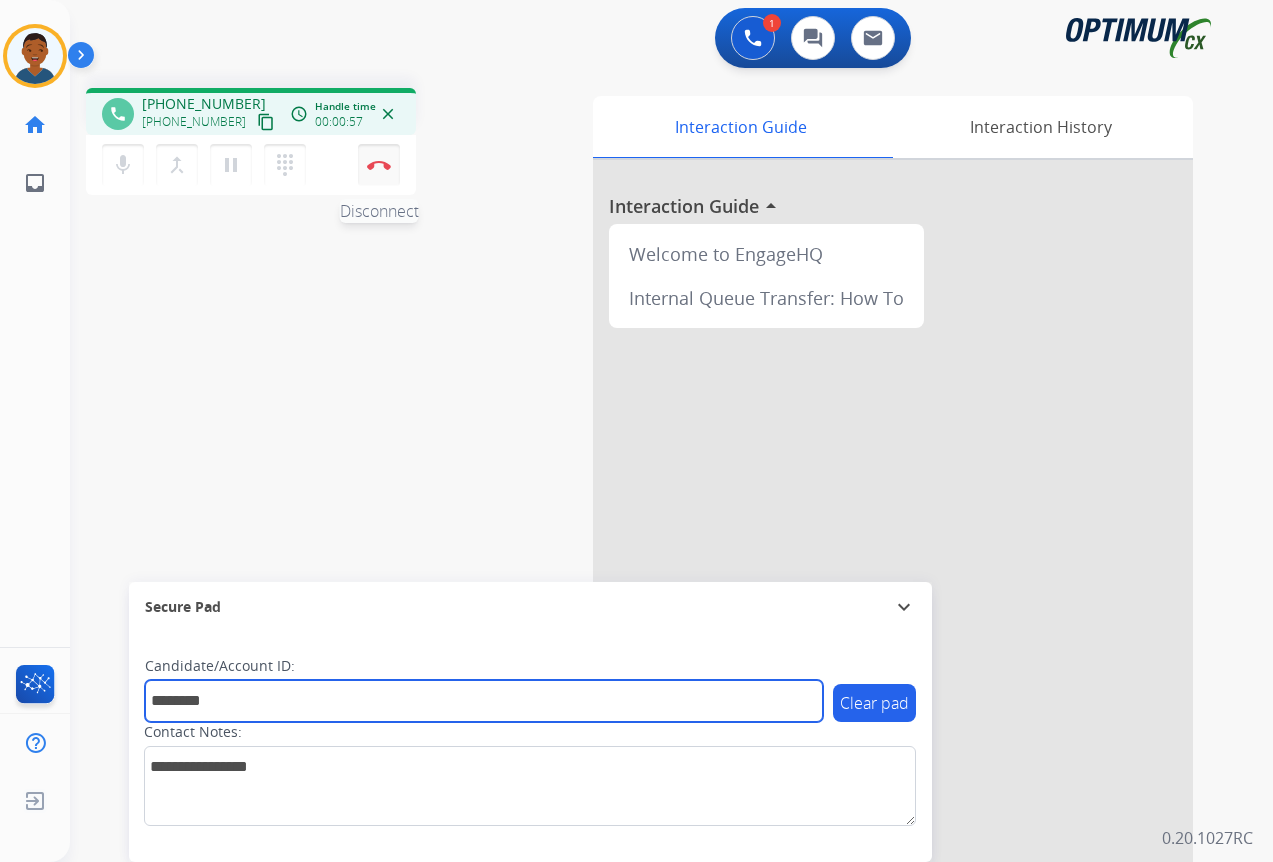 type on "*******" 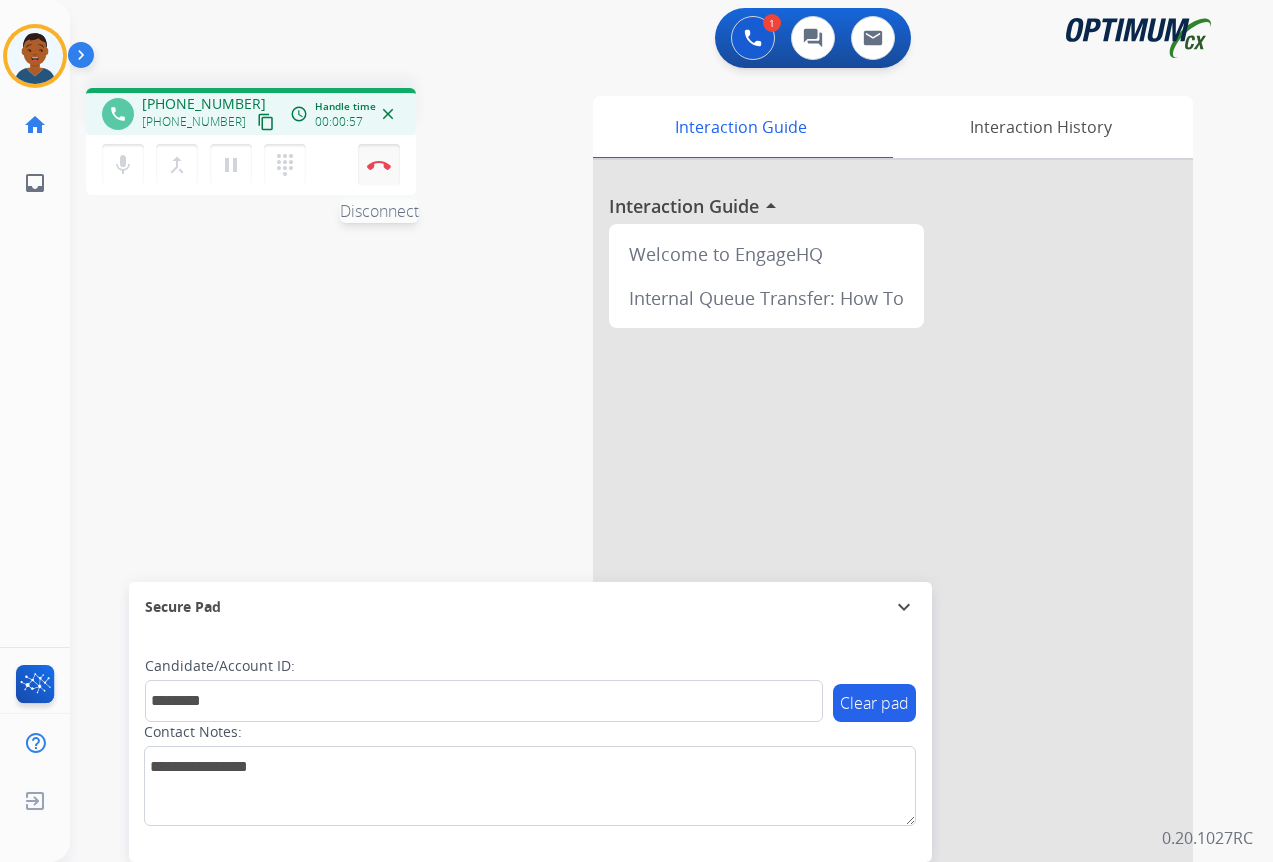 click on "Disconnect" at bounding box center (379, 165) 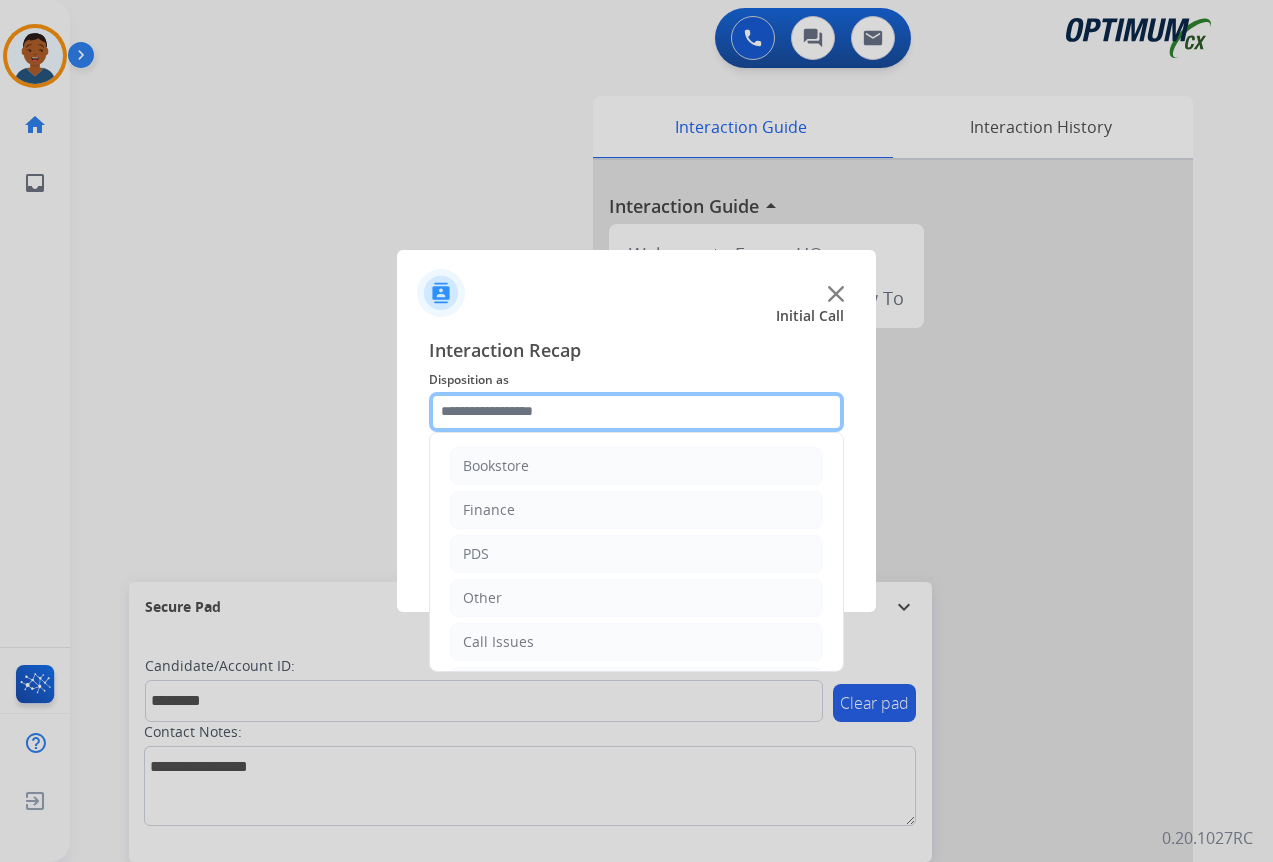 click 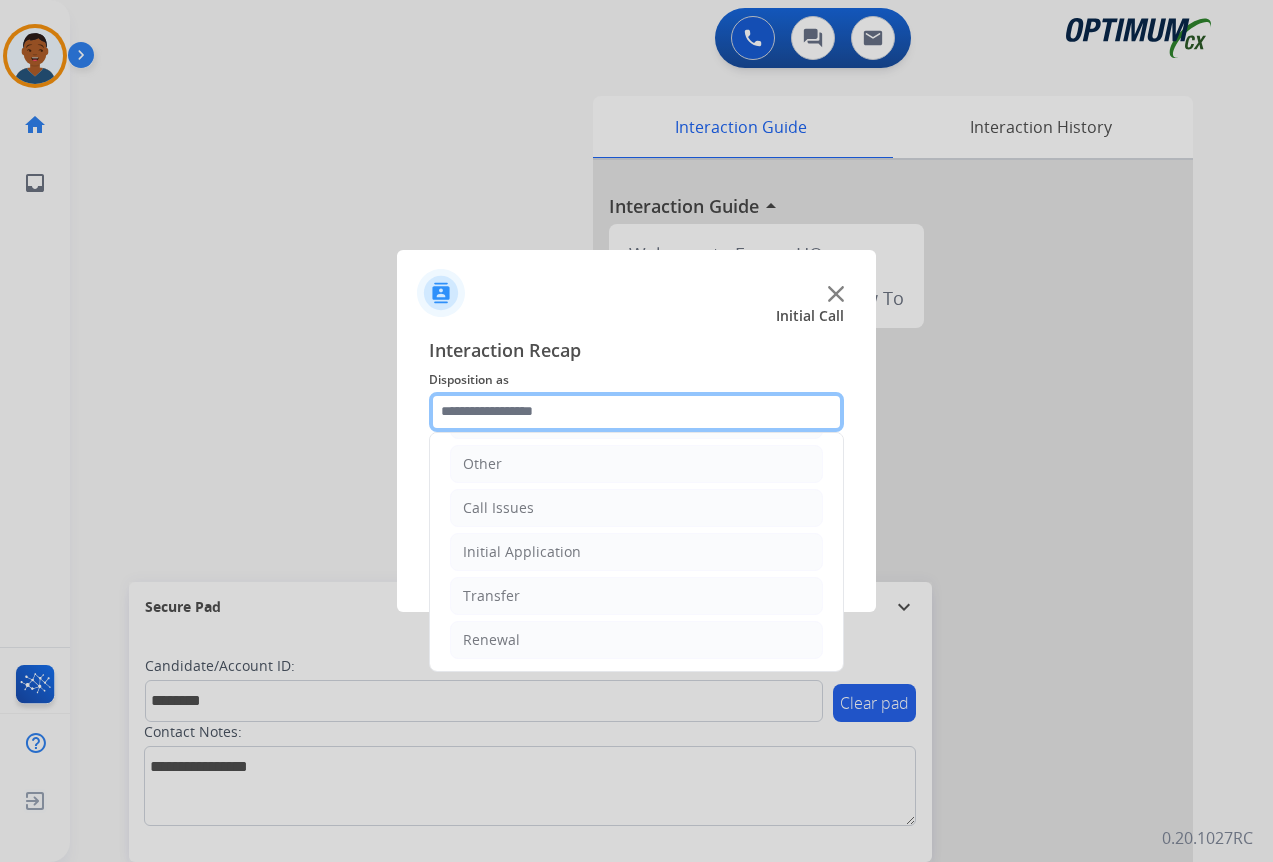 scroll, scrollTop: 136, scrollLeft: 0, axis: vertical 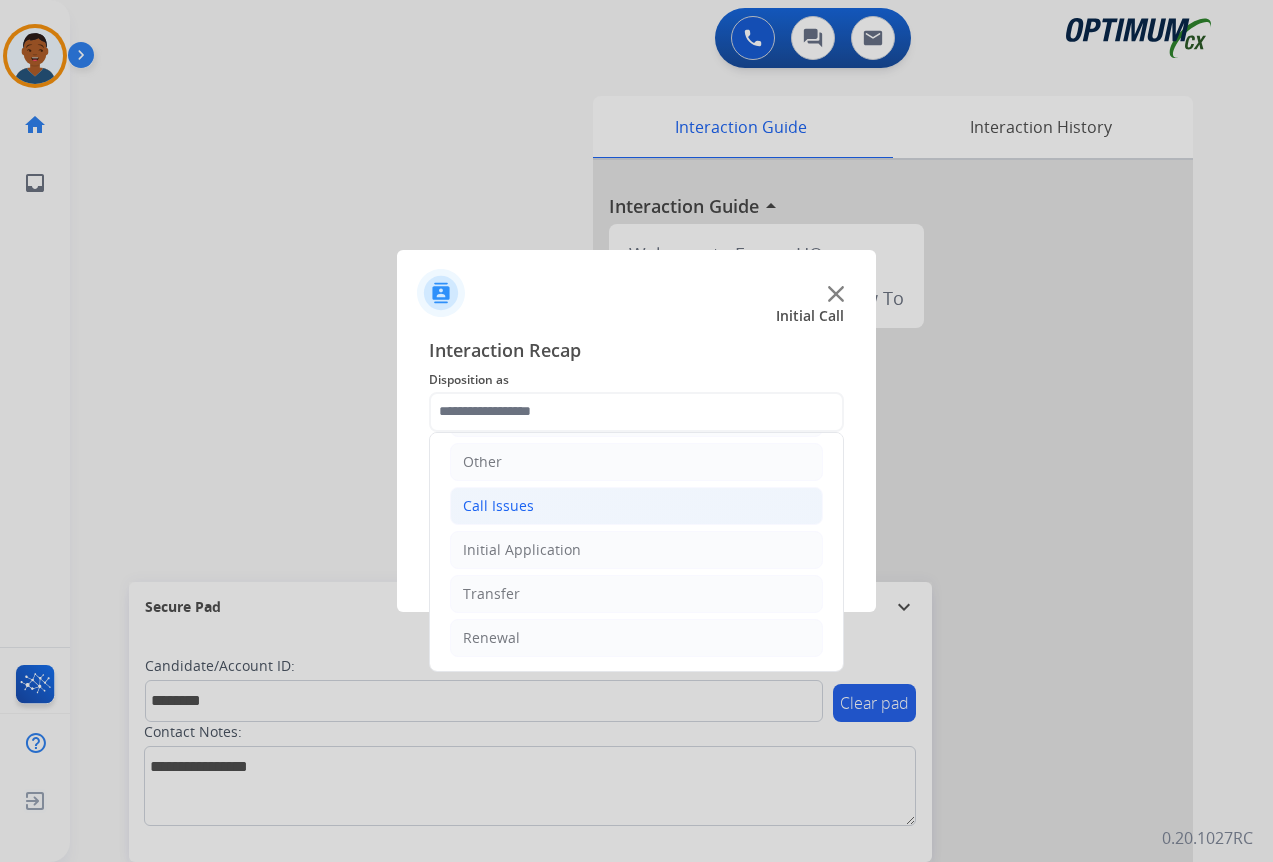 click on "Call Issues" 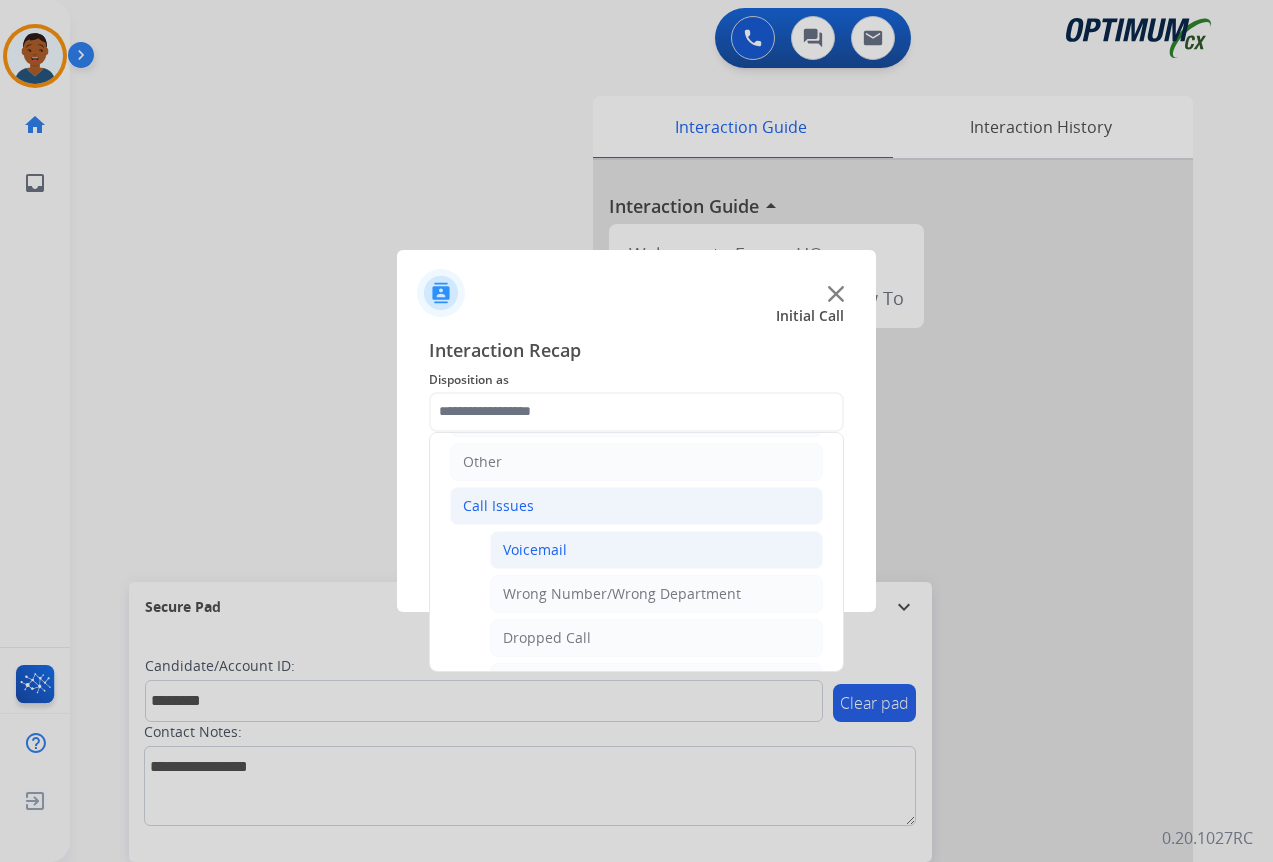 click on "Voicemail" 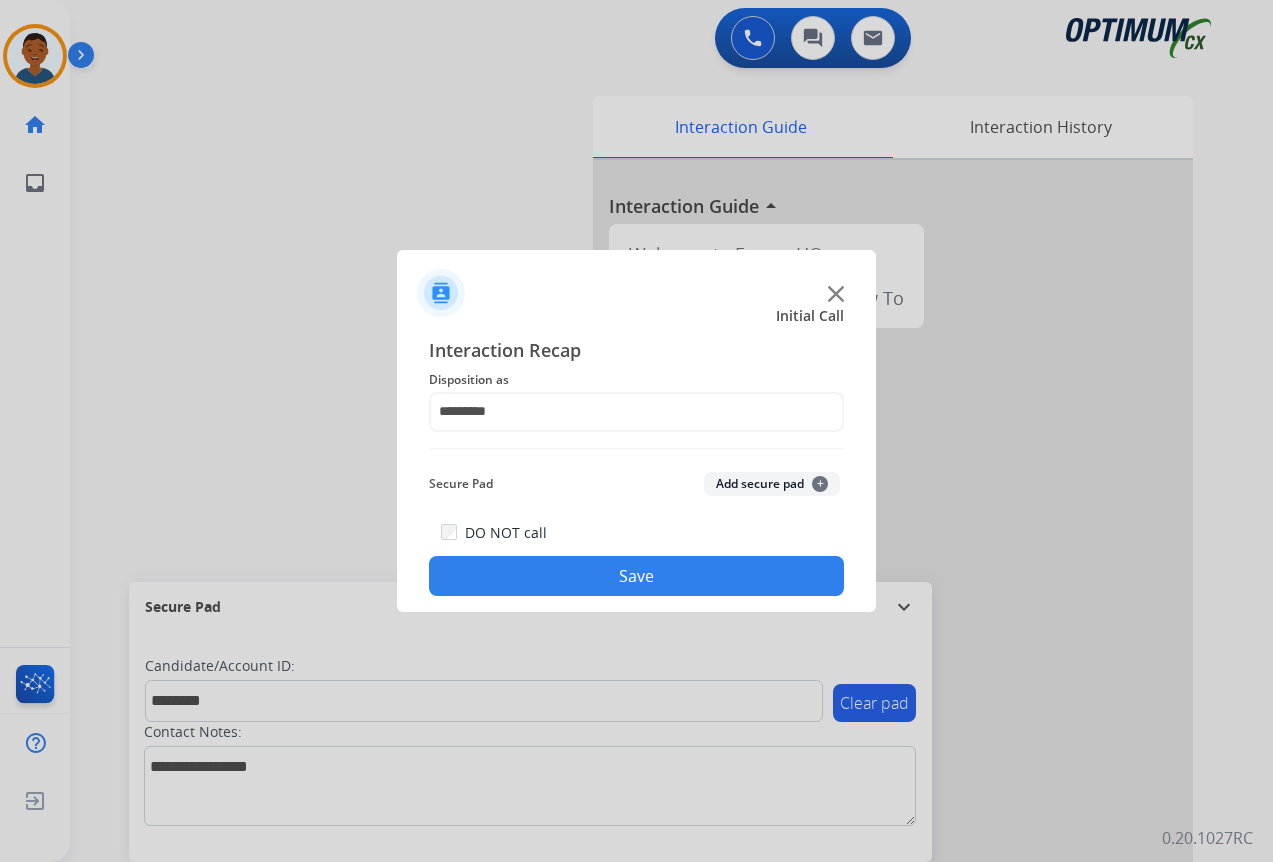 click on "Add secure pad  +" 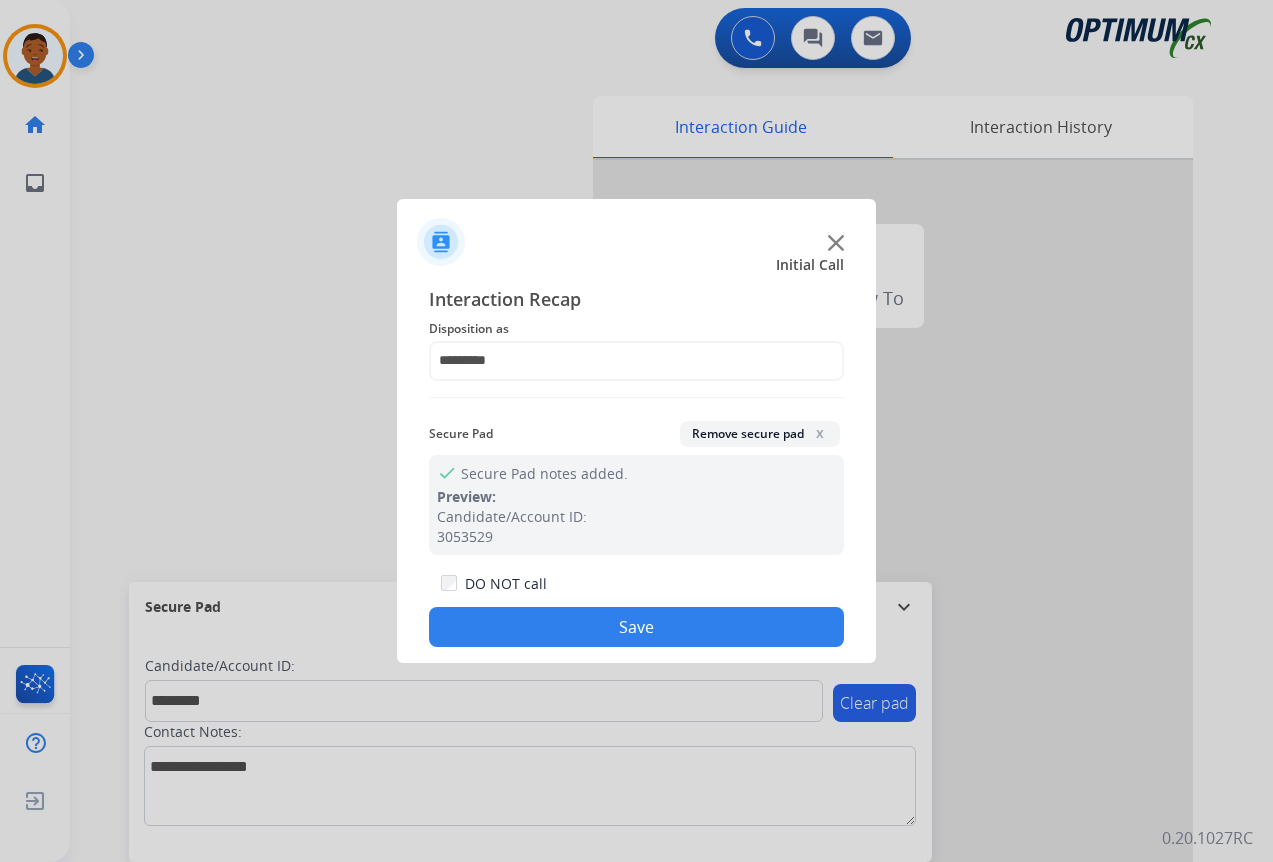 click on "Save" 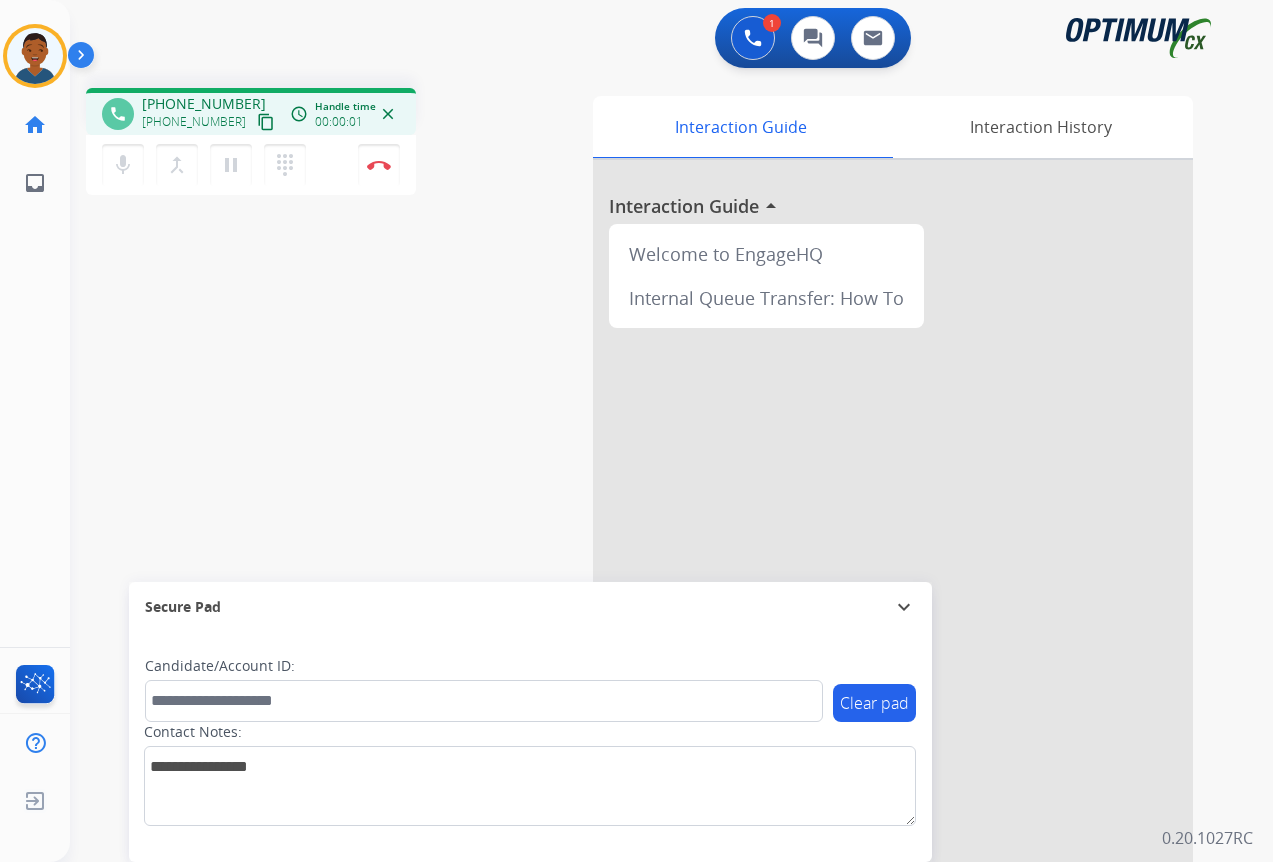 click on "content_copy" at bounding box center [266, 122] 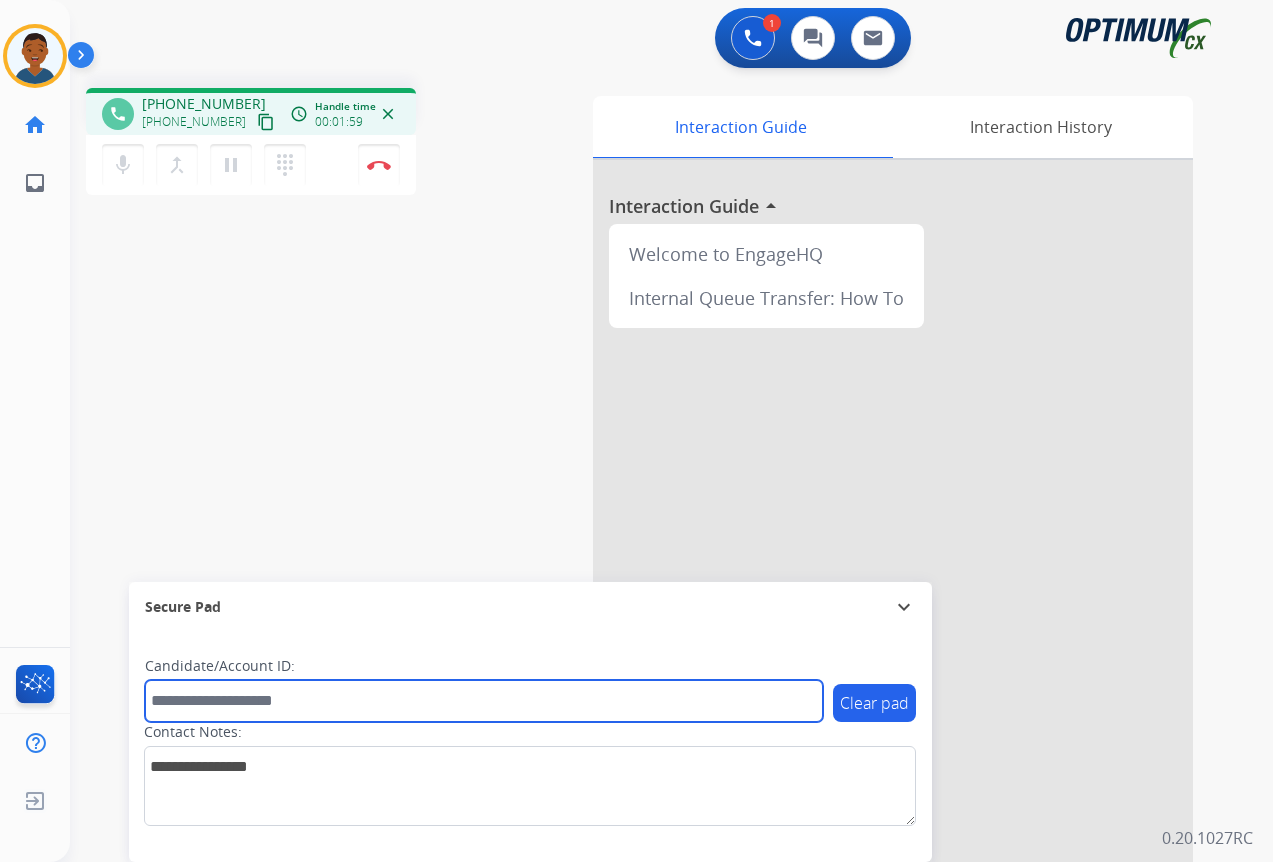 click at bounding box center (484, 701) 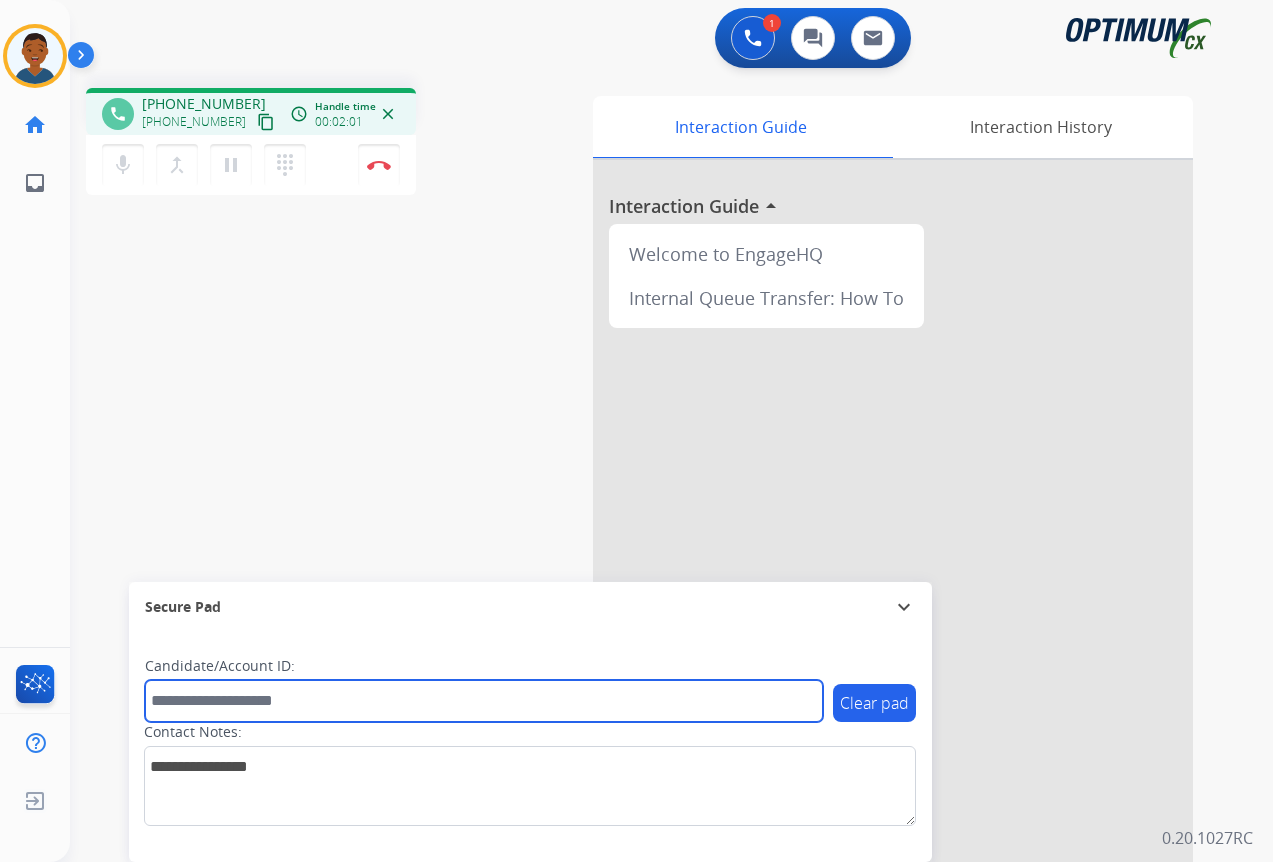 paste on "*******" 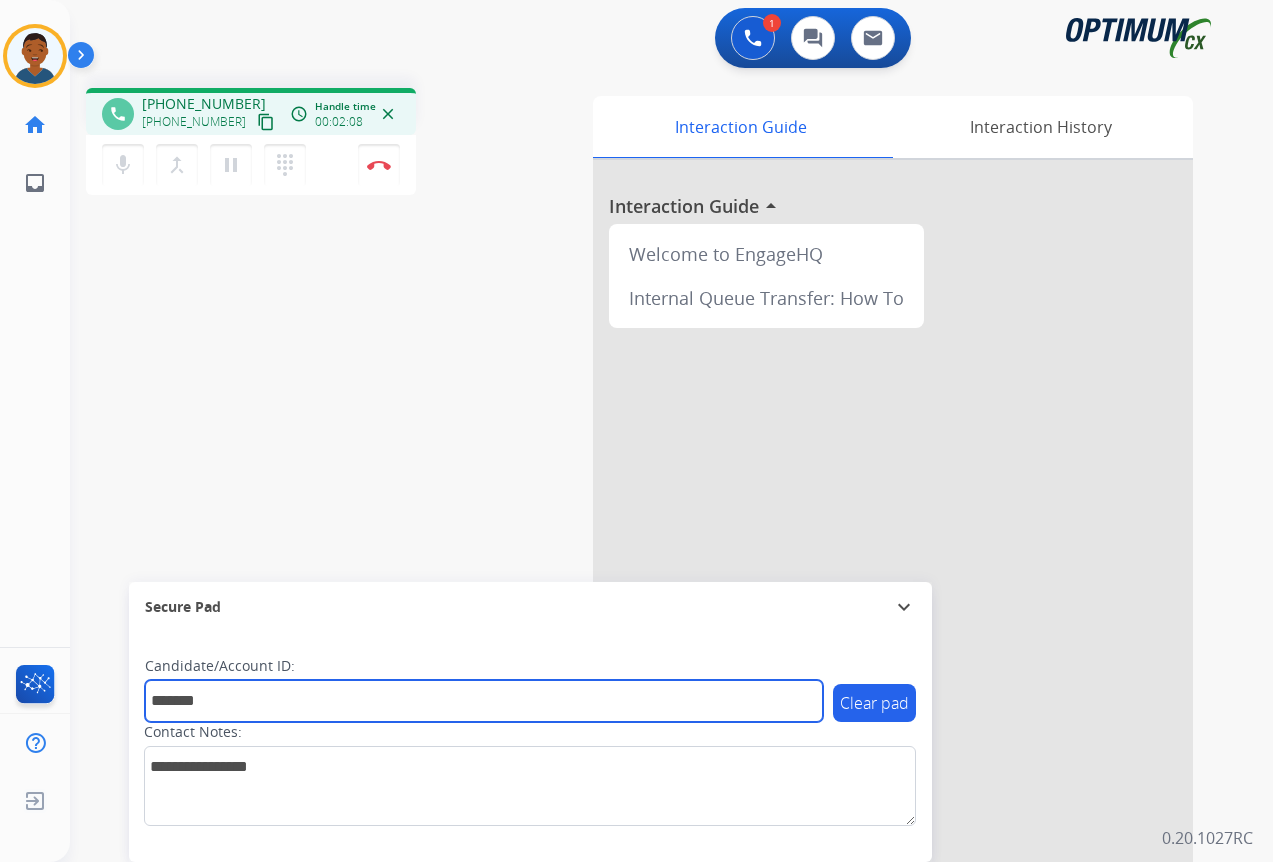 type on "*******" 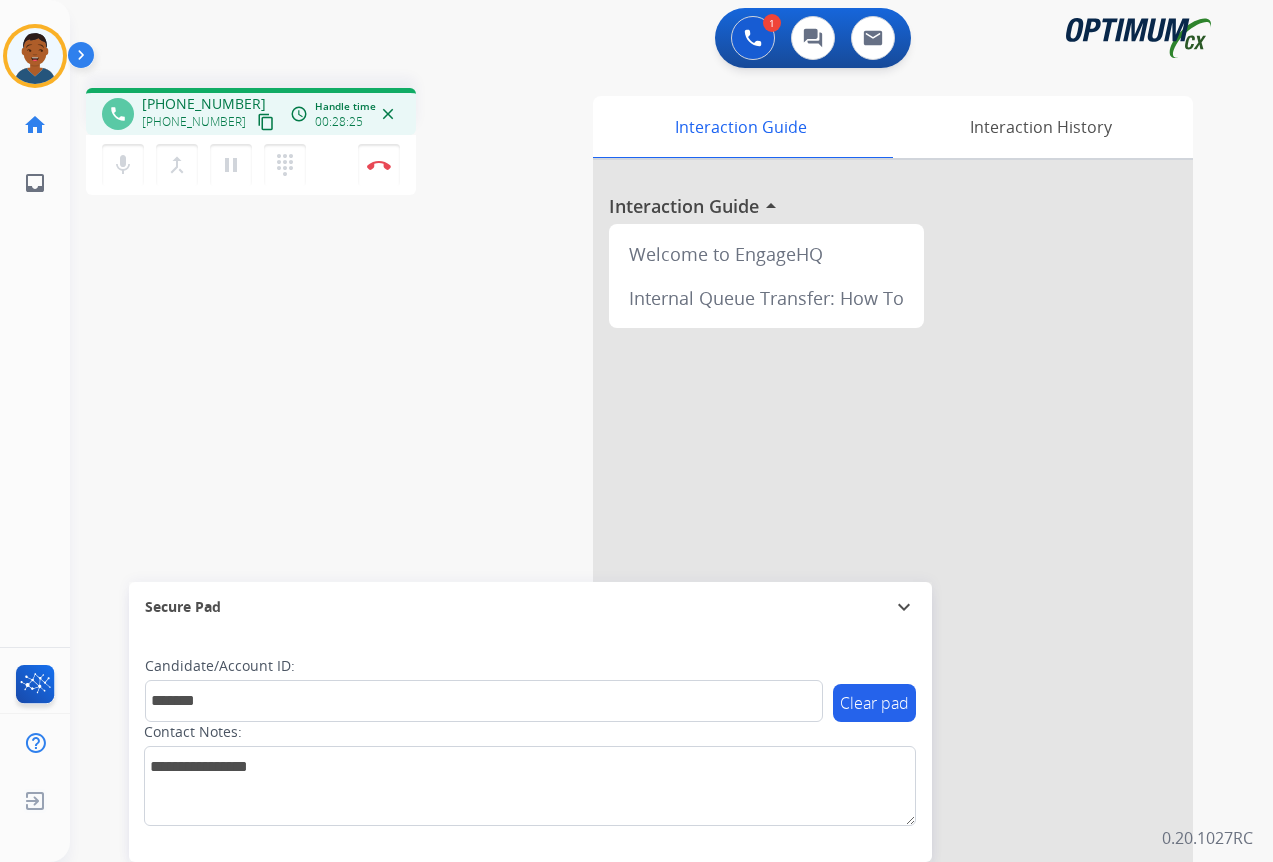 click on "phone +12169711770 +12169711770 content_copy access_time Call metrics Queue   00:07 Hold   00:00 Talk   28:26 Total   28:32 Handle time 00:28:25 close mic Mute merge_type Bridge pause Hold dialpad Dialpad Disconnect swap_horiz Break voice bridge close_fullscreen Connect 3-Way Call merge_type Separate 3-Way Call  Interaction Guide   Interaction History  Interaction Guide arrow_drop_up  Welcome to EngageHQ   Internal Queue Transfer: How To  Secure Pad expand_more Clear pad Candidate/Account ID: ******* Contact Notes:" at bounding box center (647, 489) 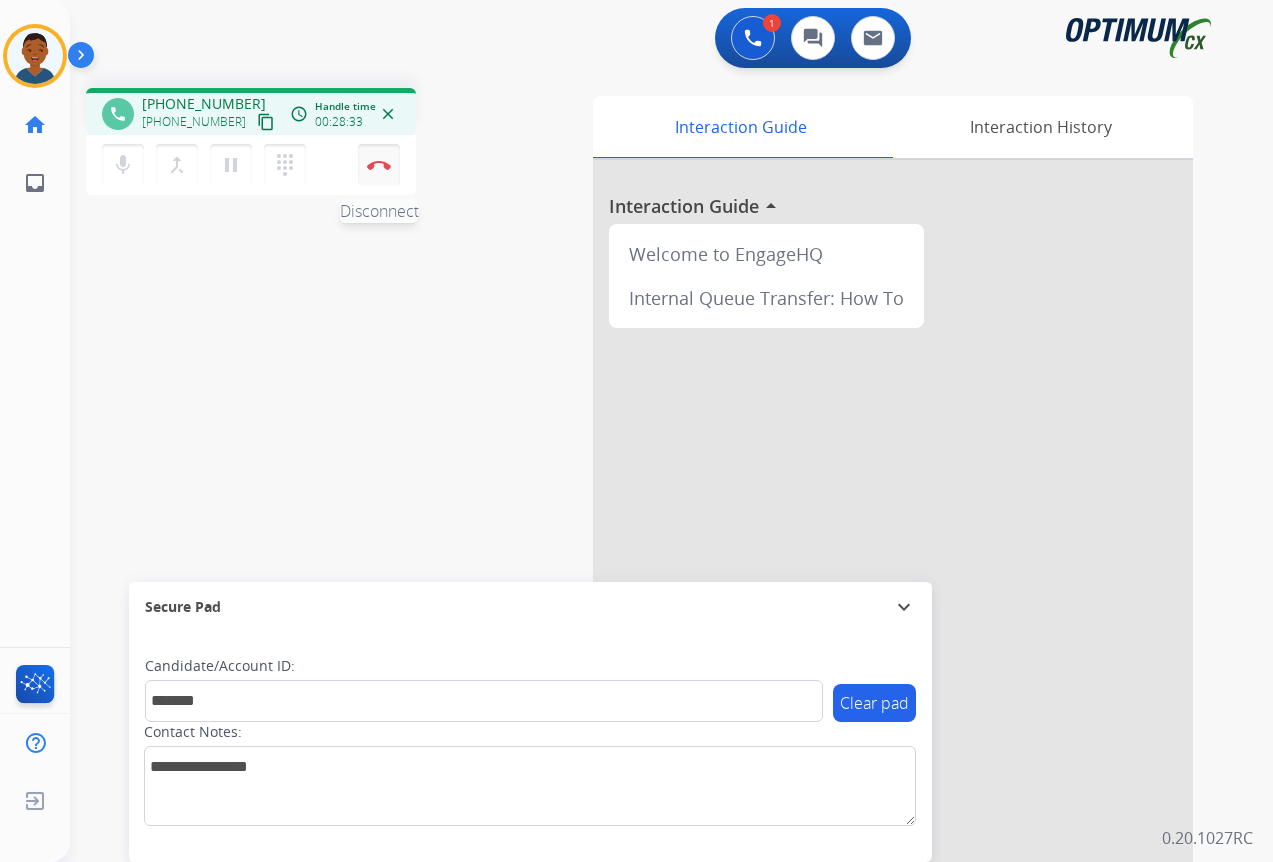 click at bounding box center (379, 165) 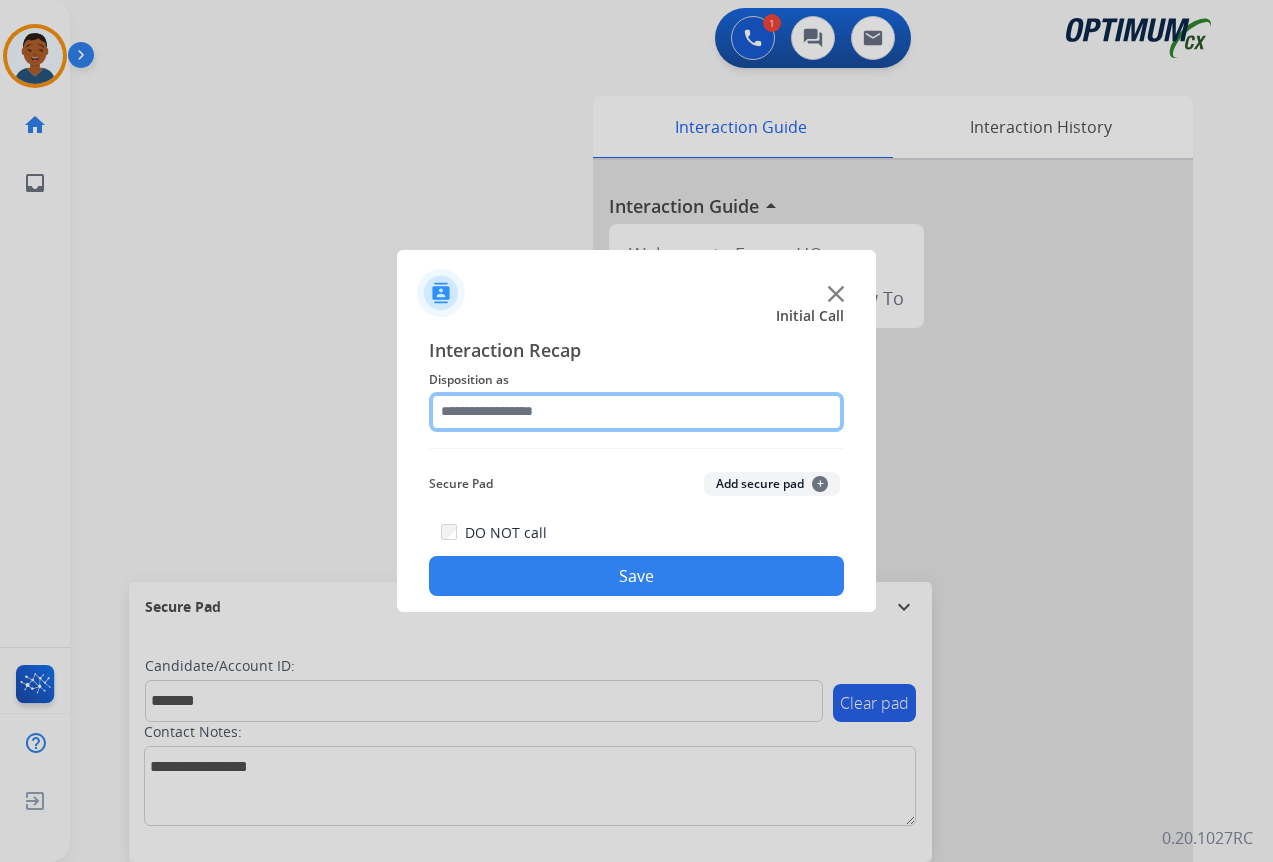 click 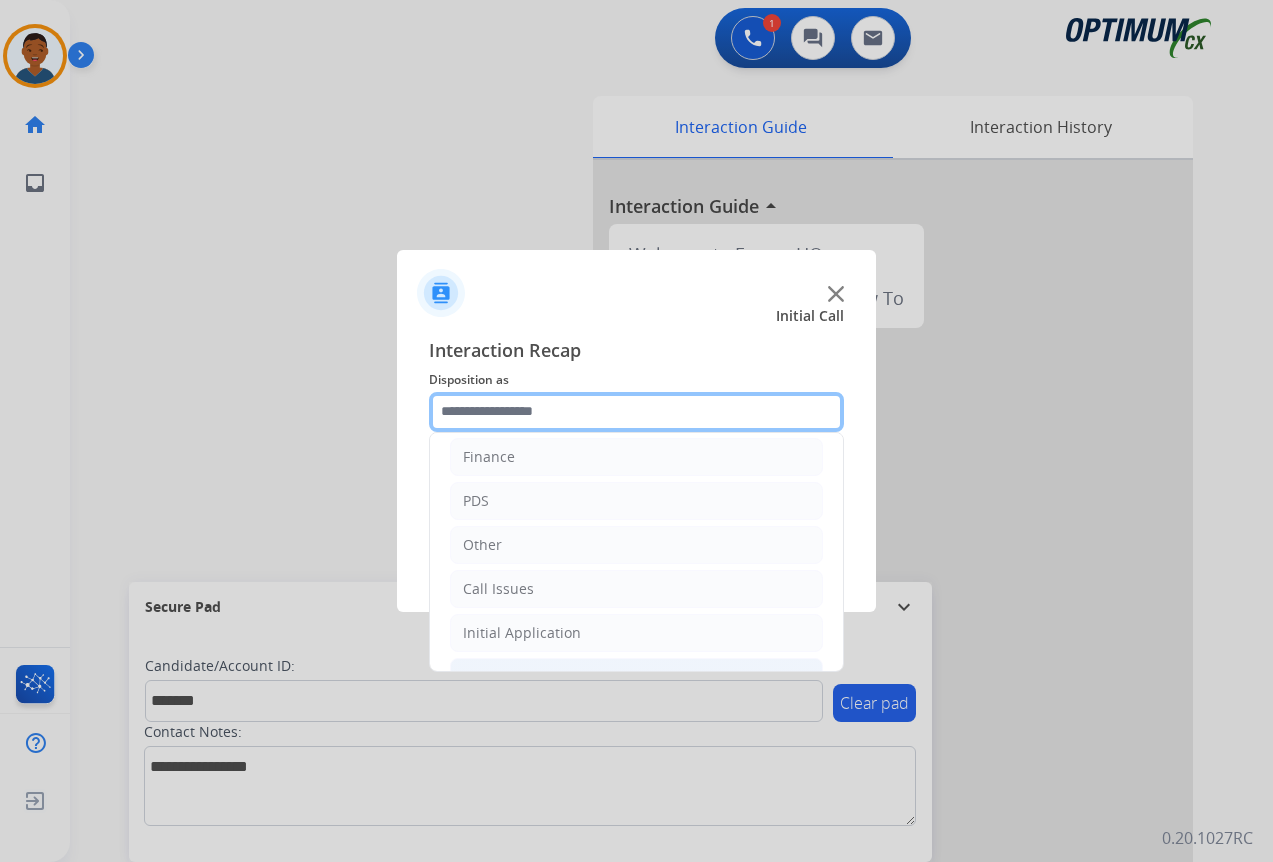 scroll, scrollTop: 136, scrollLeft: 0, axis: vertical 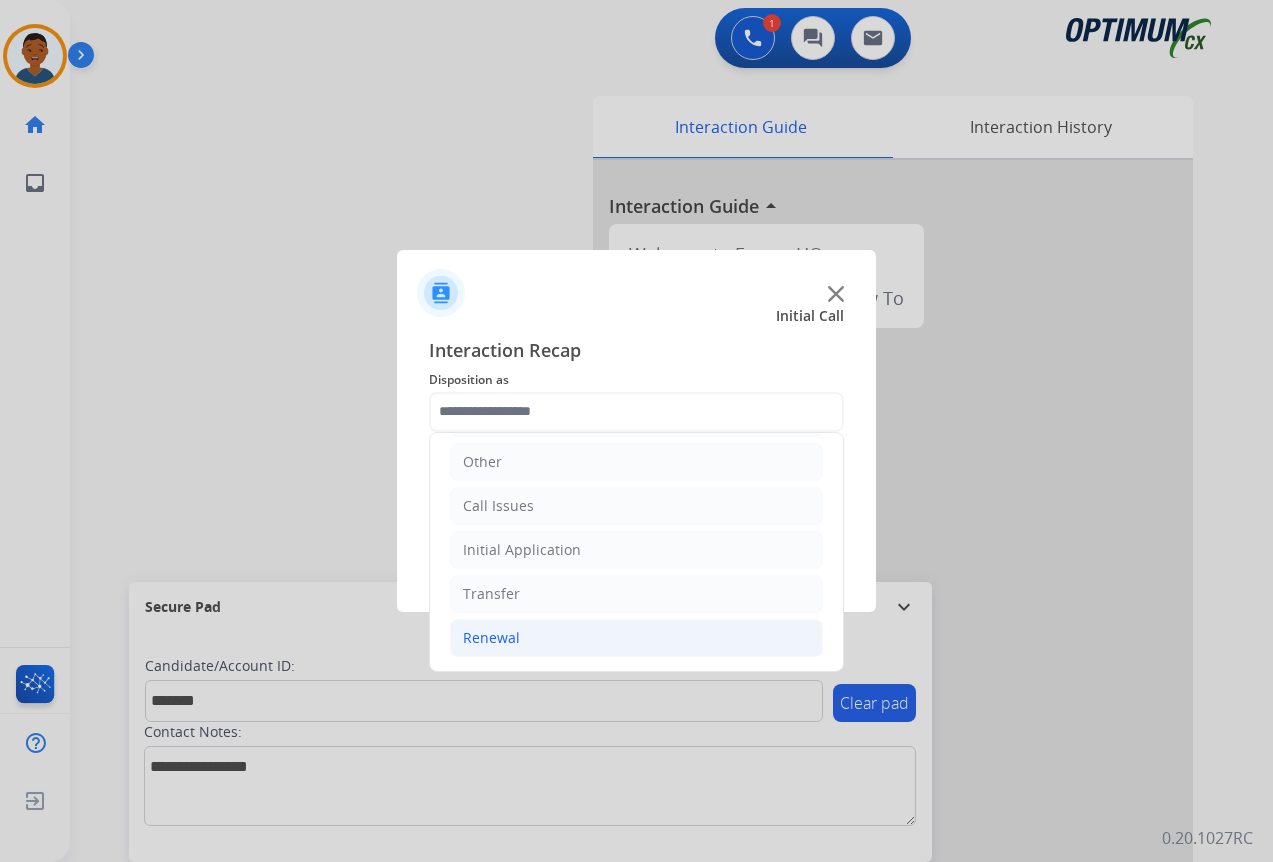 click on "Renewal" 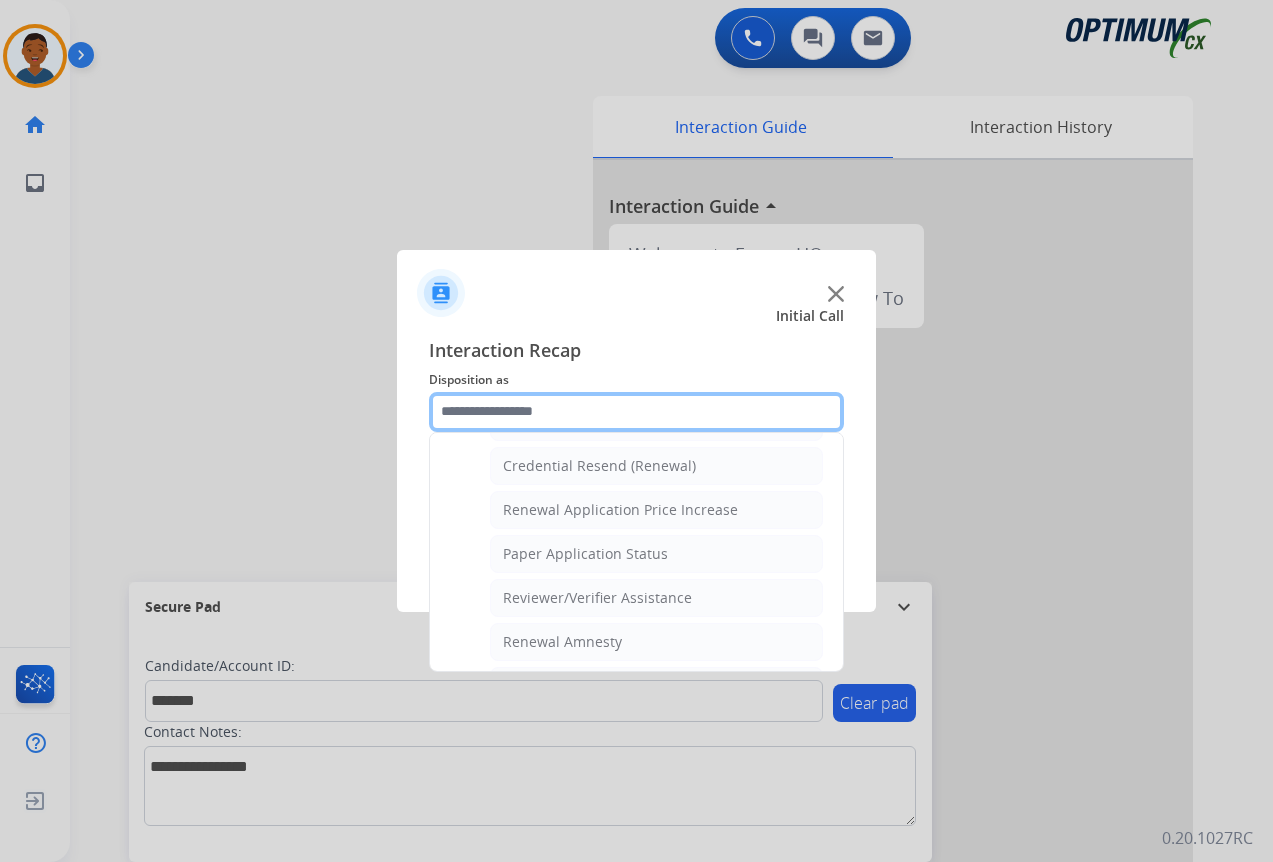 scroll, scrollTop: 736, scrollLeft: 0, axis: vertical 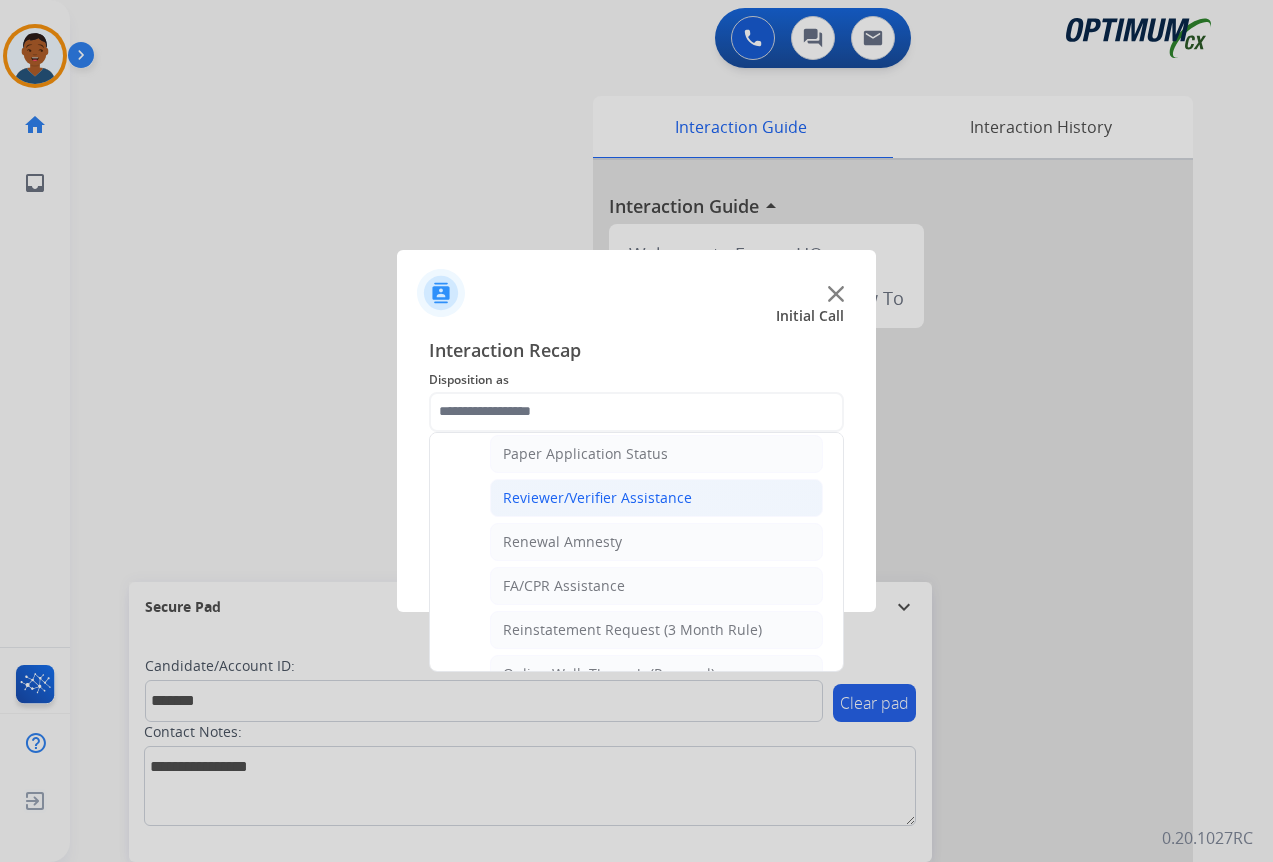 click on "Reviewer/Verifier Assistance" 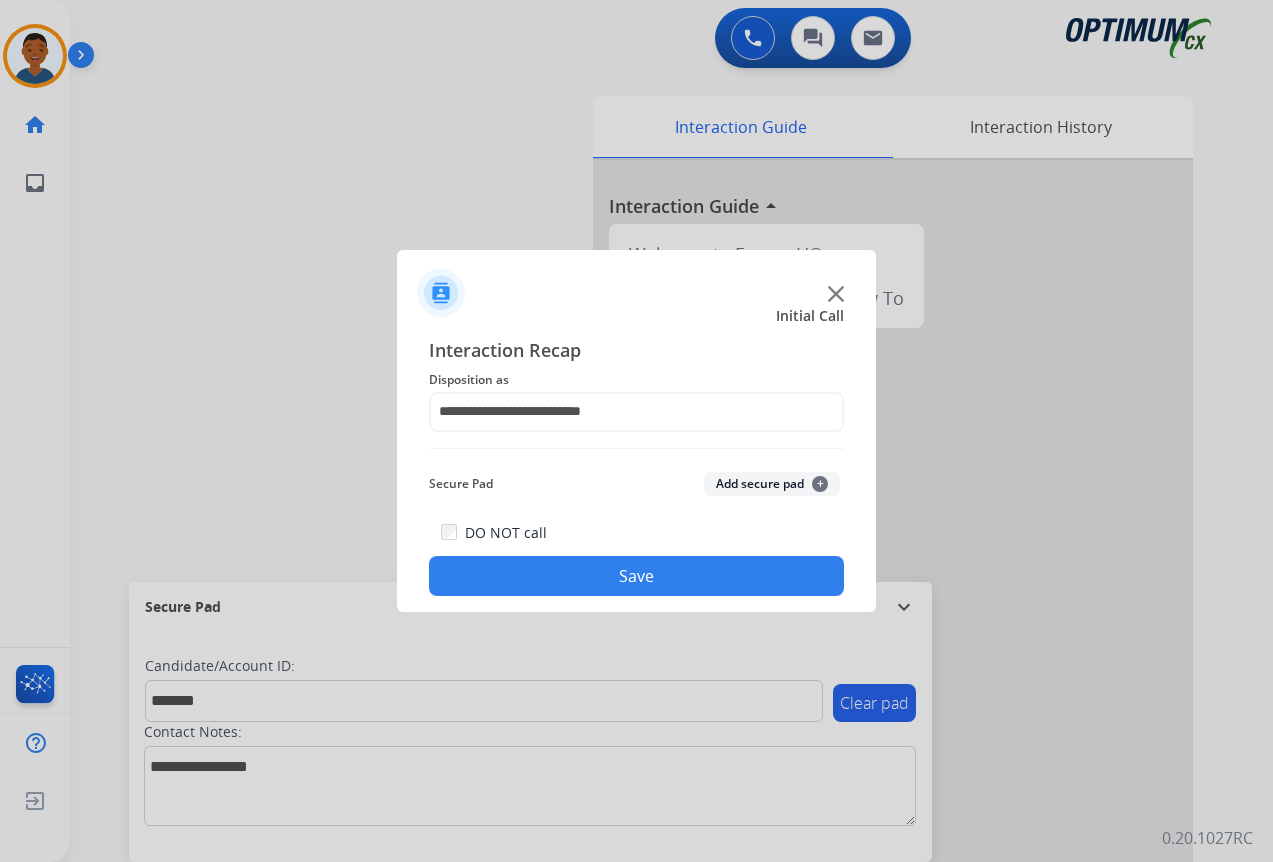 click on "Add secure pad  +" 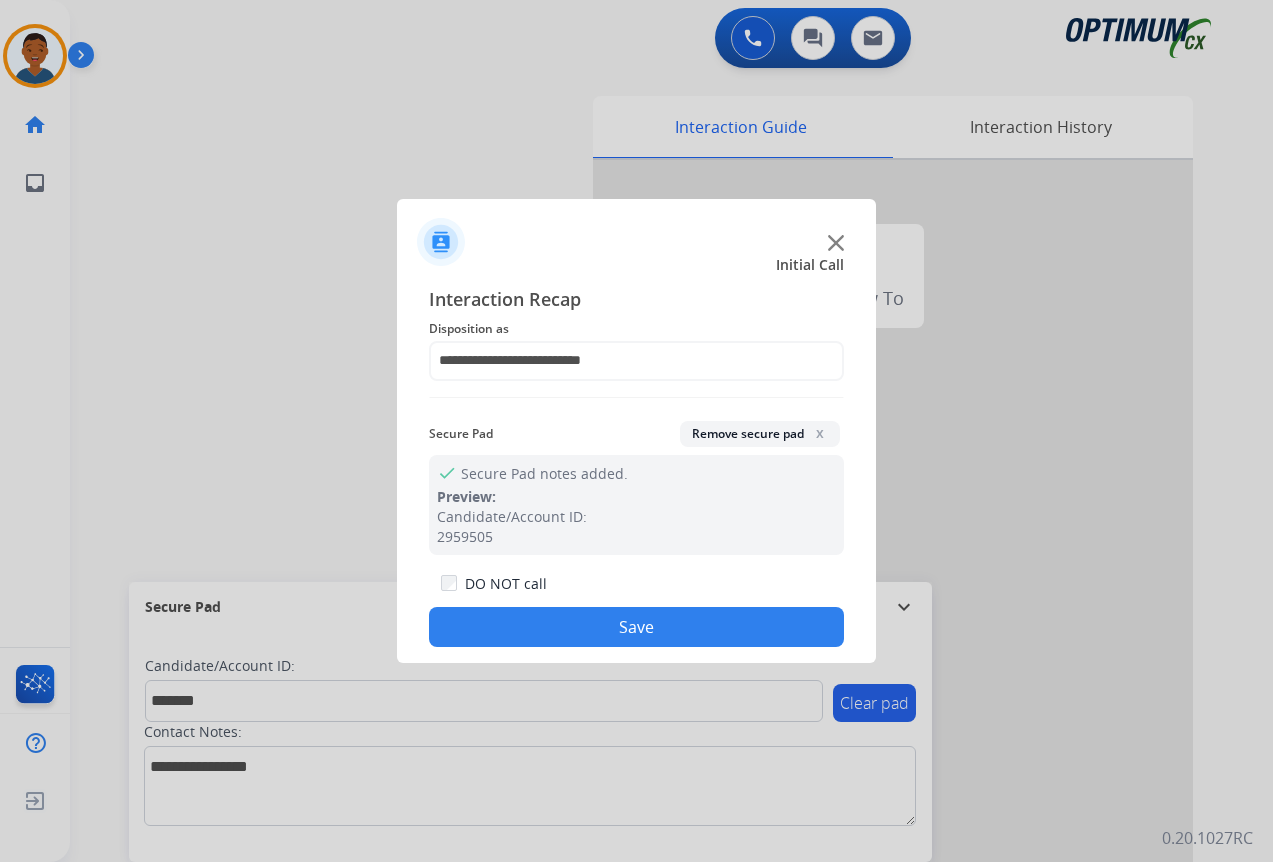 click on "Save" 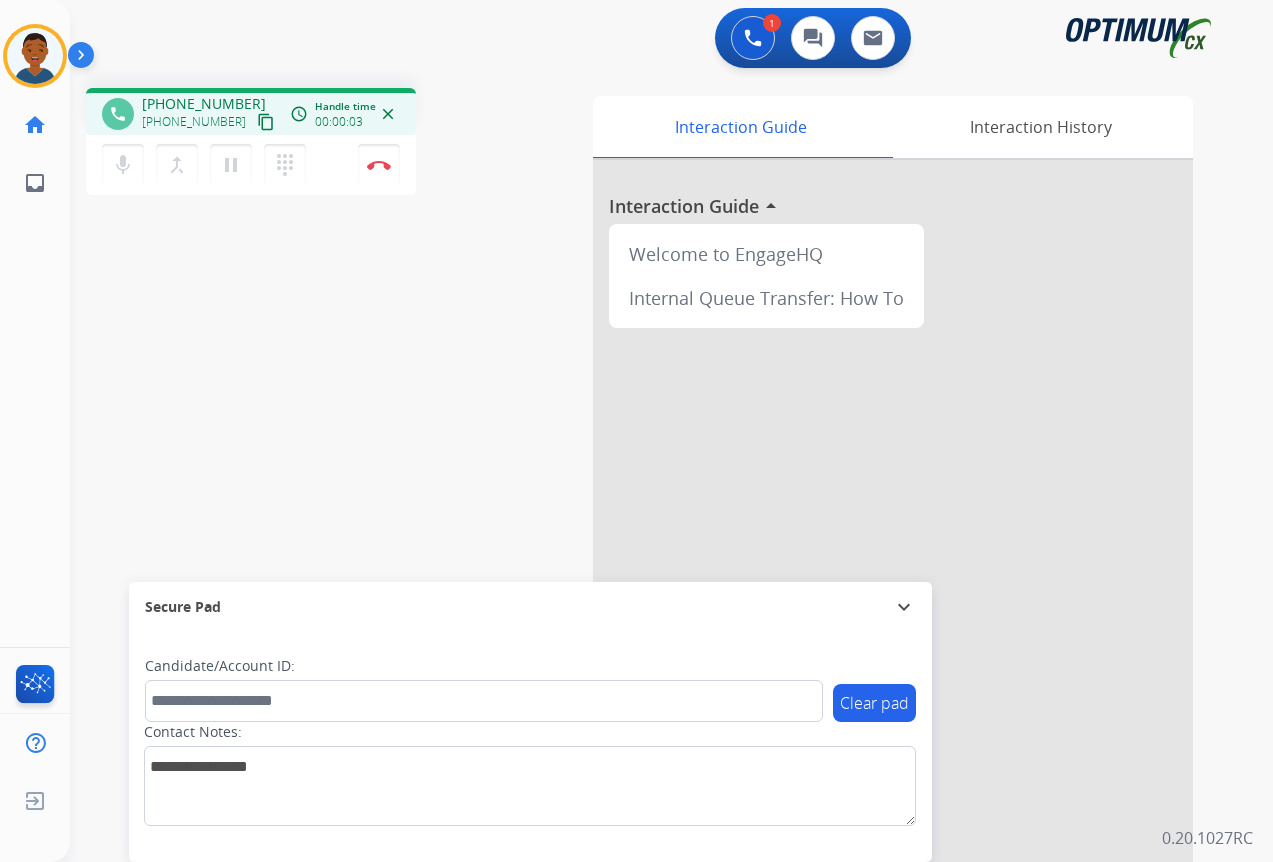 click on "content_copy" at bounding box center (266, 122) 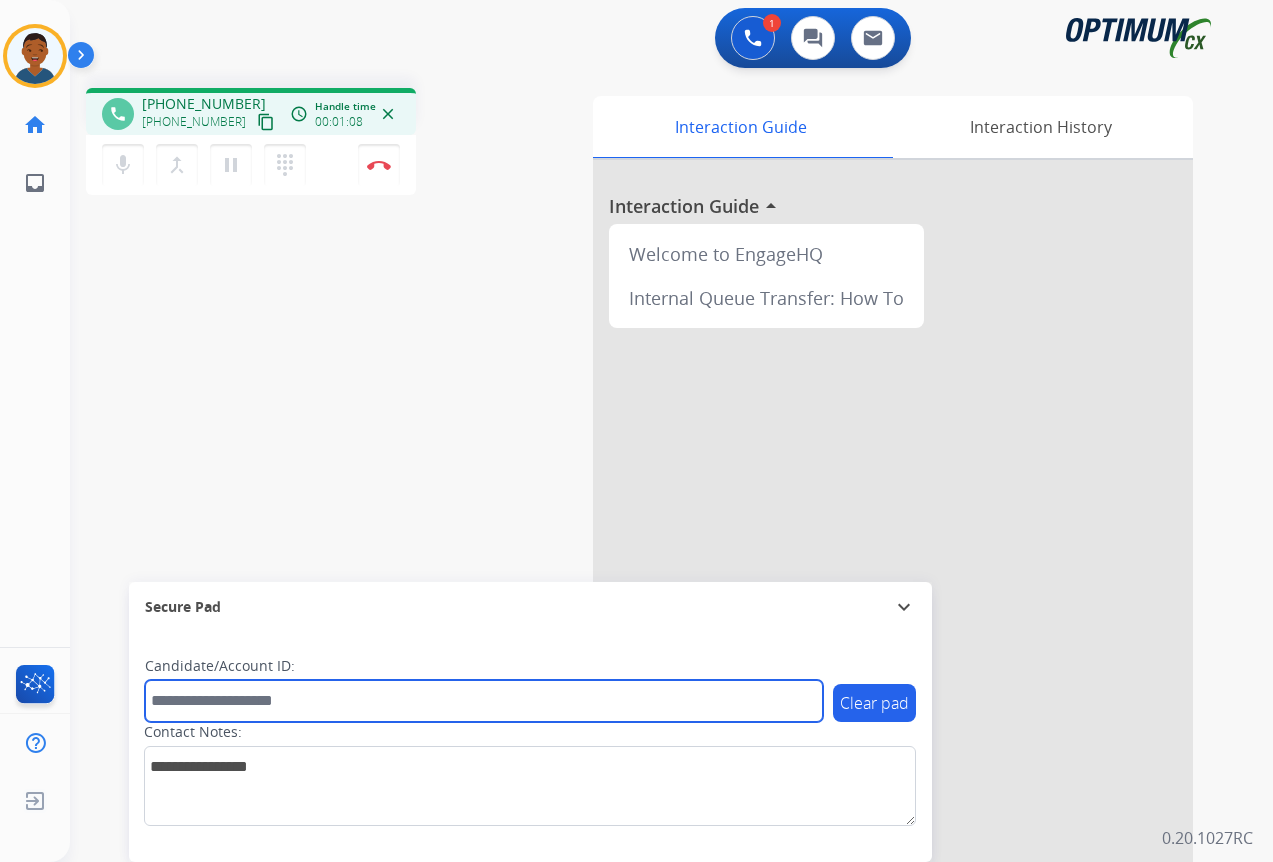 click at bounding box center [484, 701] 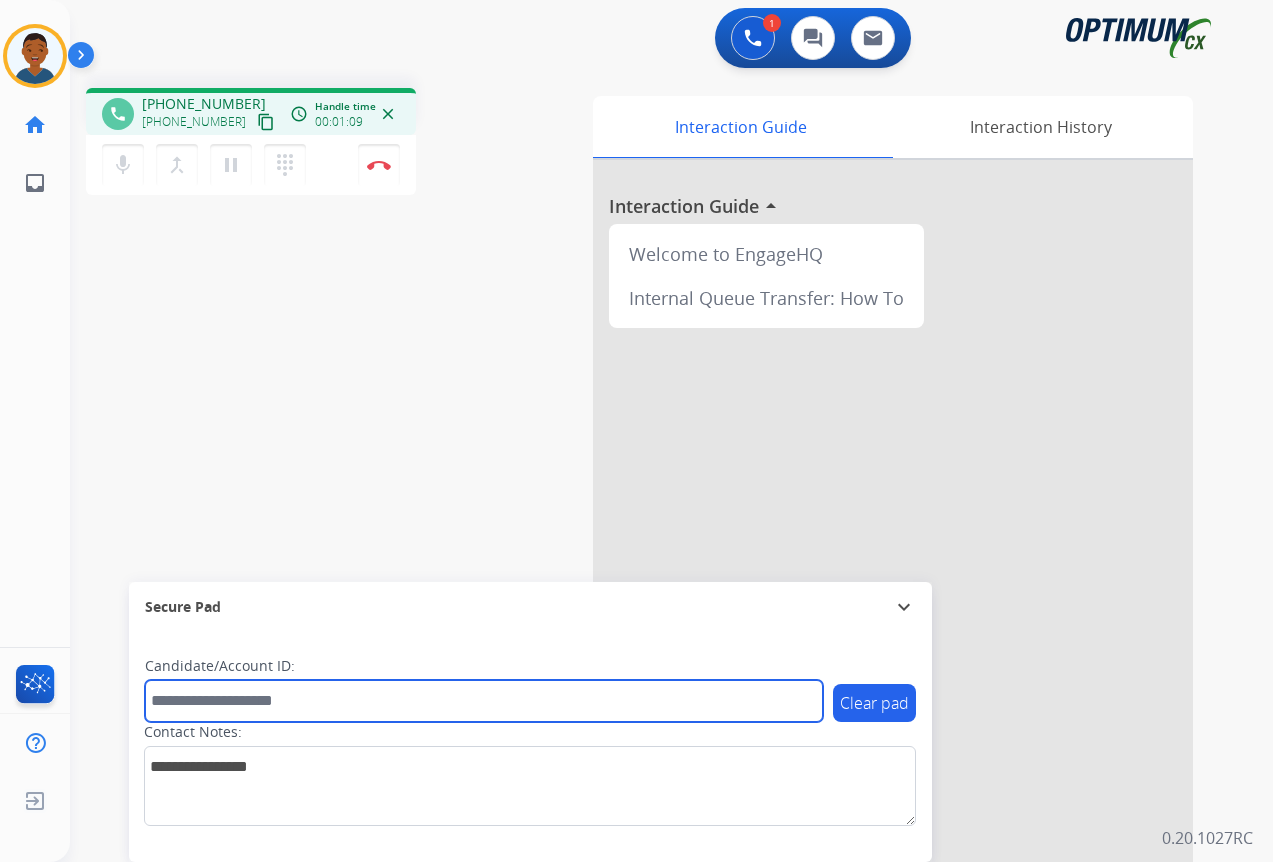 paste on "*******" 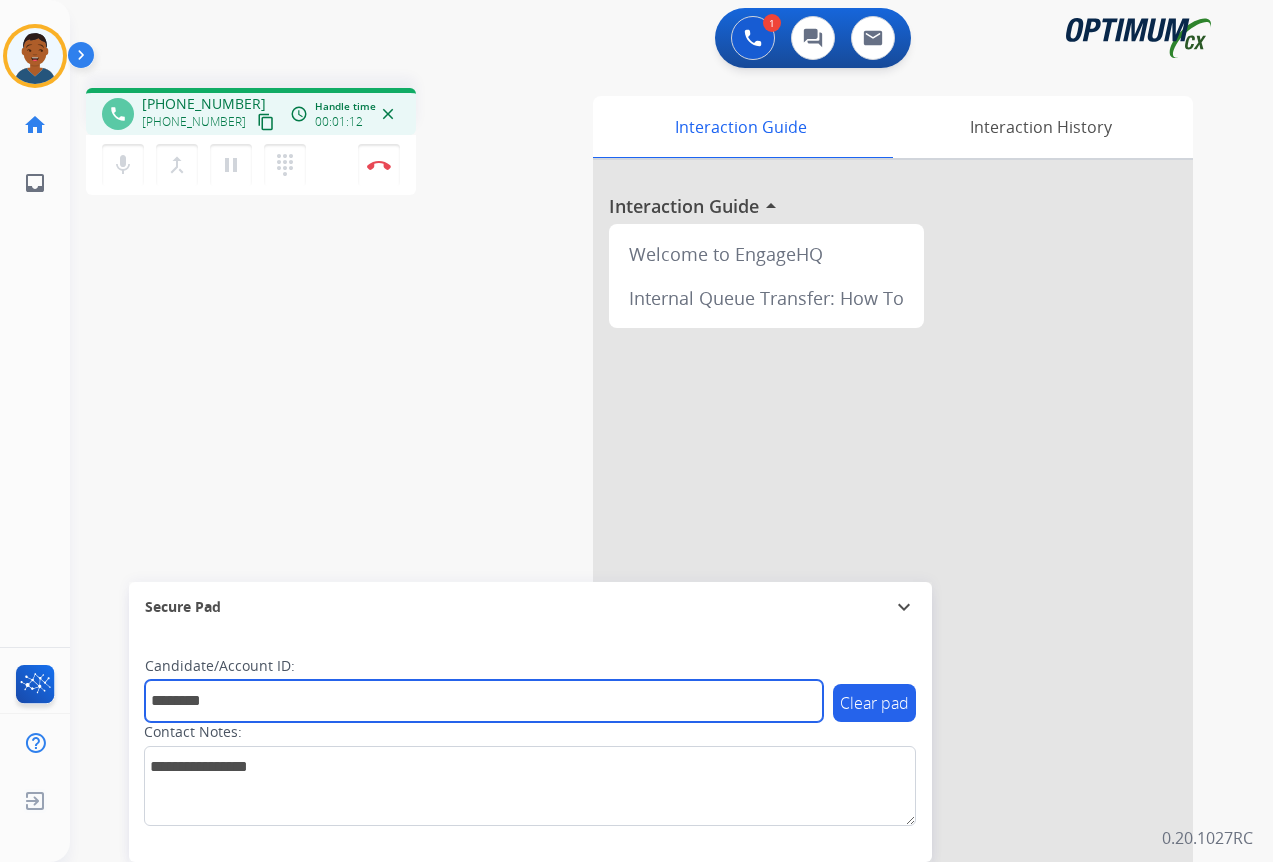 type on "*******" 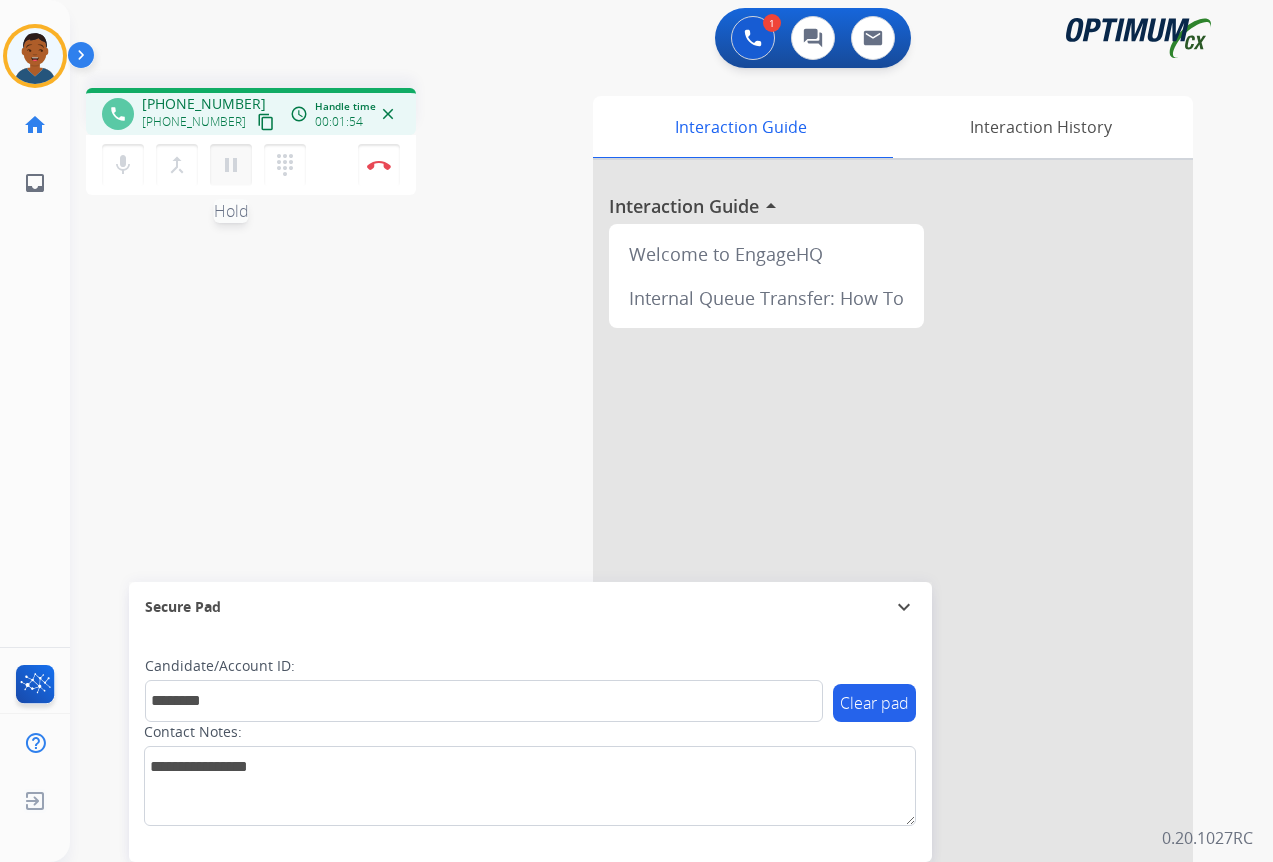 click on "pause" at bounding box center (231, 165) 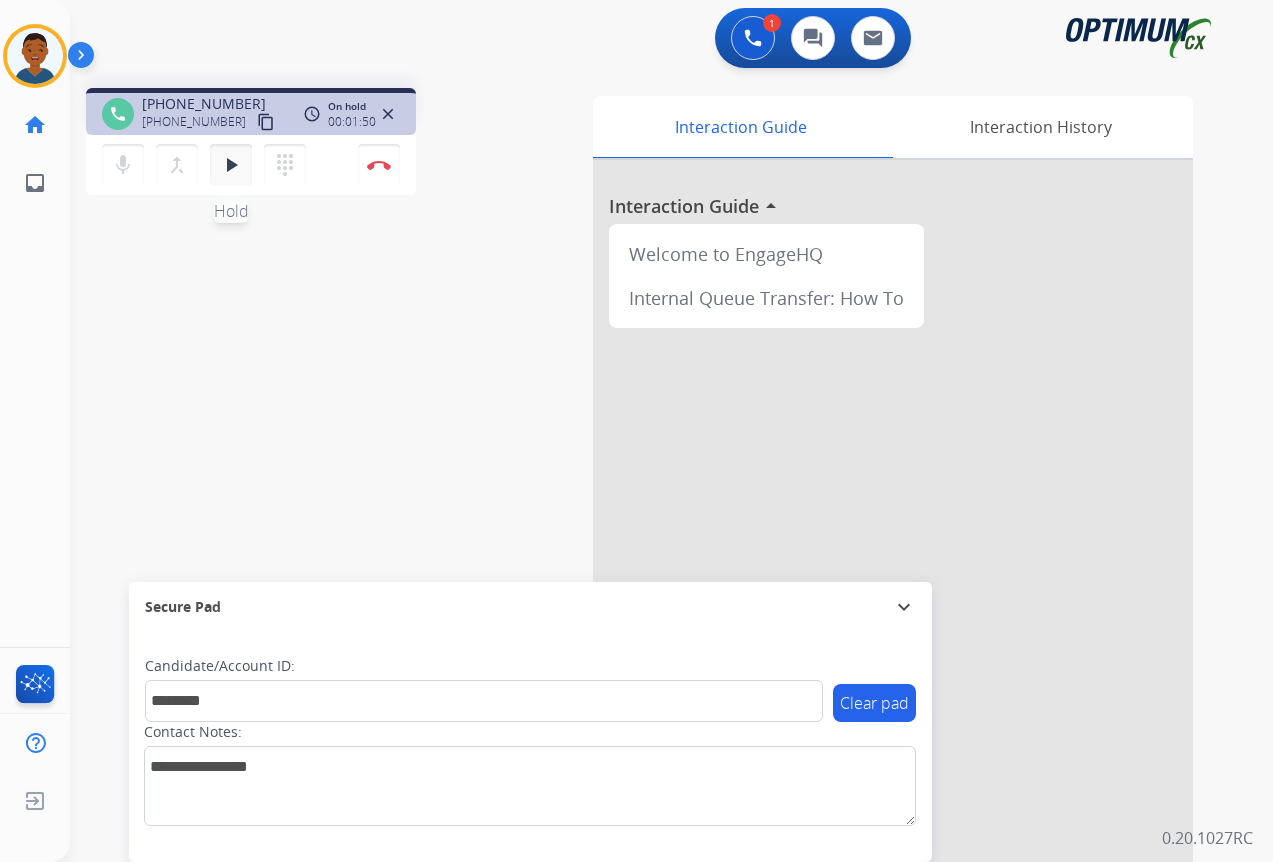 click on "play_arrow" at bounding box center [231, 165] 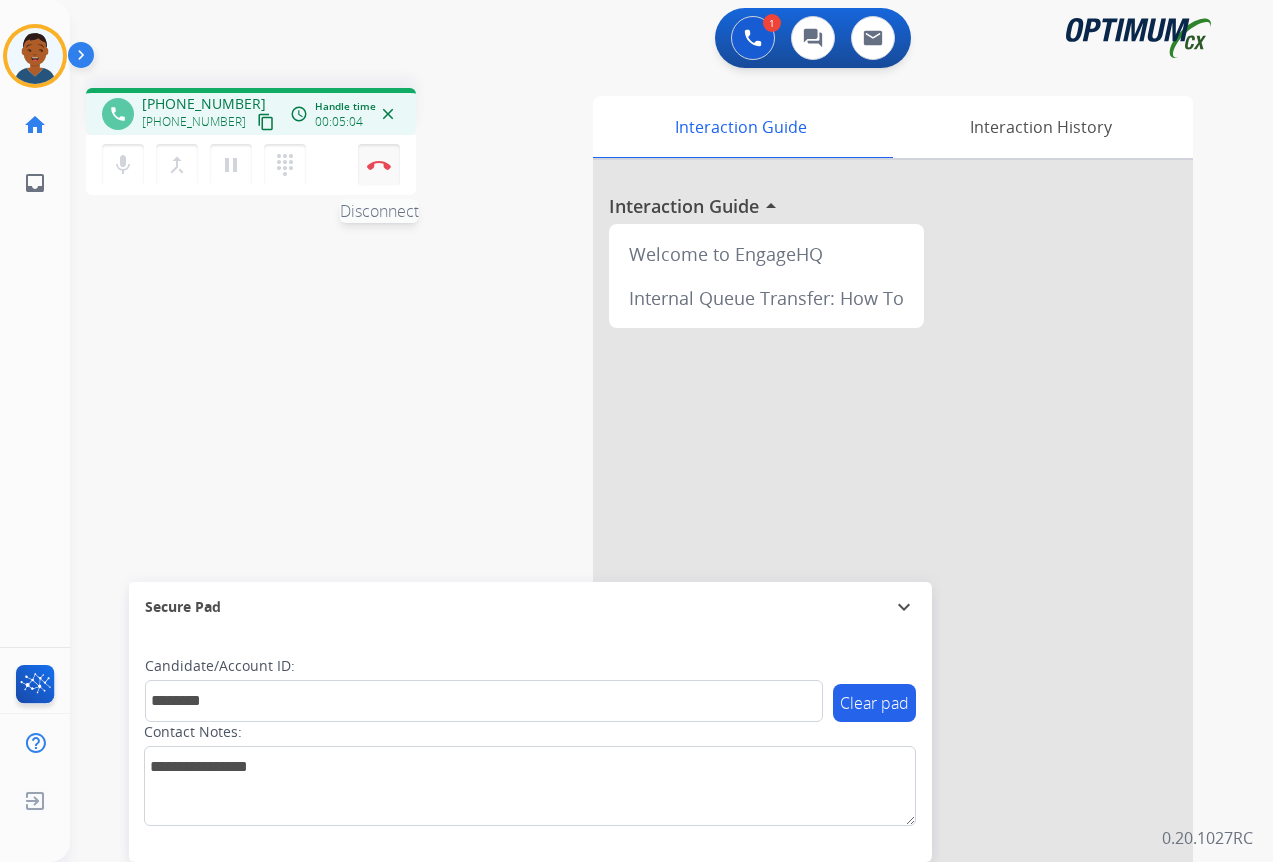 click at bounding box center (379, 165) 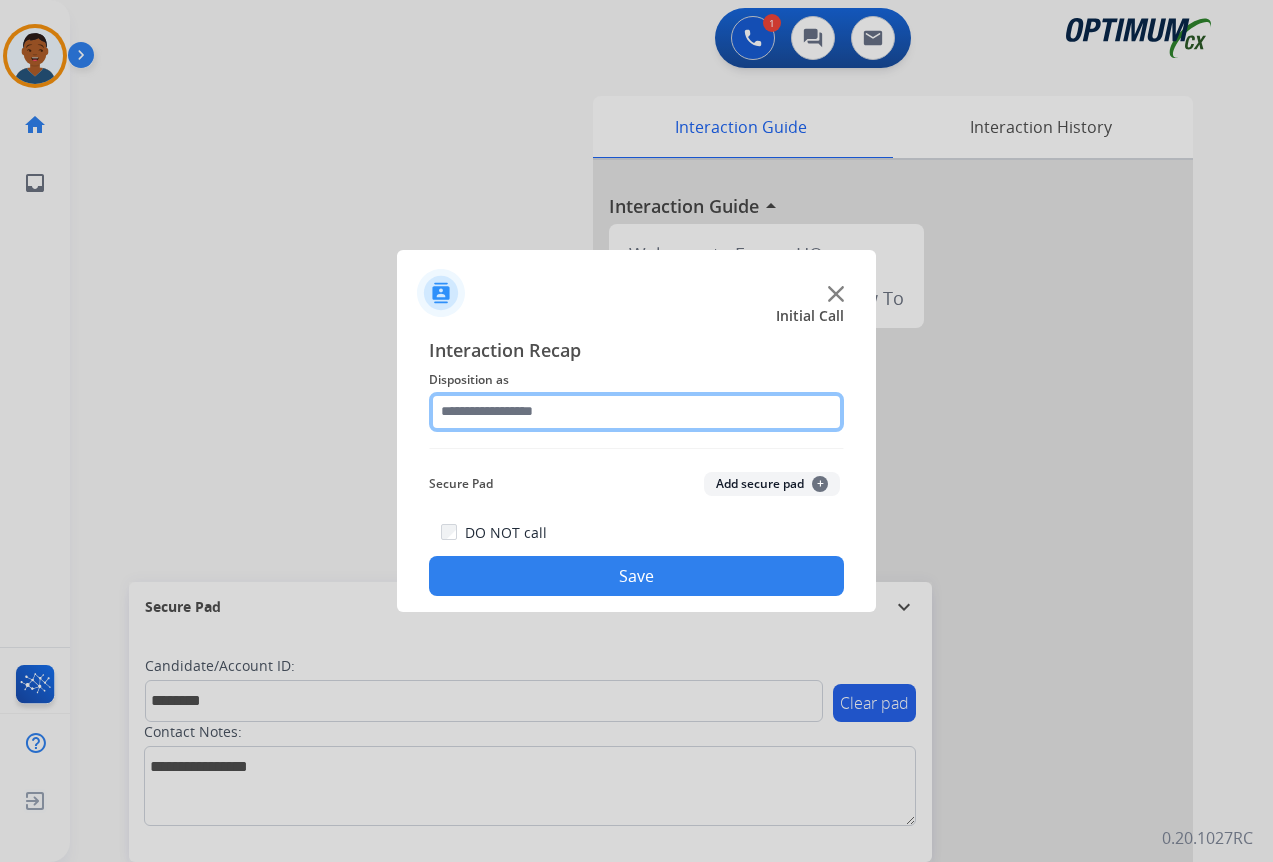 click 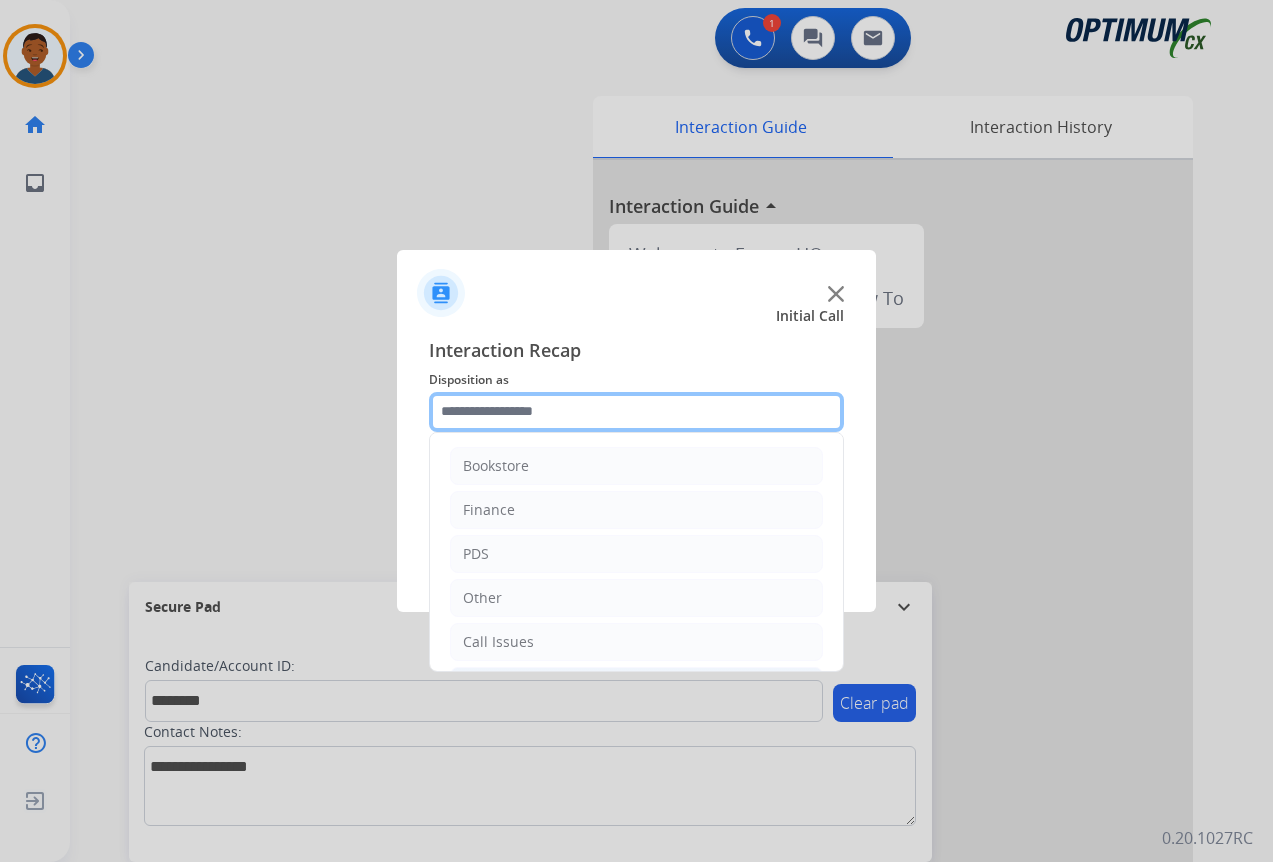 scroll, scrollTop: 136, scrollLeft: 0, axis: vertical 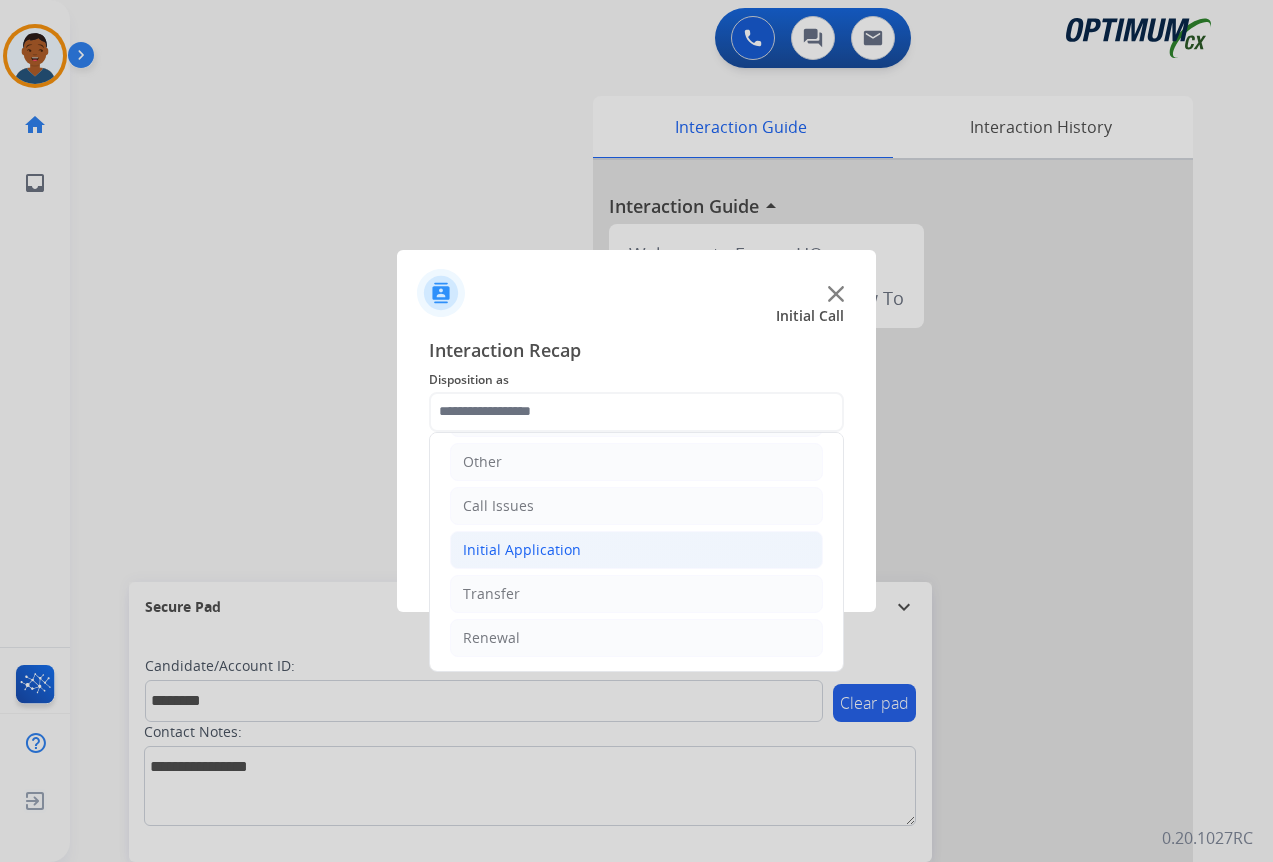 click on "Initial Application" 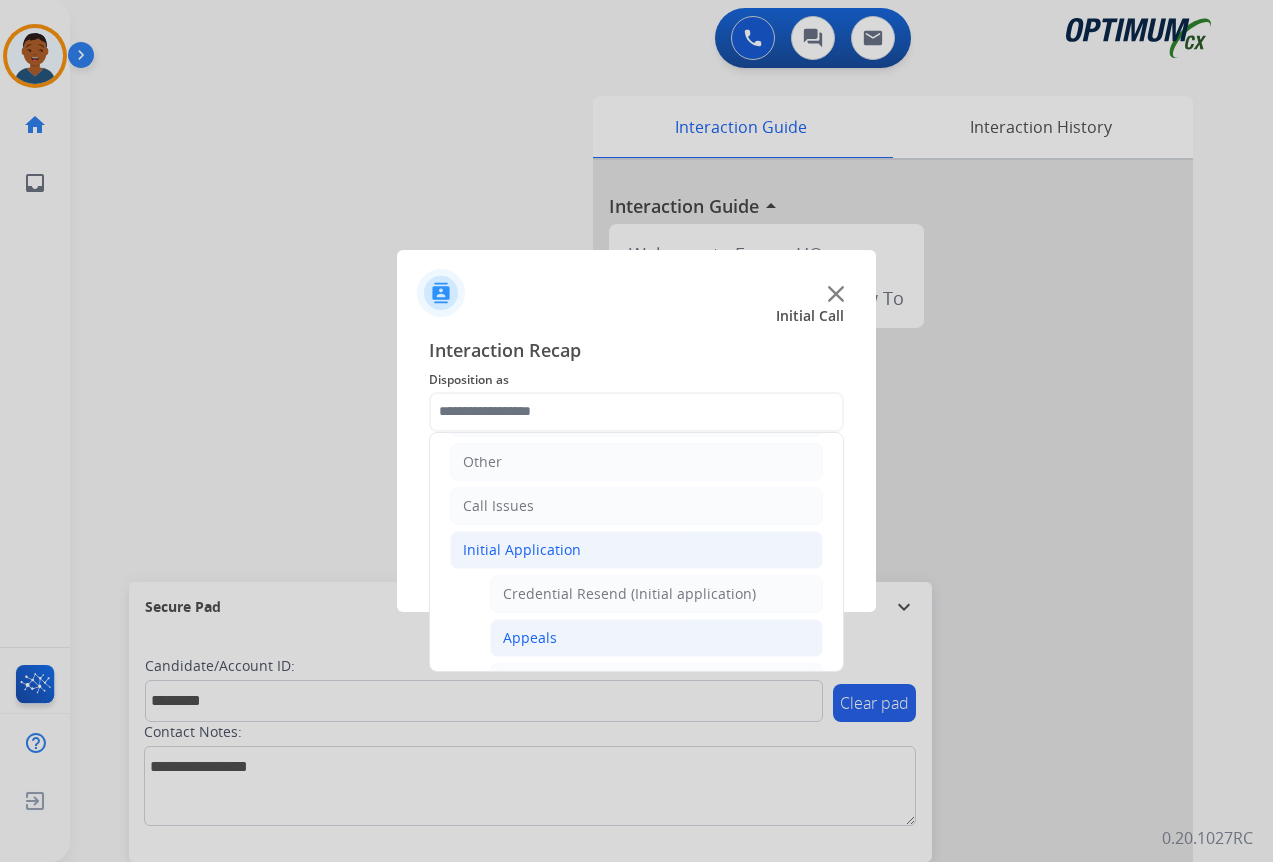 click on "Appeals" 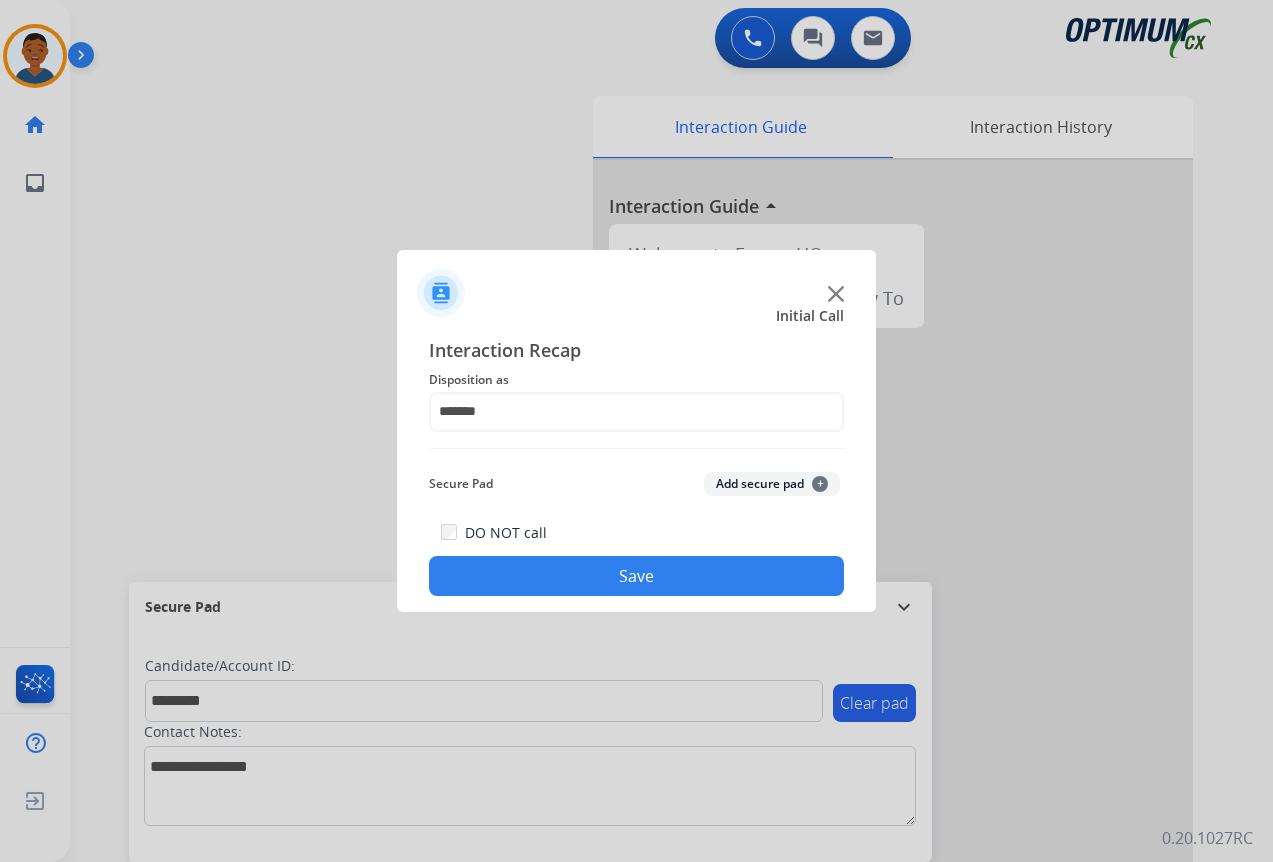 click on "Add secure pad  +" 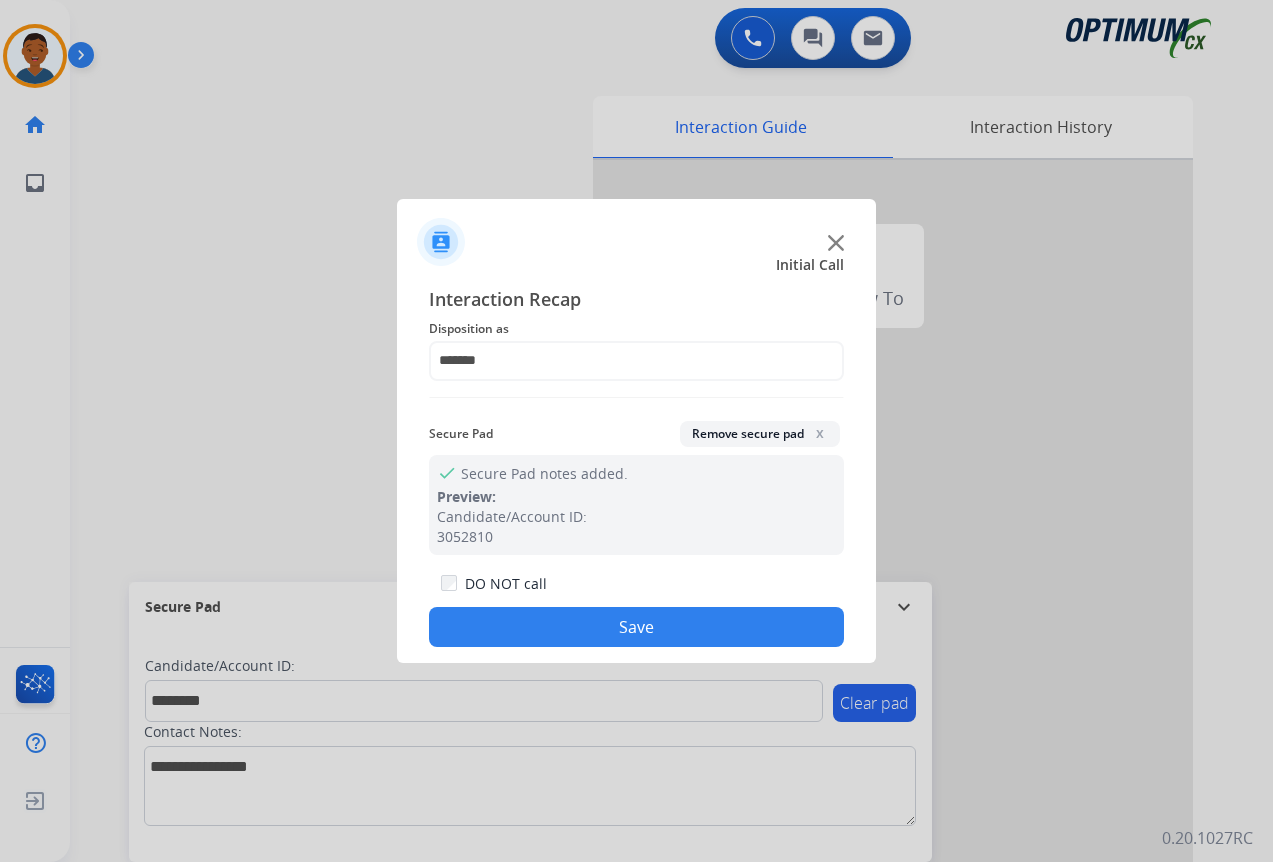 click on "Save" 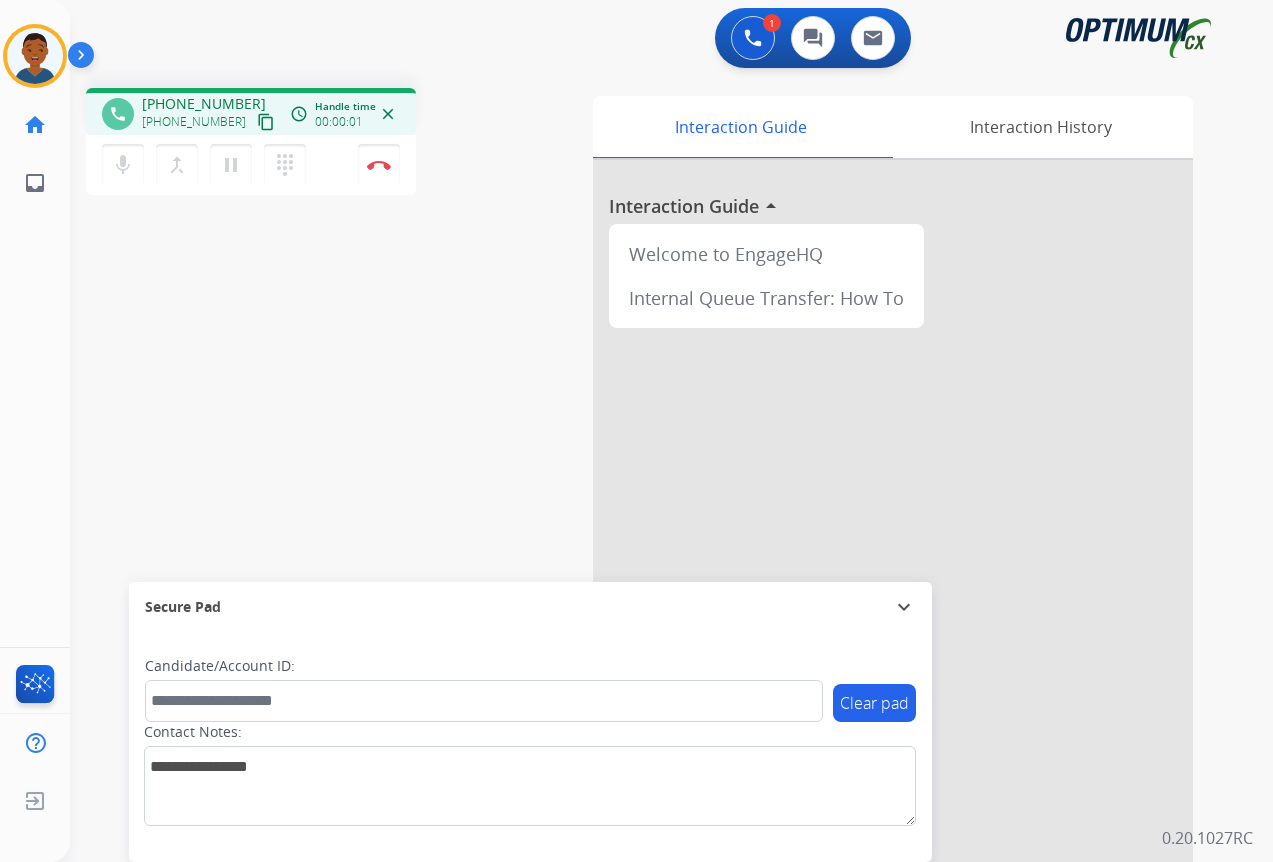 click on "content_copy" at bounding box center [266, 122] 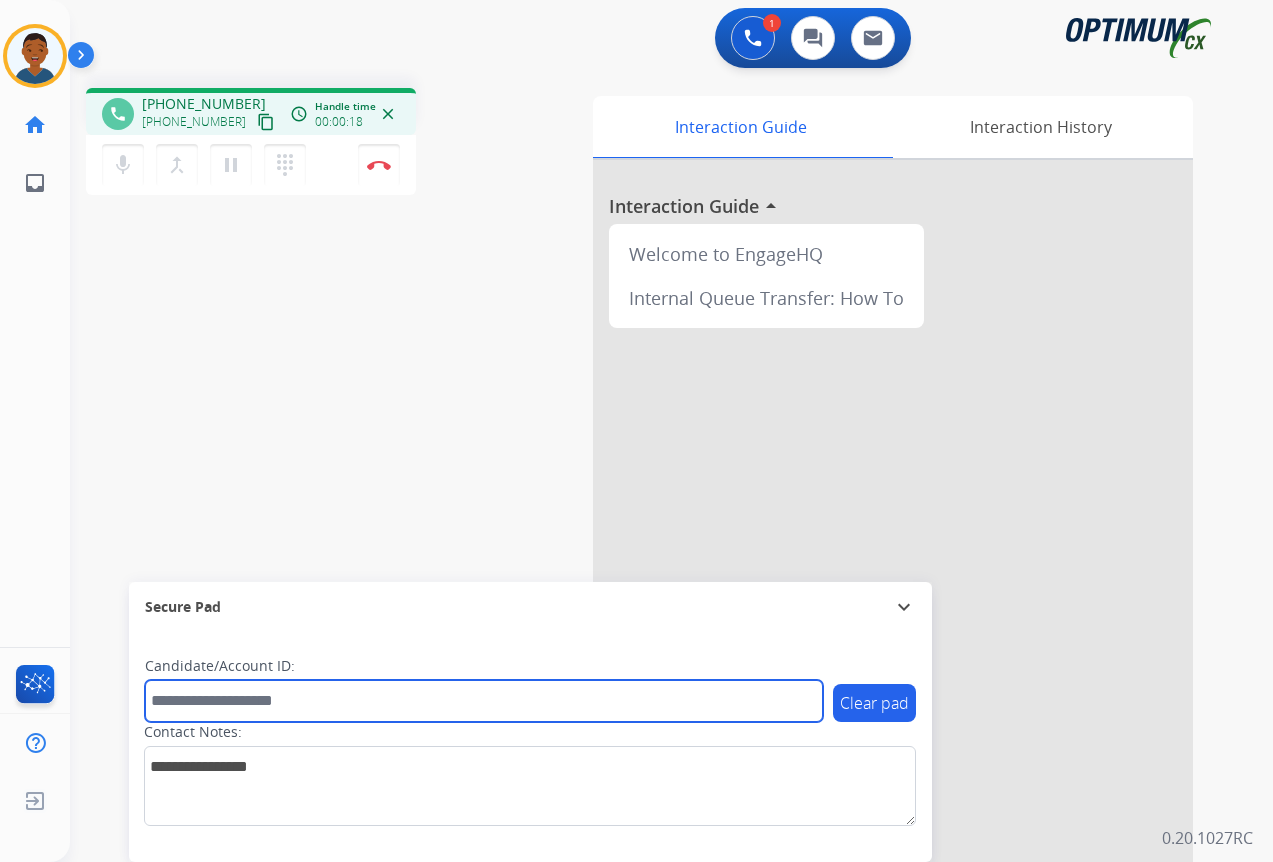 click at bounding box center (484, 701) 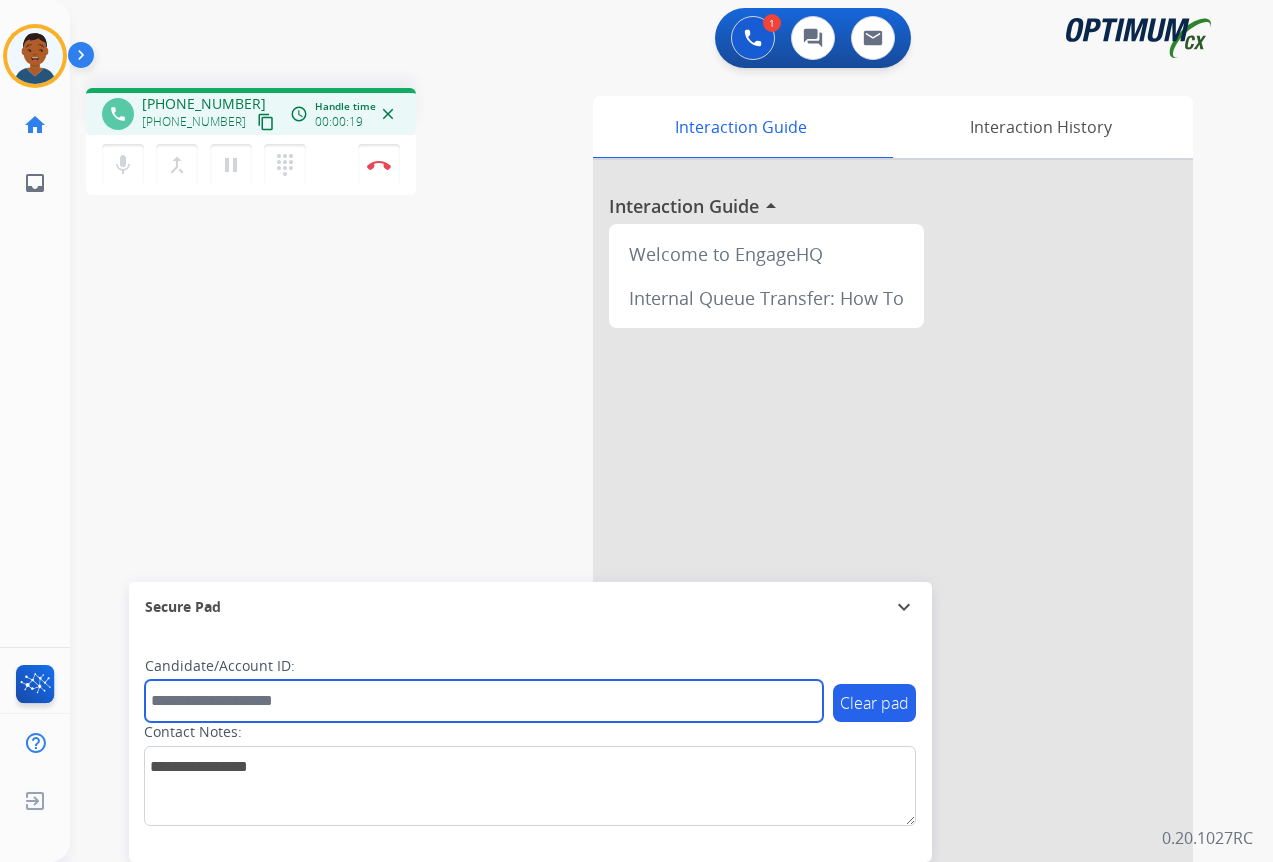 paste on "*******" 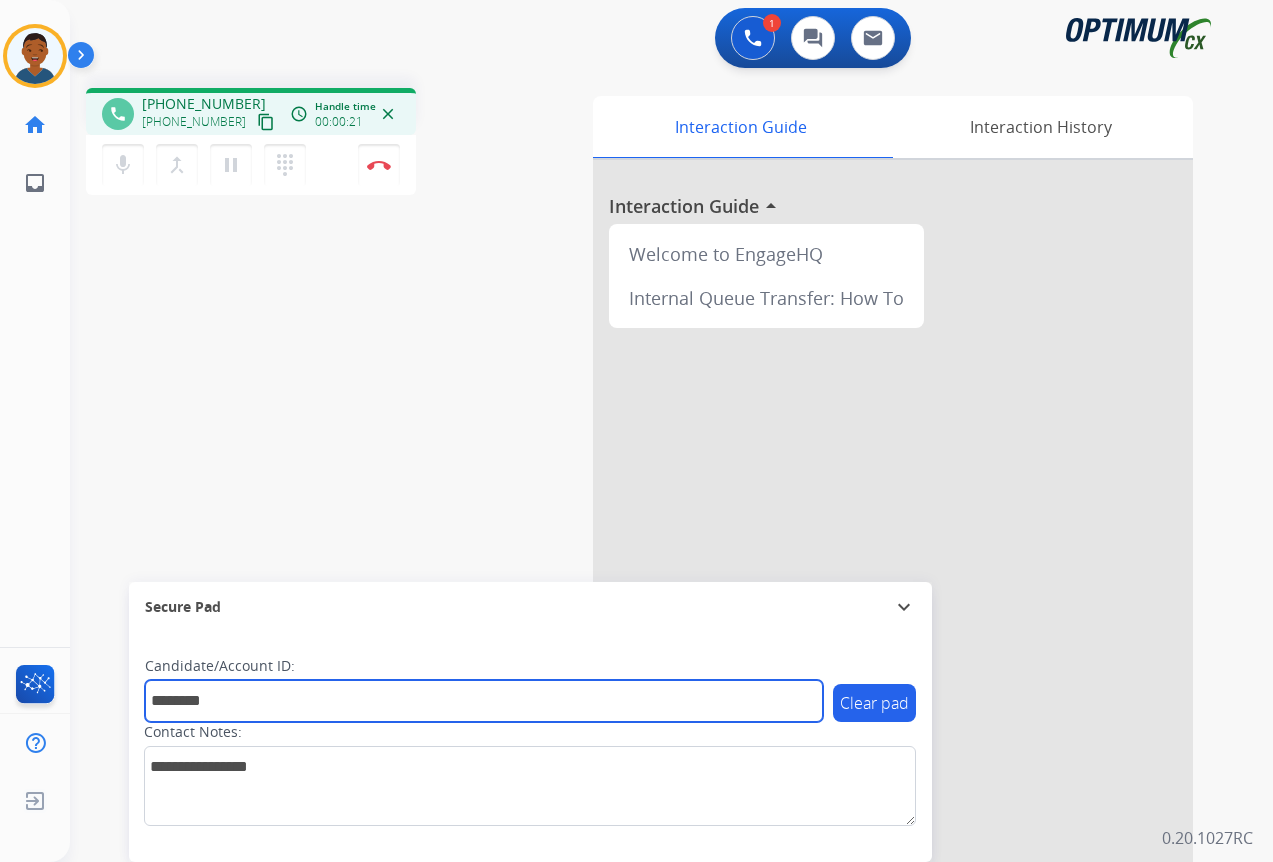 type on "*******" 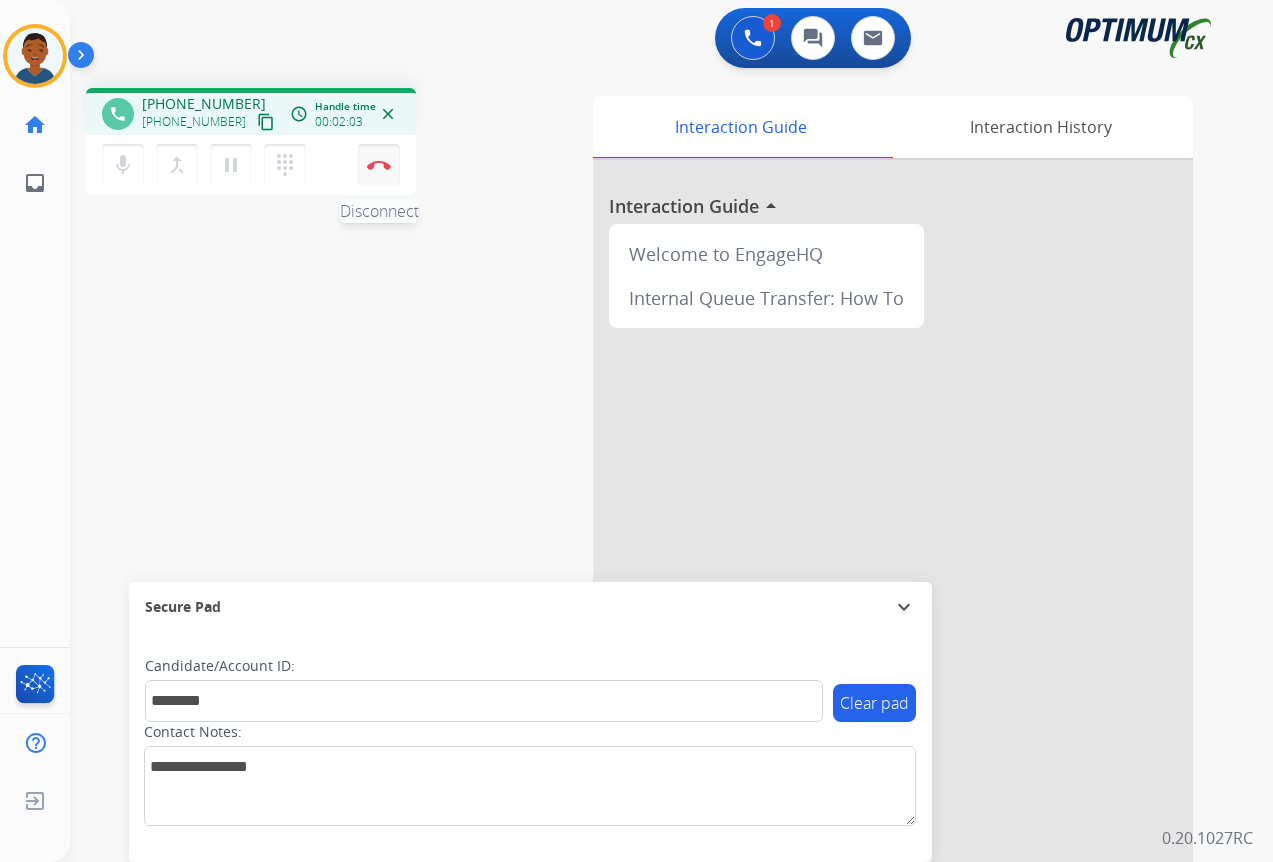 click at bounding box center (379, 165) 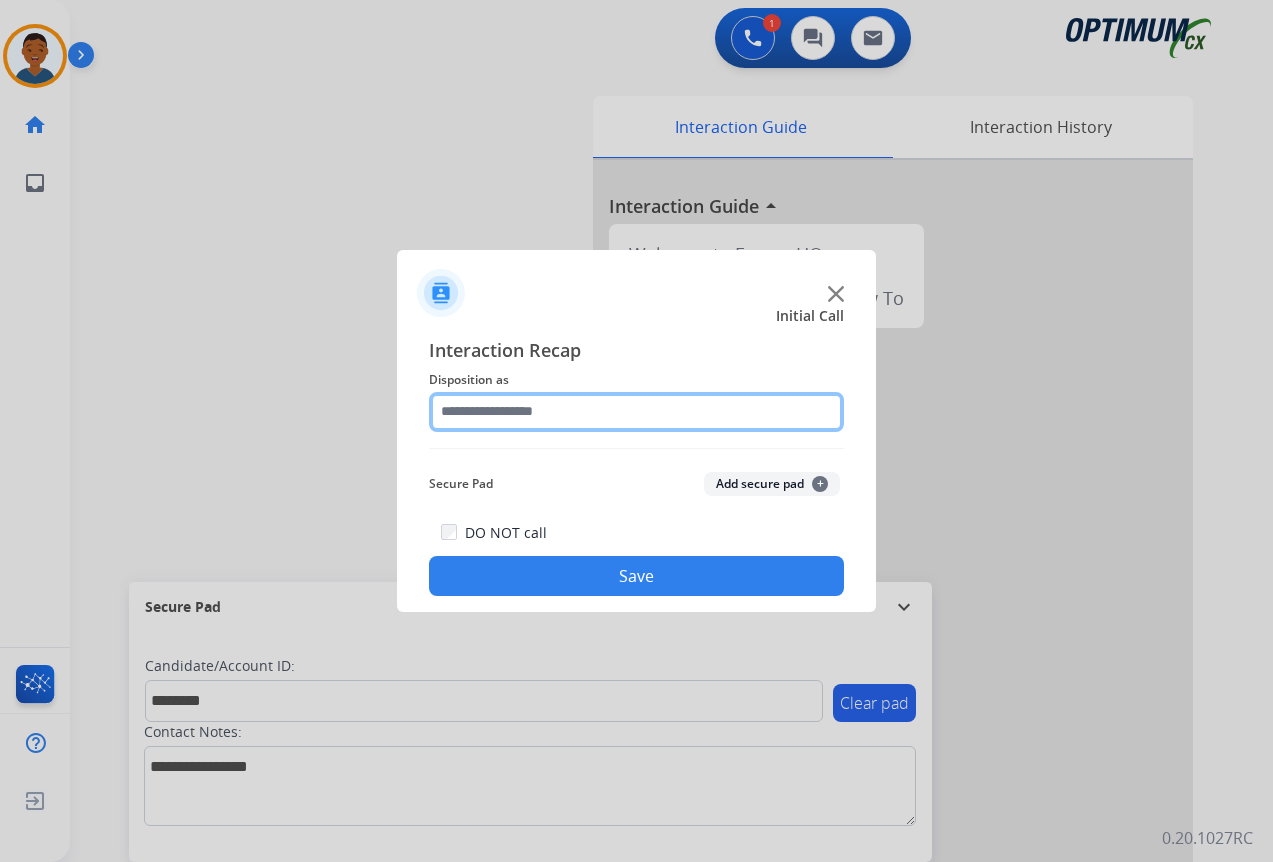 click 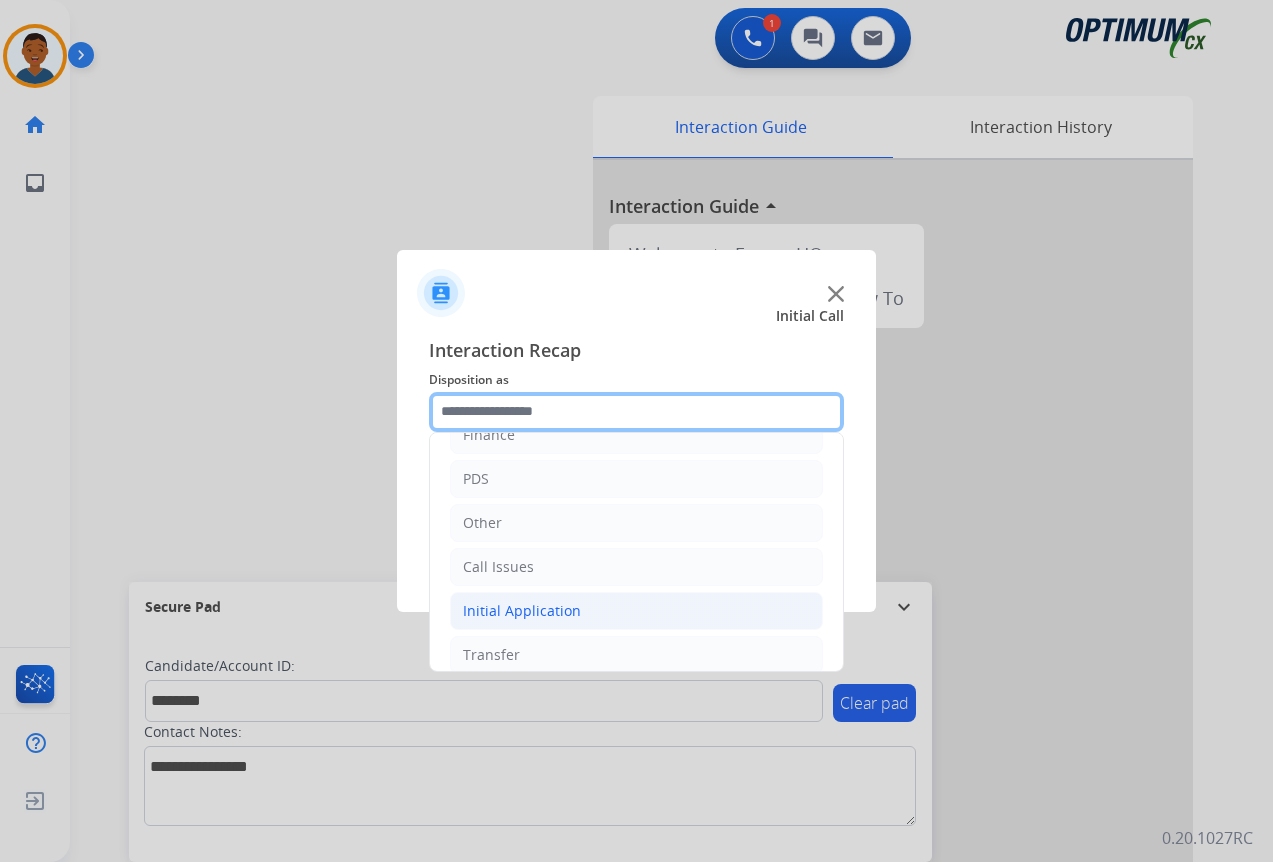 scroll, scrollTop: 136, scrollLeft: 0, axis: vertical 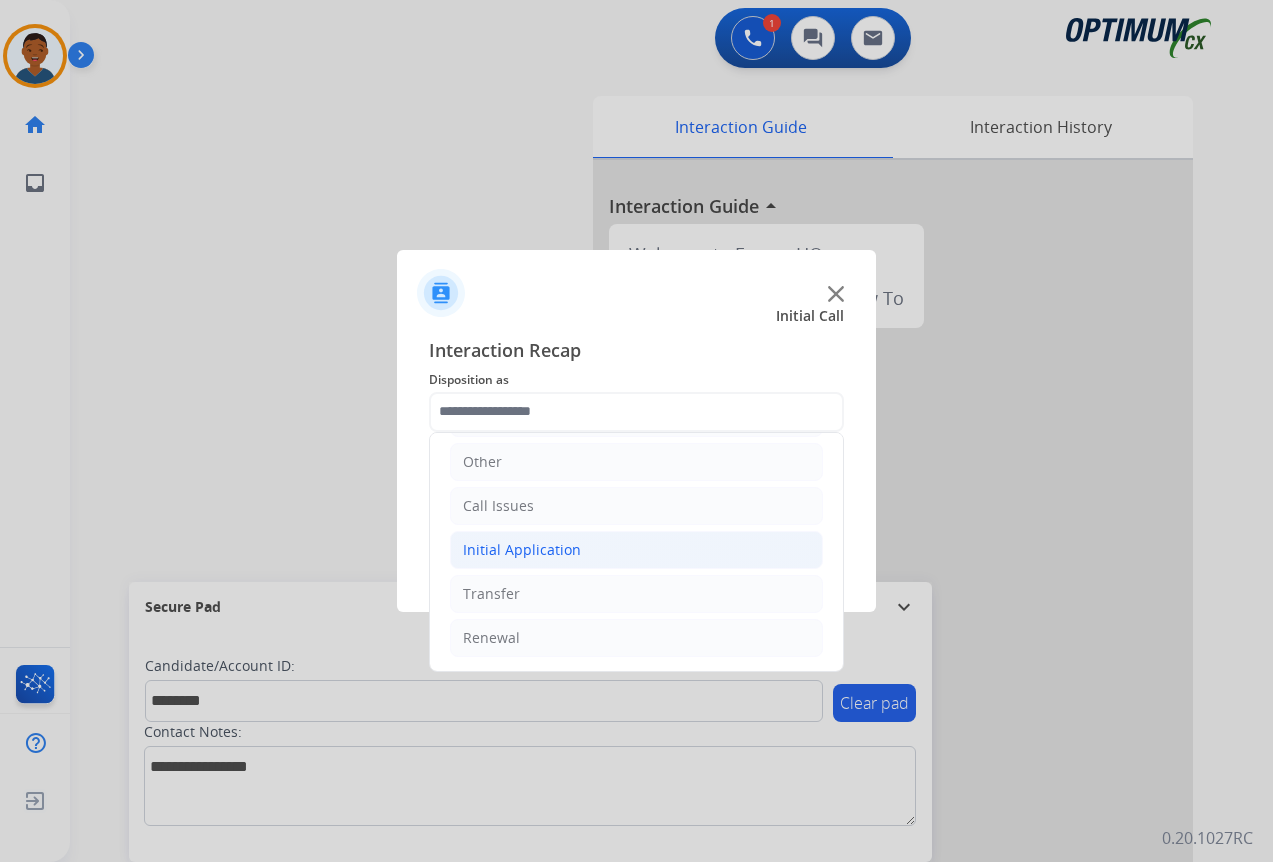 click on "Initial Application" 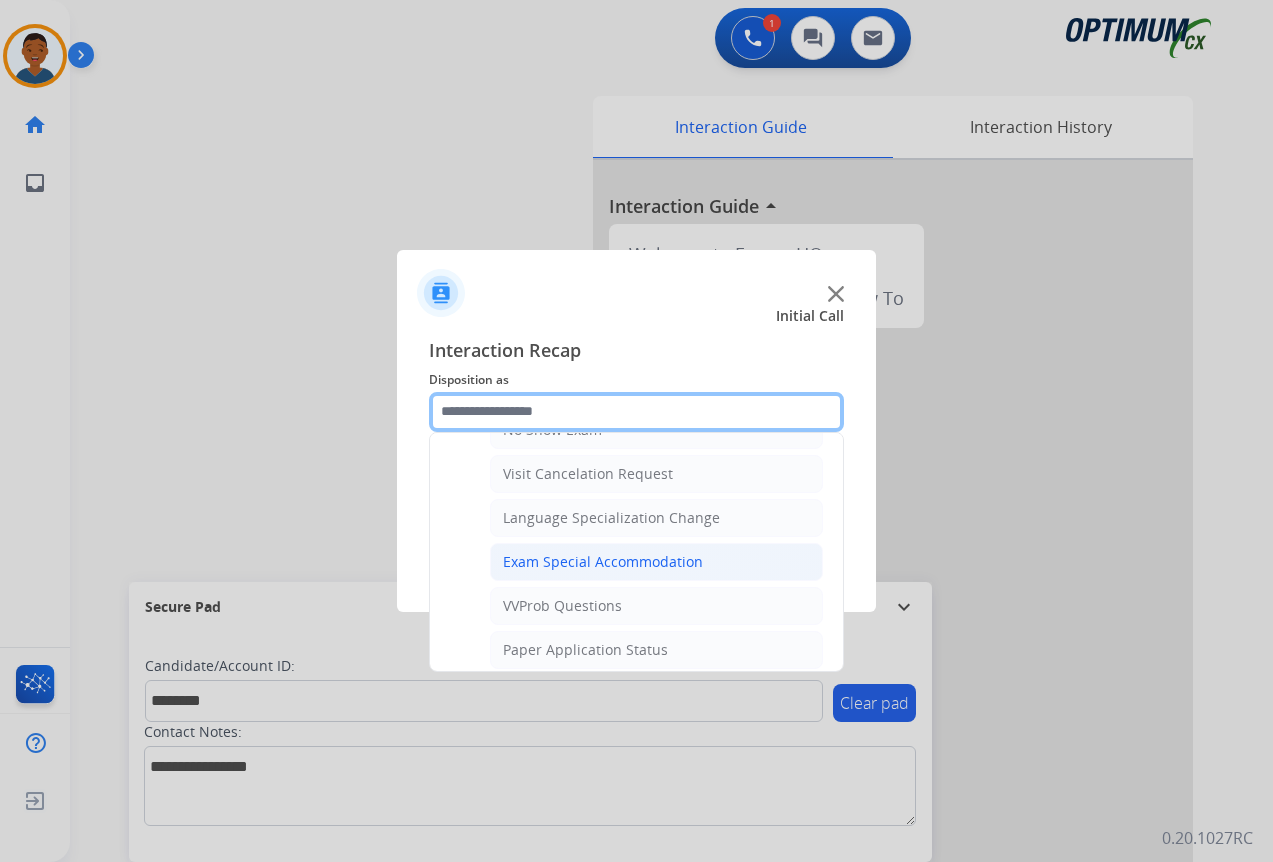 scroll, scrollTop: 1036, scrollLeft: 0, axis: vertical 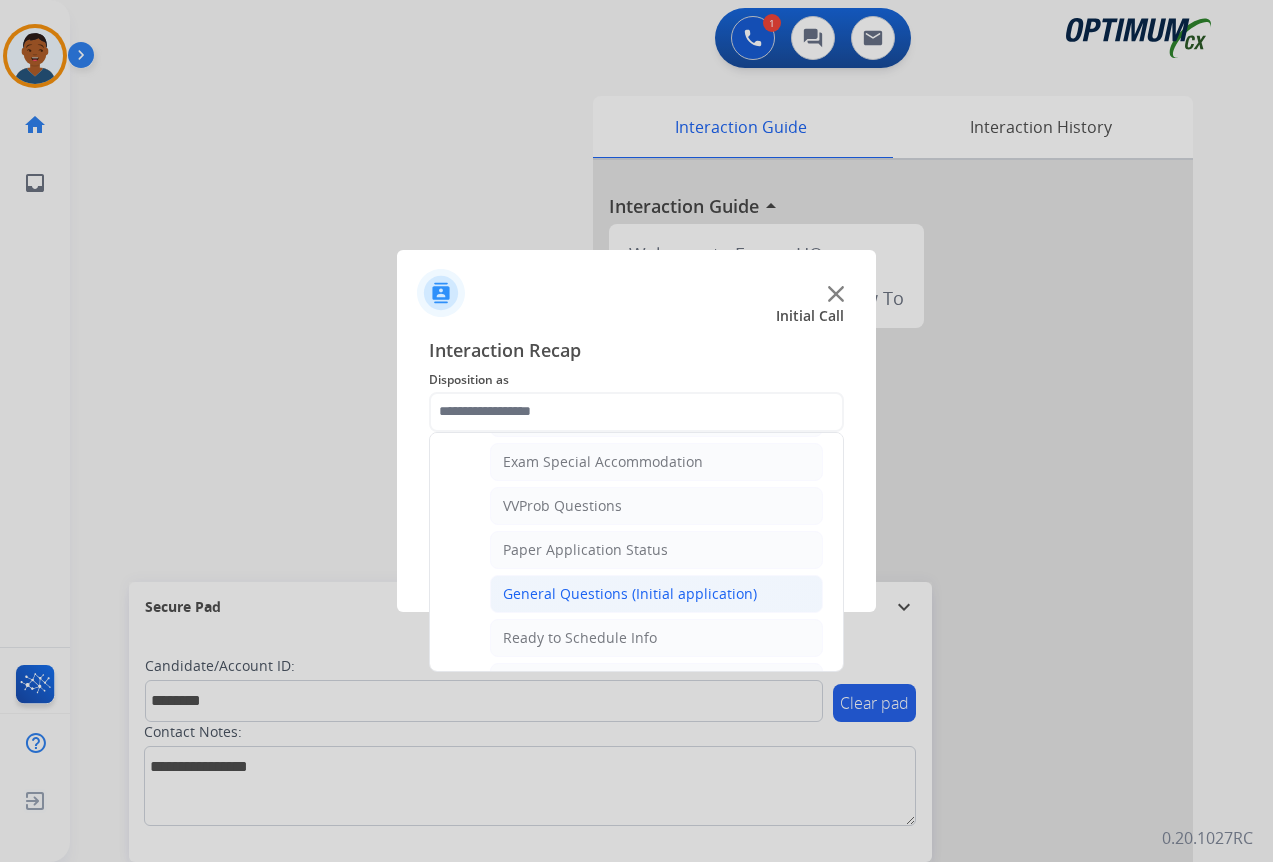 click on "General Questions (Initial application)" 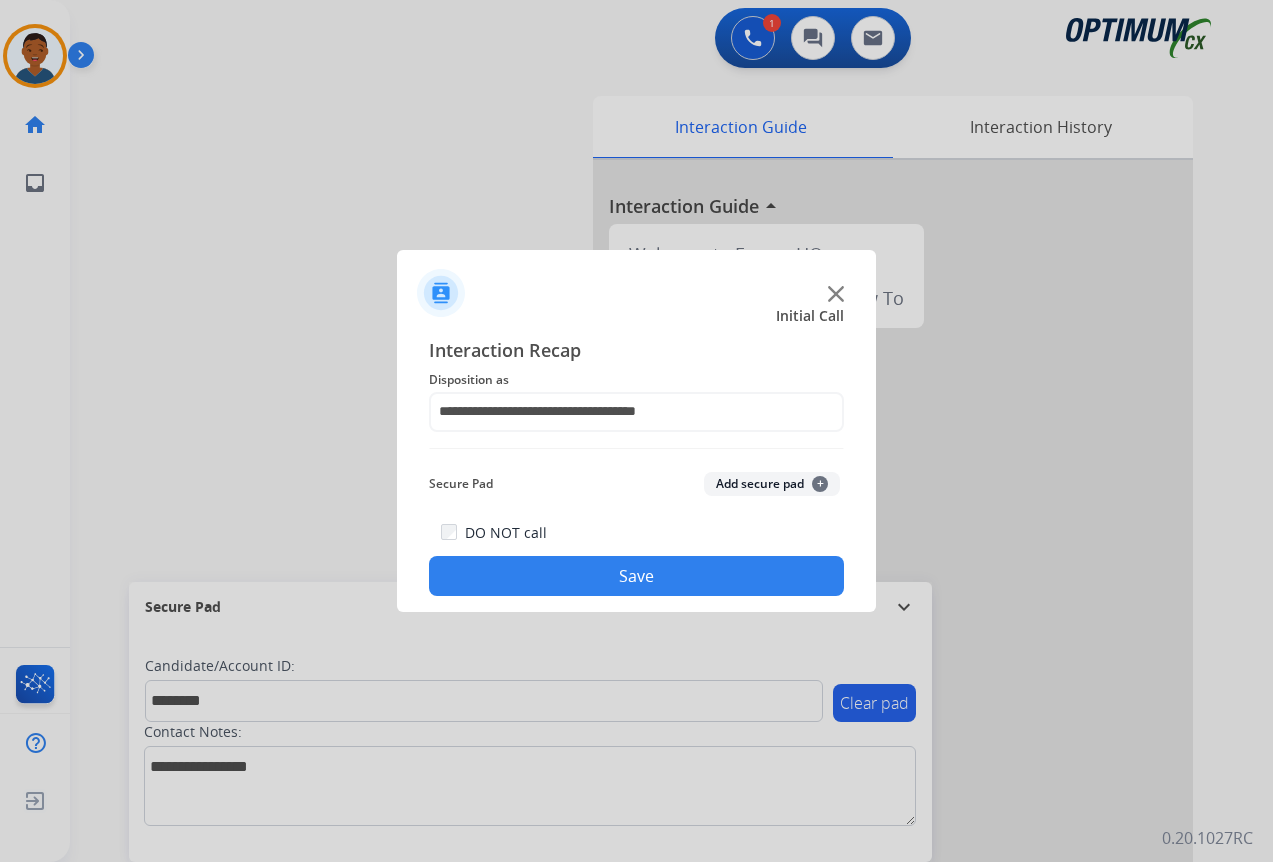 click on "Add secure pad  +" 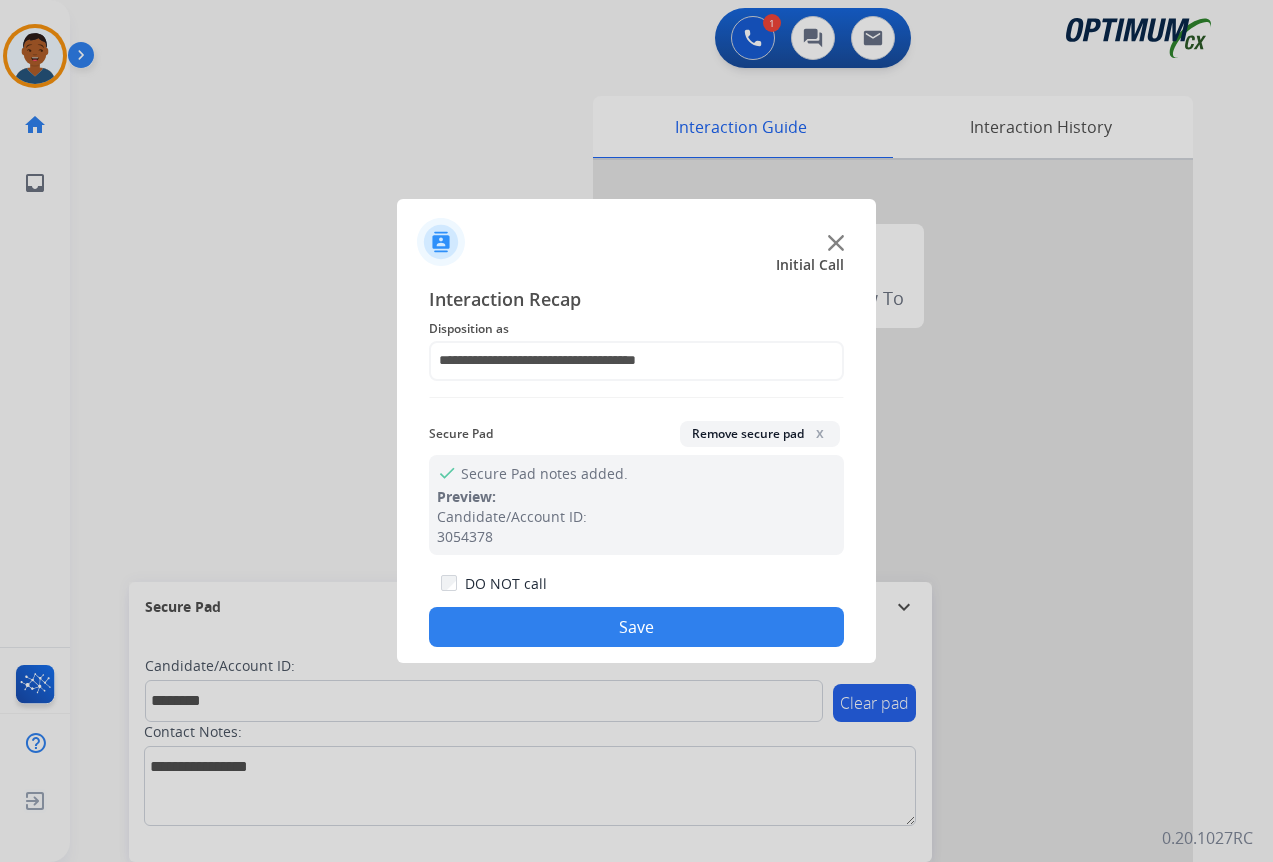click on "Save" 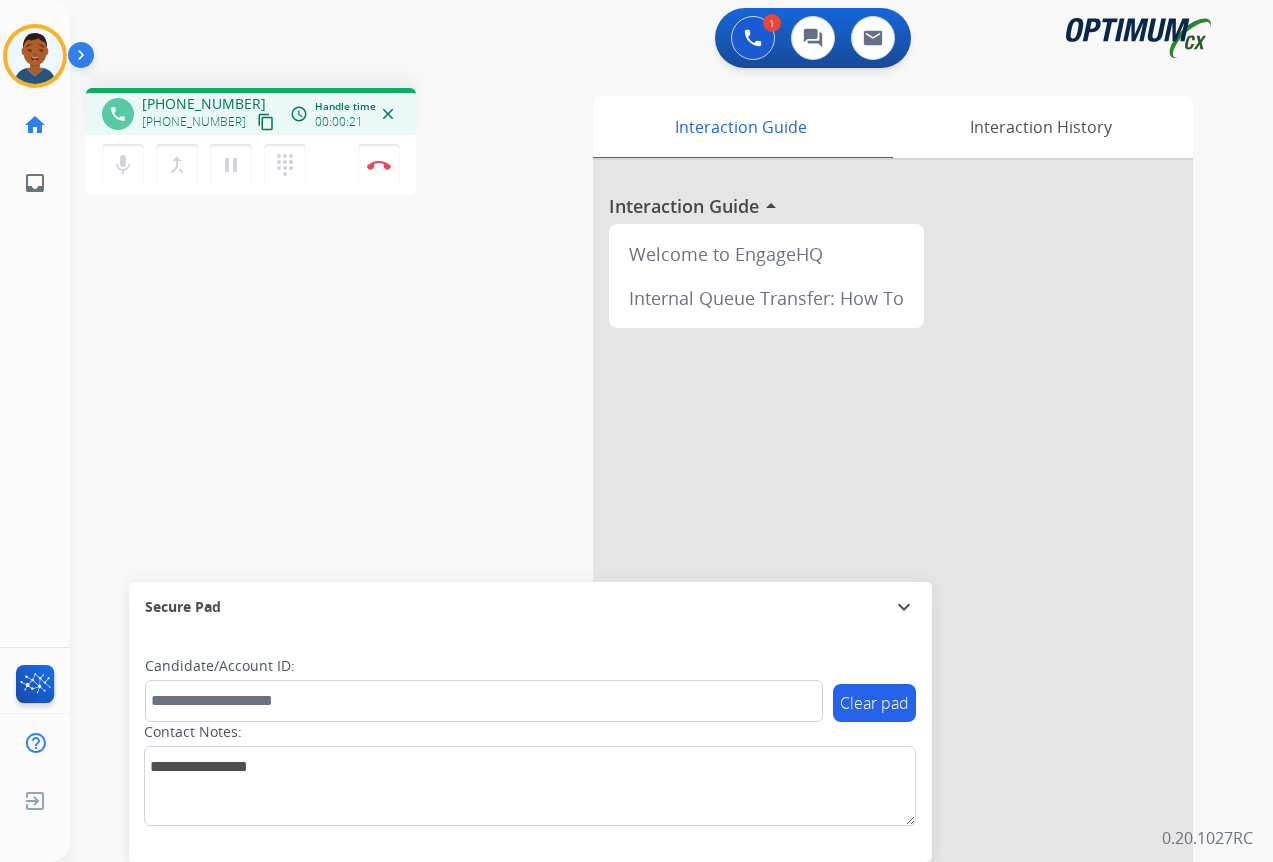 click on "content_copy" at bounding box center (266, 122) 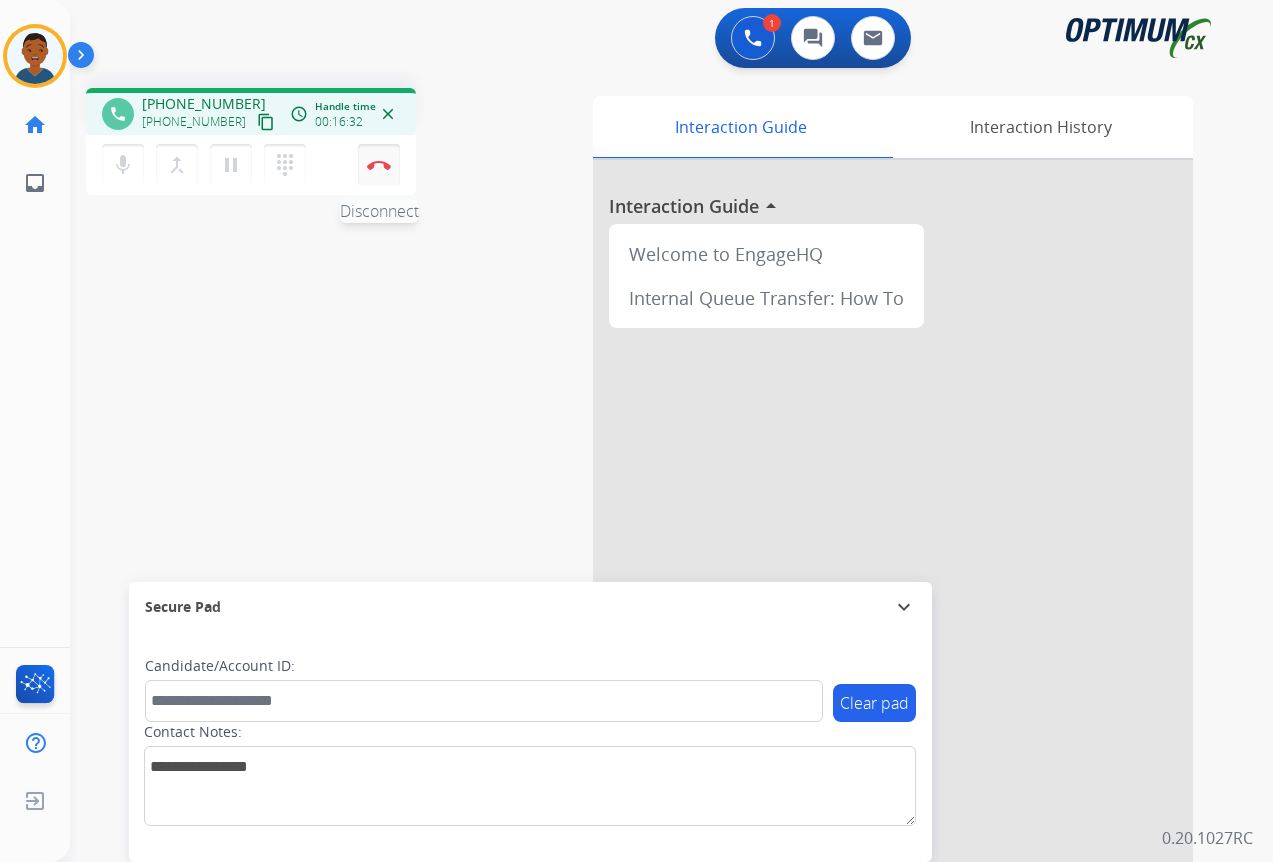 click at bounding box center [379, 165] 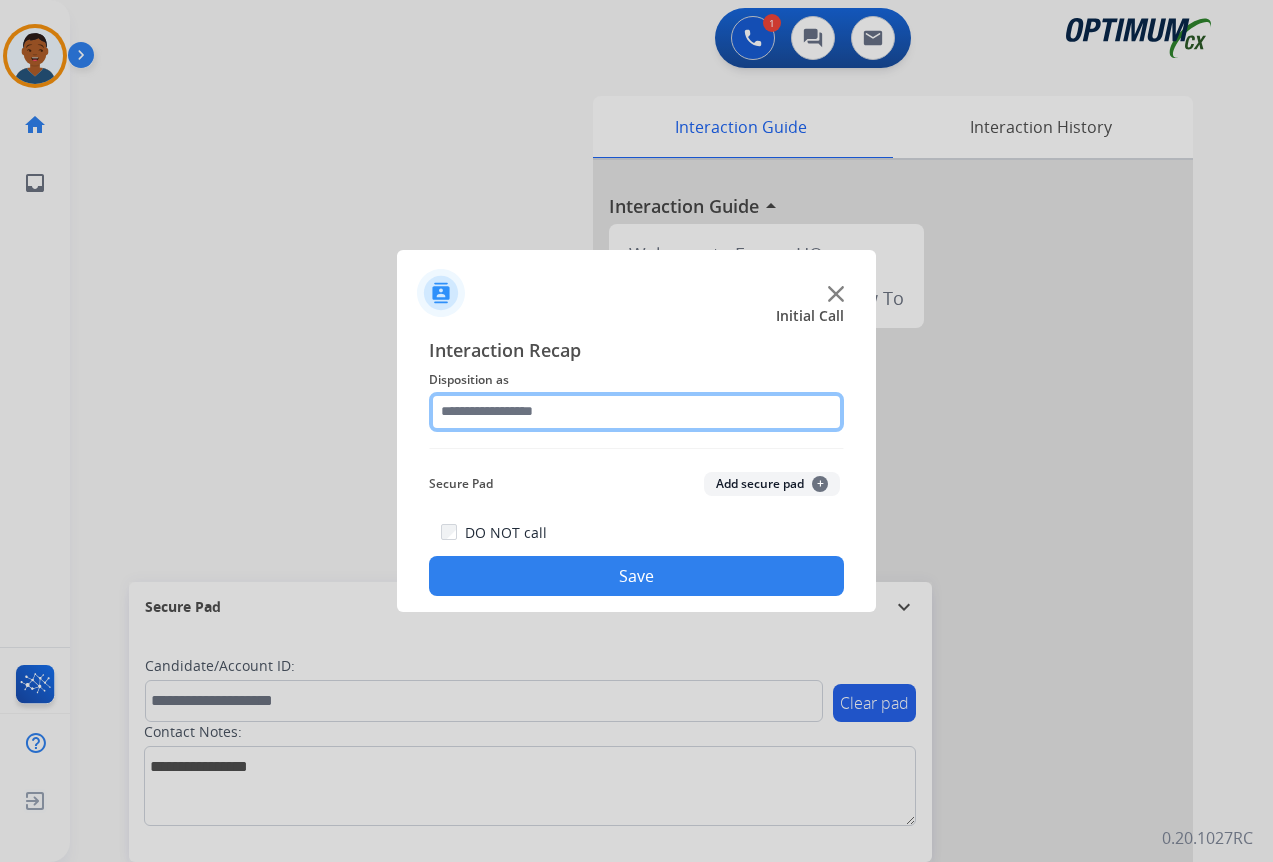 click 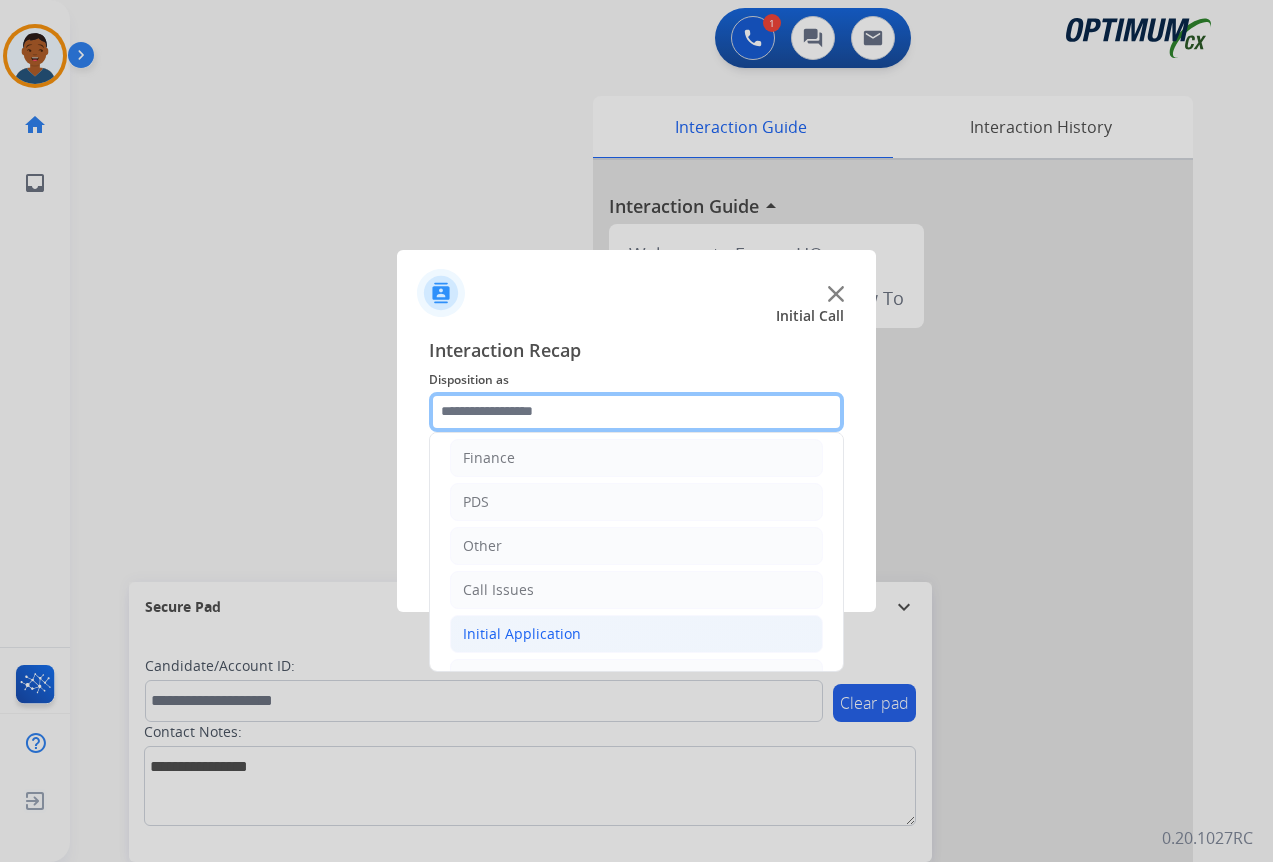 scroll, scrollTop: 136, scrollLeft: 0, axis: vertical 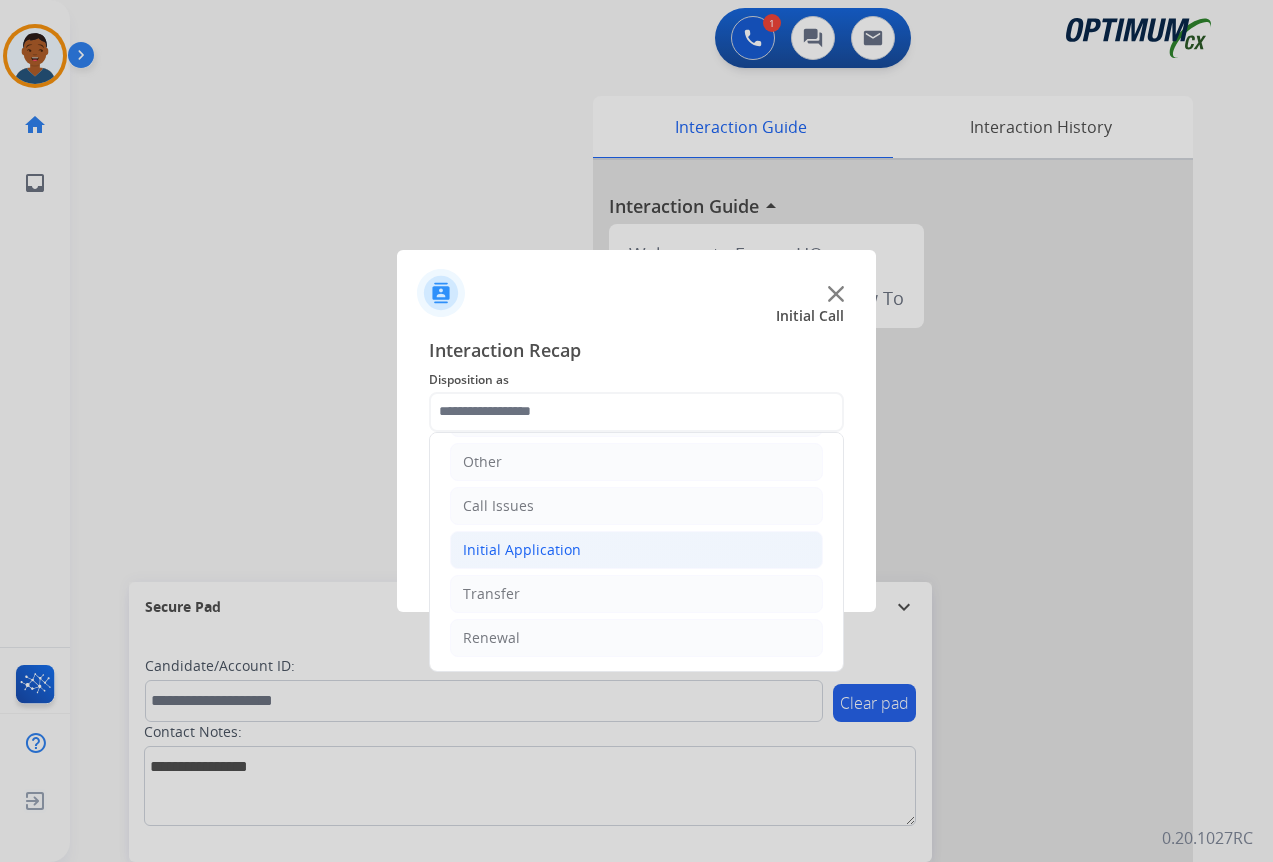 click on "Initial Application" 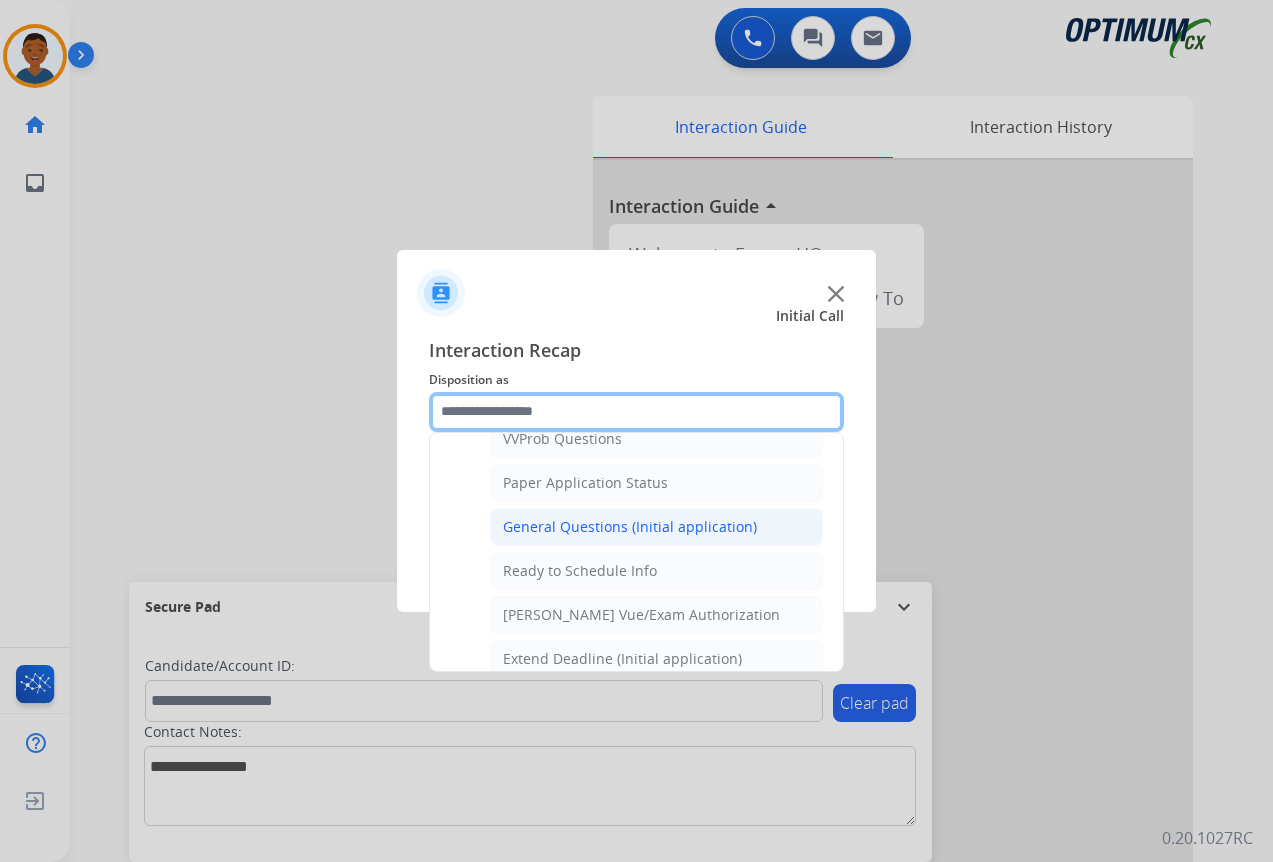 scroll, scrollTop: 1136, scrollLeft: 0, axis: vertical 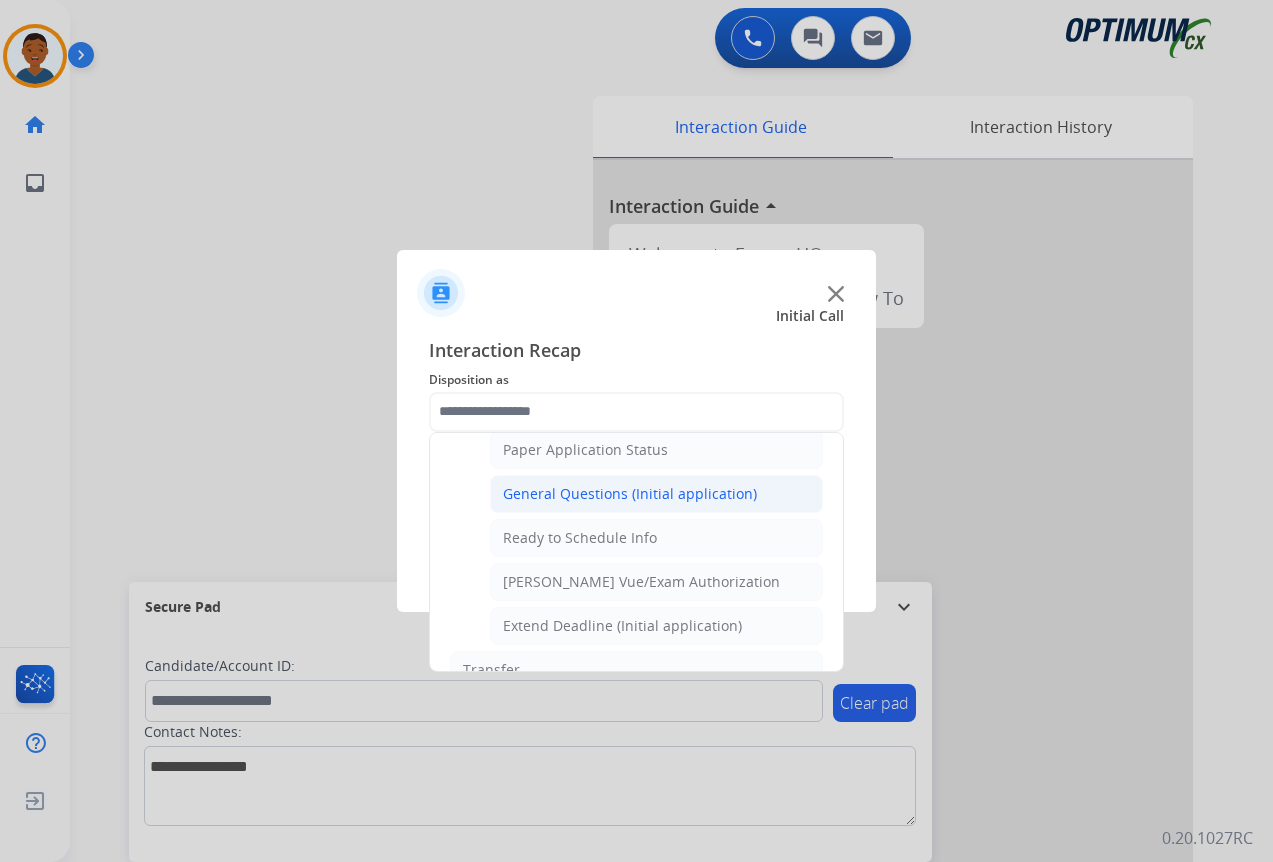 click on "General Questions (Initial application)" 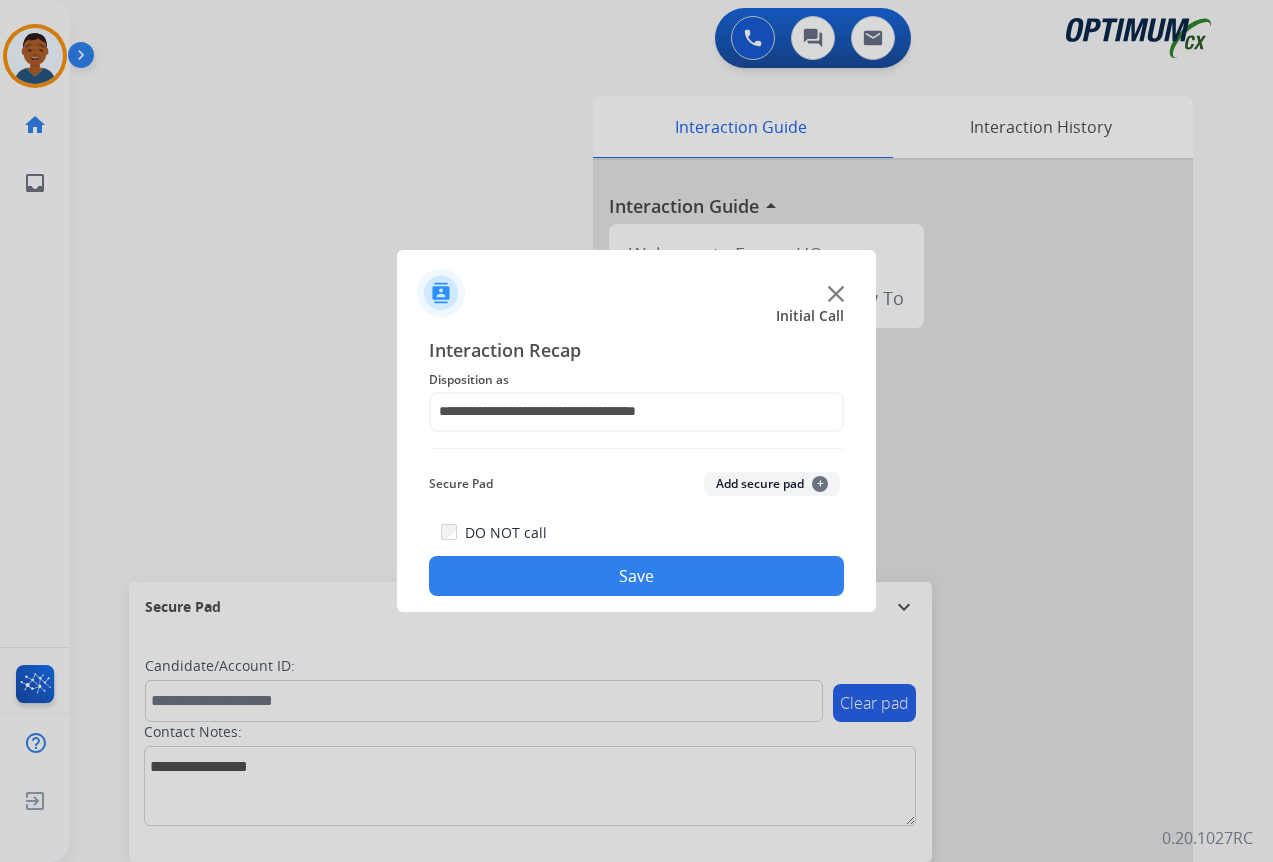 click on "Save" 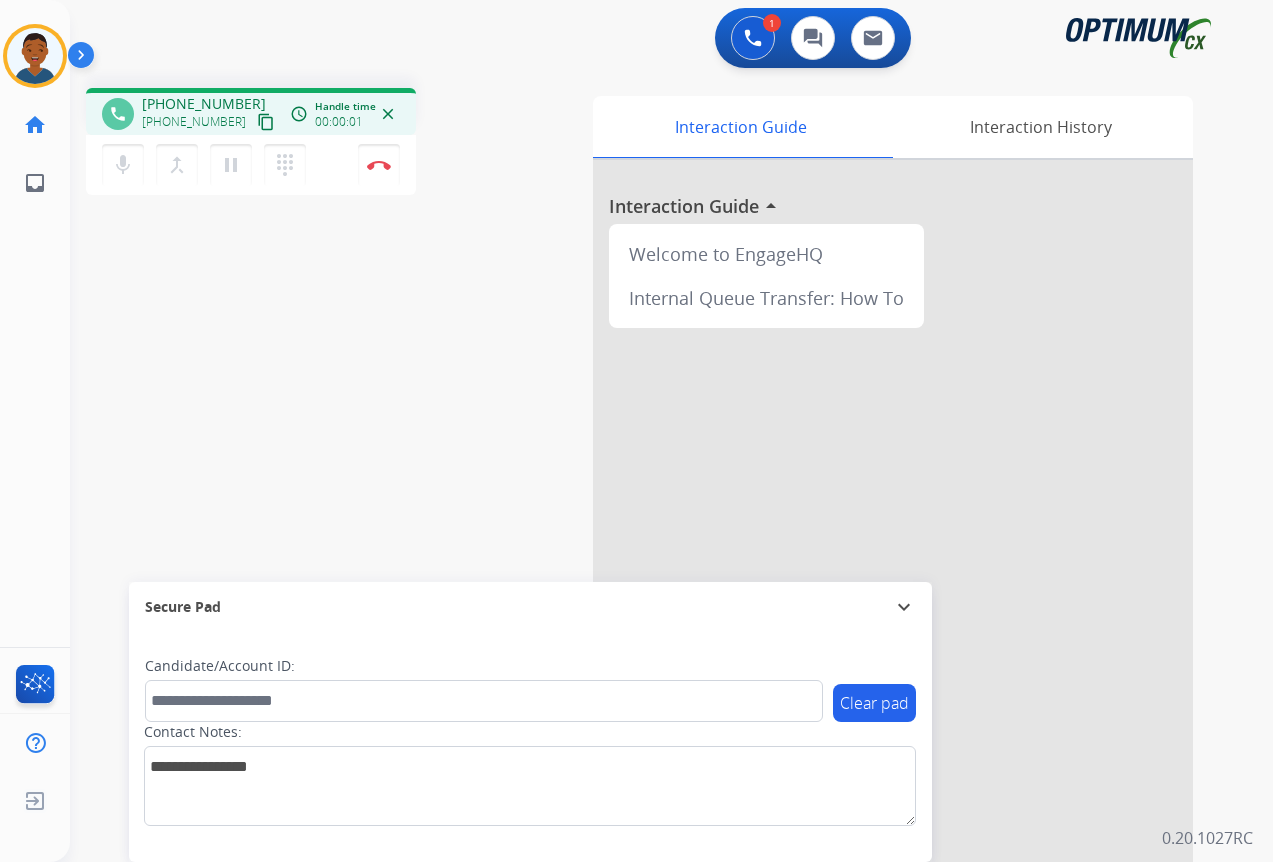 click on "content_copy" at bounding box center [266, 122] 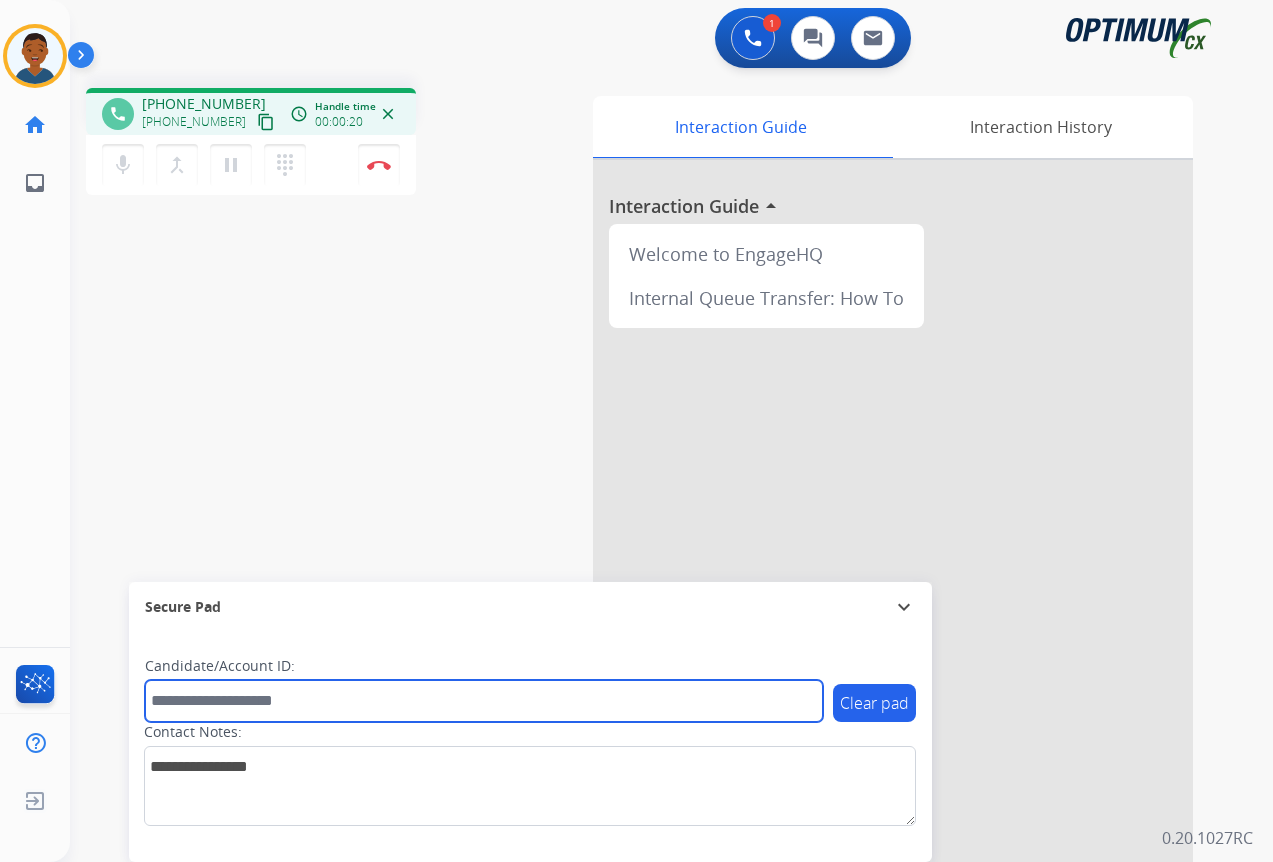 click at bounding box center (484, 701) 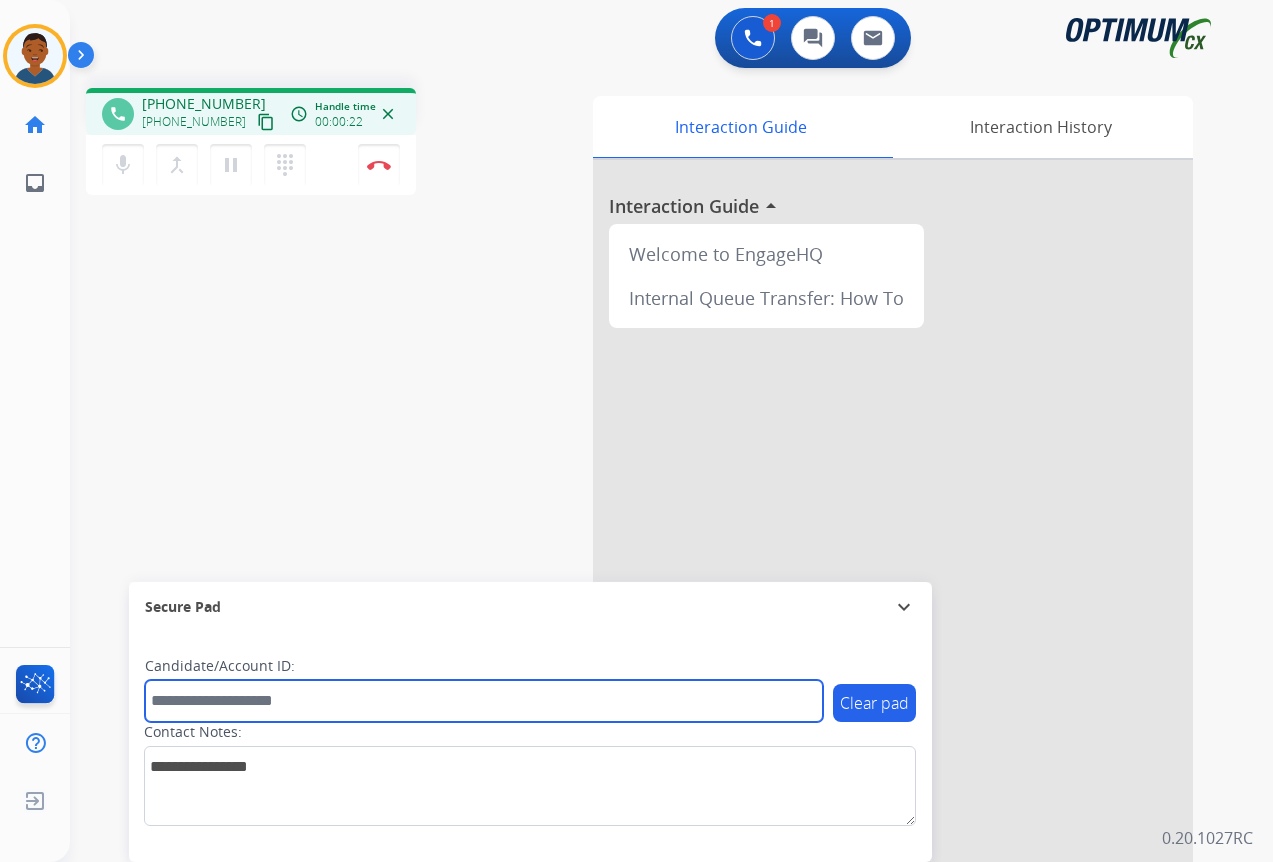 paste on "*******" 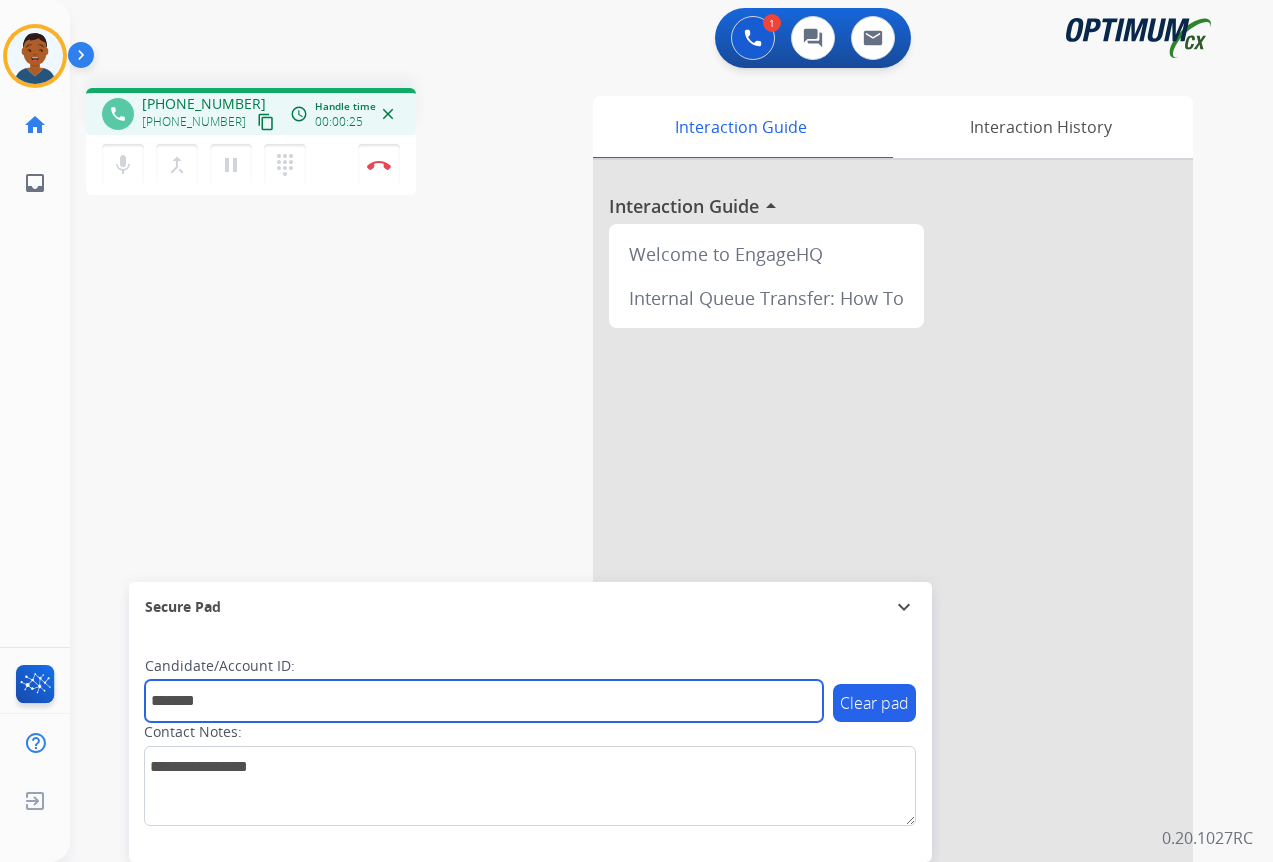 type on "*******" 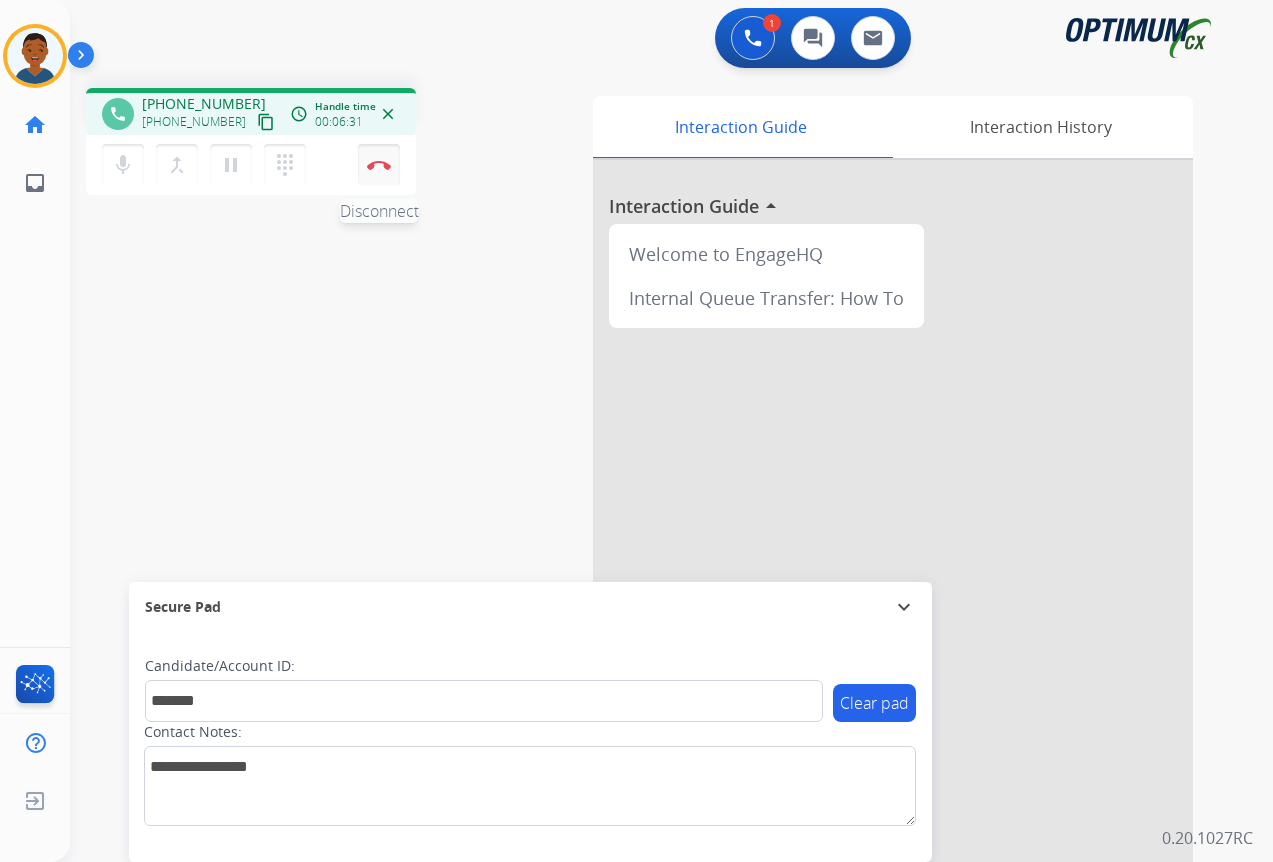 click on "Disconnect" at bounding box center (379, 165) 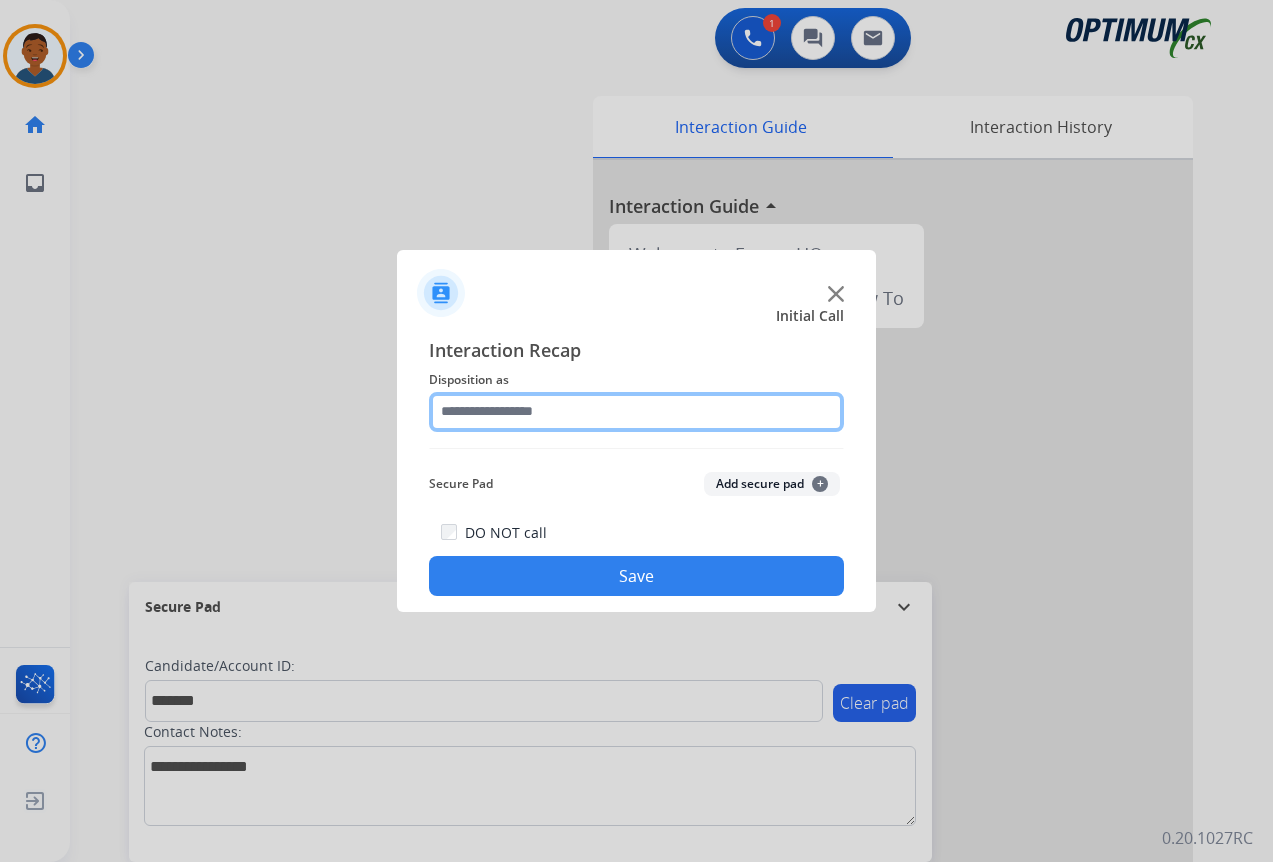 click 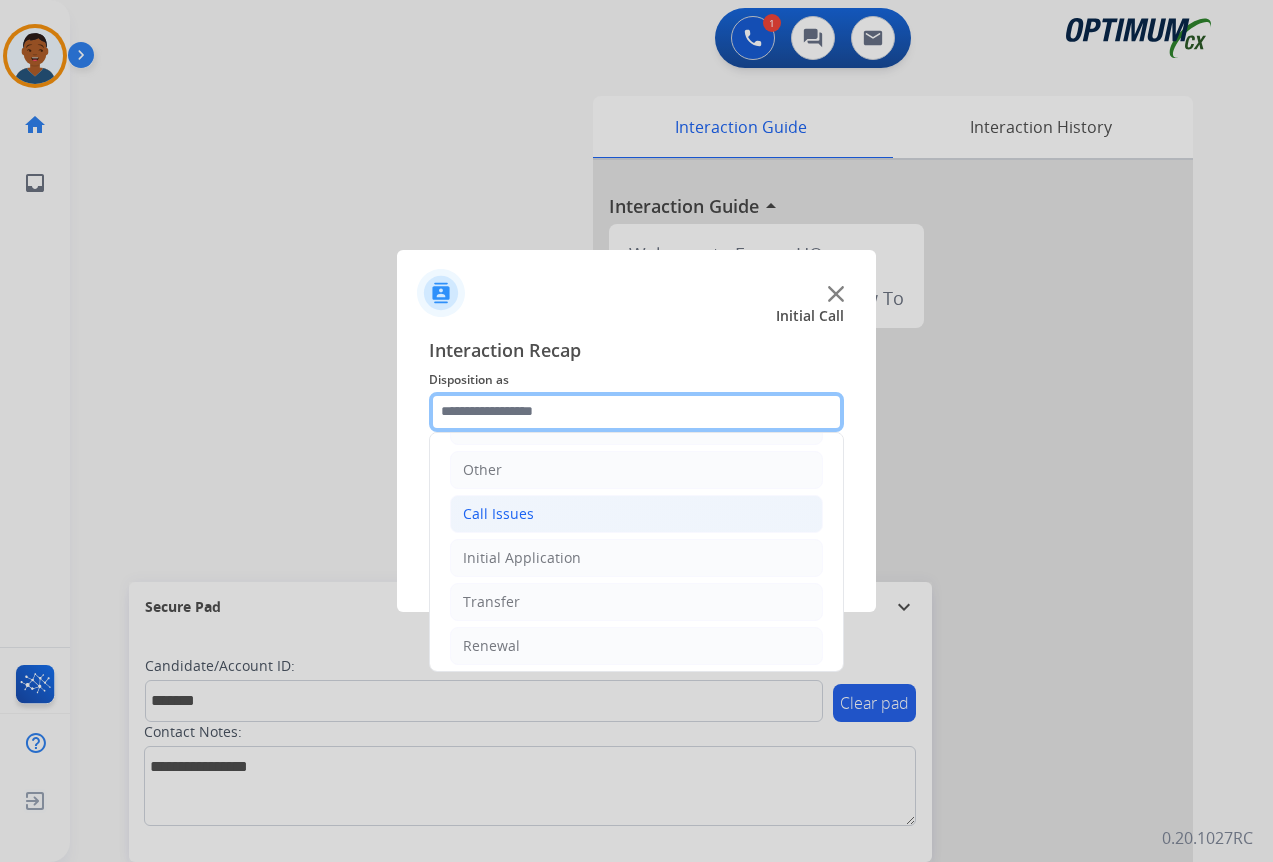 scroll, scrollTop: 136, scrollLeft: 0, axis: vertical 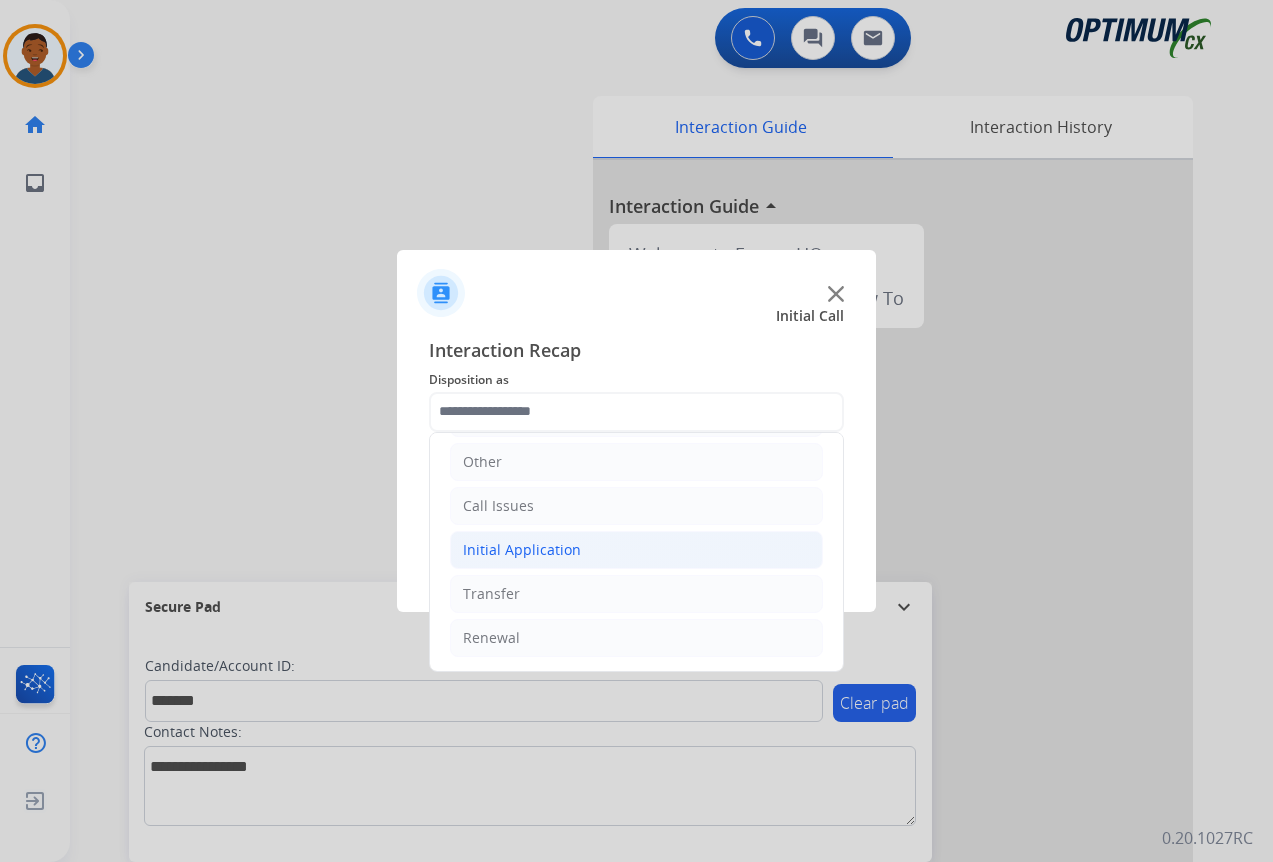 click on "Initial Application" 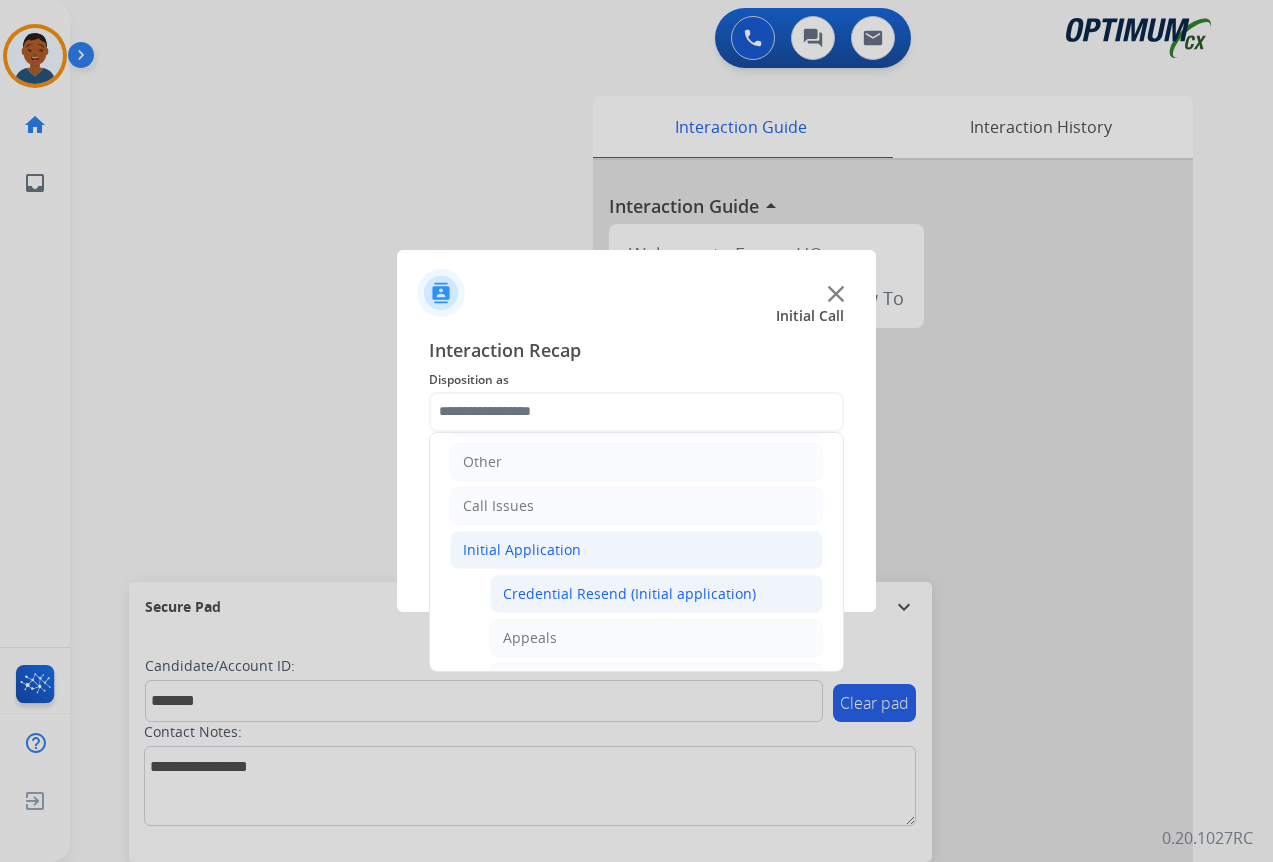 click on "Credential Resend (Initial application)" 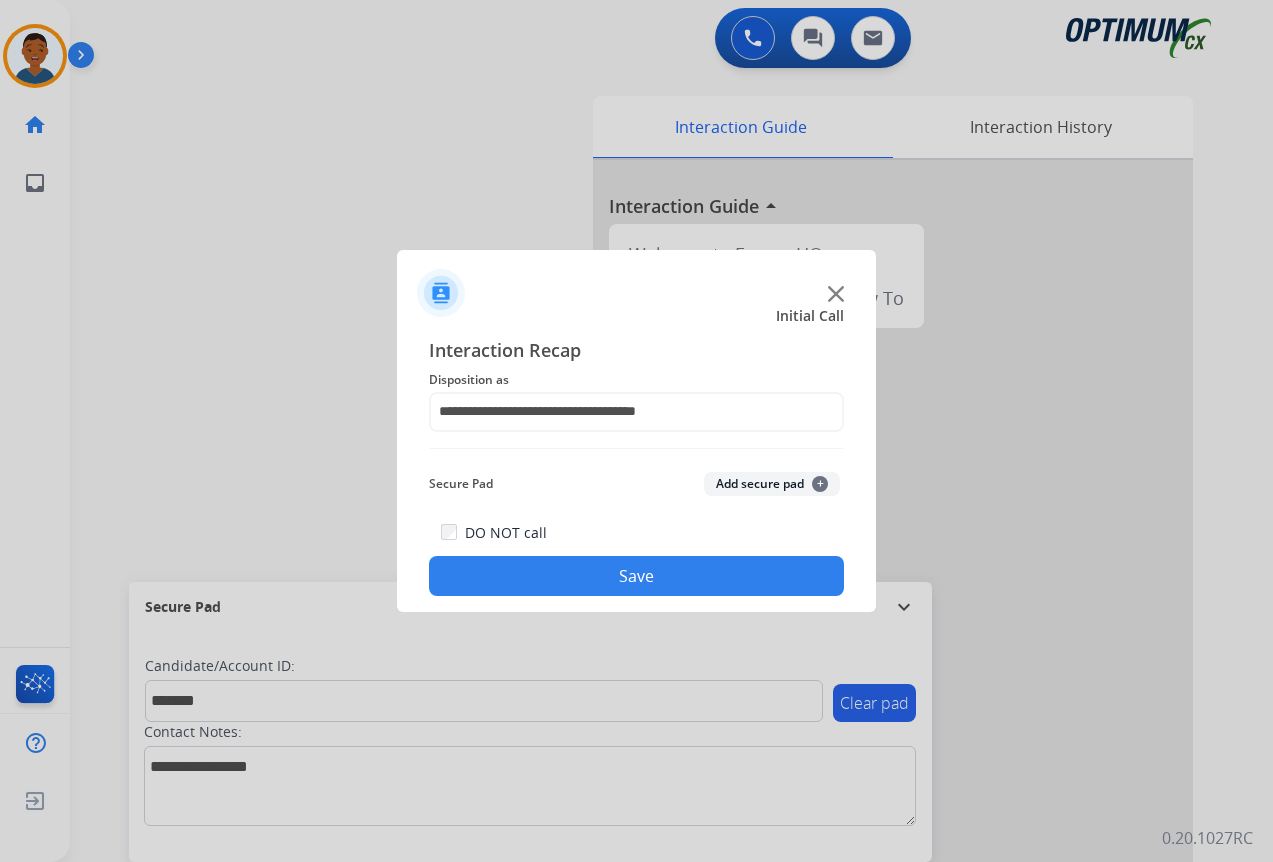 click on "Add secure pad  +" 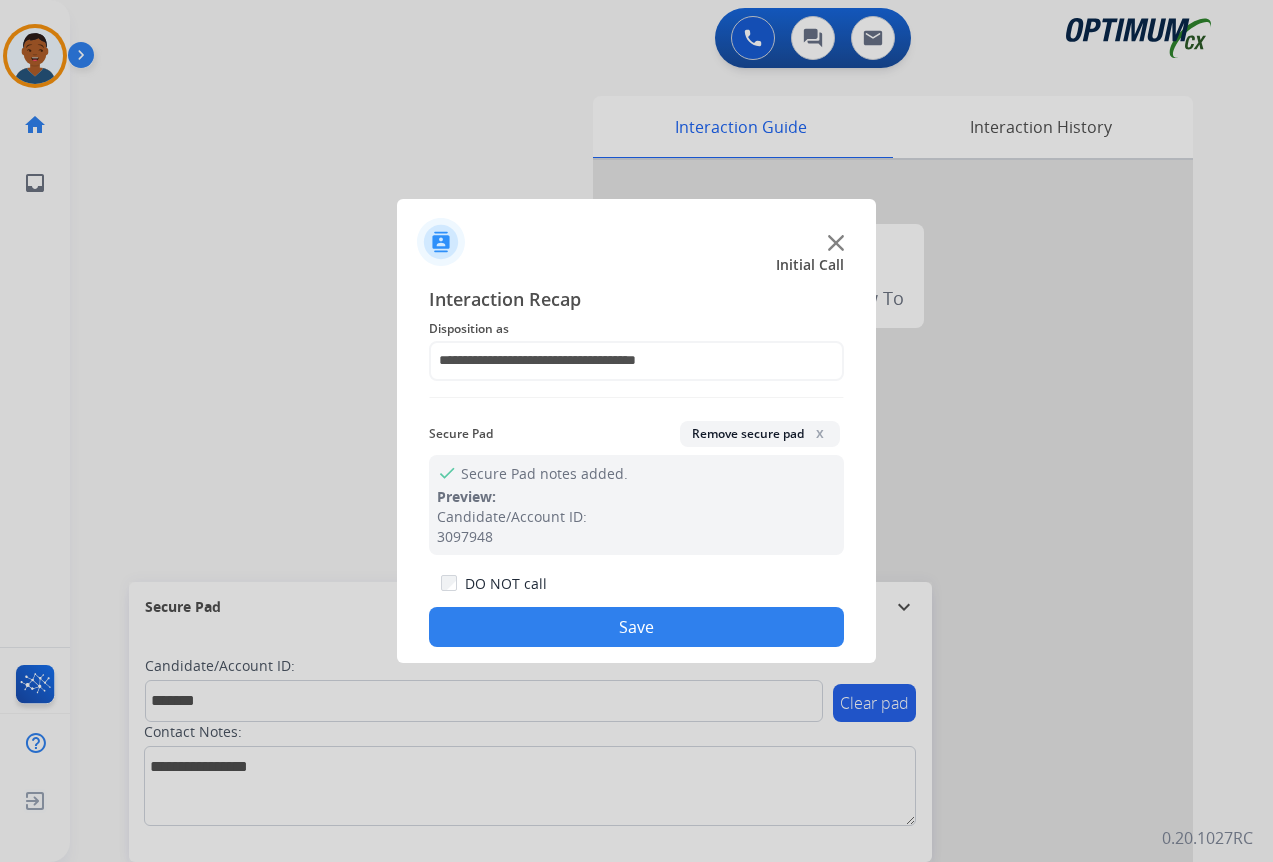 click on "Save" 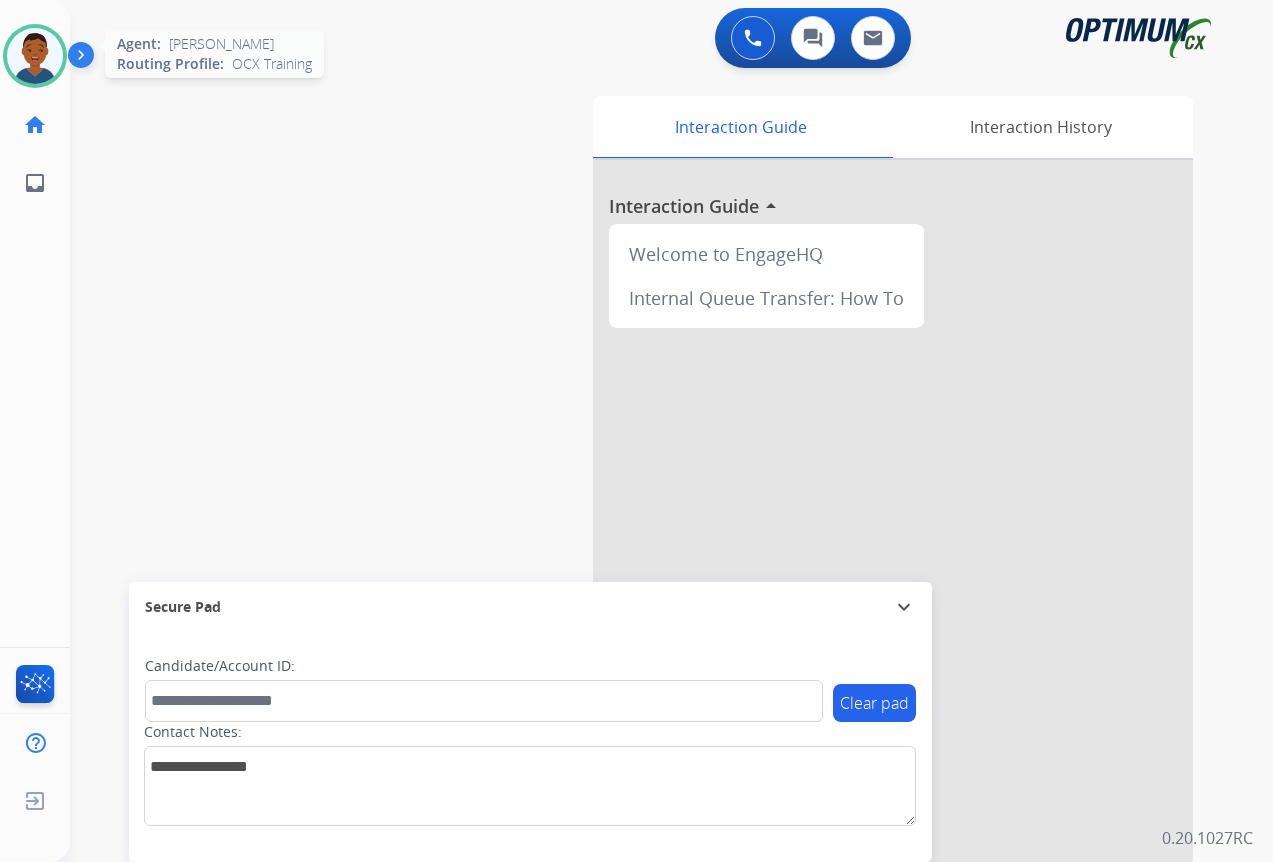 drag, startPoint x: 25, startPoint y: 66, endPoint x: 40, endPoint y: 73, distance: 16.552946 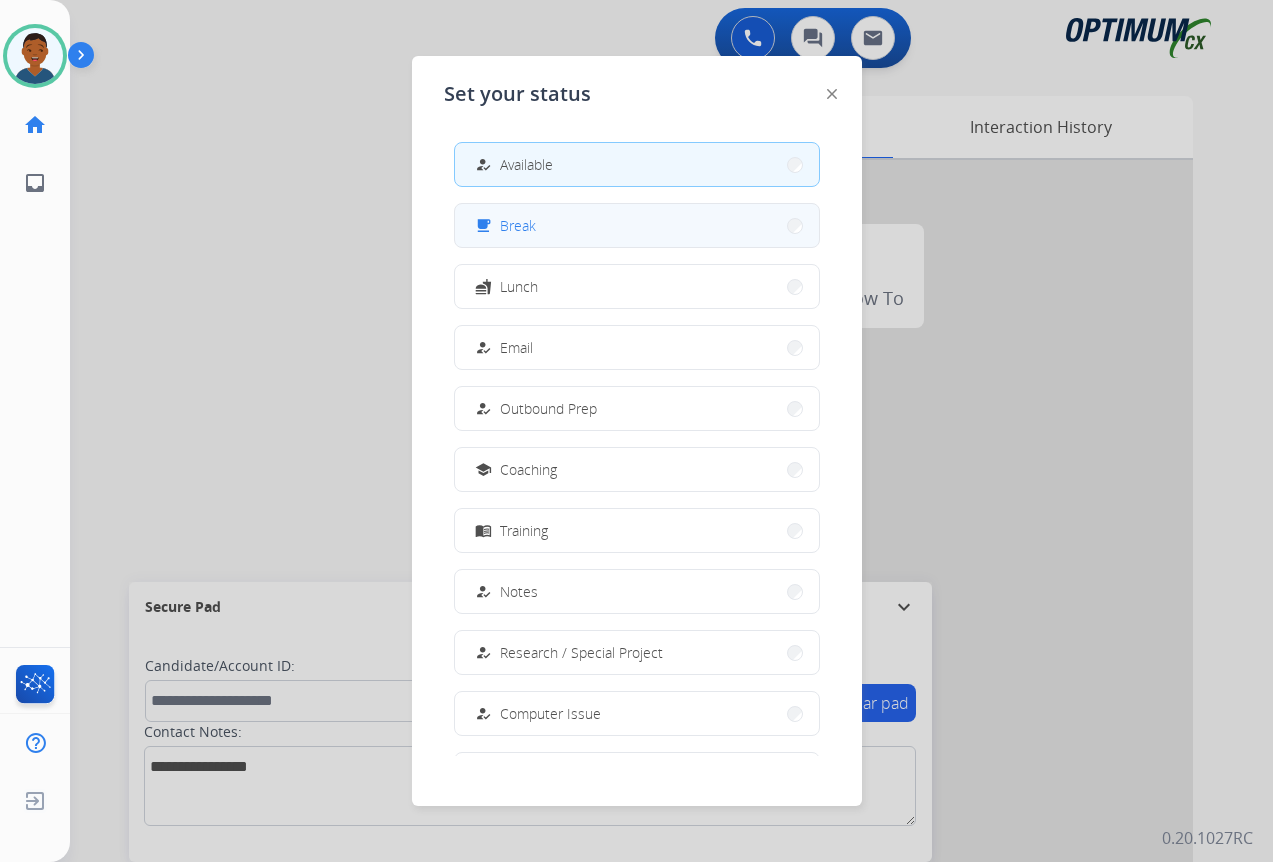 click on "Break" at bounding box center (518, 225) 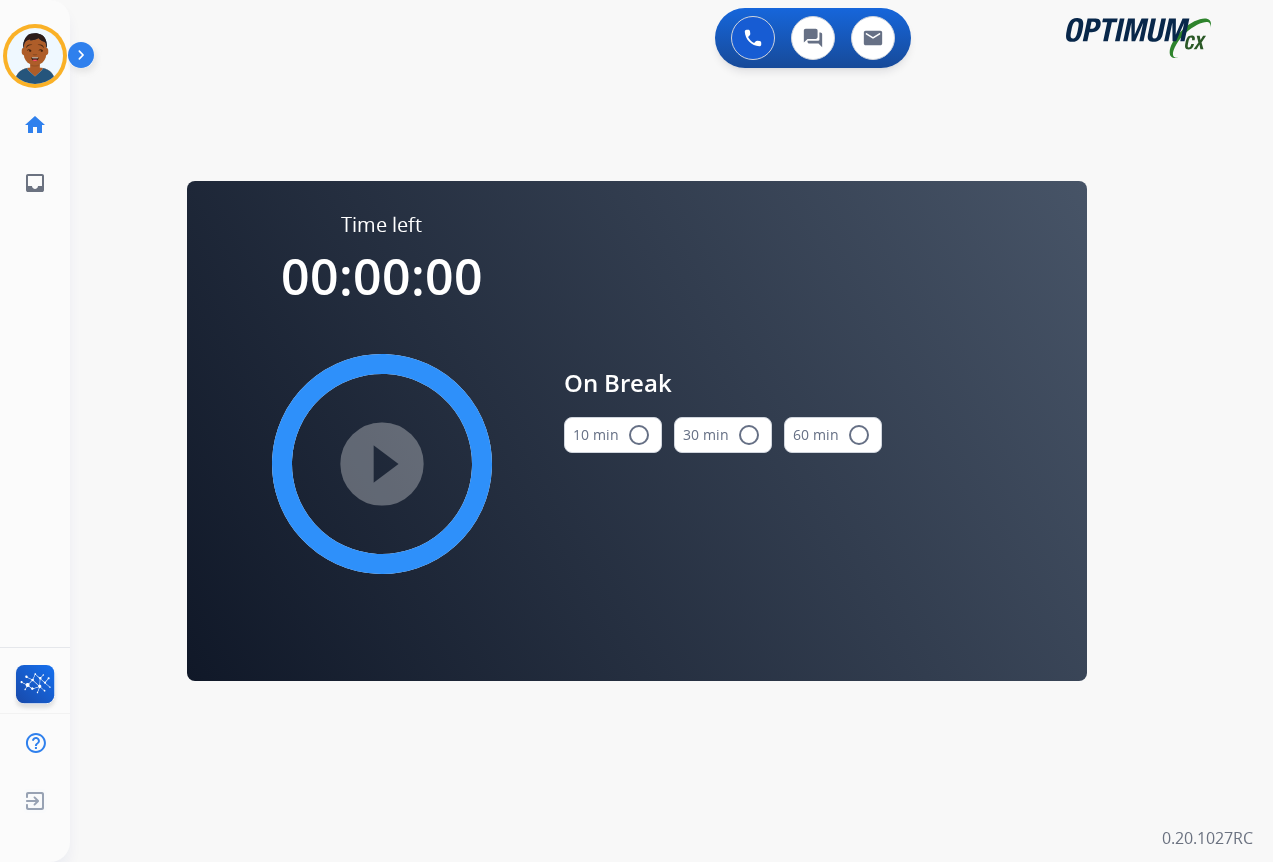 click on "radio_button_unchecked" at bounding box center [639, 435] 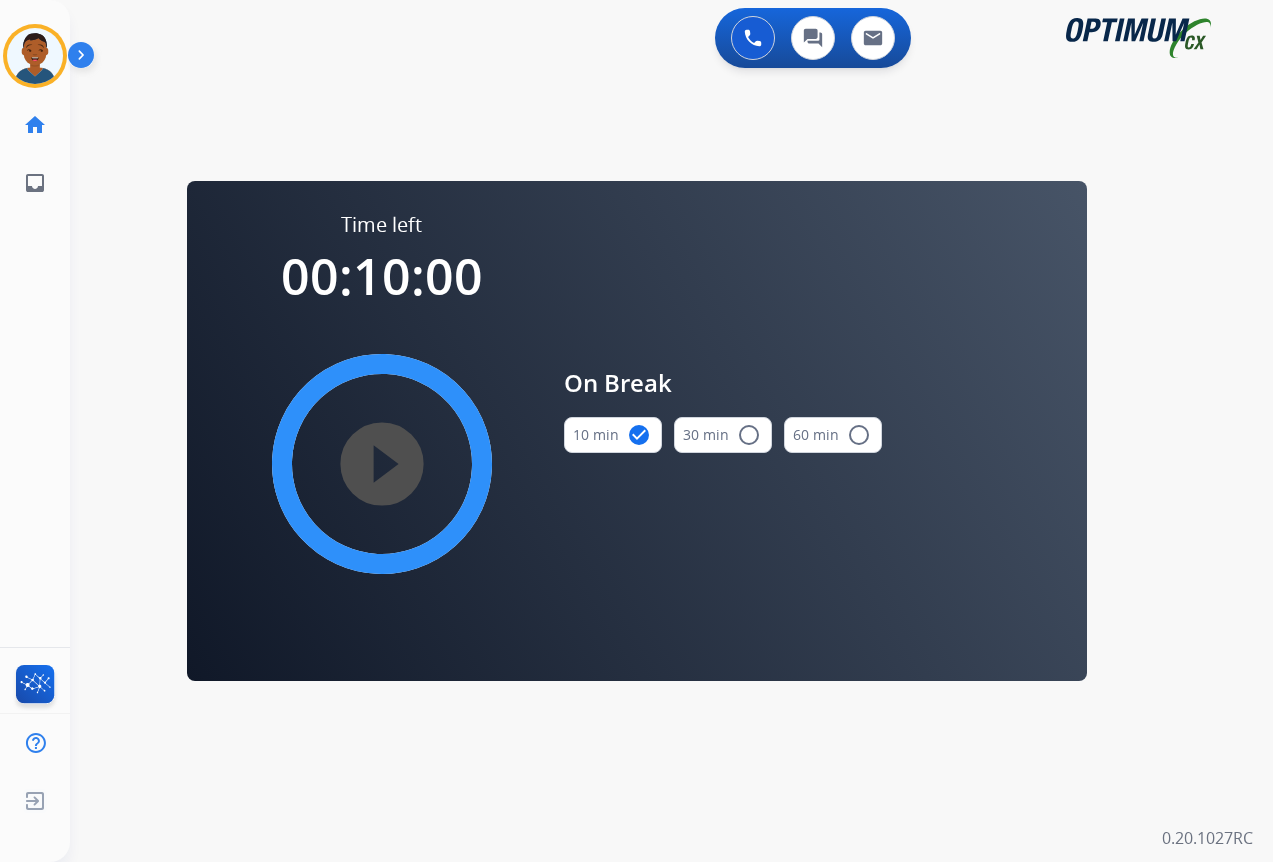 click on "play_circle_filled" at bounding box center [382, 464] 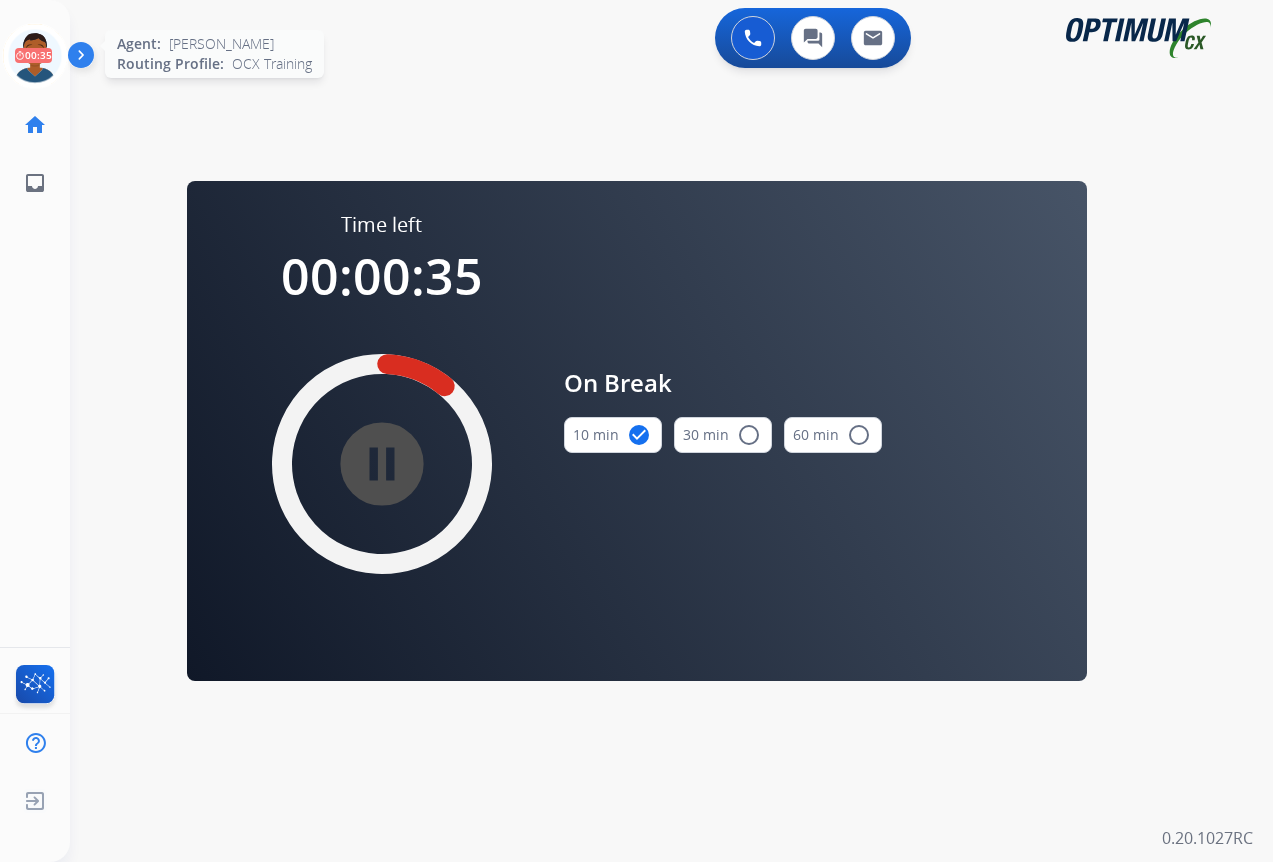 click 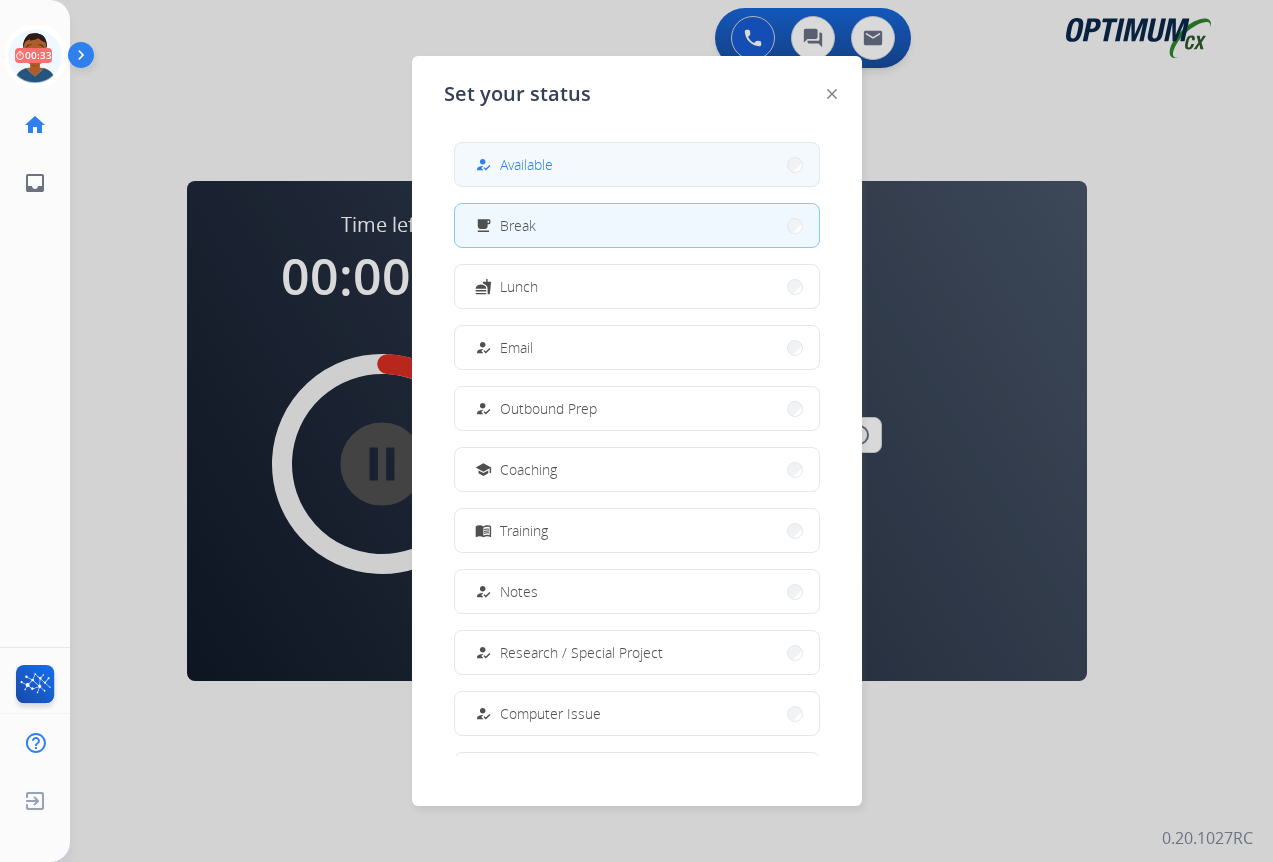 click on "Available" at bounding box center [526, 164] 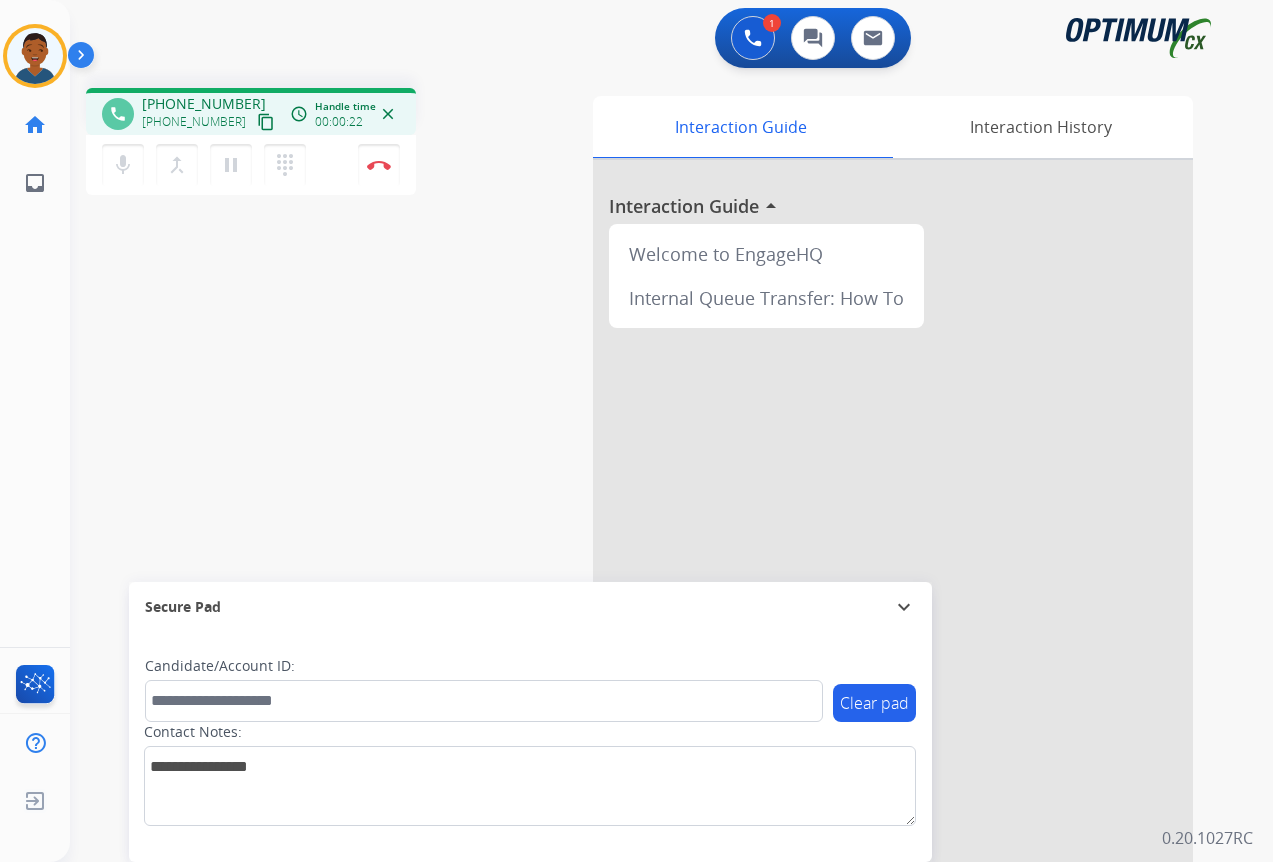 click on "content_copy" at bounding box center [266, 122] 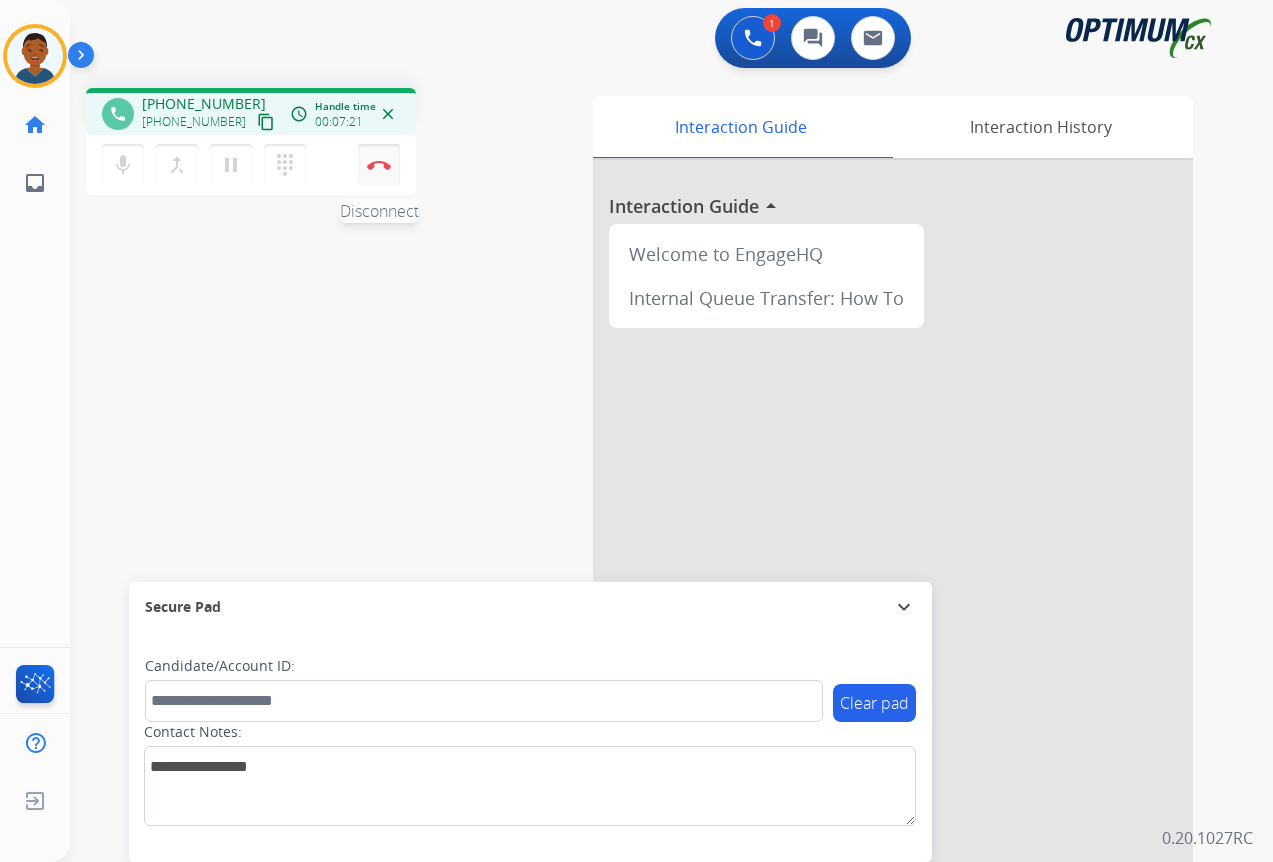 click at bounding box center (379, 165) 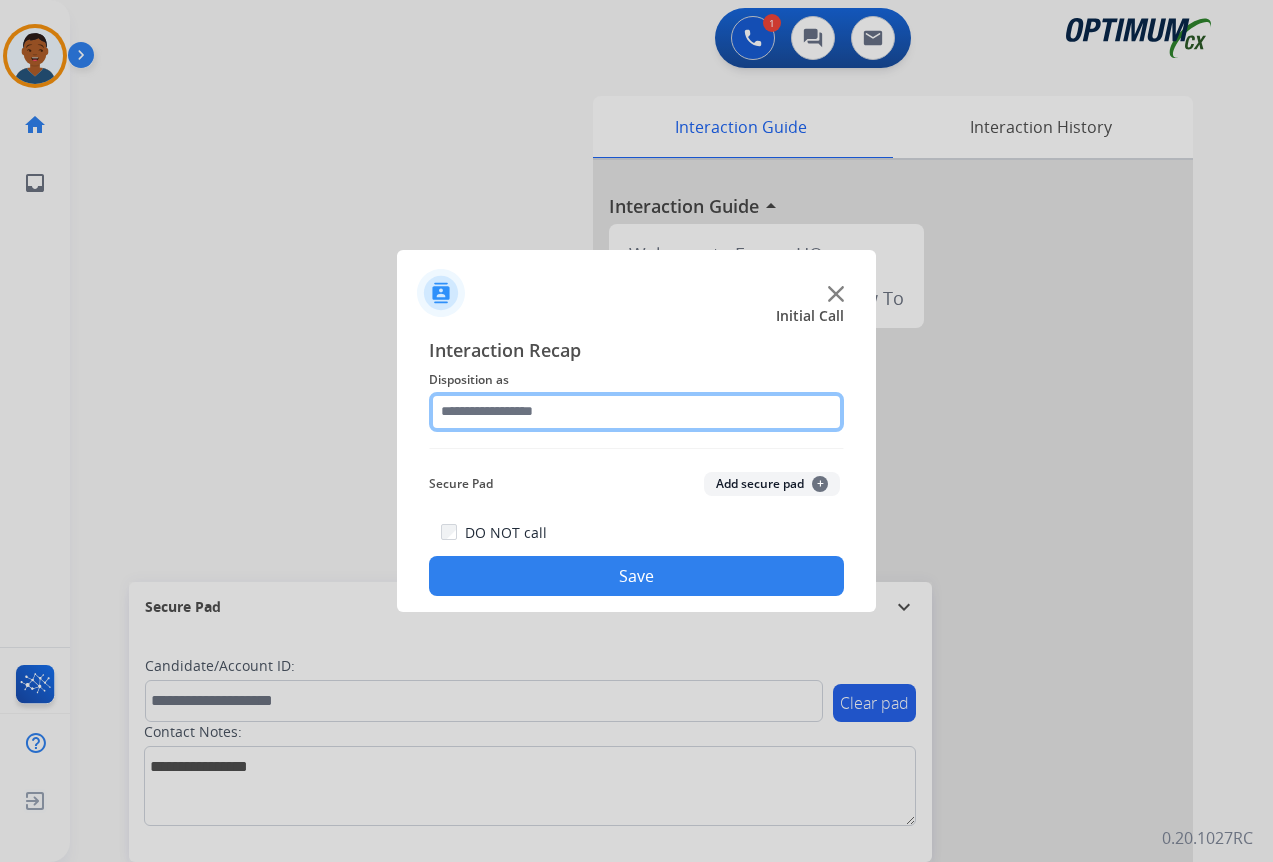 click 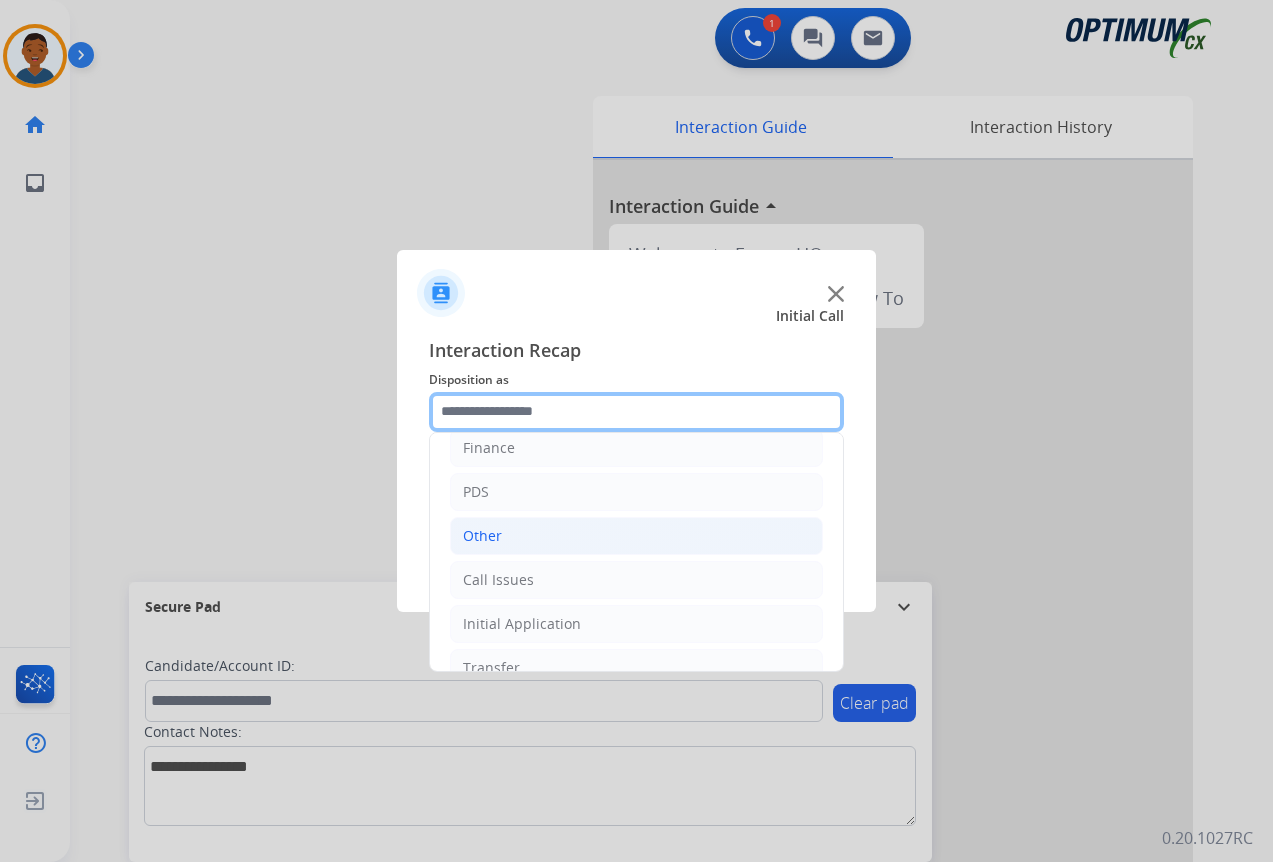 scroll, scrollTop: 136, scrollLeft: 0, axis: vertical 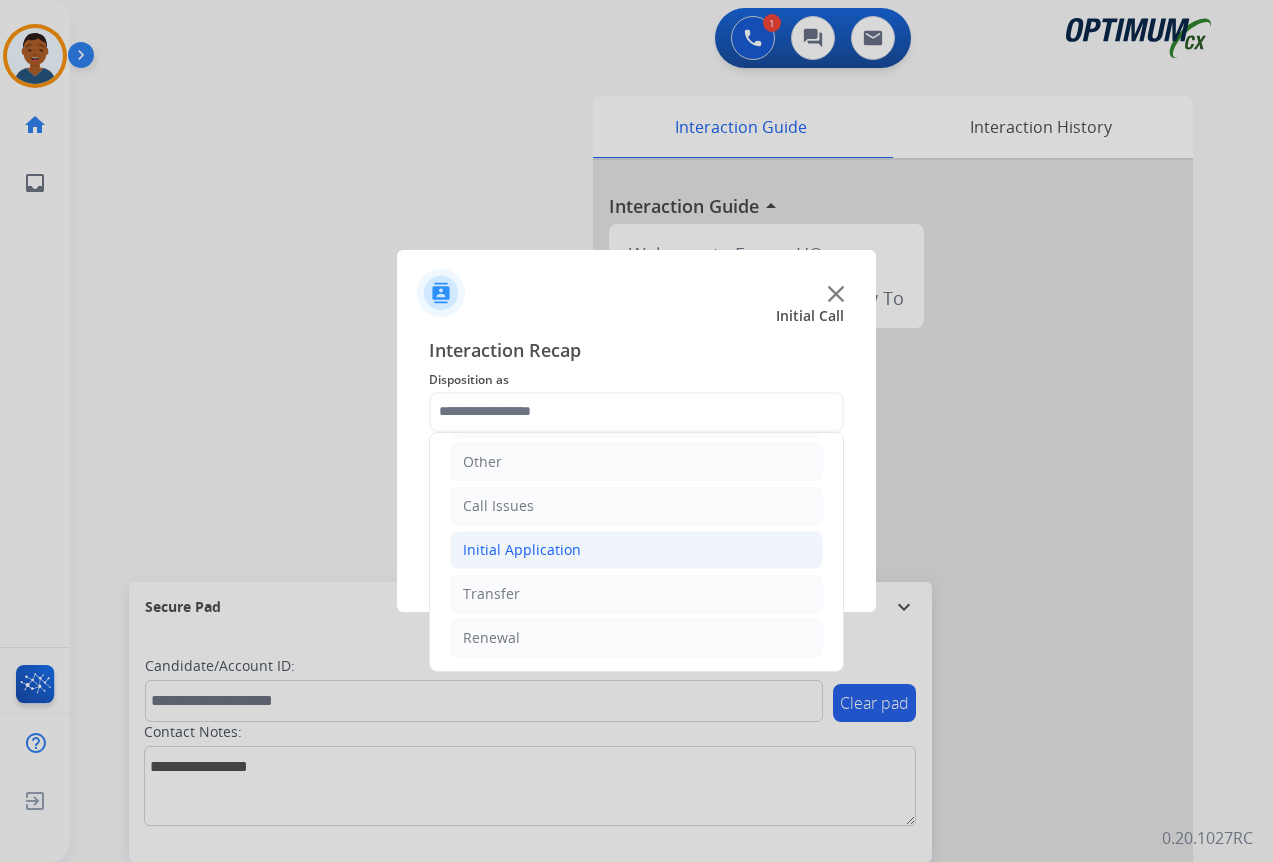 click on "Initial Application" 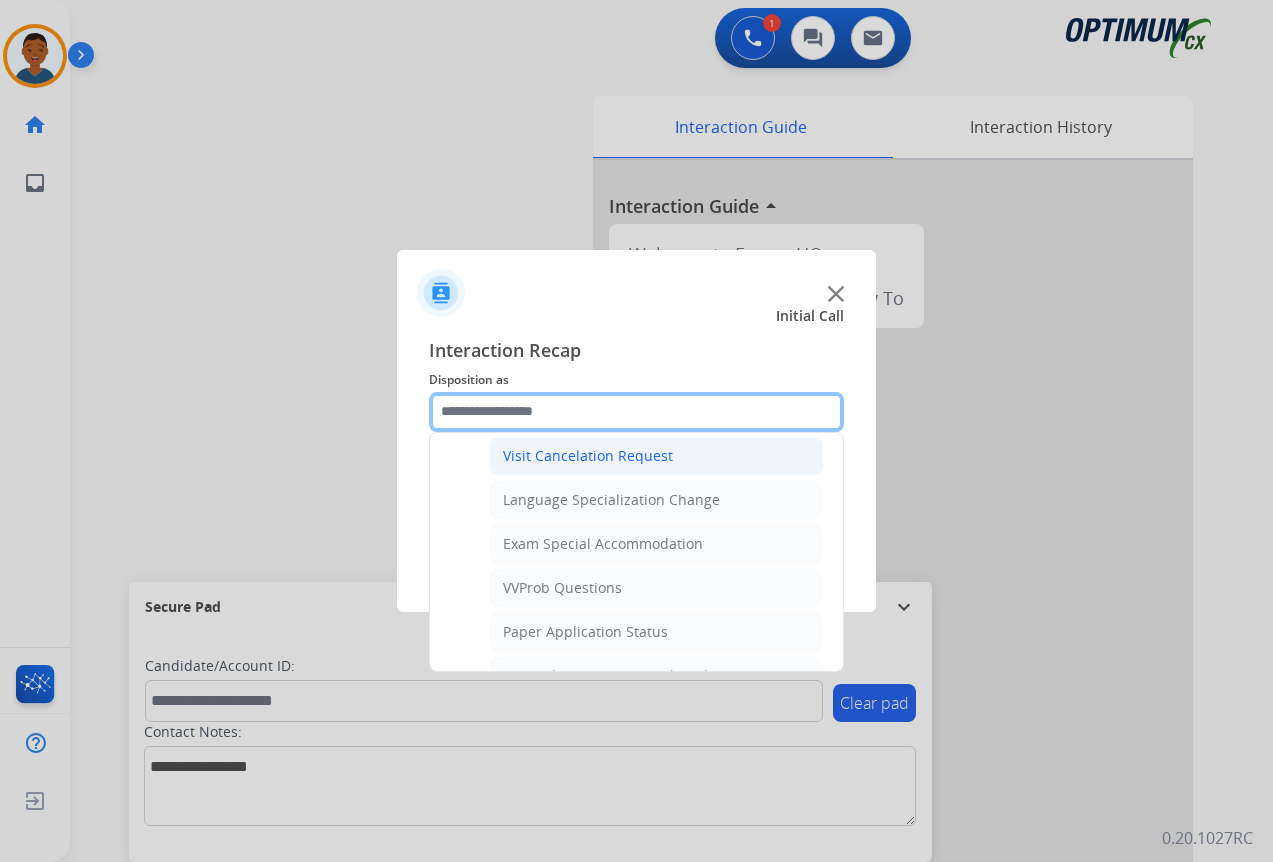 scroll, scrollTop: 1036, scrollLeft: 0, axis: vertical 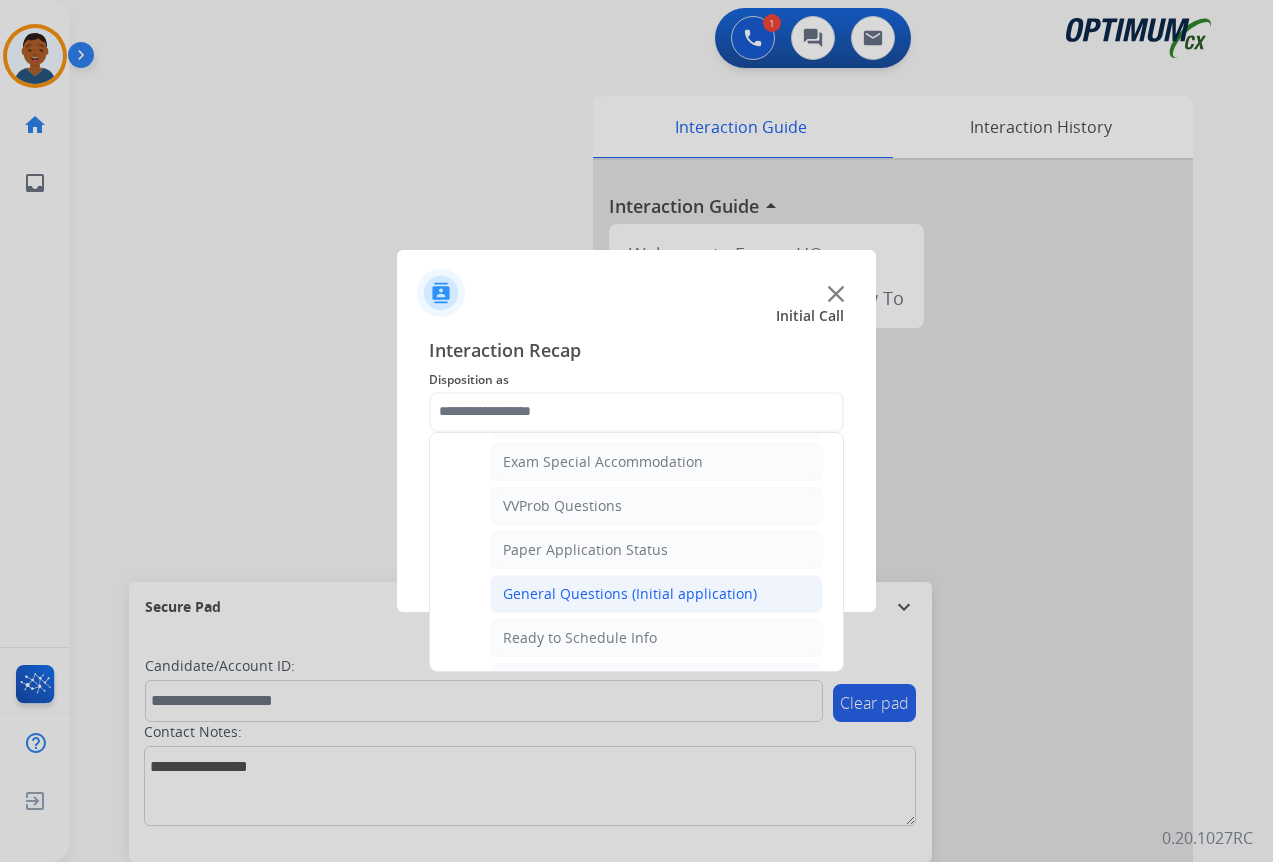 click on "General Questions (Initial application)" 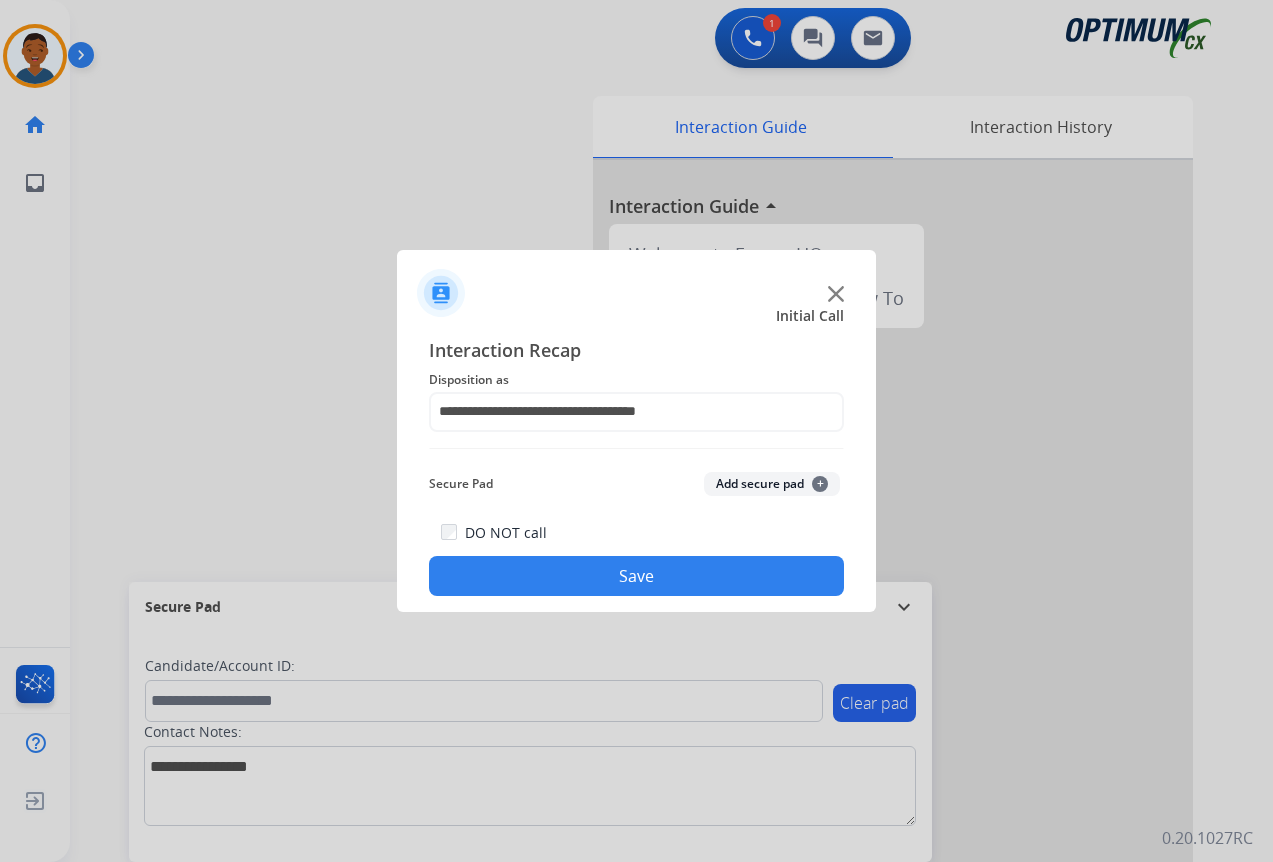 click on "Save" 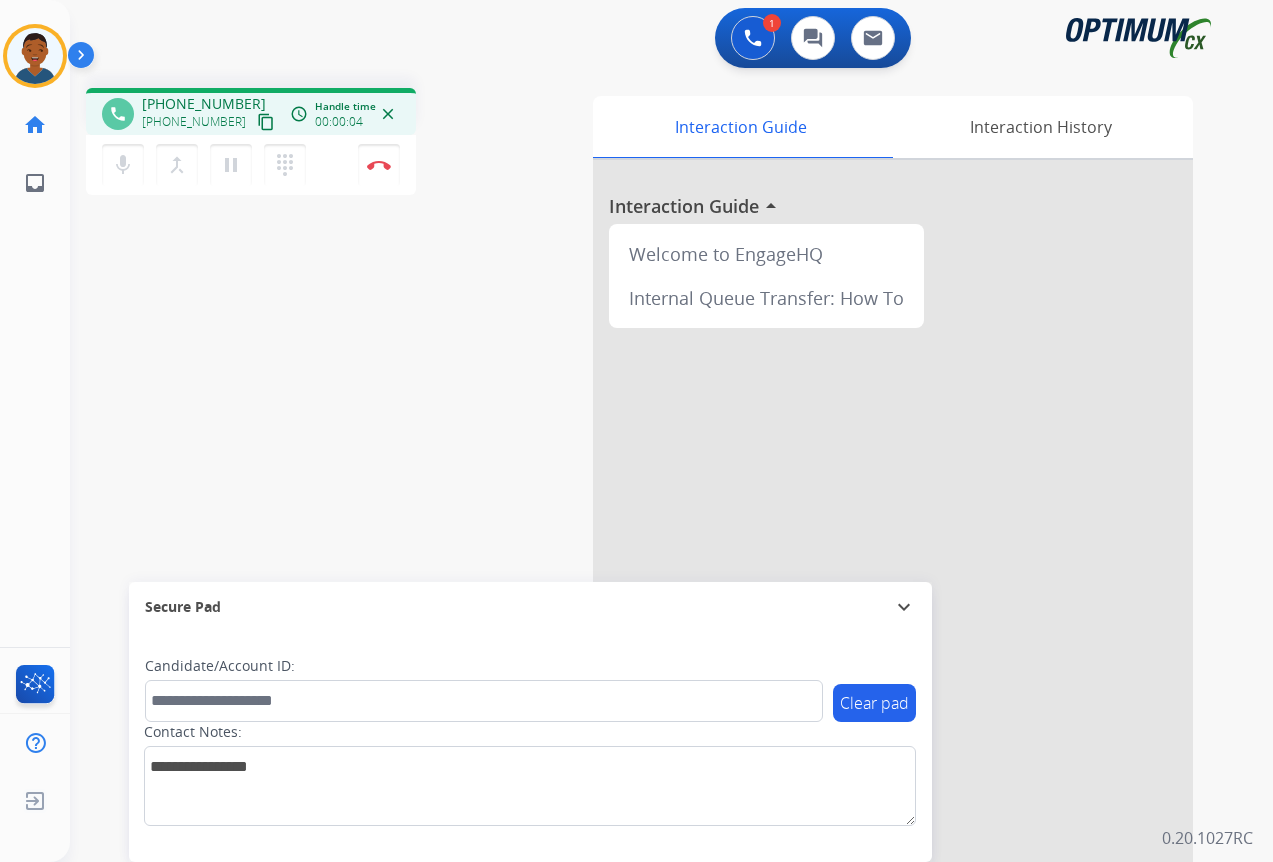 click on "content_copy" at bounding box center [266, 122] 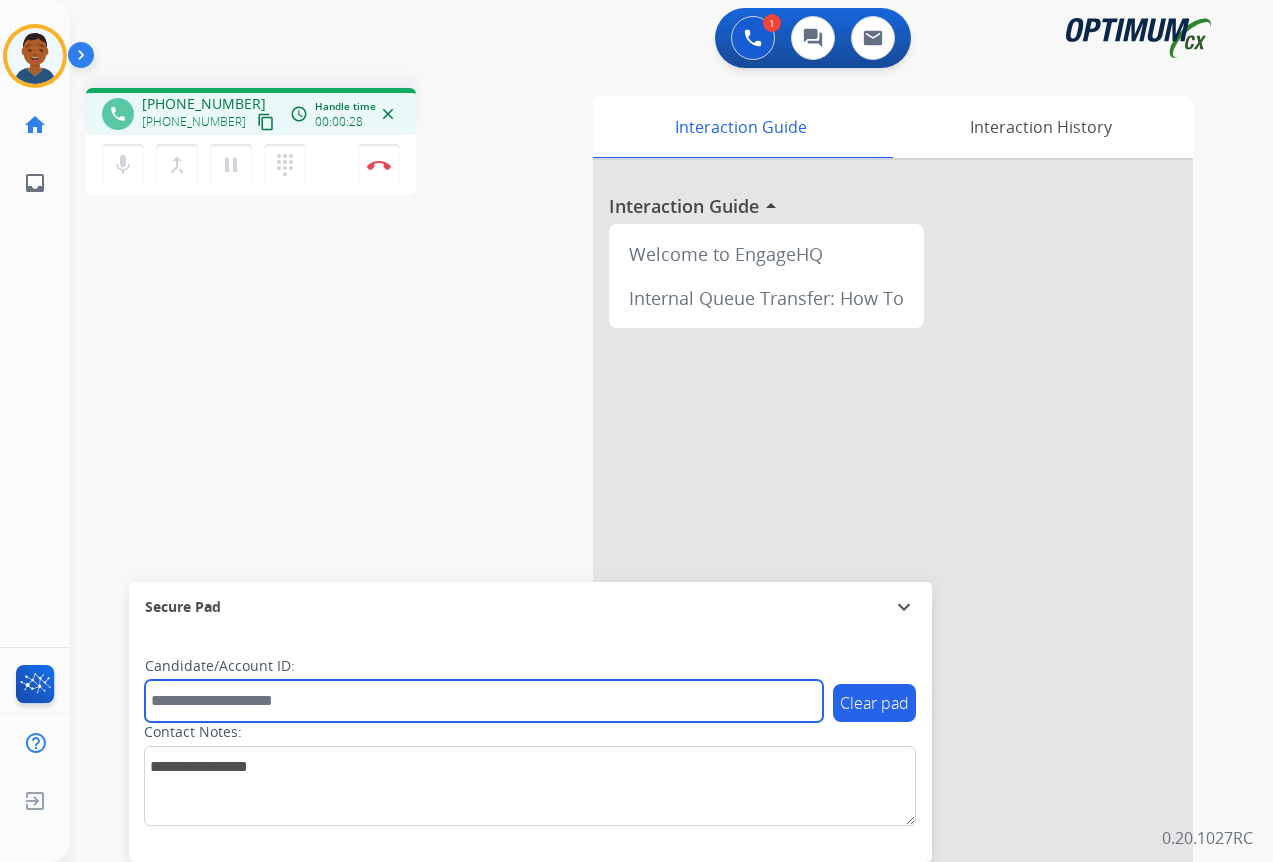 click at bounding box center (484, 701) 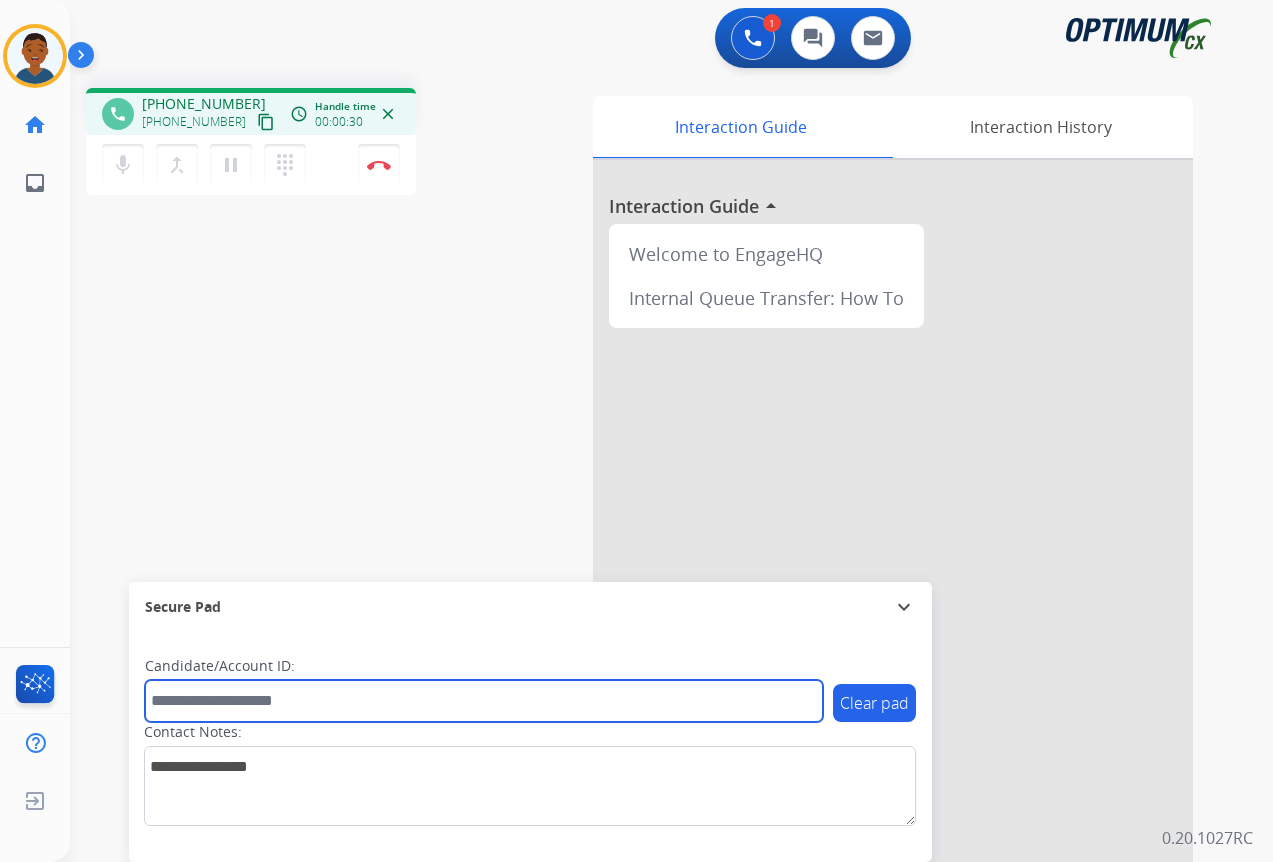 paste on "*******" 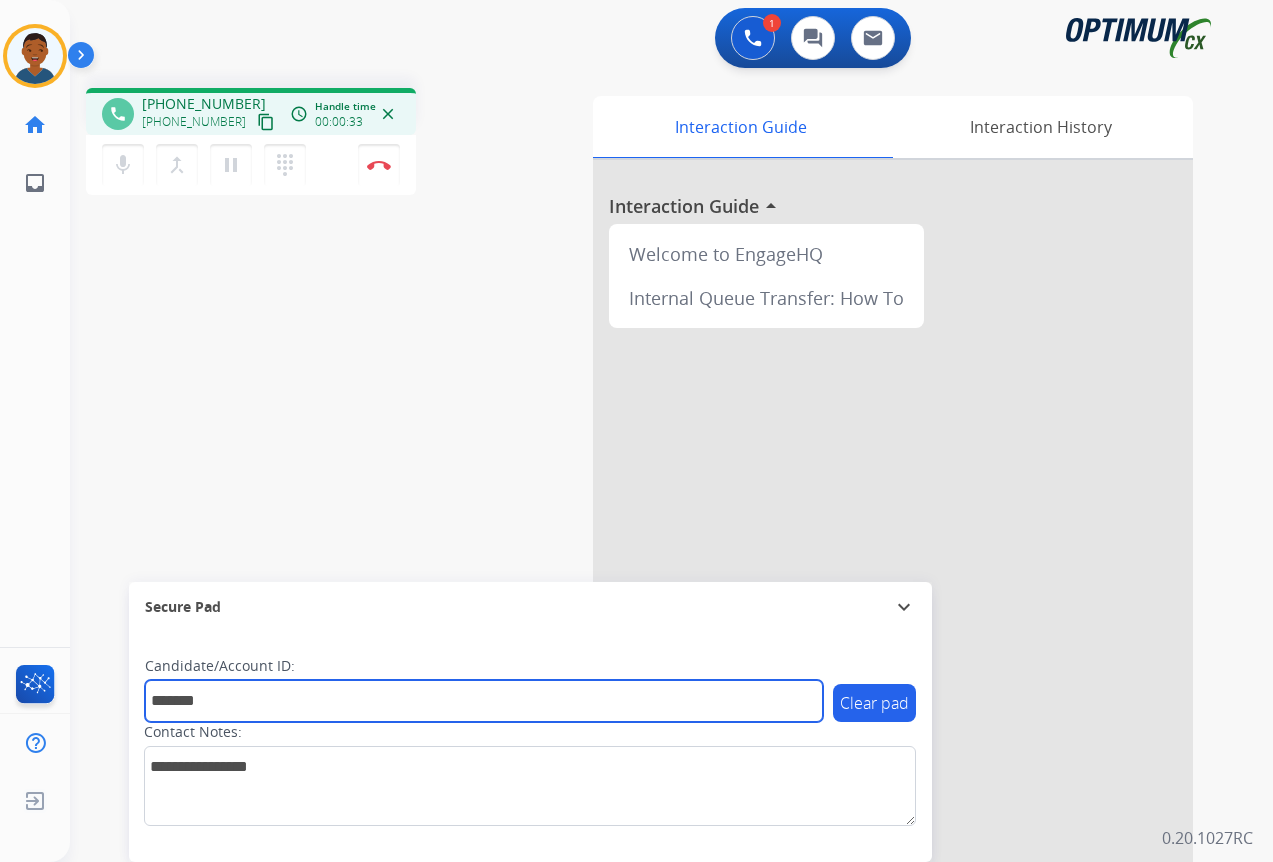 type on "*******" 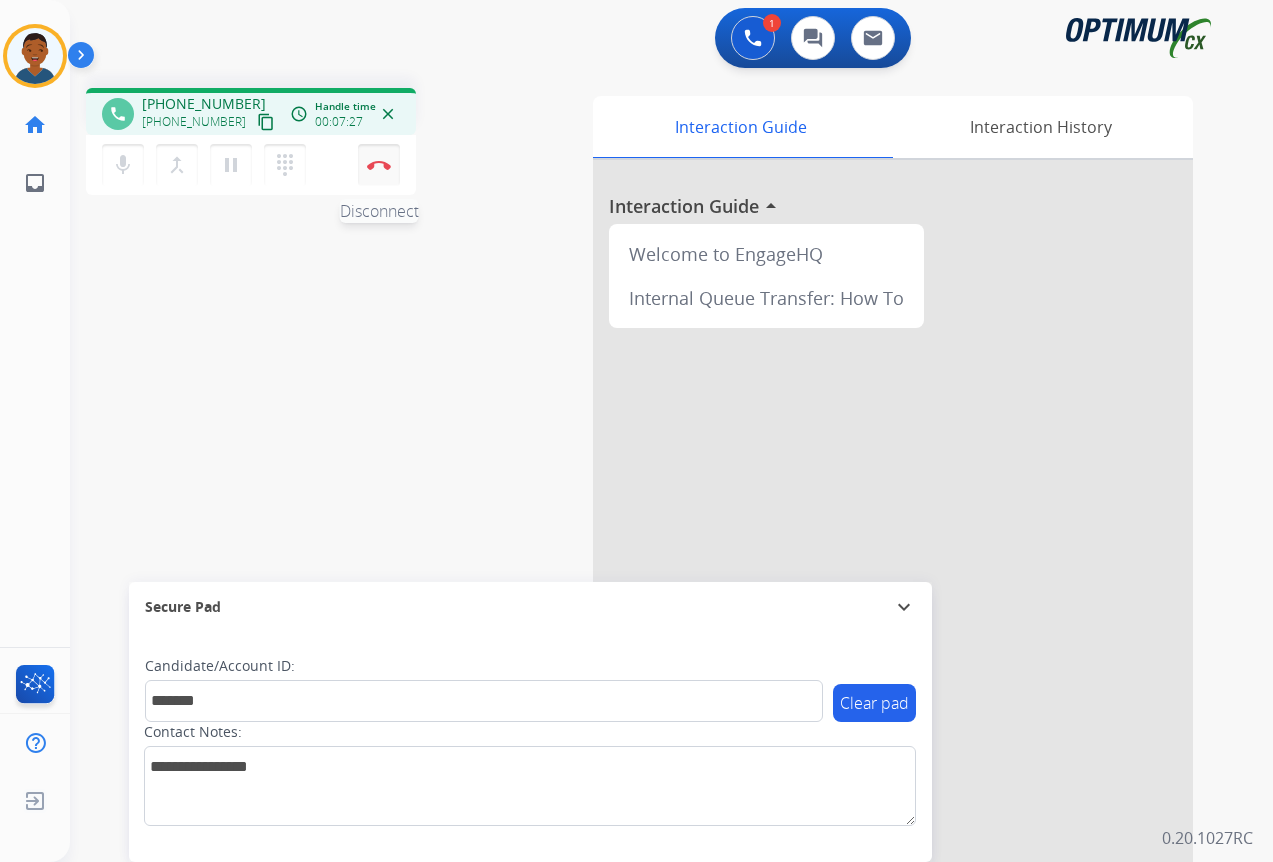click at bounding box center (379, 165) 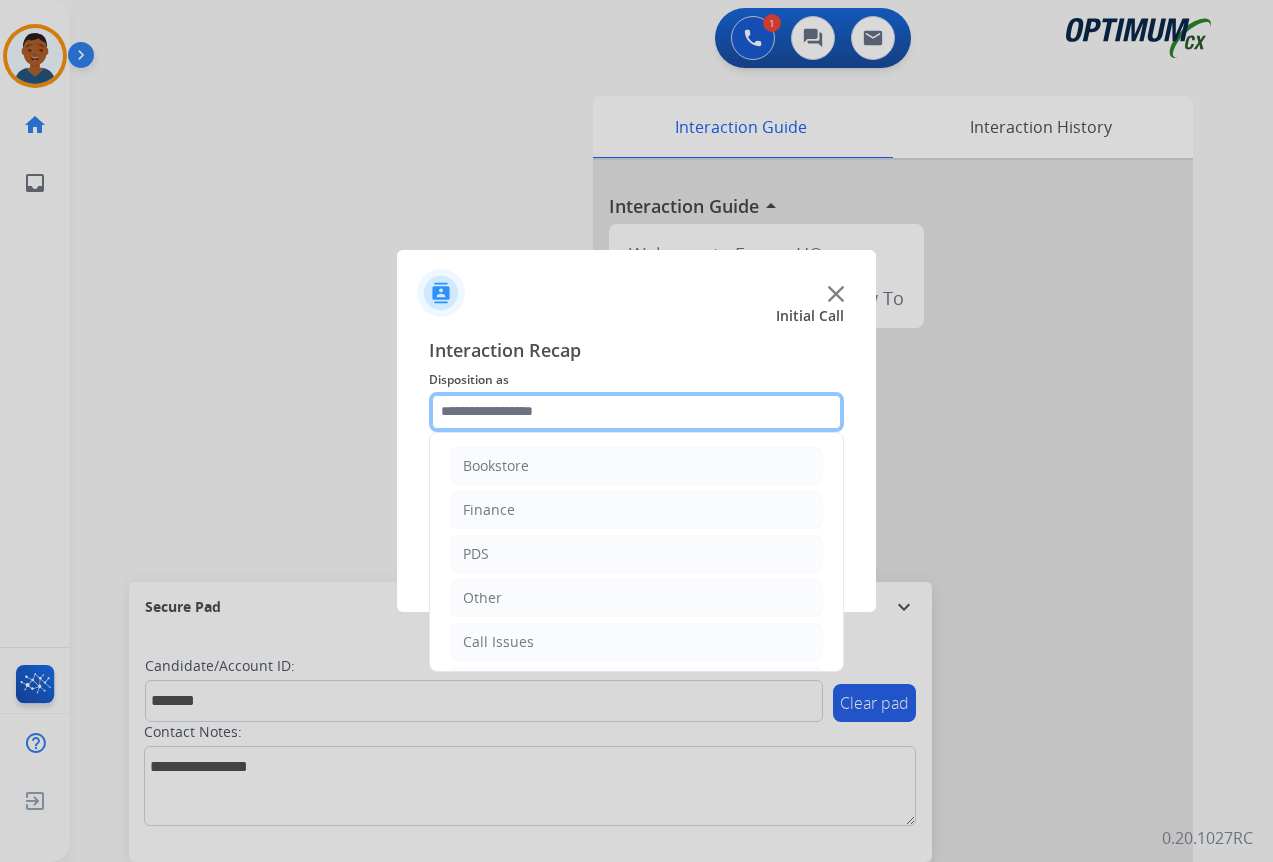 click 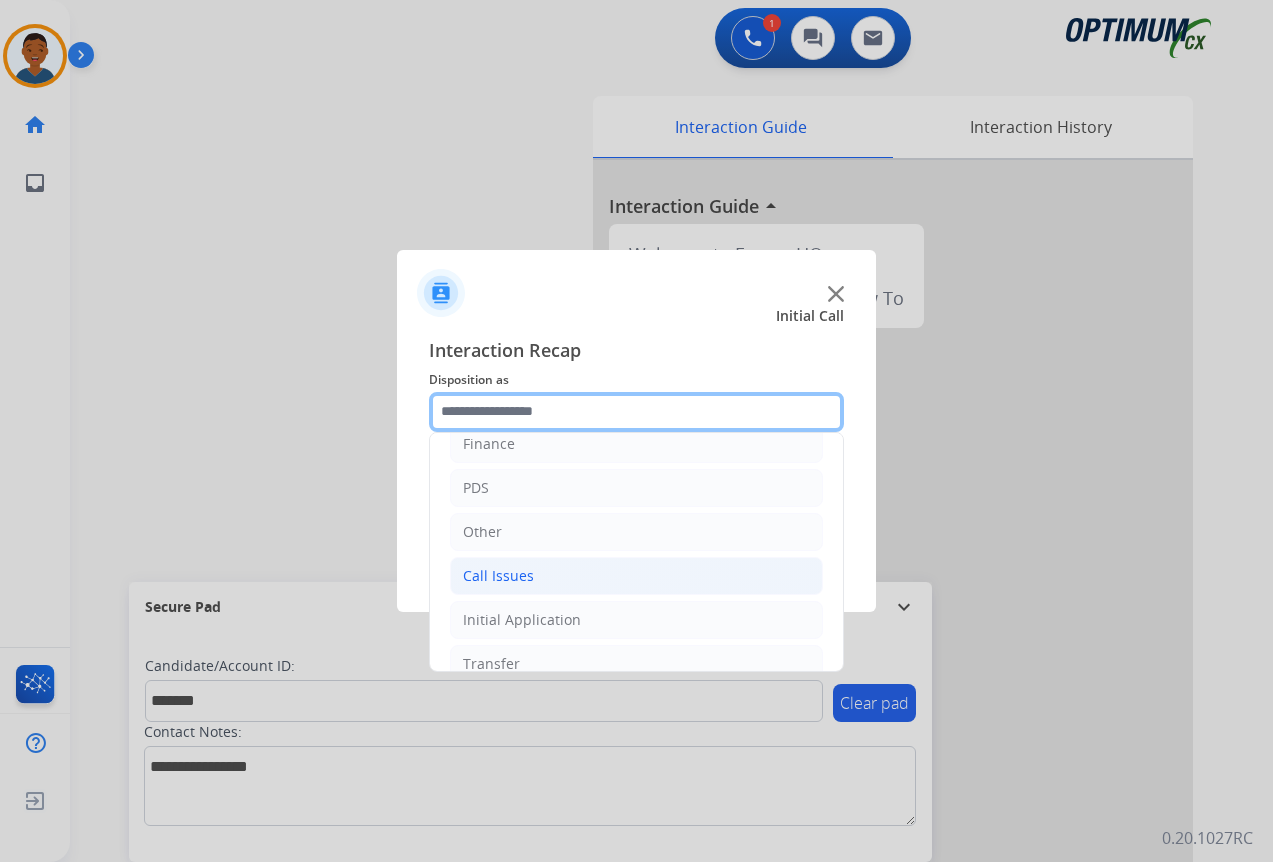 scroll, scrollTop: 136, scrollLeft: 0, axis: vertical 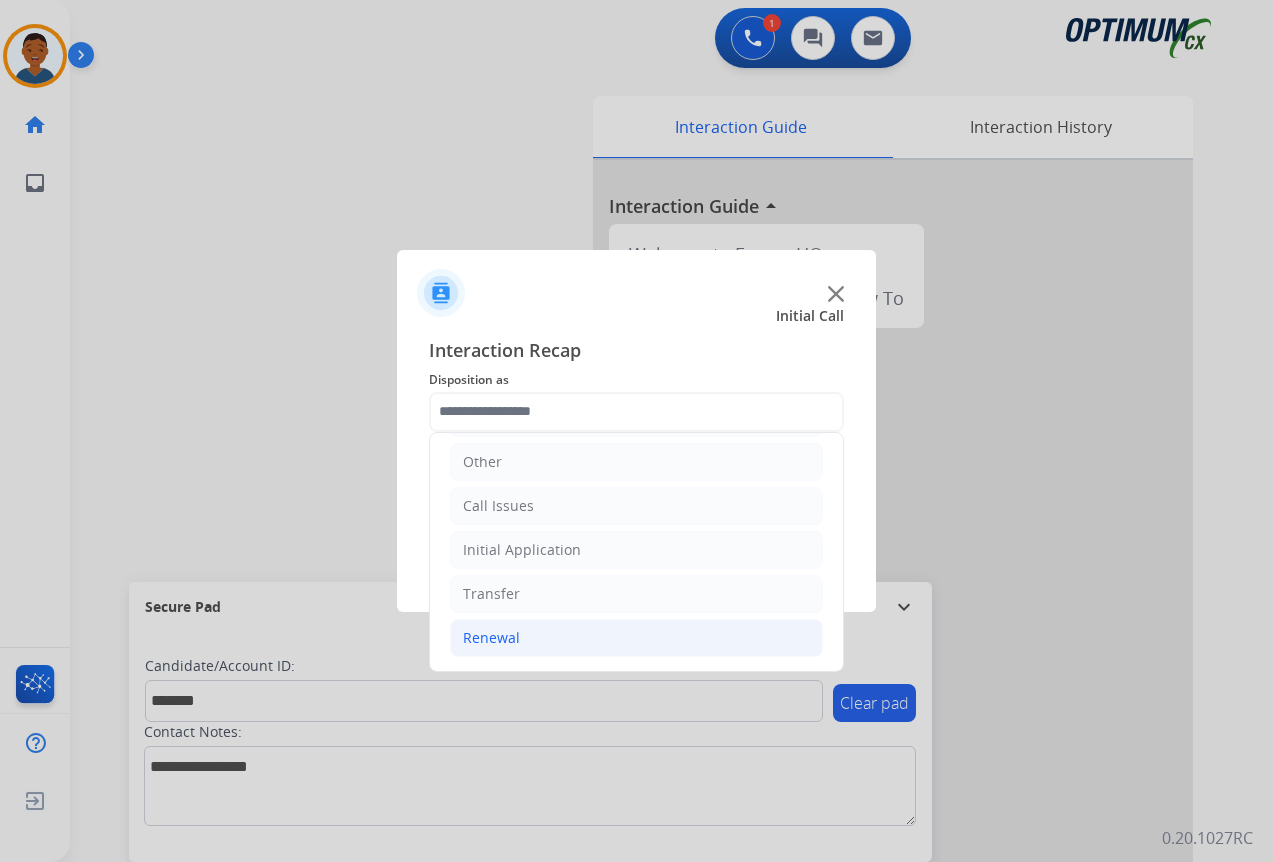 click on "Renewal" 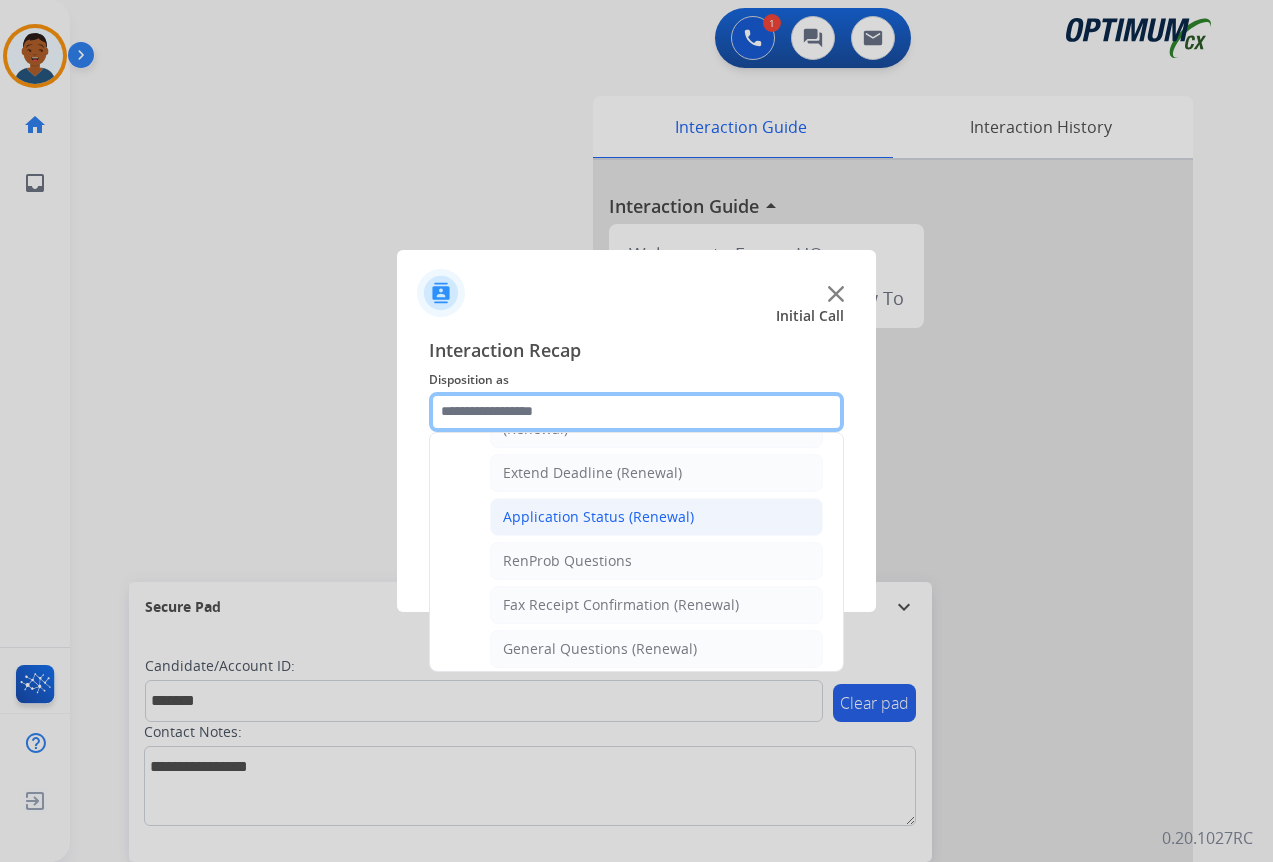 scroll, scrollTop: 536, scrollLeft: 0, axis: vertical 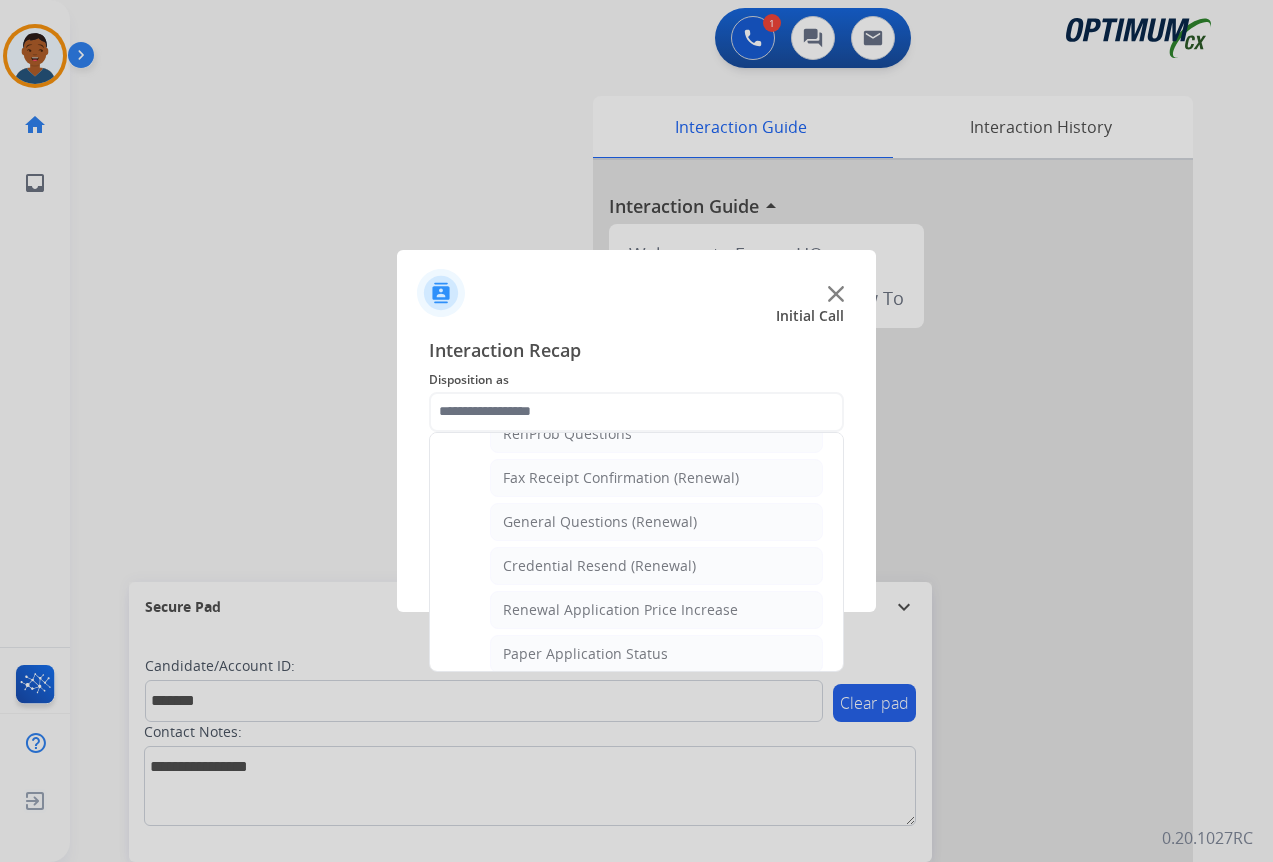 drag, startPoint x: 522, startPoint y: 523, endPoint x: 622, endPoint y: 515, distance: 100.31949 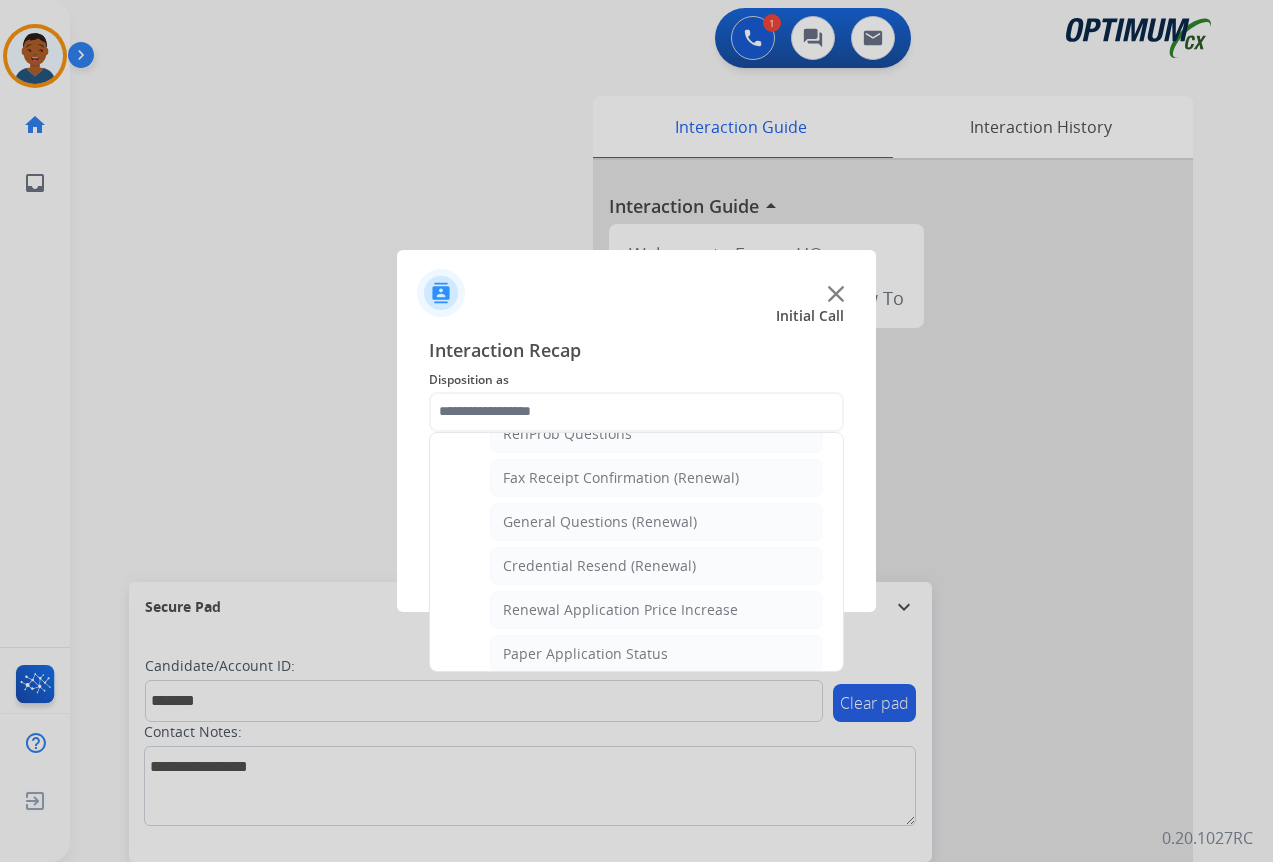 click on "General Questions (Renewal)" 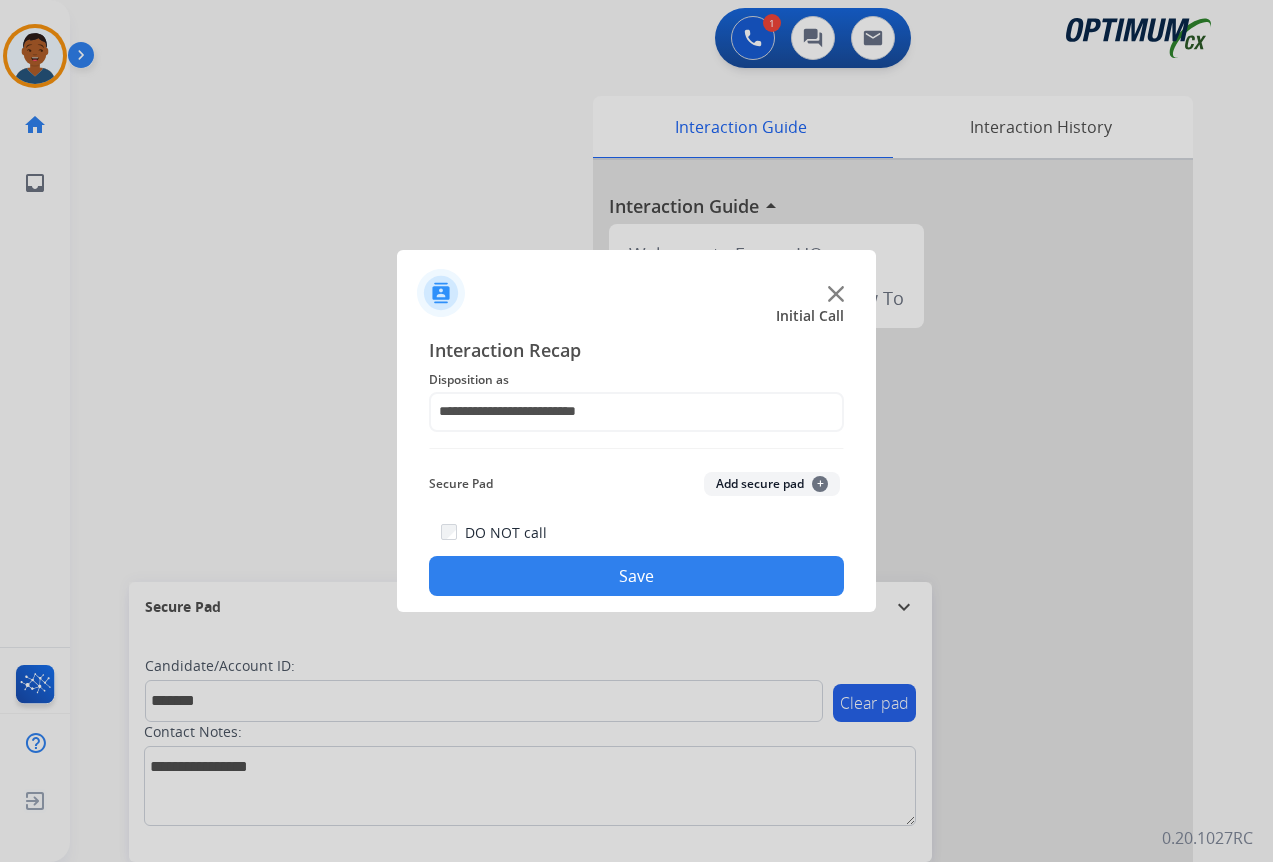 click on "Add secure pad  +" 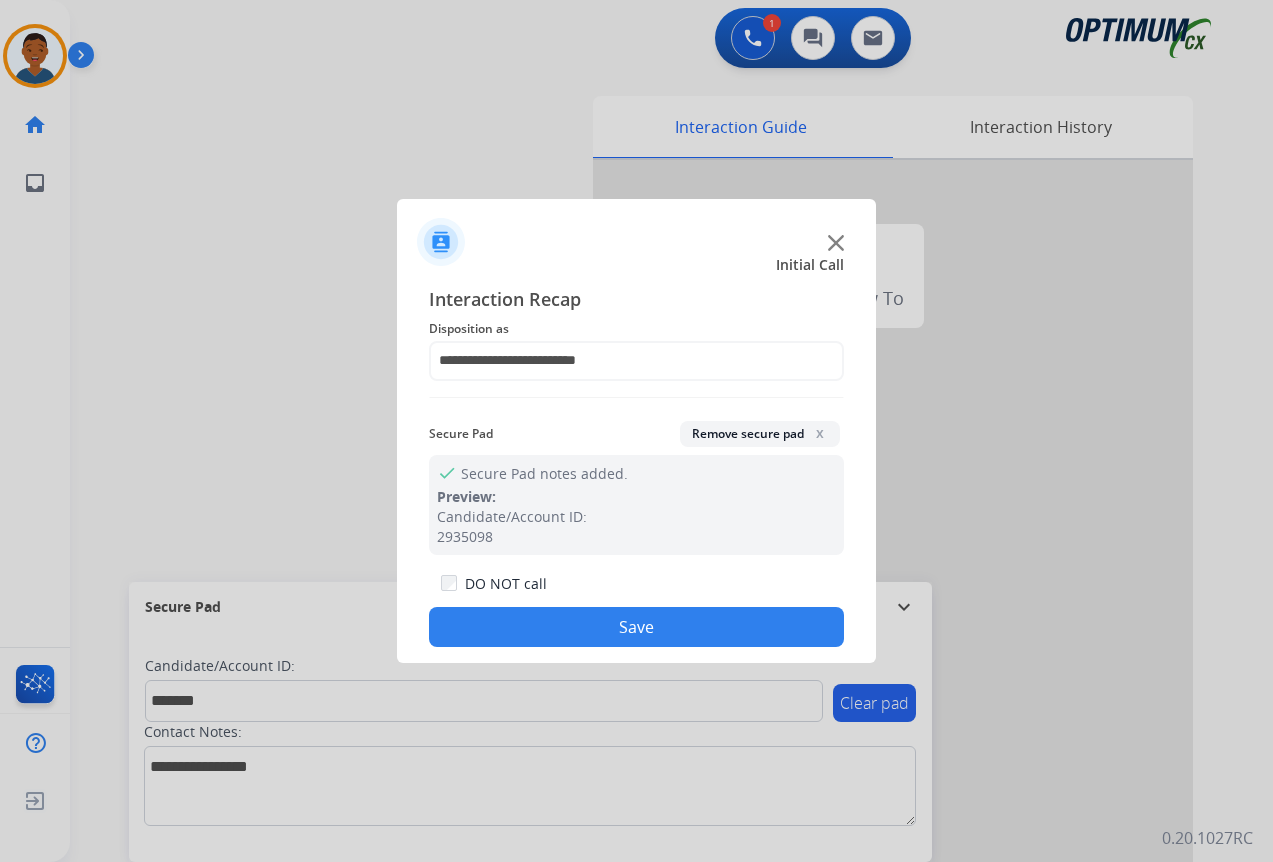 click on "Save" 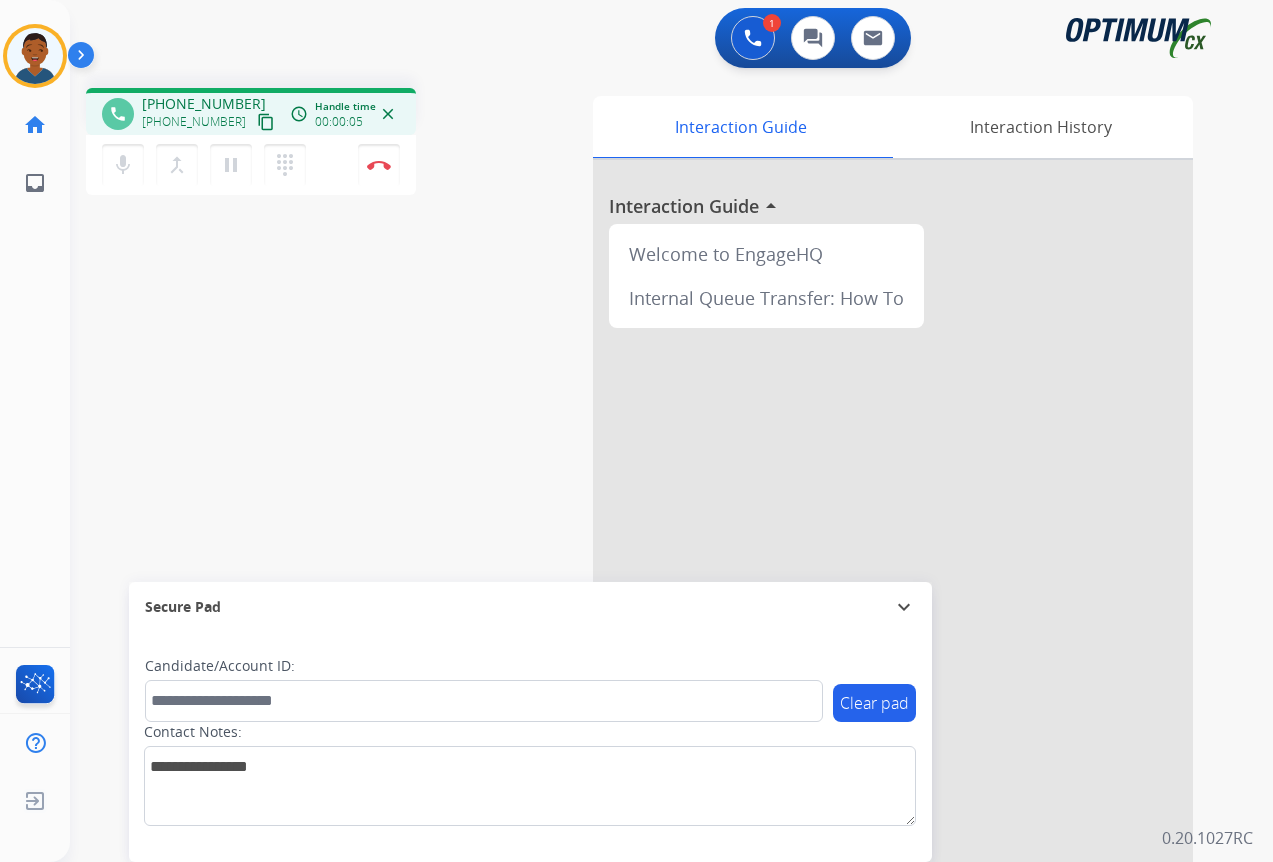 click on "content_copy" at bounding box center (266, 122) 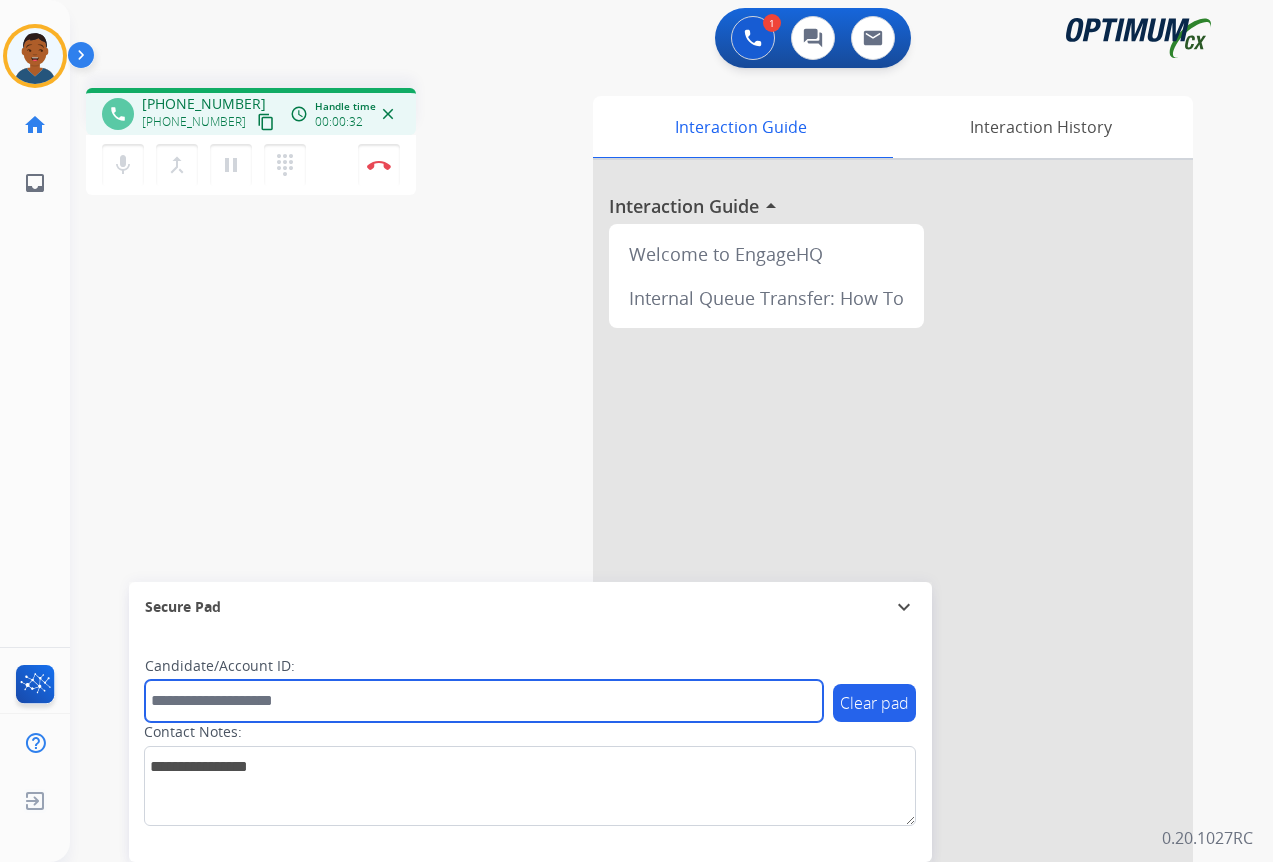 click at bounding box center (484, 701) 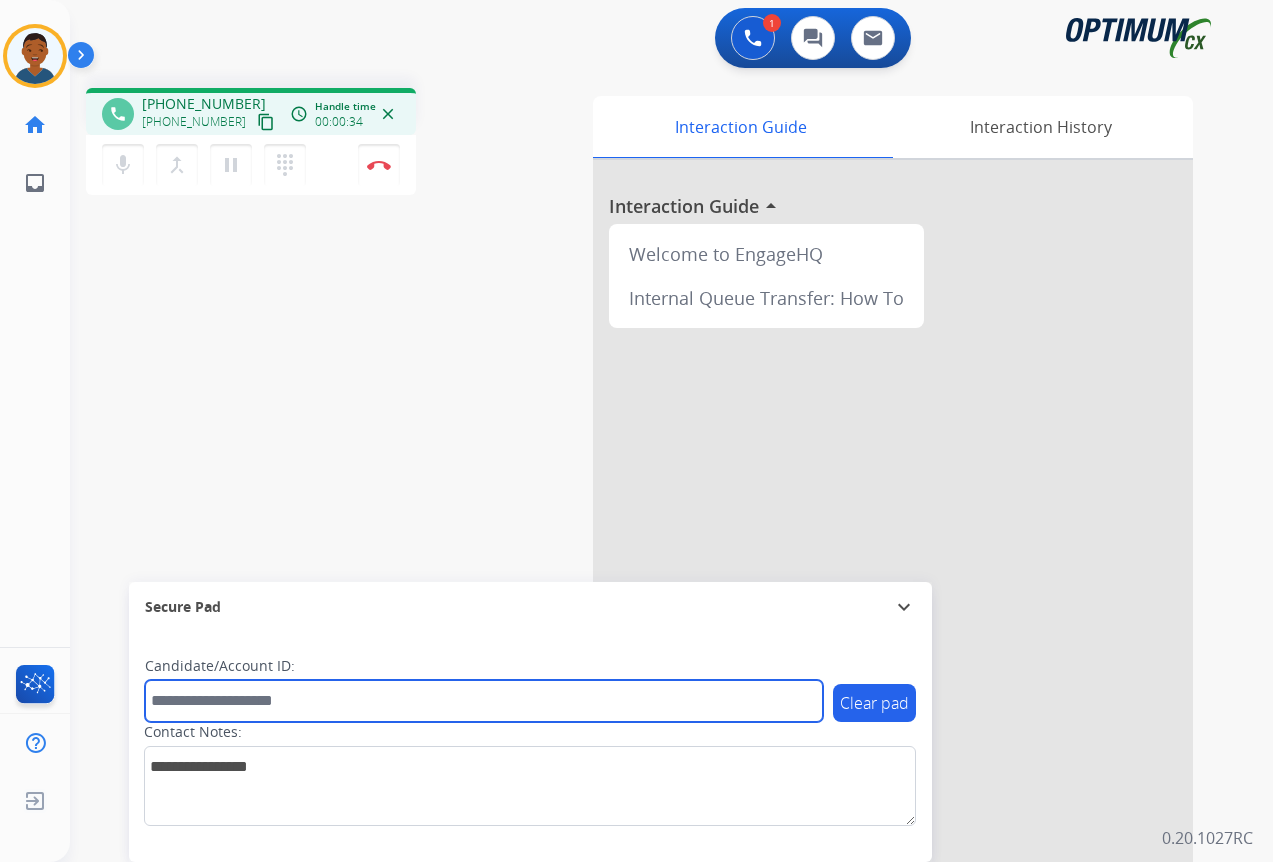 paste on "*******" 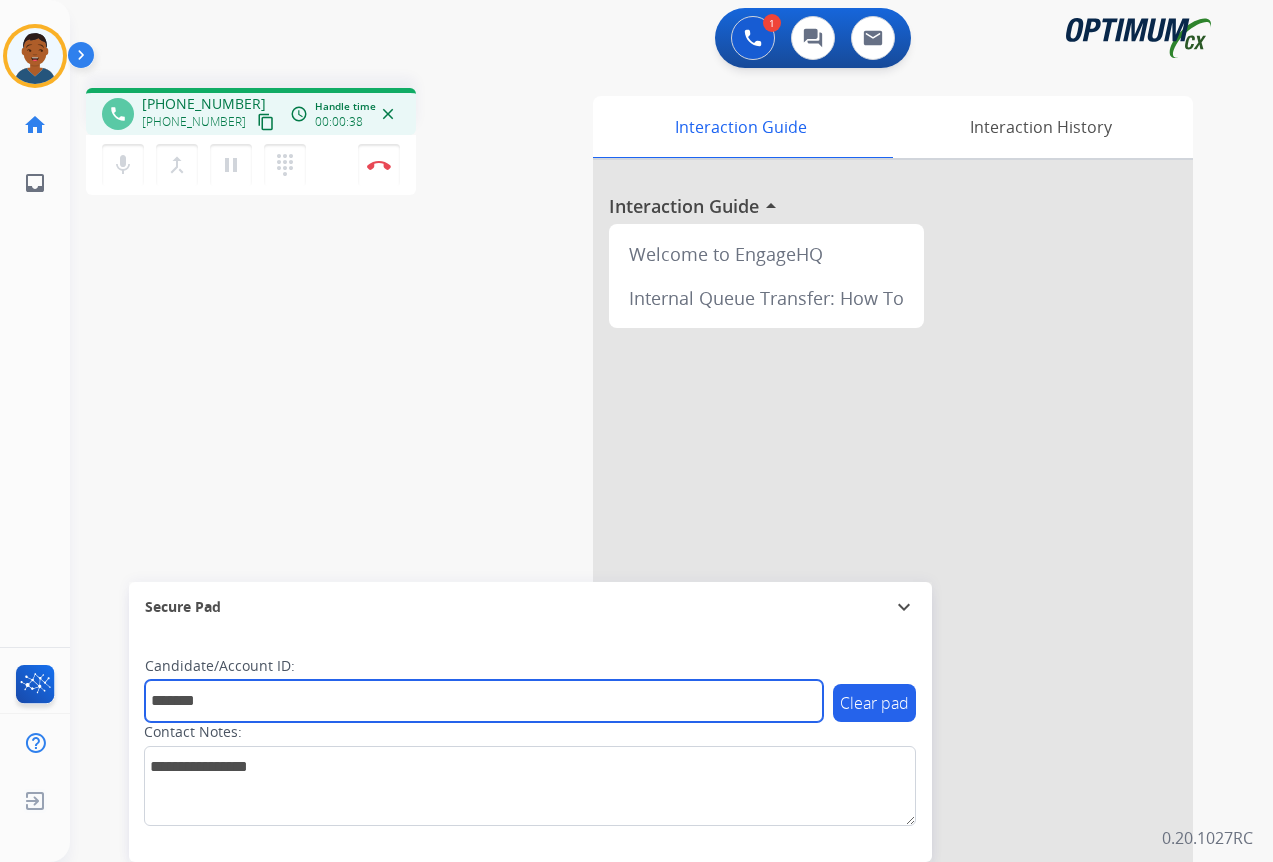 type on "*******" 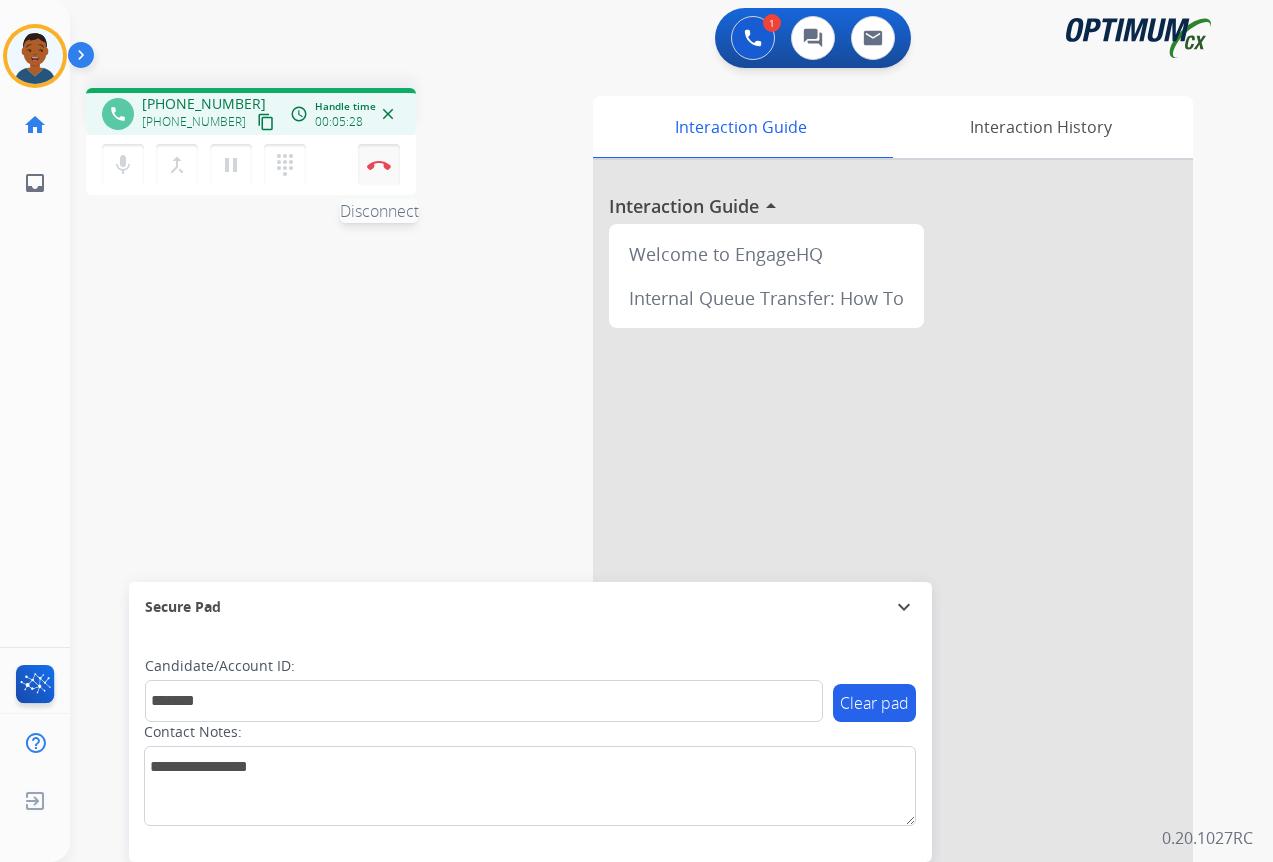 click at bounding box center [379, 165] 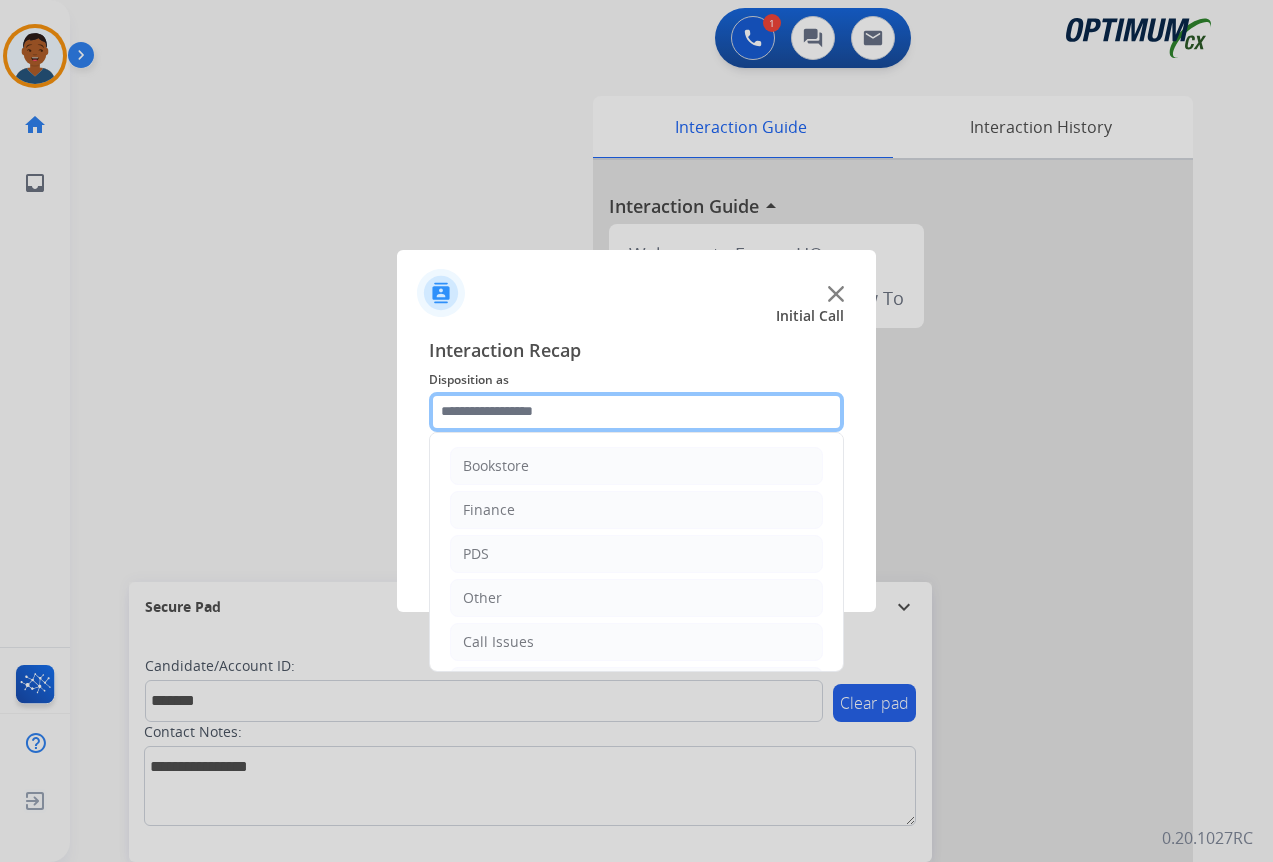 click 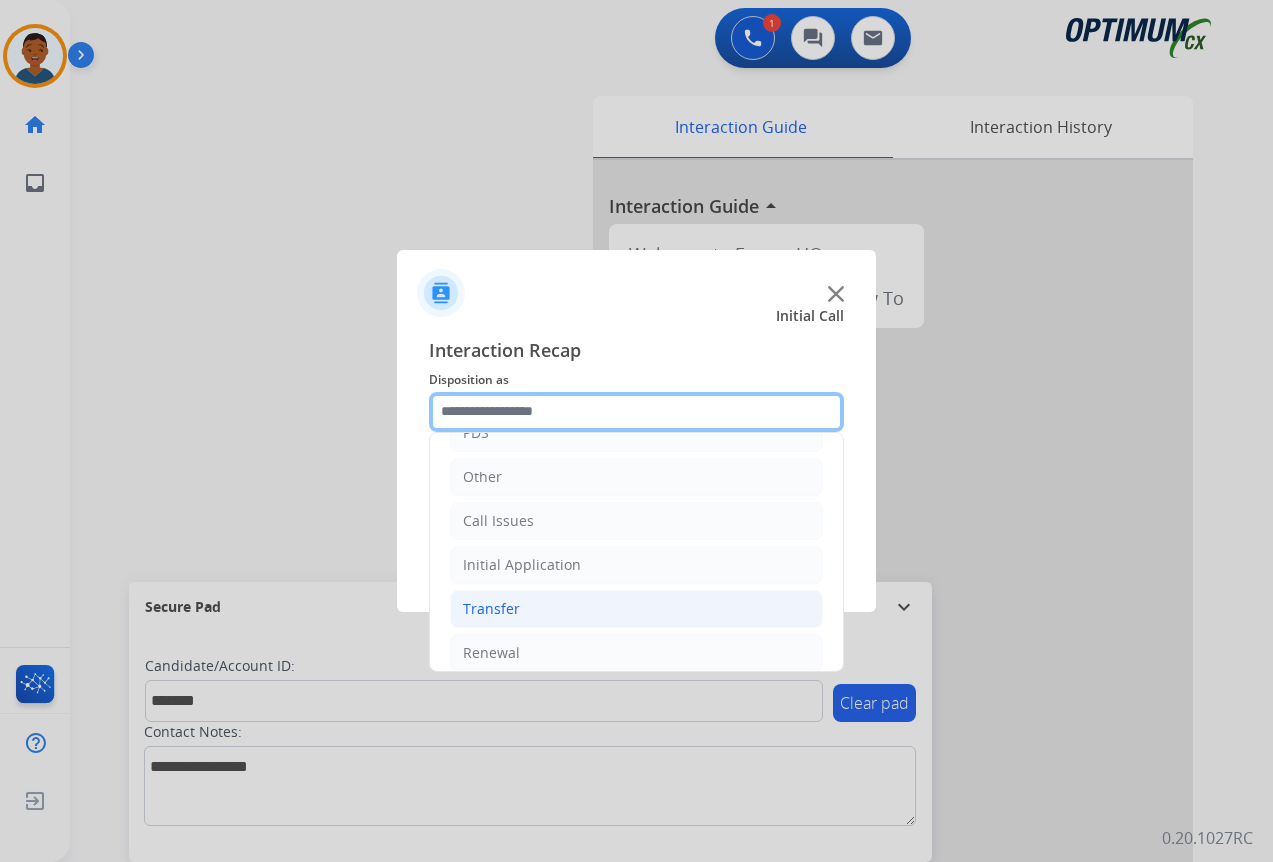 scroll, scrollTop: 136, scrollLeft: 0, axis: vertical 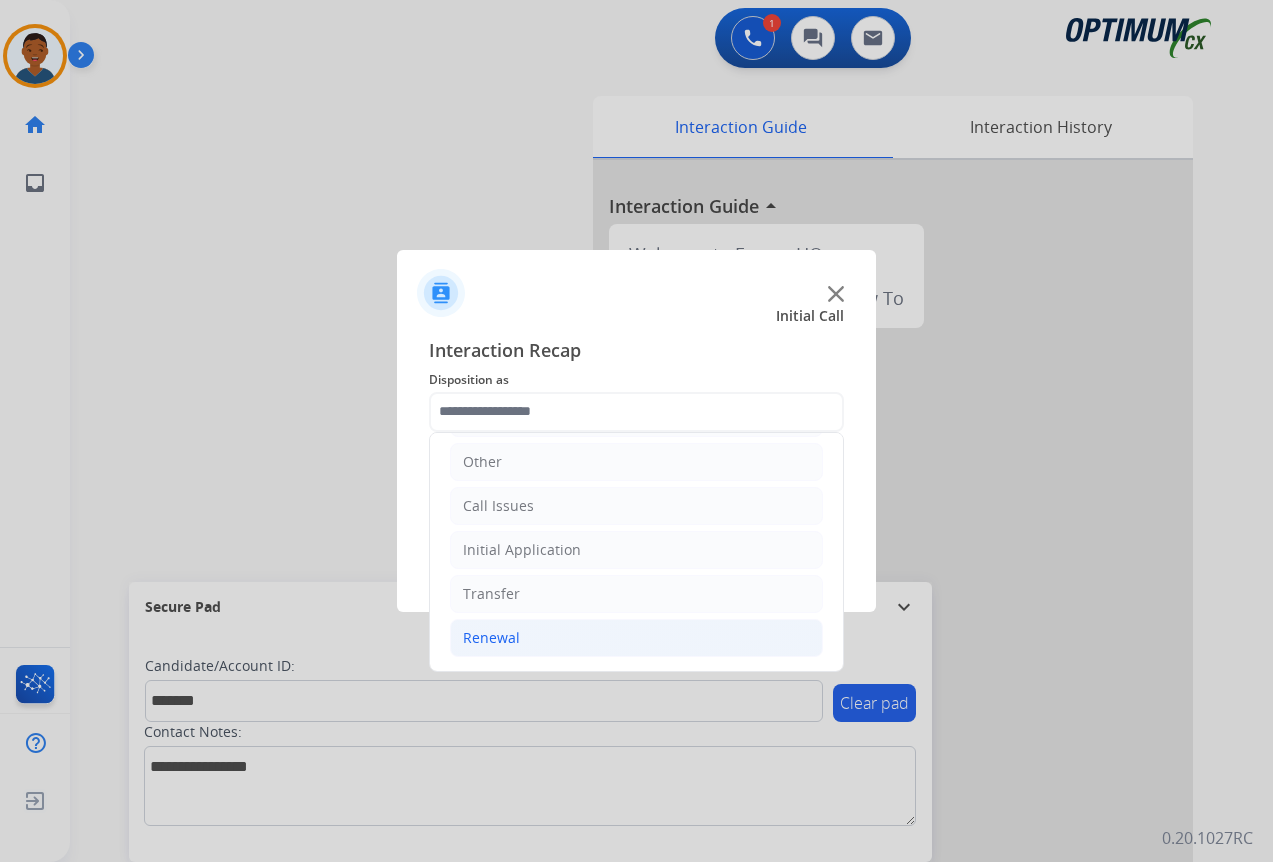 click on "Renewal" 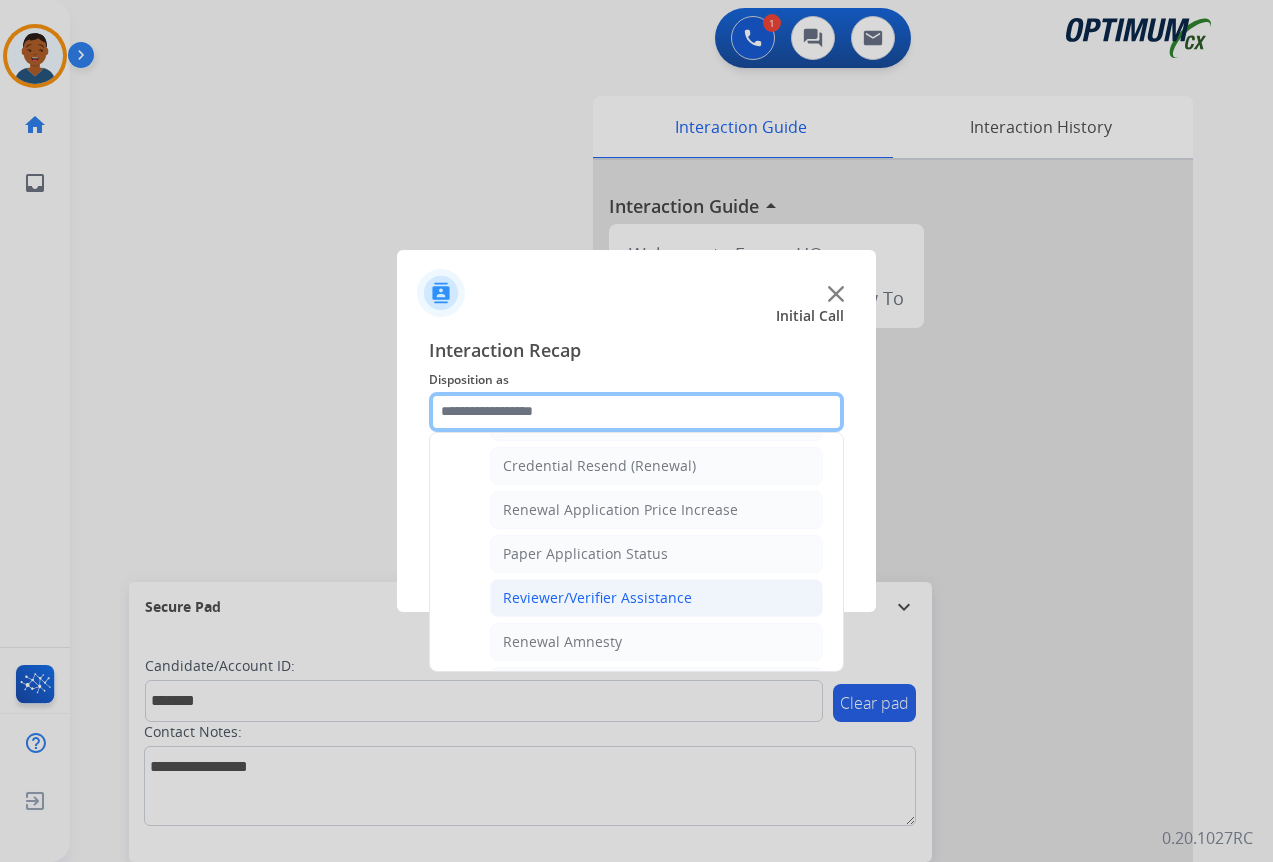 scroll, scrollTop: 736, scrollLeft: 0, axis: vertical 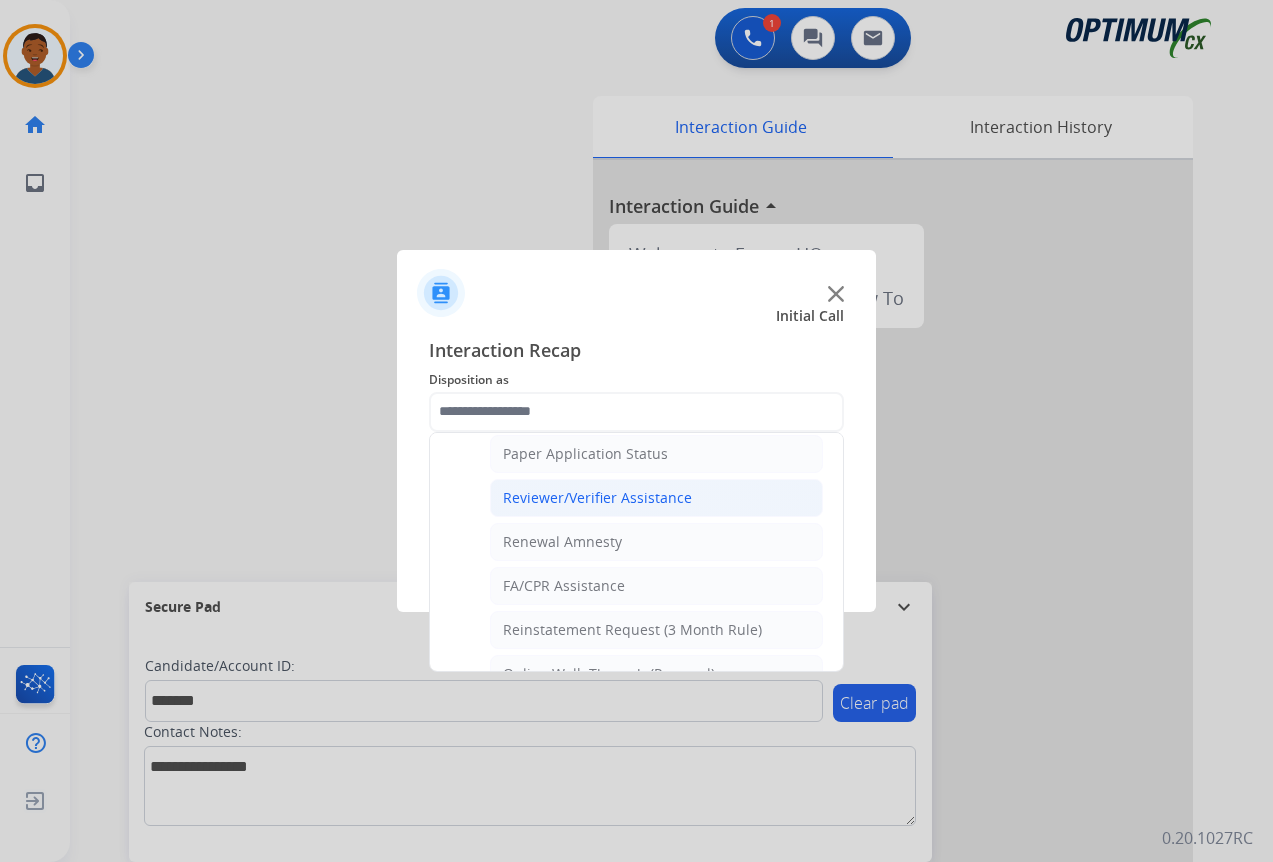 click on "Reviewer/Verifier Assistance" 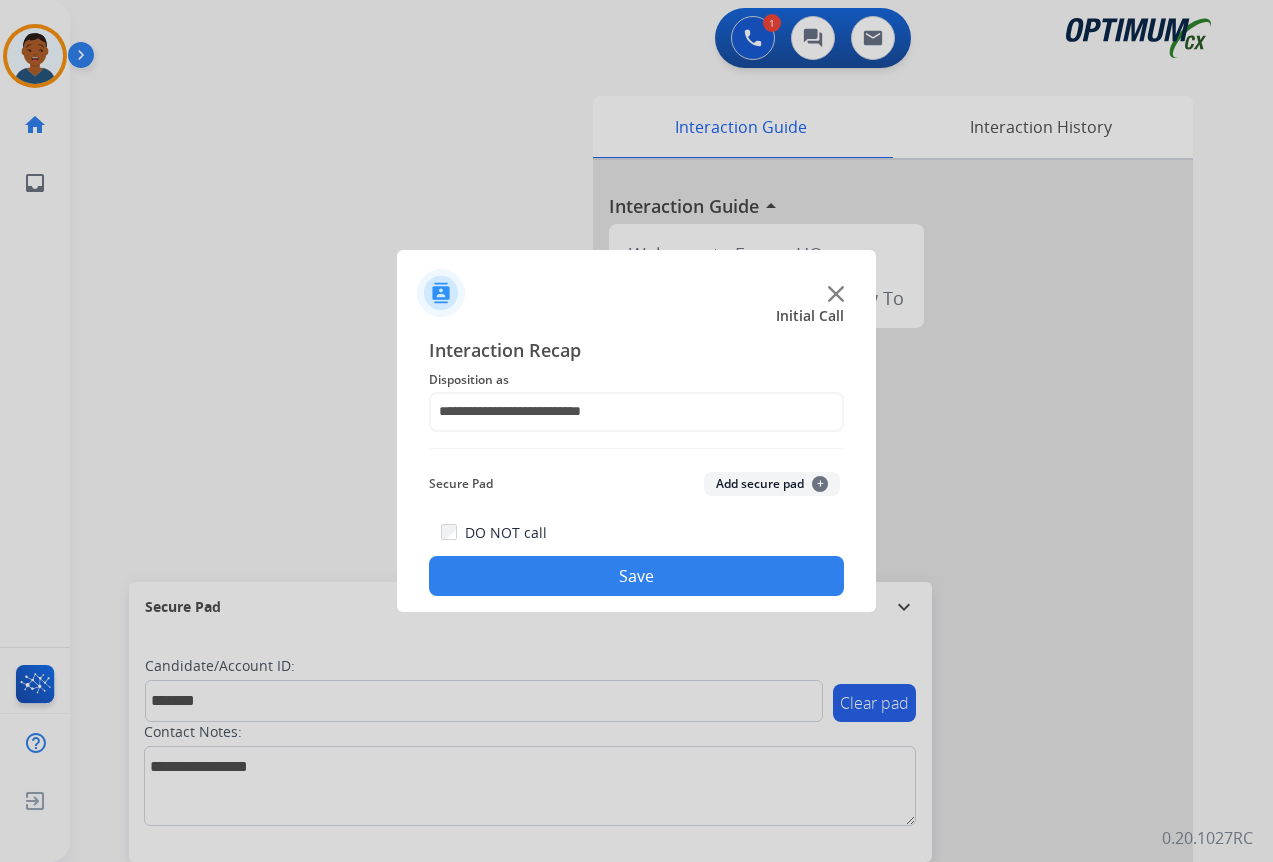 click on "Add secure pad  +" 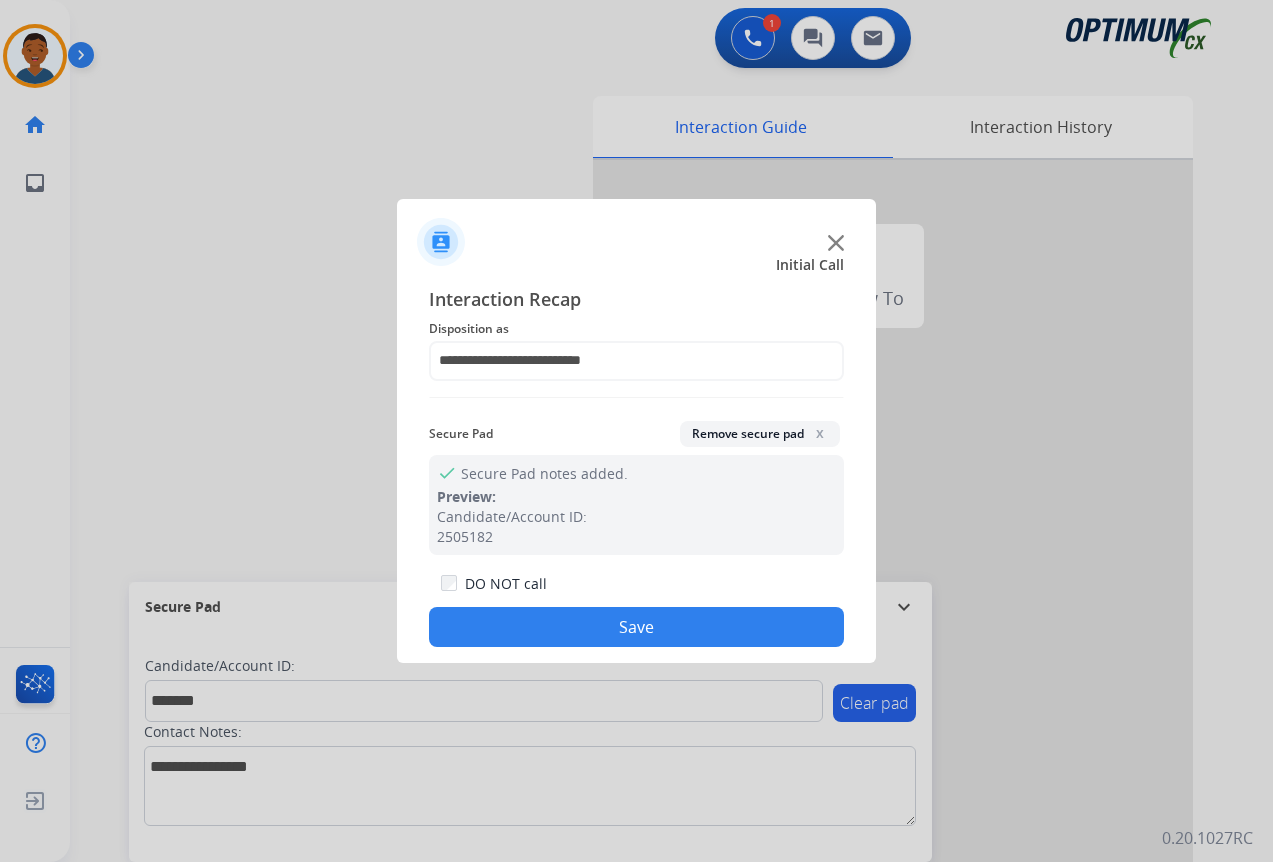 click on "Save" 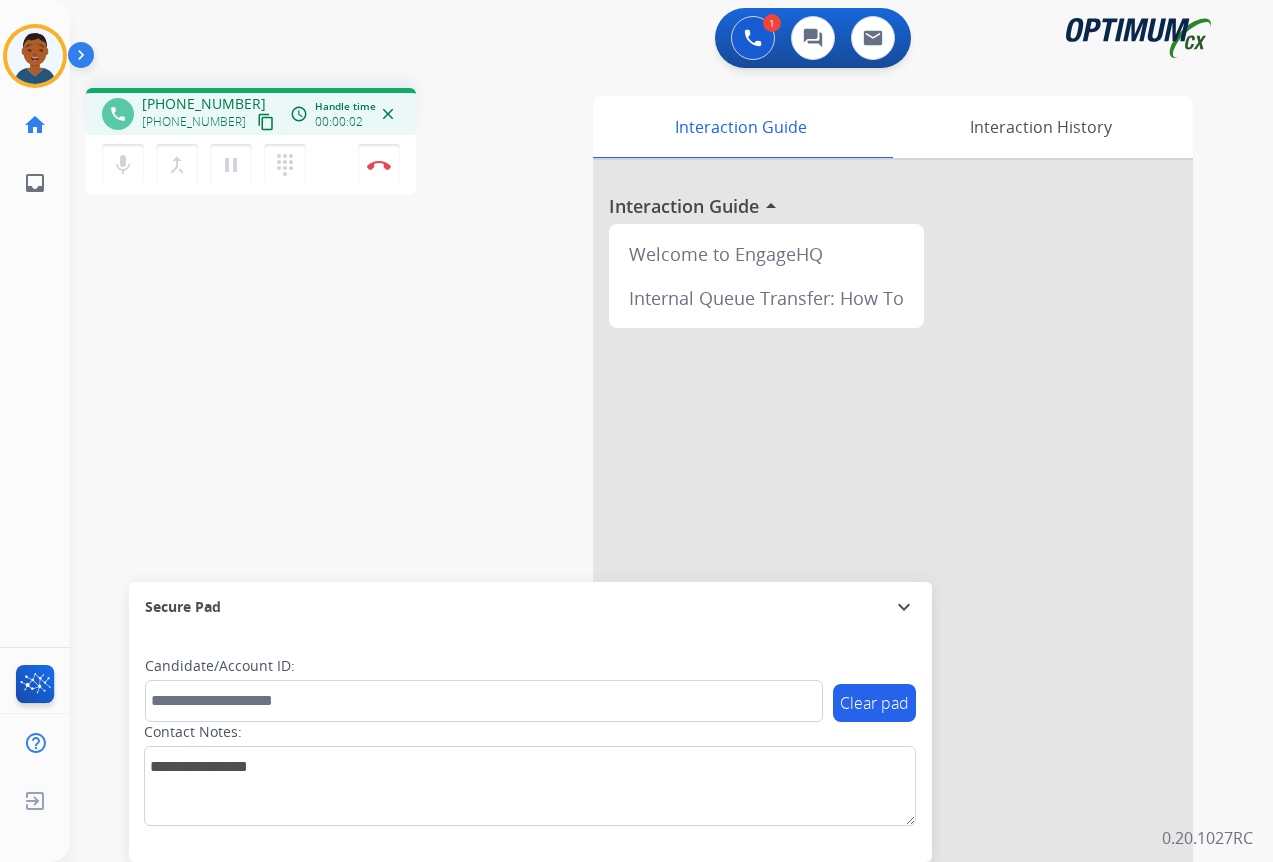 click on "content_copy" at bounding box center [266, 122] 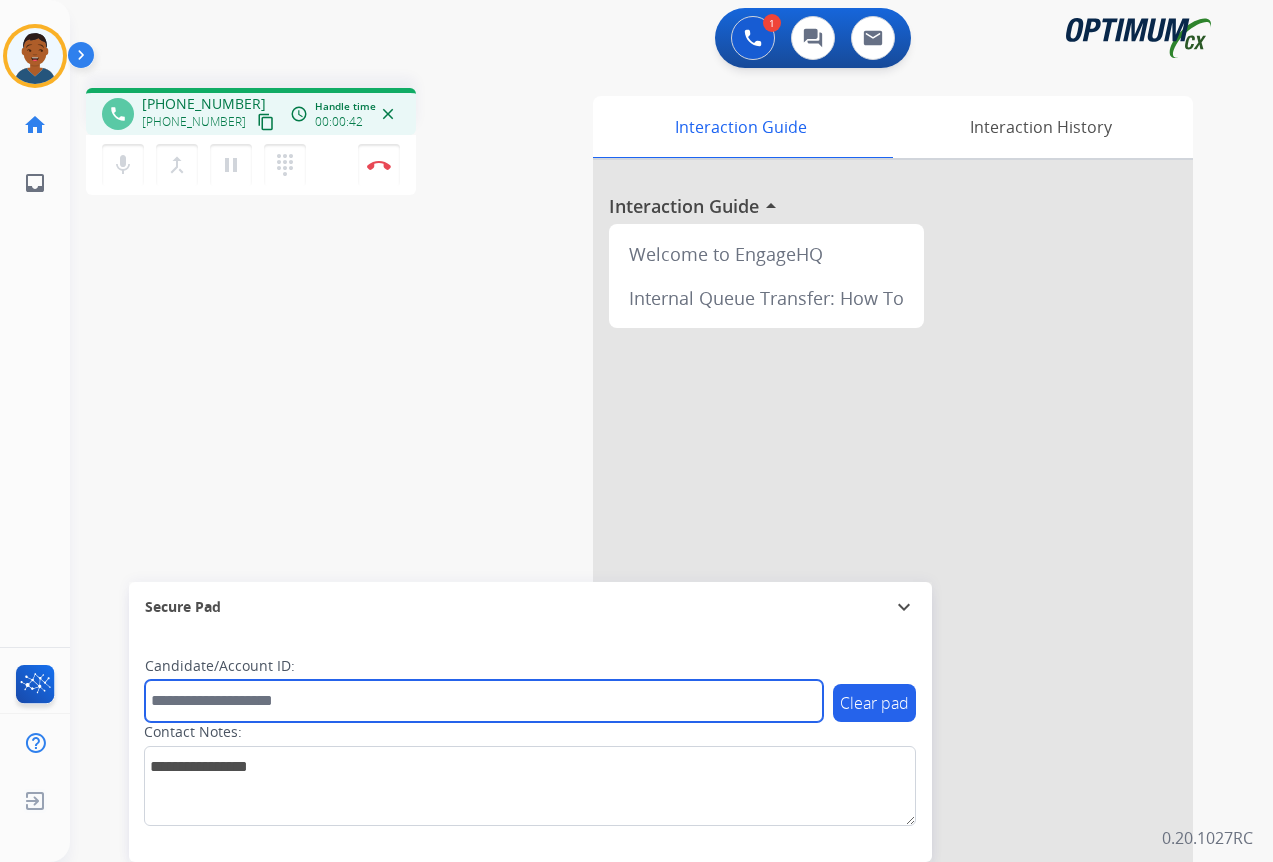 click at bounding box center (484, 701) 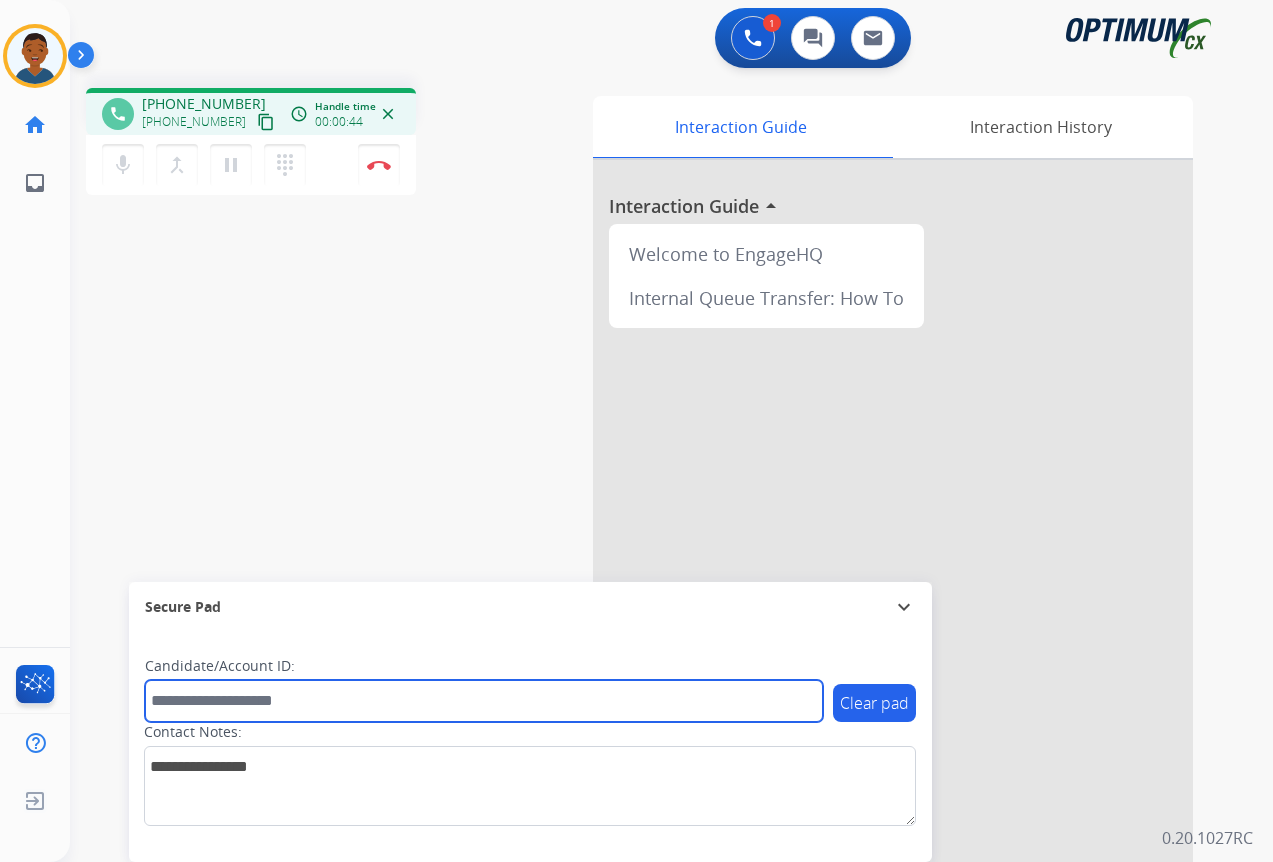 paste on "*******" 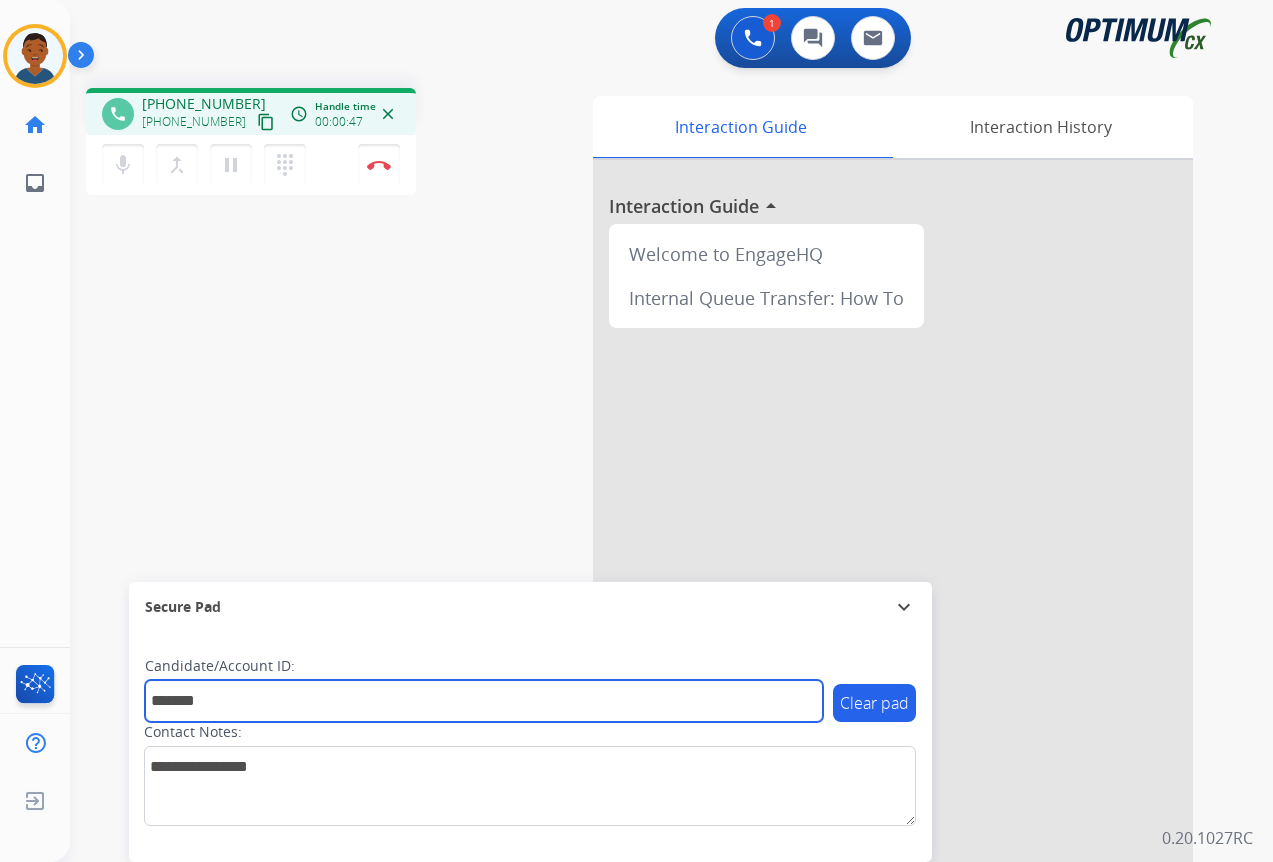 type on "*******" 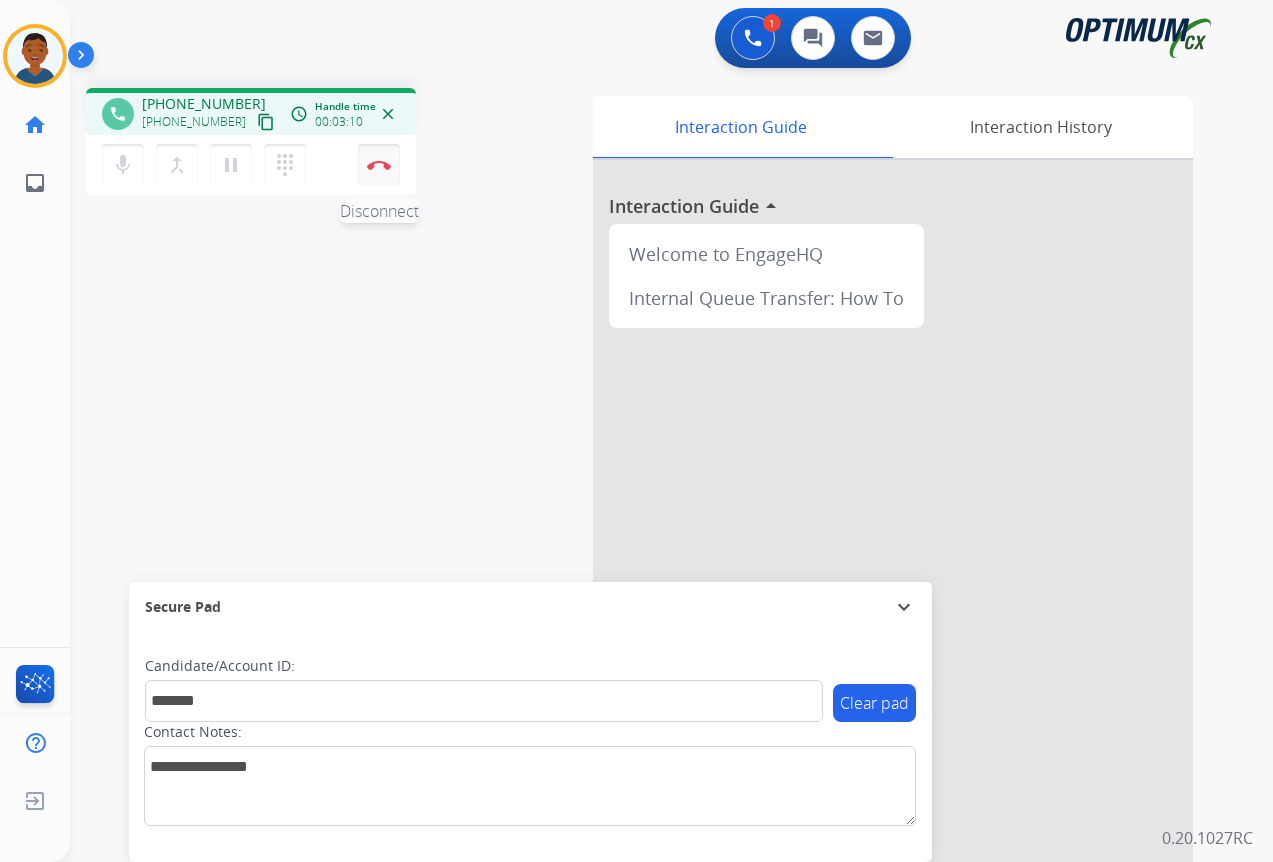 click at bounding box center [379, 165] 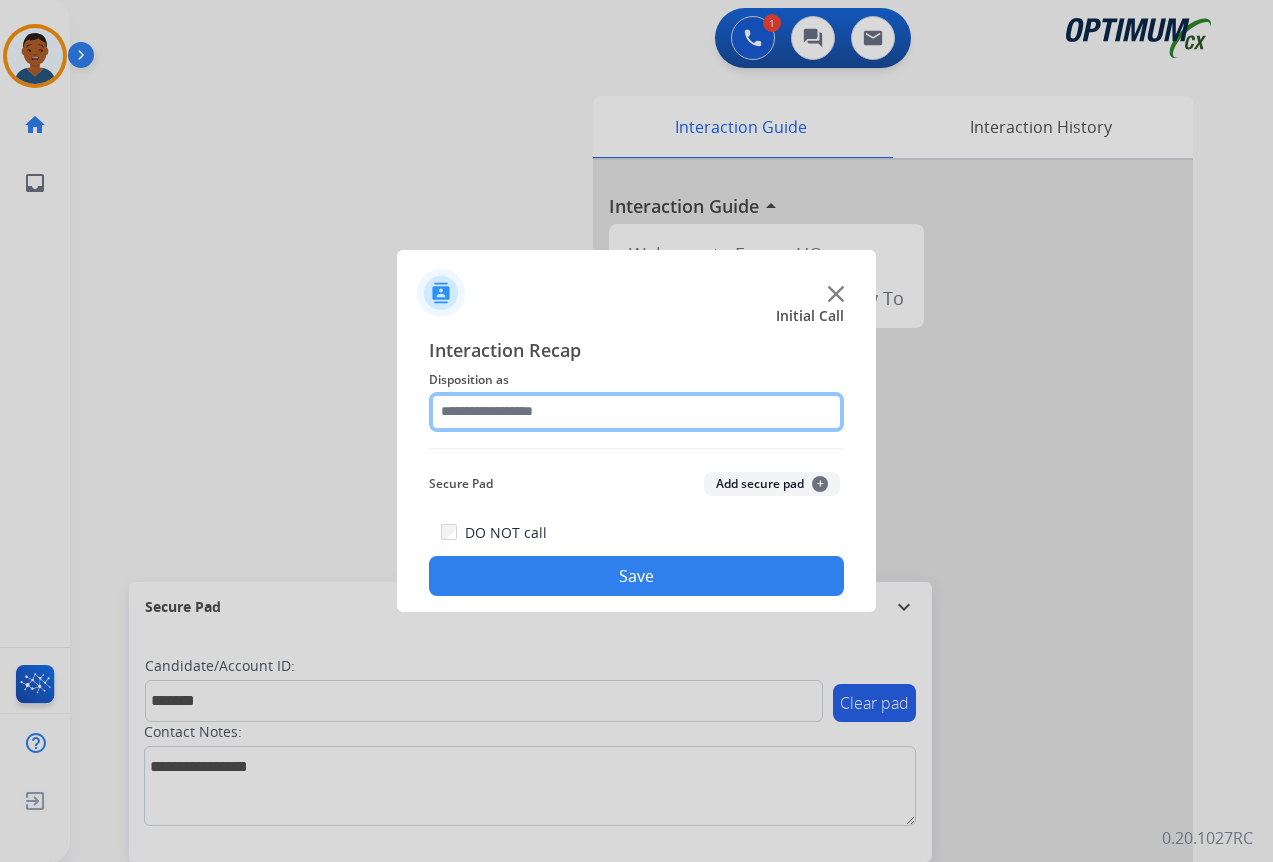 click 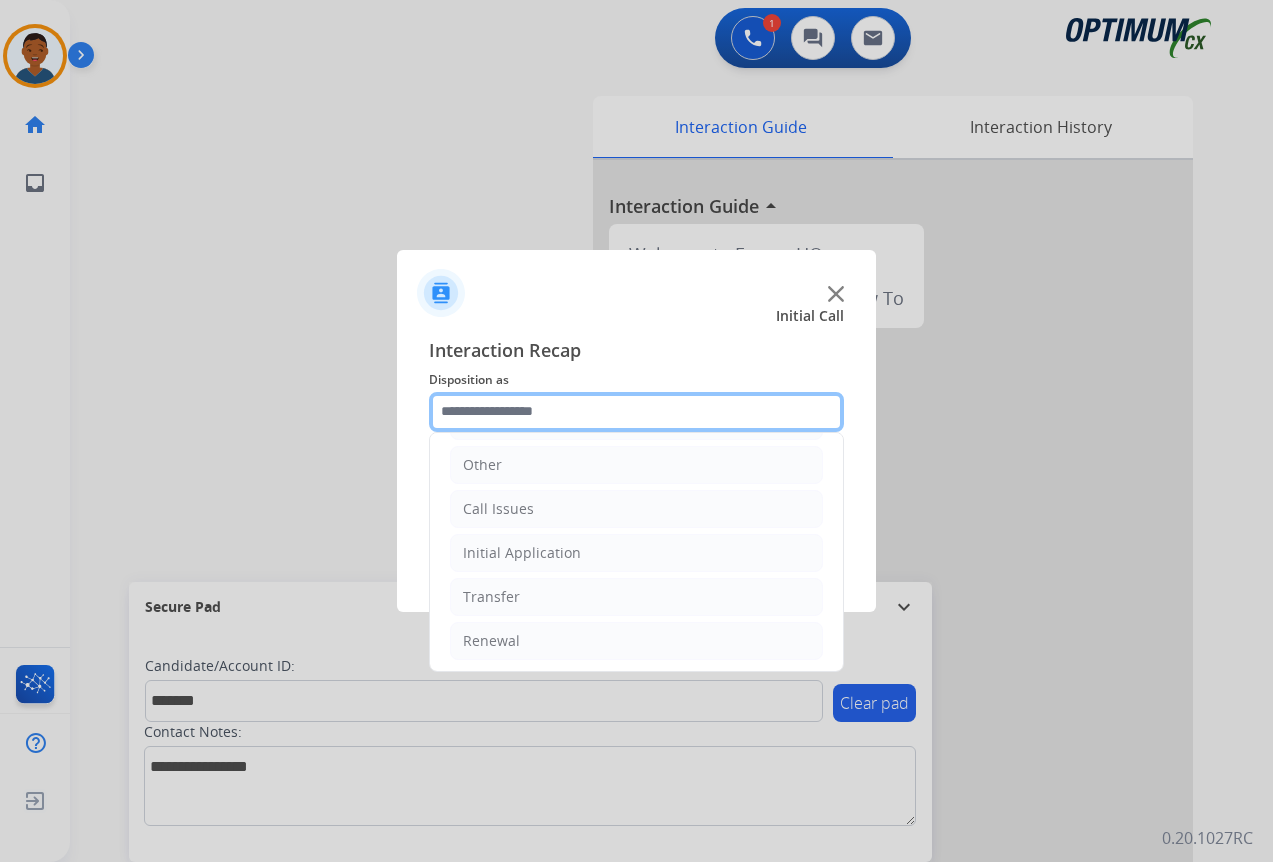 scroll, scrollTop: 136, scrollLeft: 0, axis: vertical 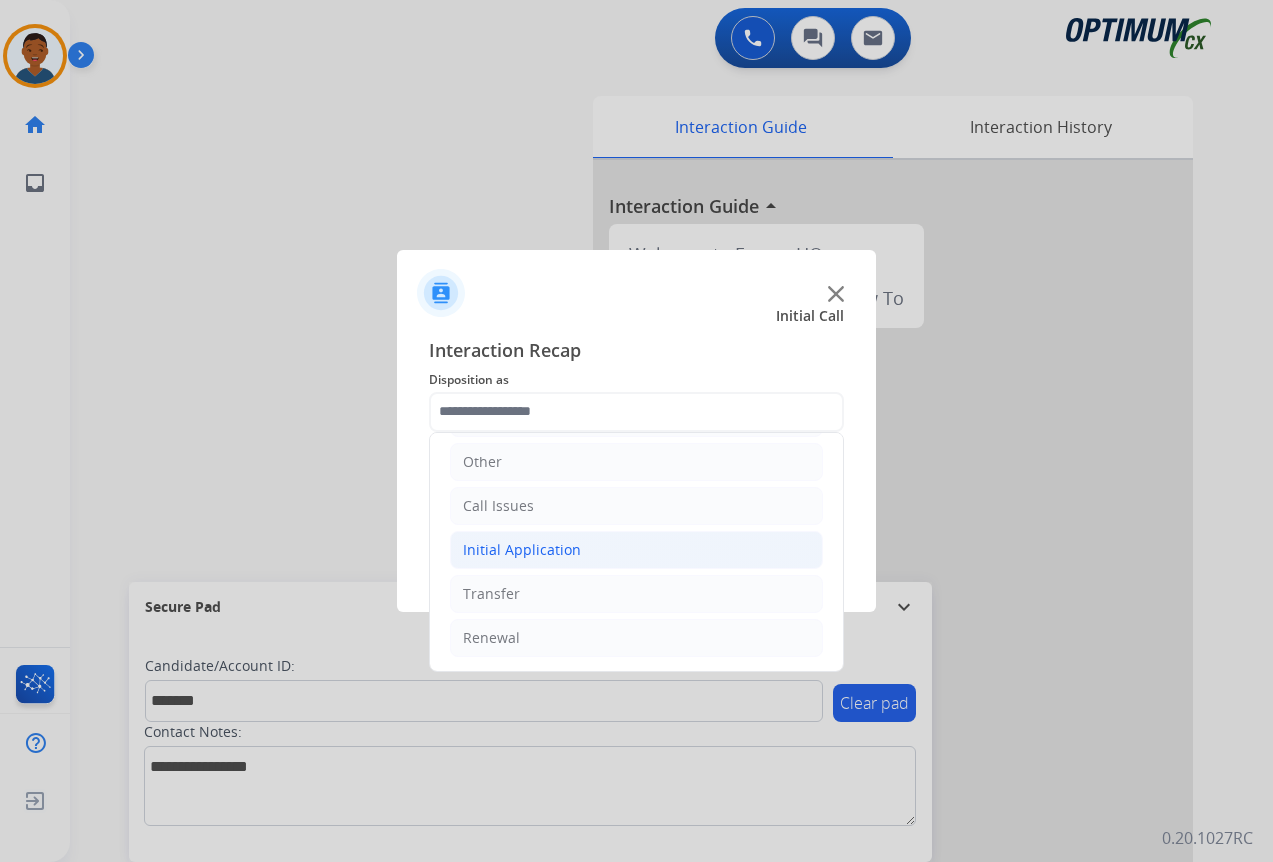 click on "Initial Application" 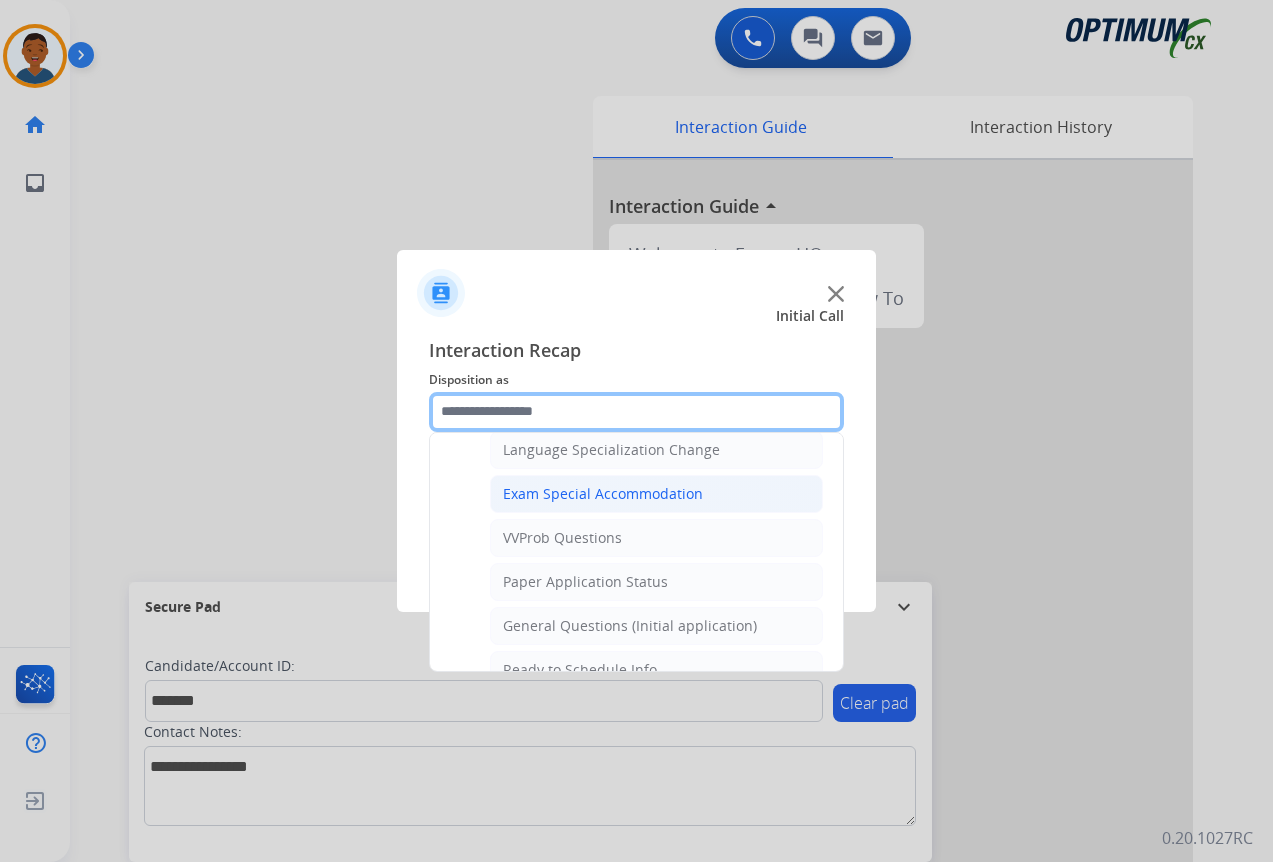scroll, scrollTop: 1036, scrollLeft: 0, axis: vertical 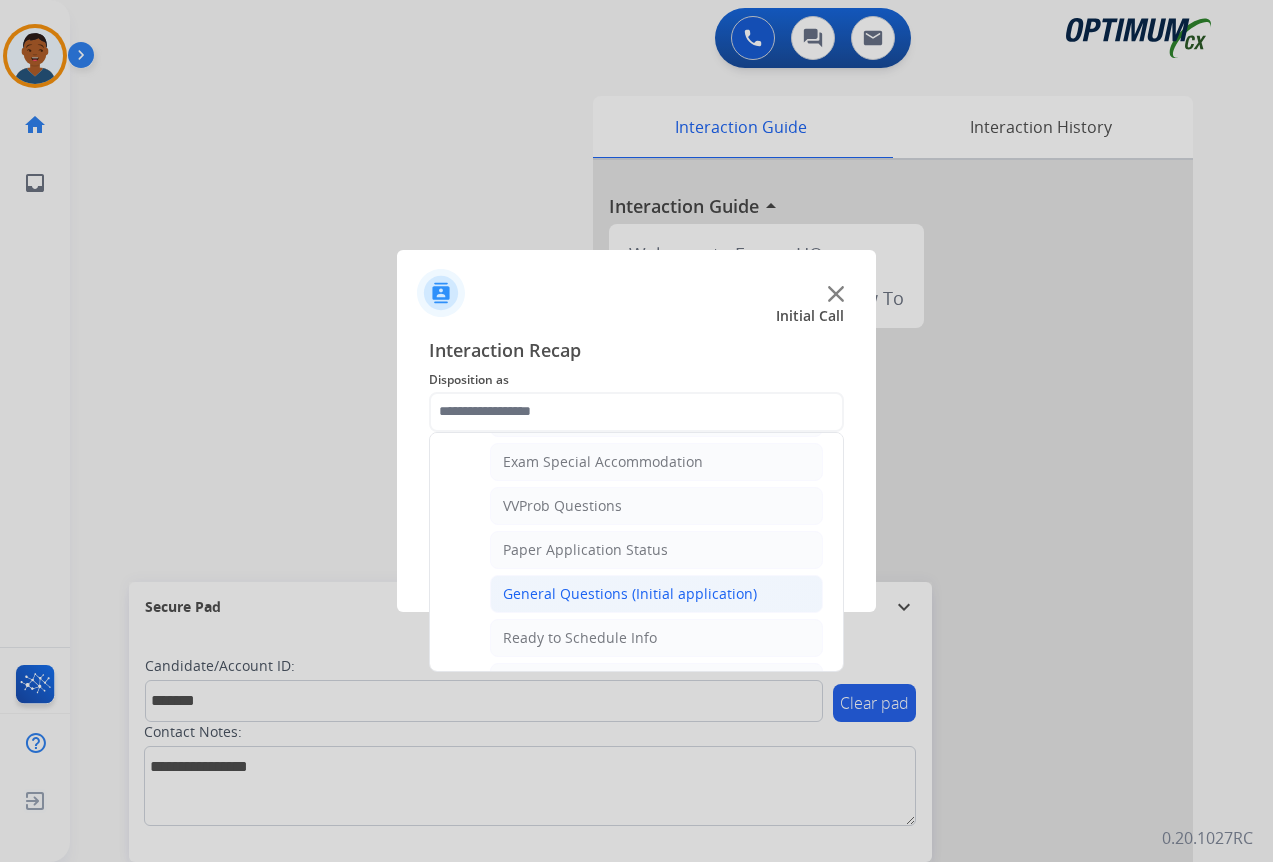 click on "General Questions (Initial application)" 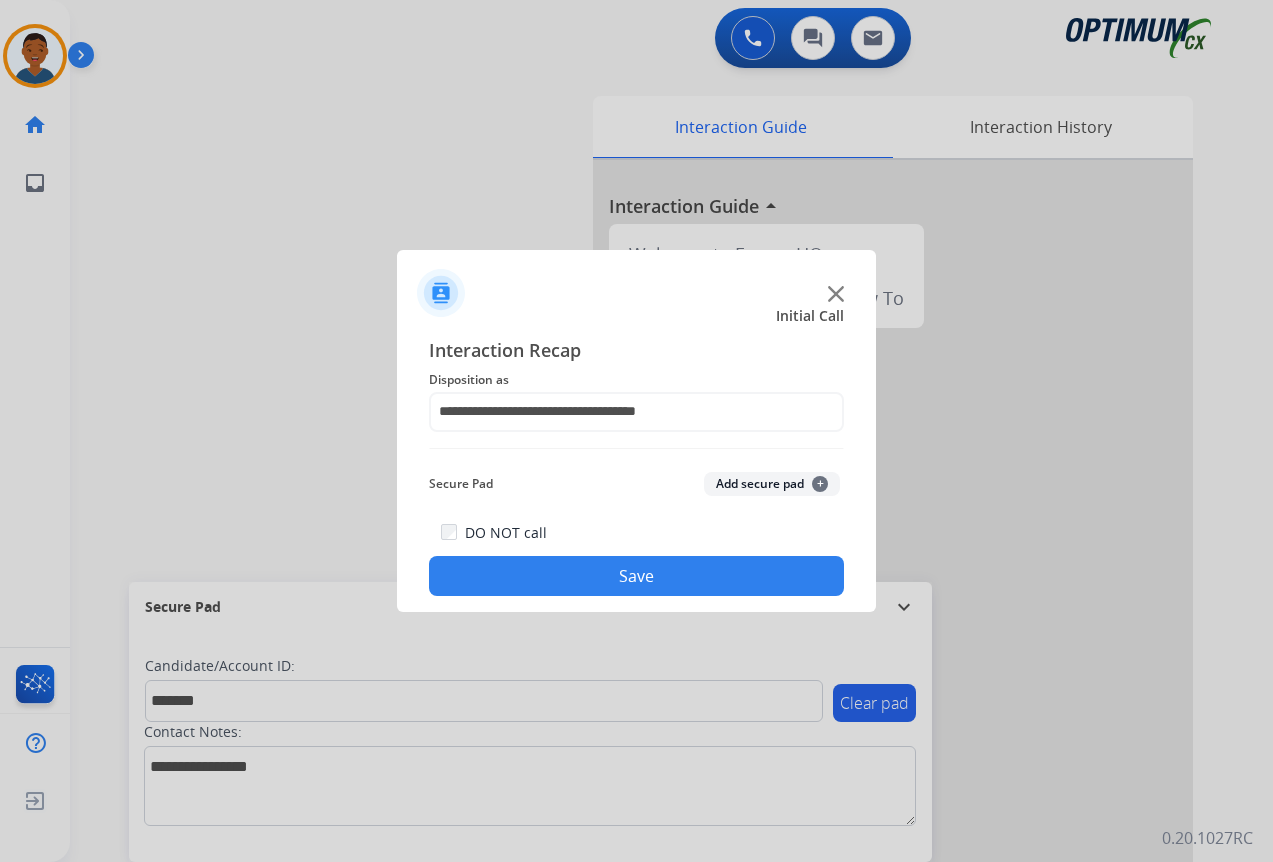 click on "Add secure pad  +" 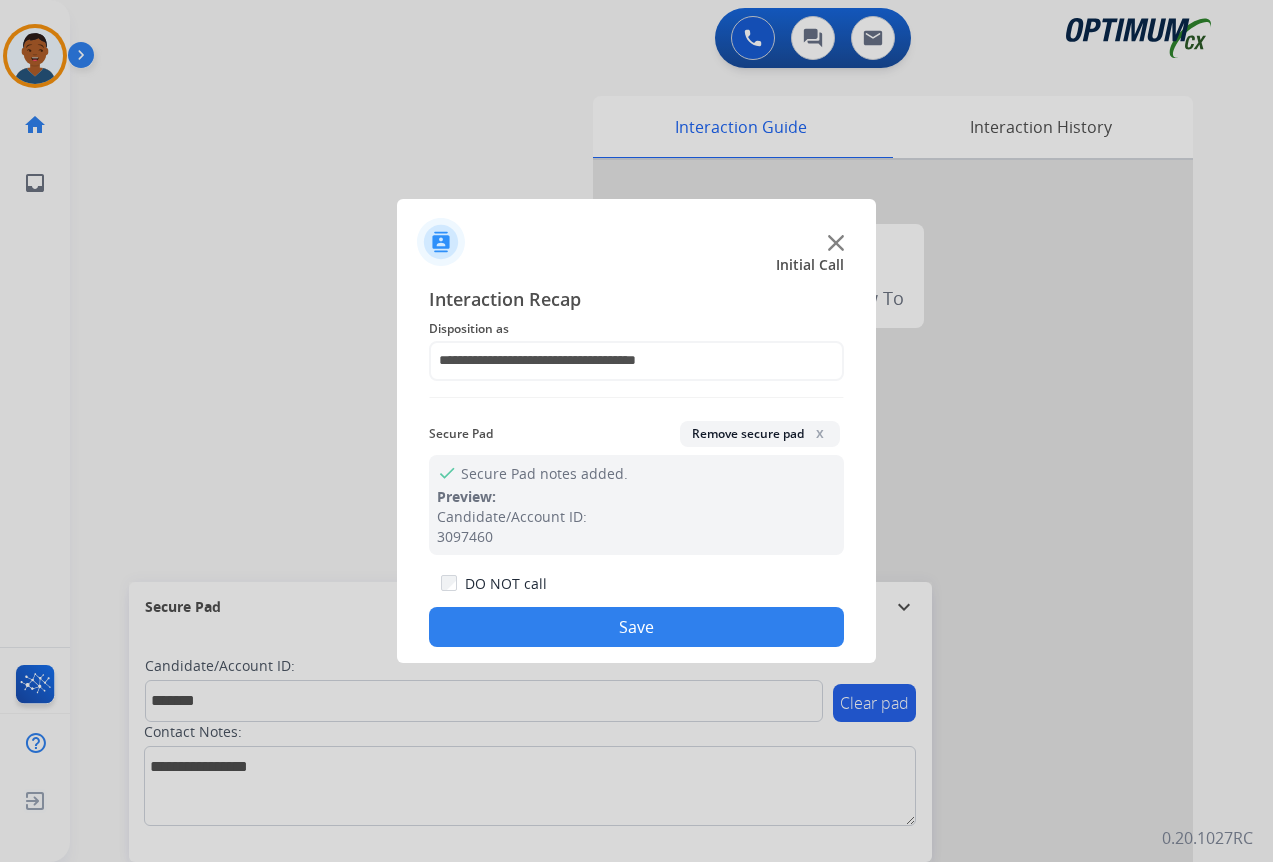 click on "Save" 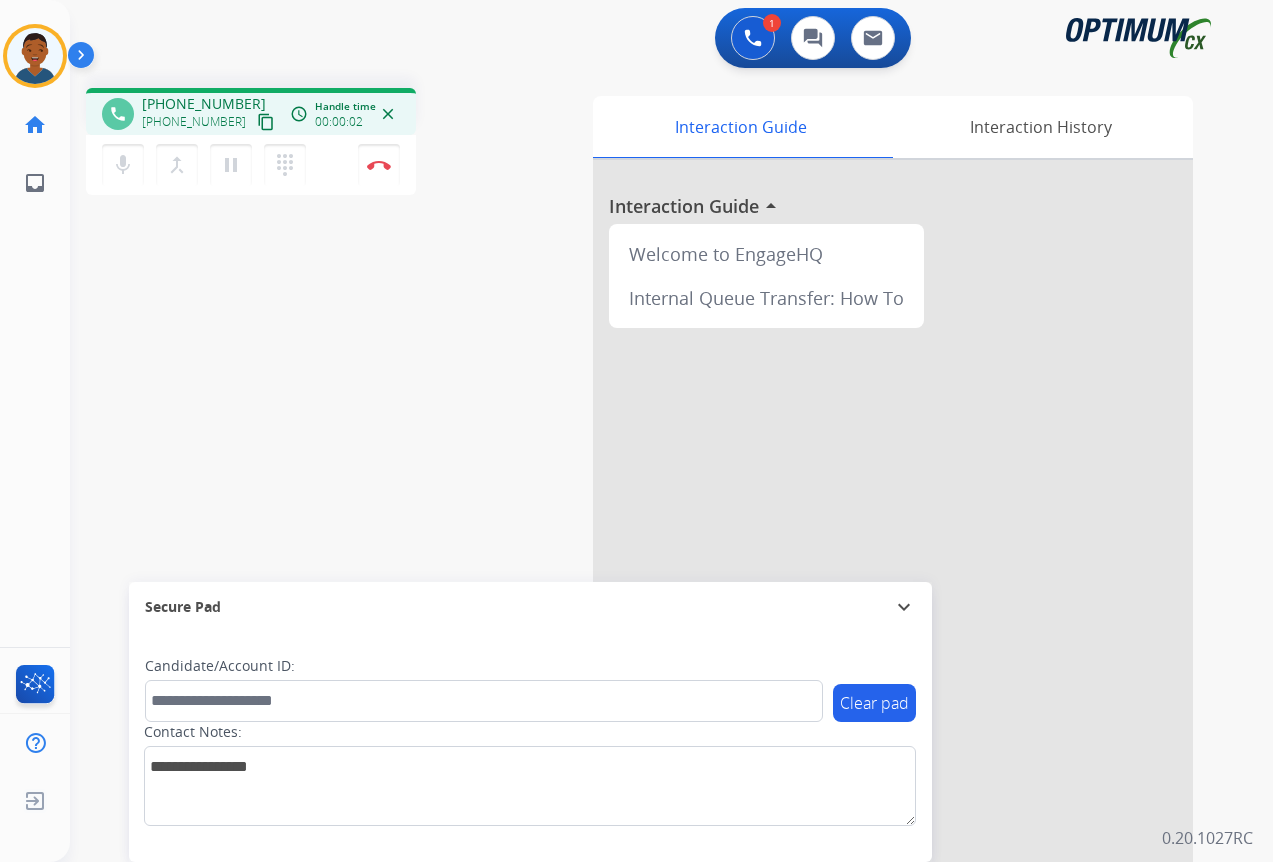 click on "content_copy" at bounding box center (266, 122) 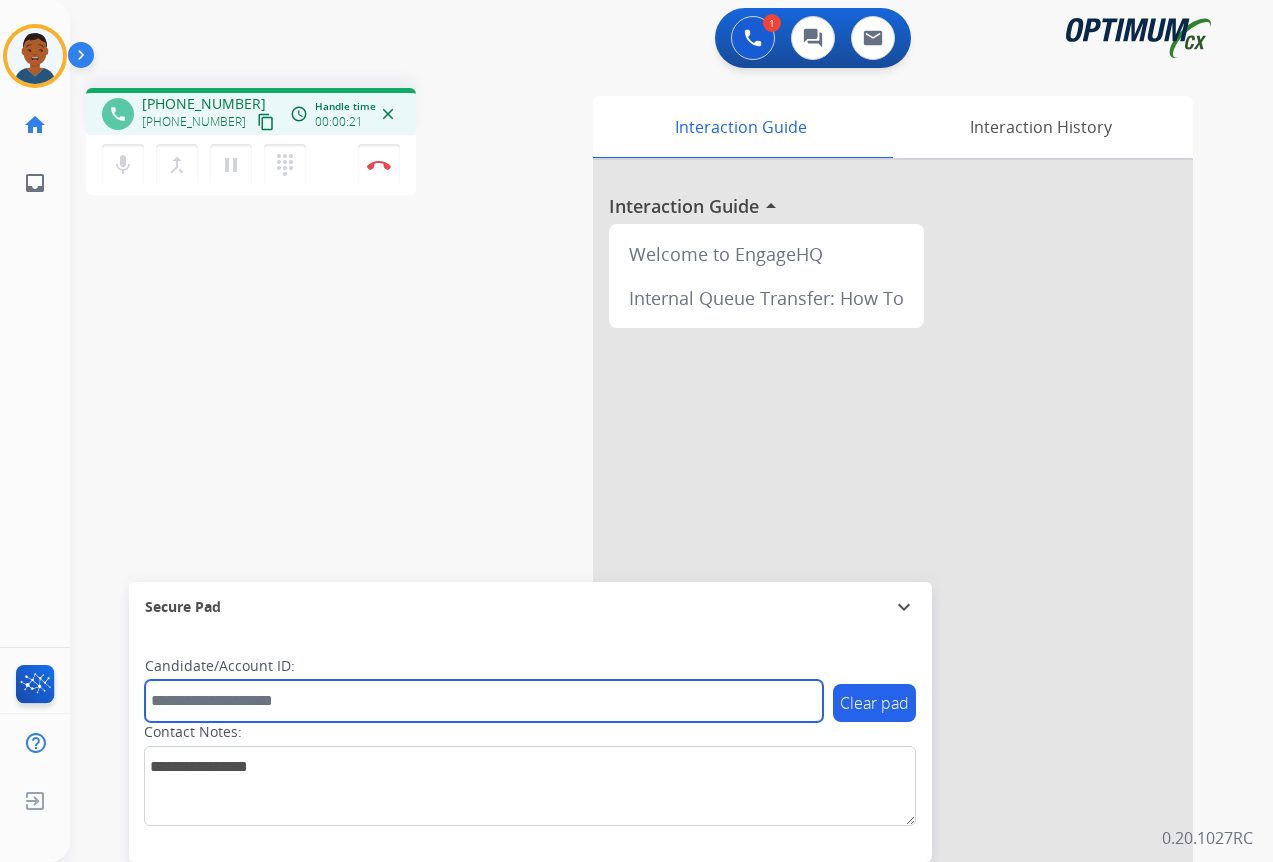 click at bounding box center (484, 701) 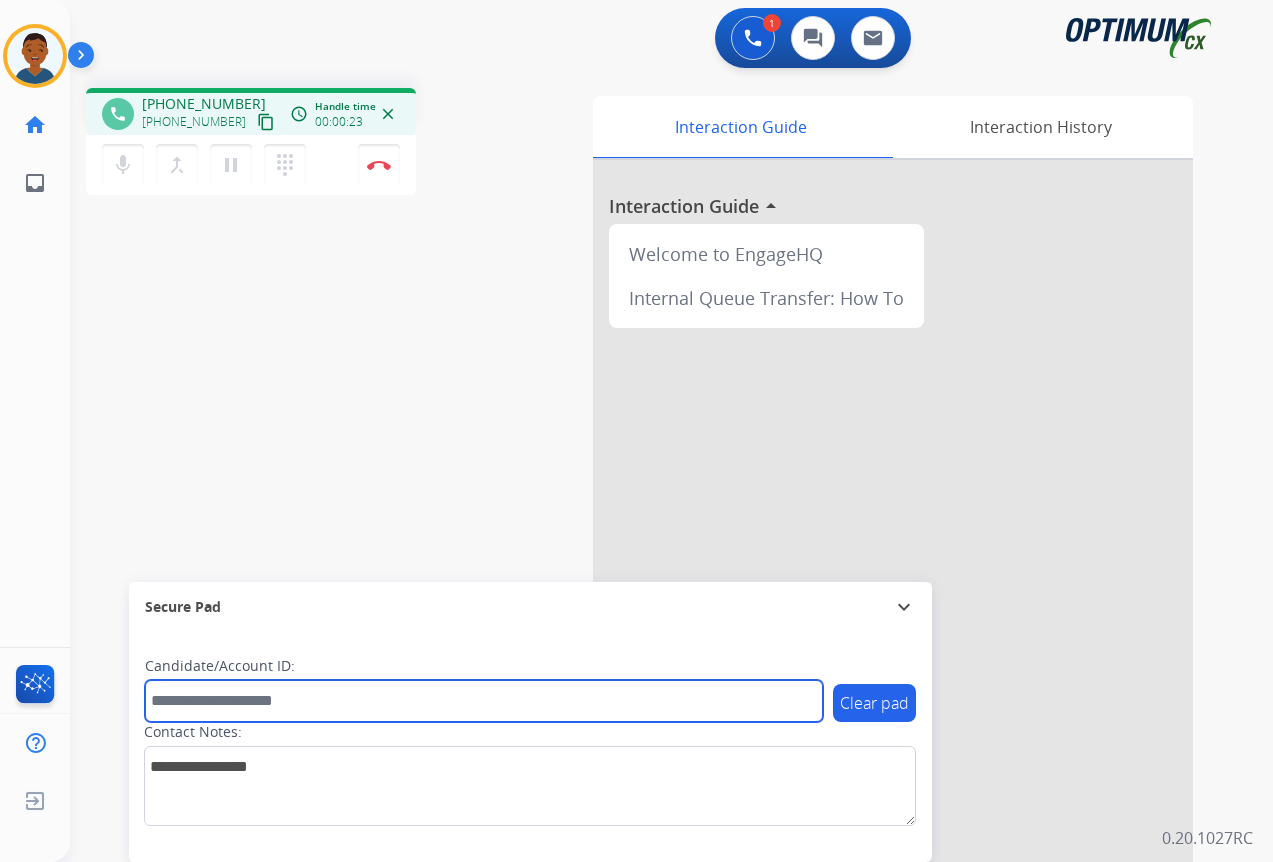 paste on "*******" 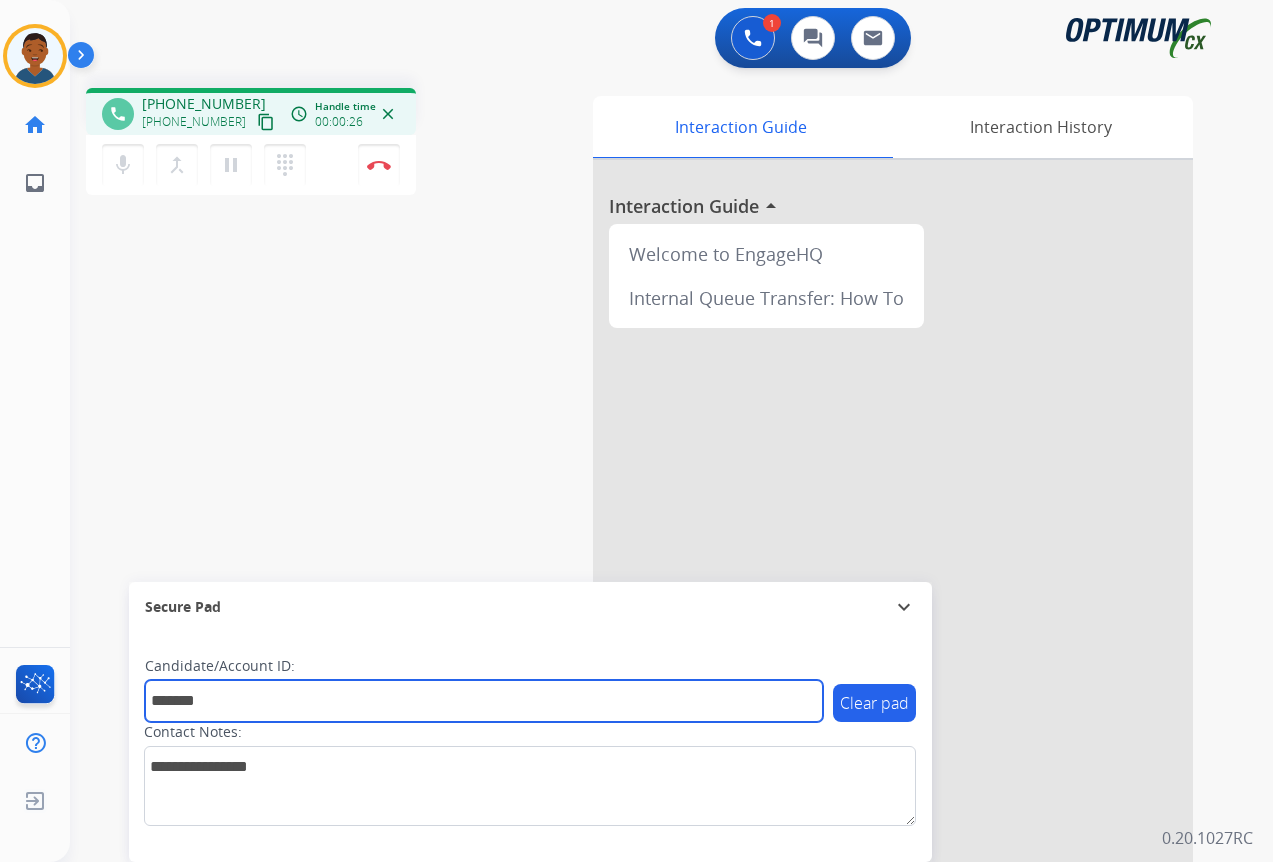 type on "*******" 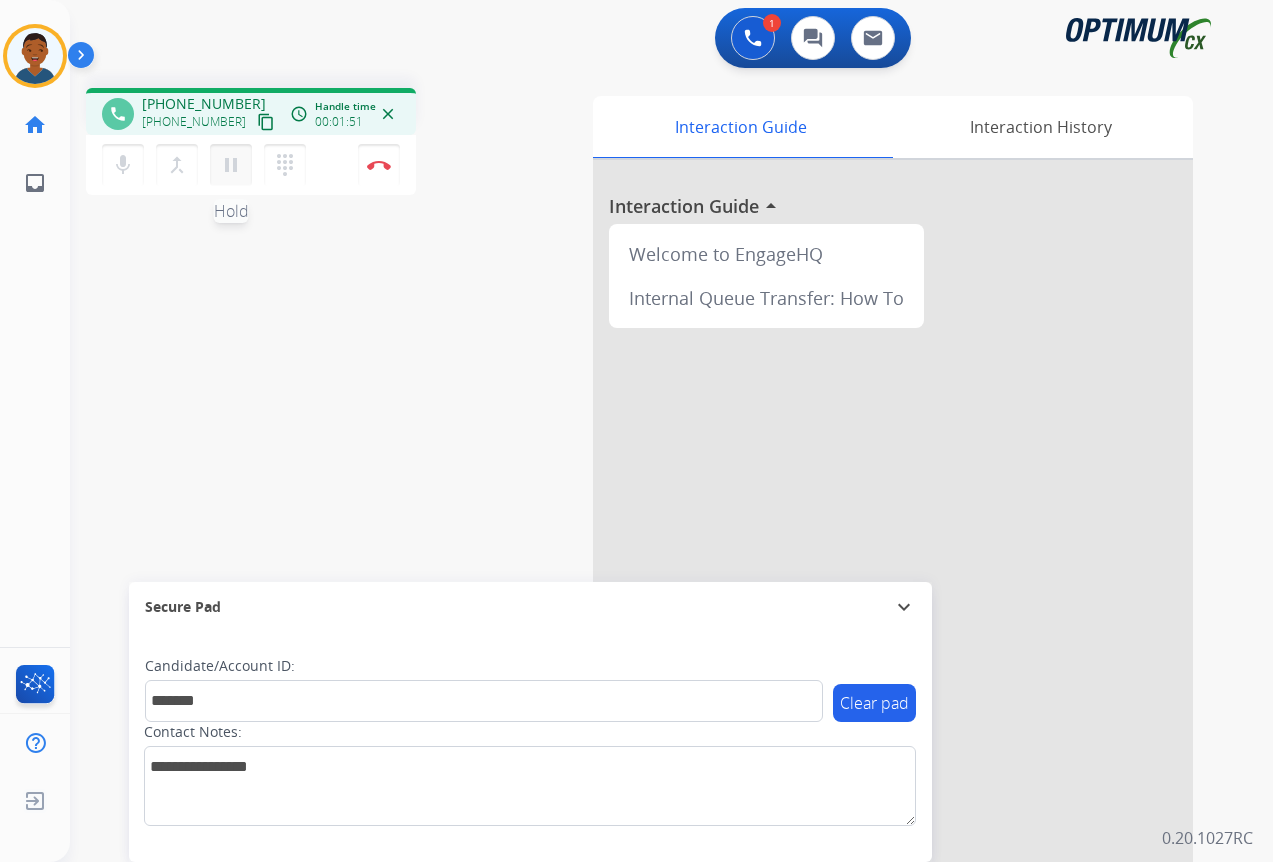 click on "pause" at bounding box center (231, 165) 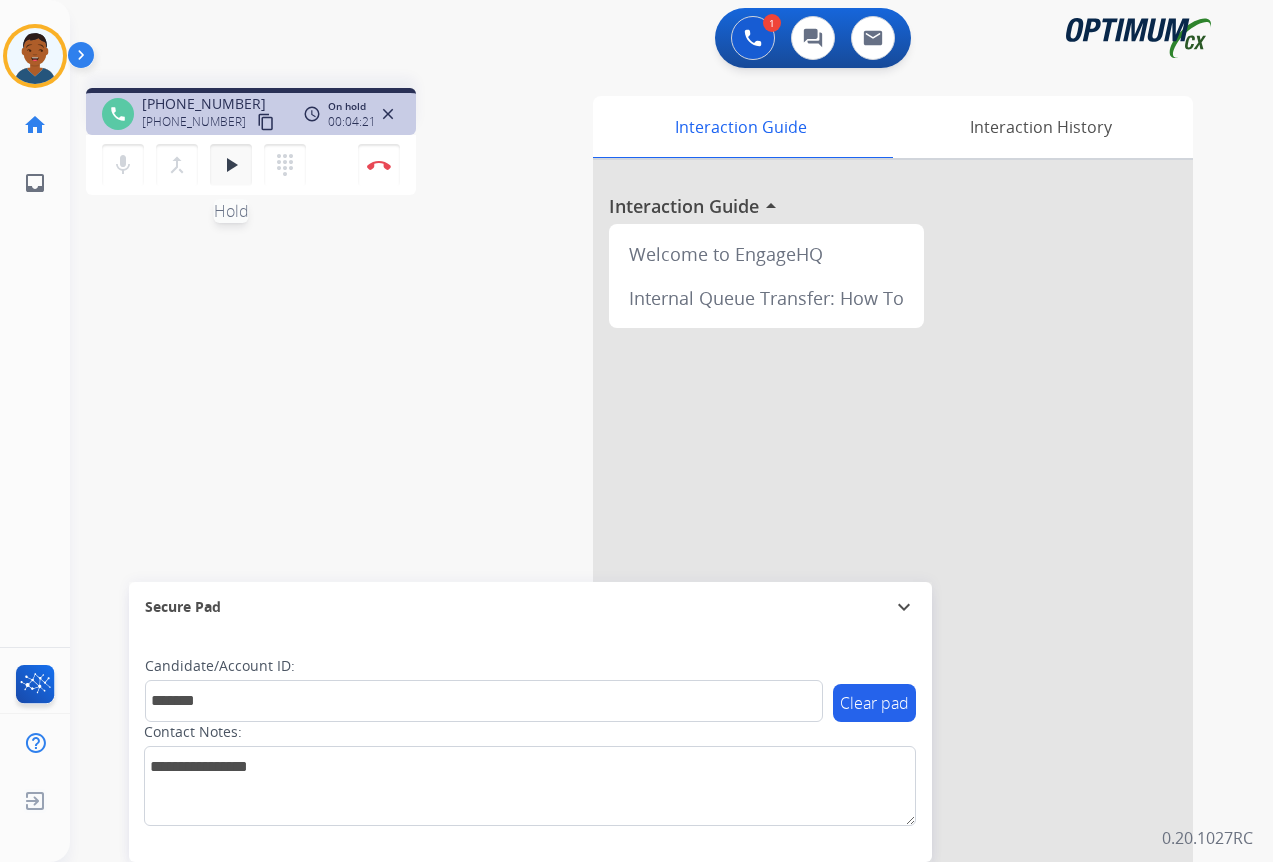 click on "play_arrow" at bounding box center [231, 165] 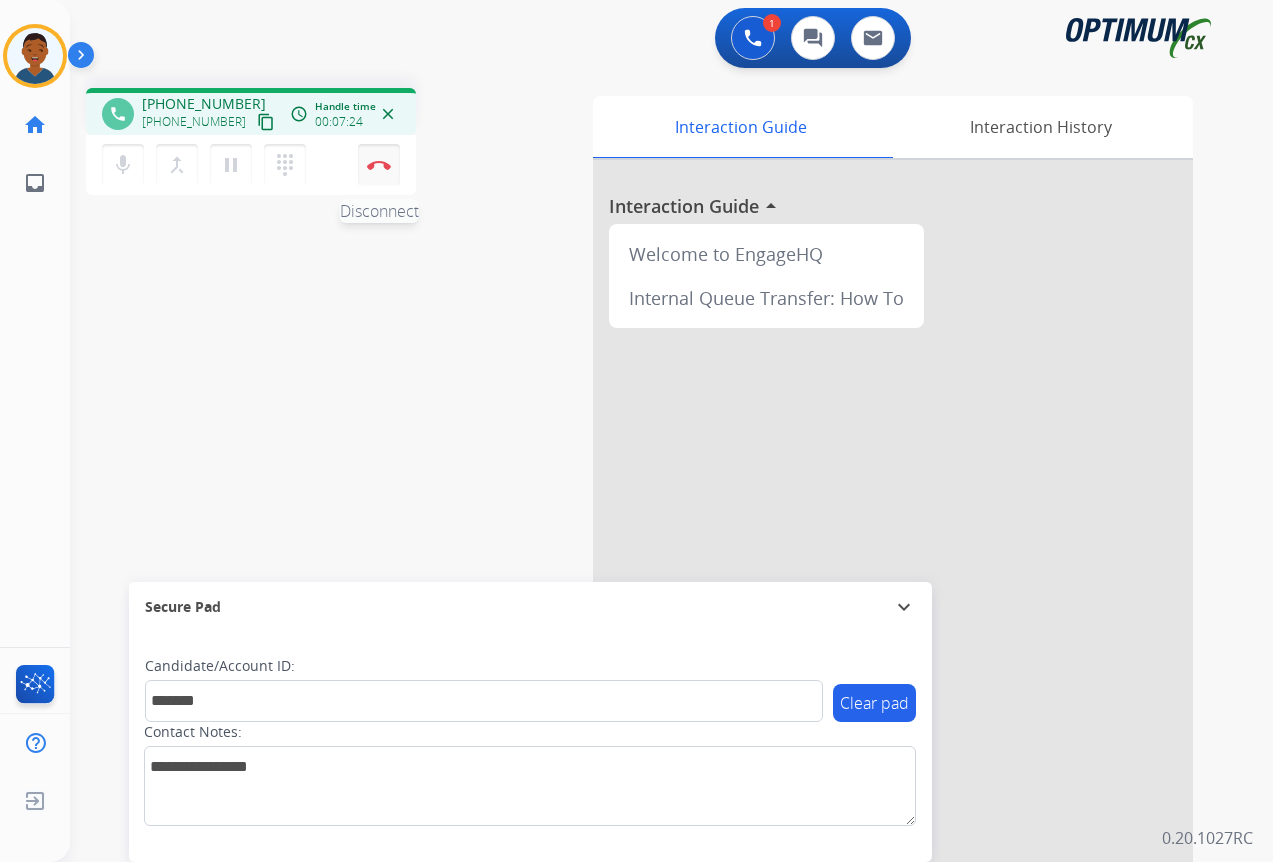 click on "Disconnect" at bounding box center [379, 165] 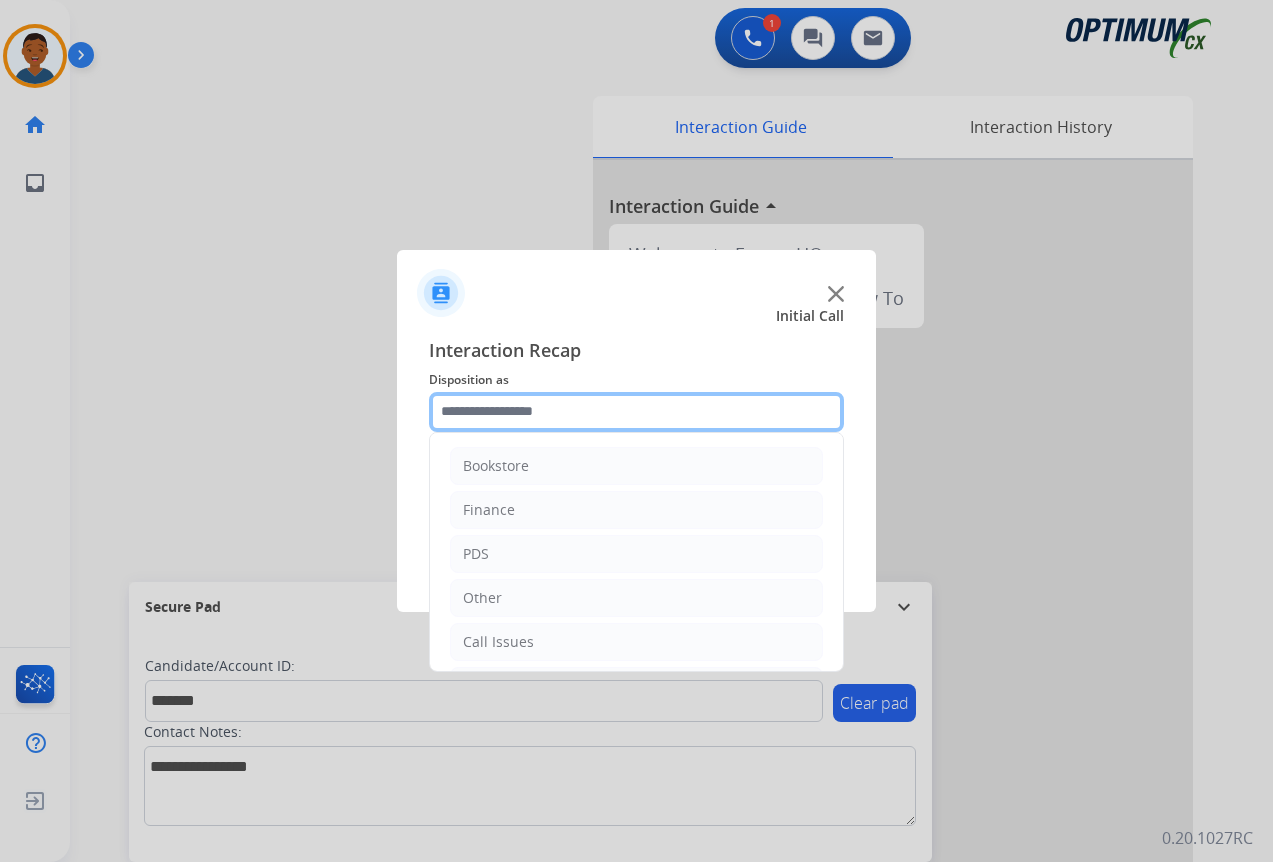 drag, startPoint x: 448, startPoint y: 407, endPoint x: 467, endPoint y: 438, distance: 36.359318 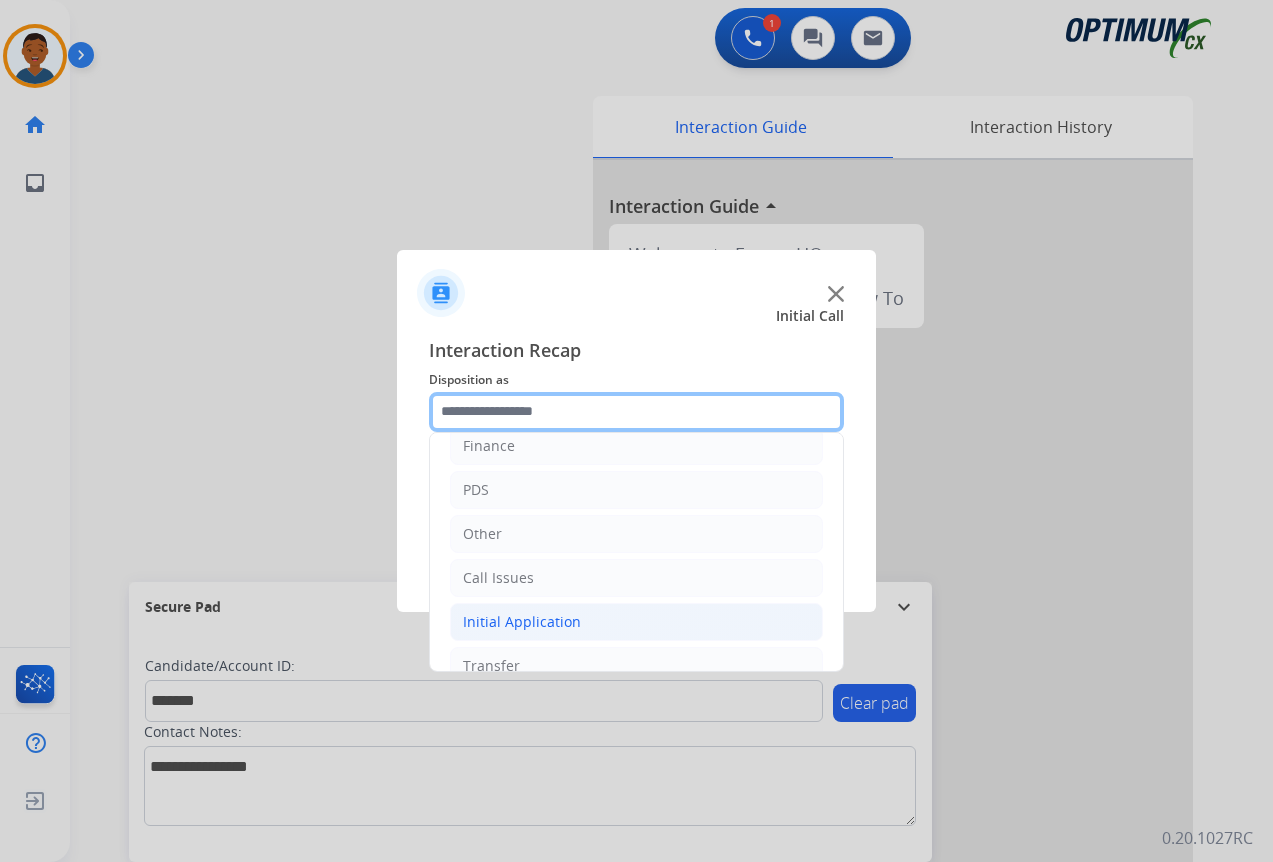 scroll, scrollTop: 136, scrollLeft: 0, axis: vertical 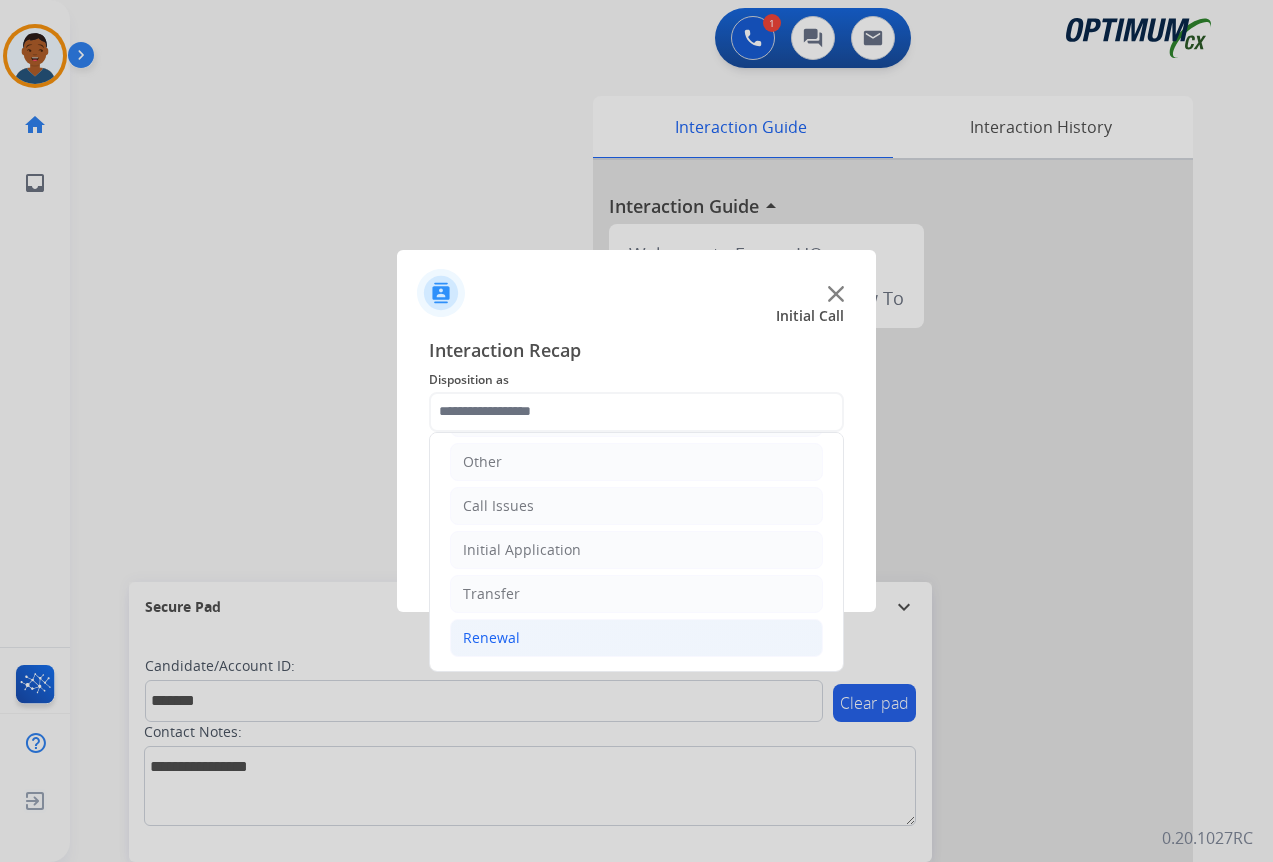 click on "Renewal" 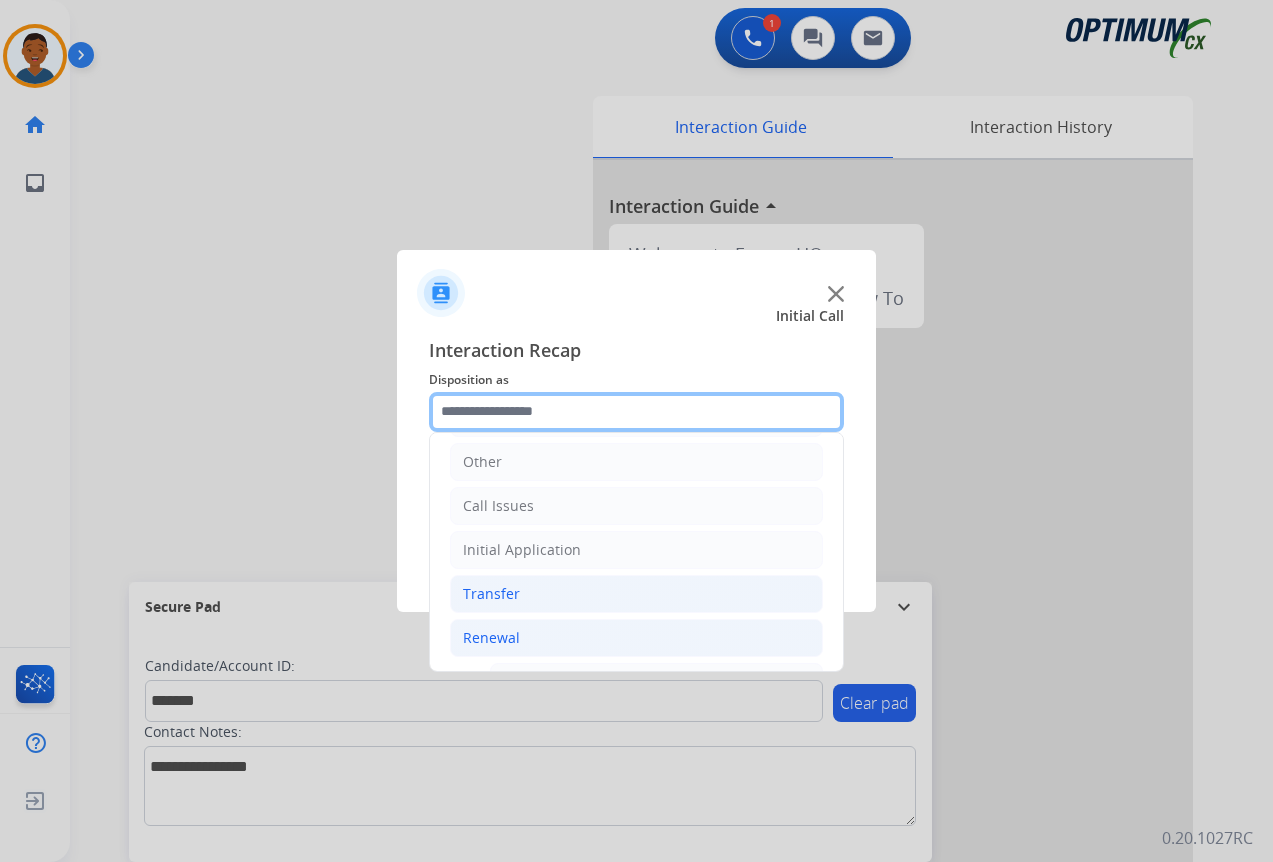 scroll, scrollTop: 336, scrollLeft: 0, axis: vertical 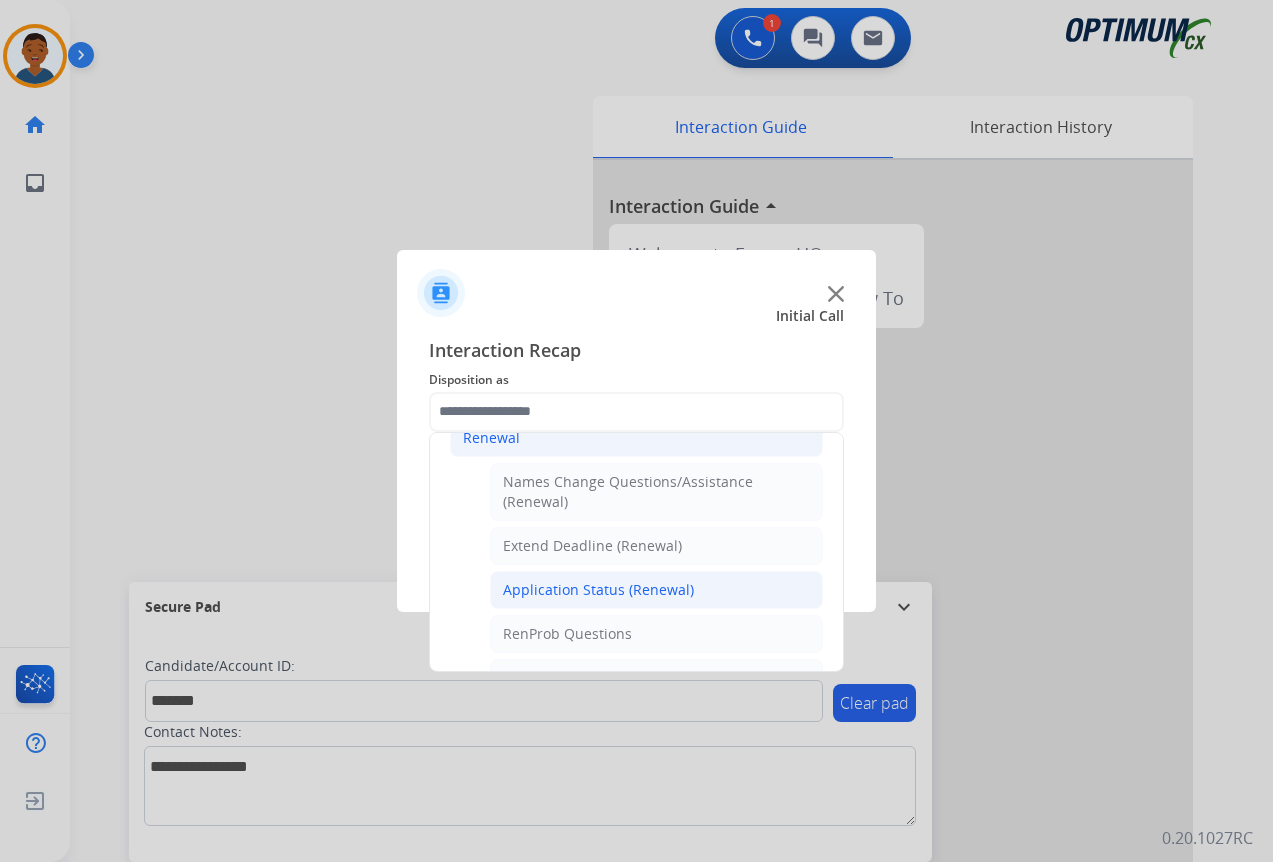 click on "Application Status (Renewal)" 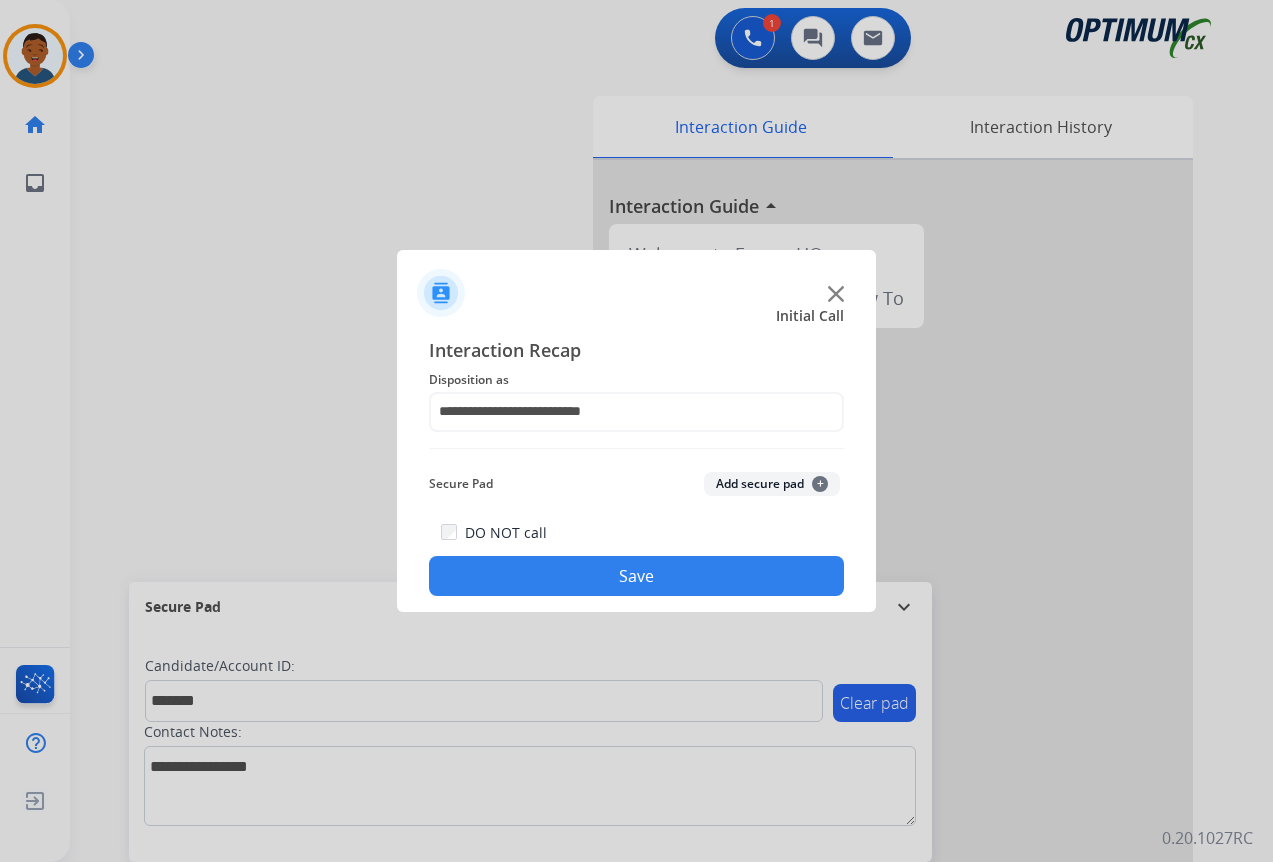 click on "Add secure pad  +" 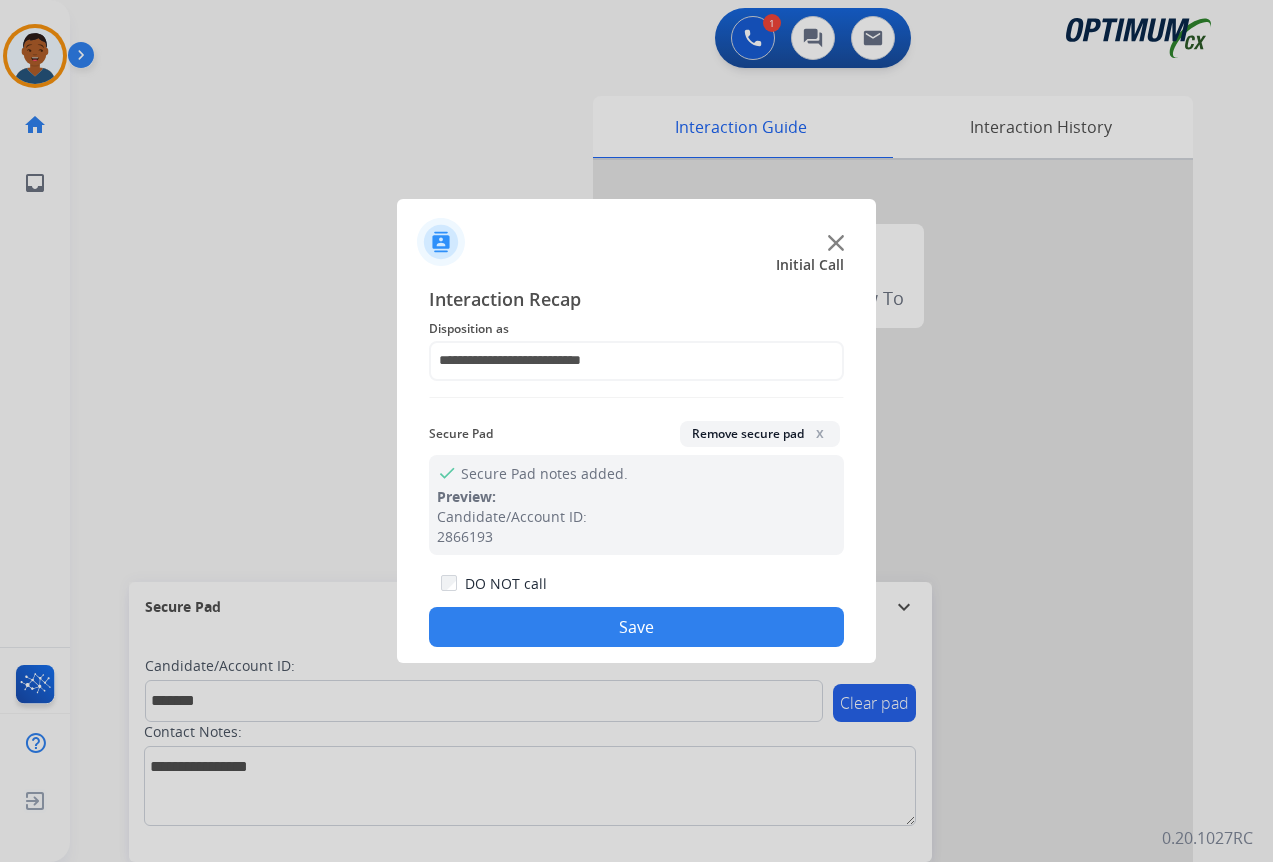 click on "Save" 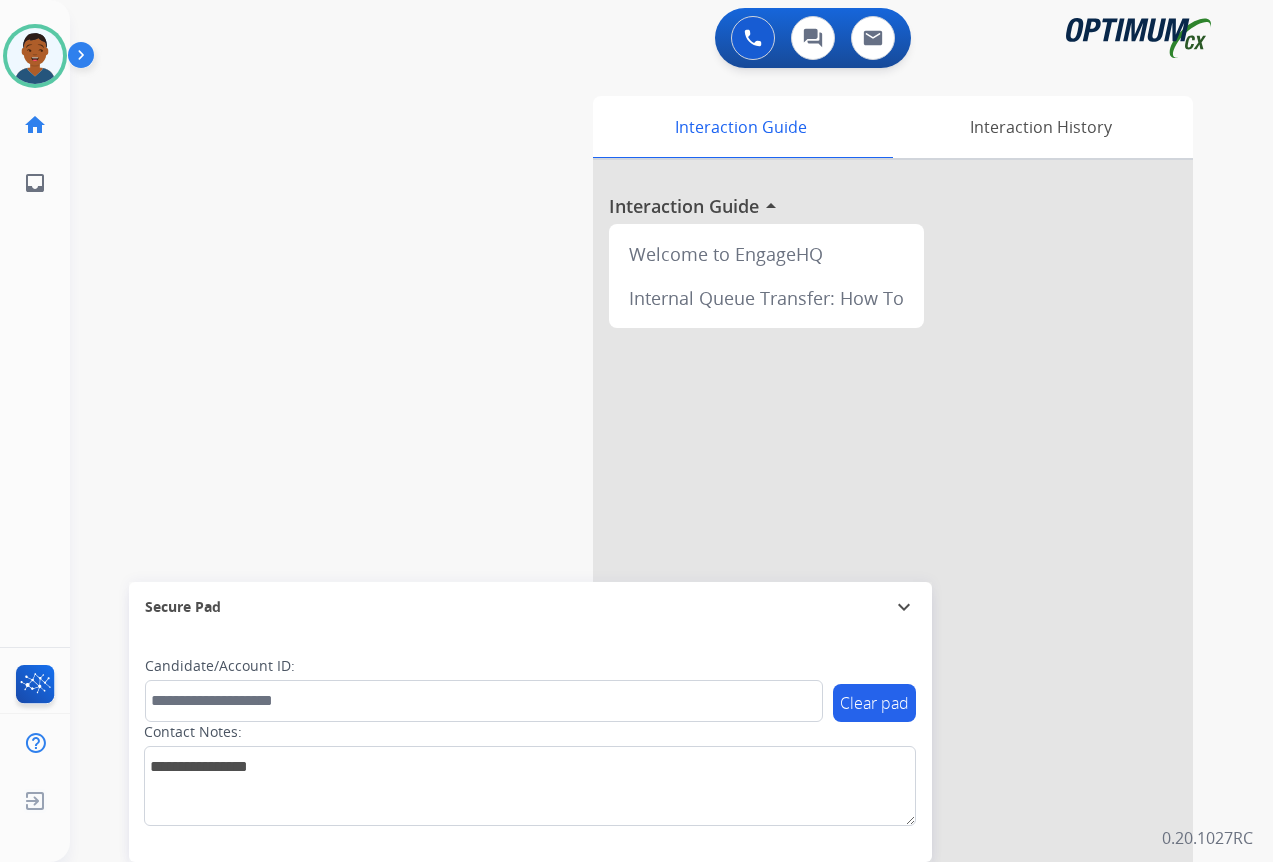 click on "swap_horiz Break voice bridge close_fullscreen Connect 3-Way Call merge_type Separate 3-Way Call  Interaction Guide   Interaction History  Interaction Guide arrow_drop_up  Welcome to EngageHQ   Internal Queue Transfer: How To  Secure Pad expand_more Clear pad Candidate/Account ID: Contact Notes:" at bounding box center (647, 489) 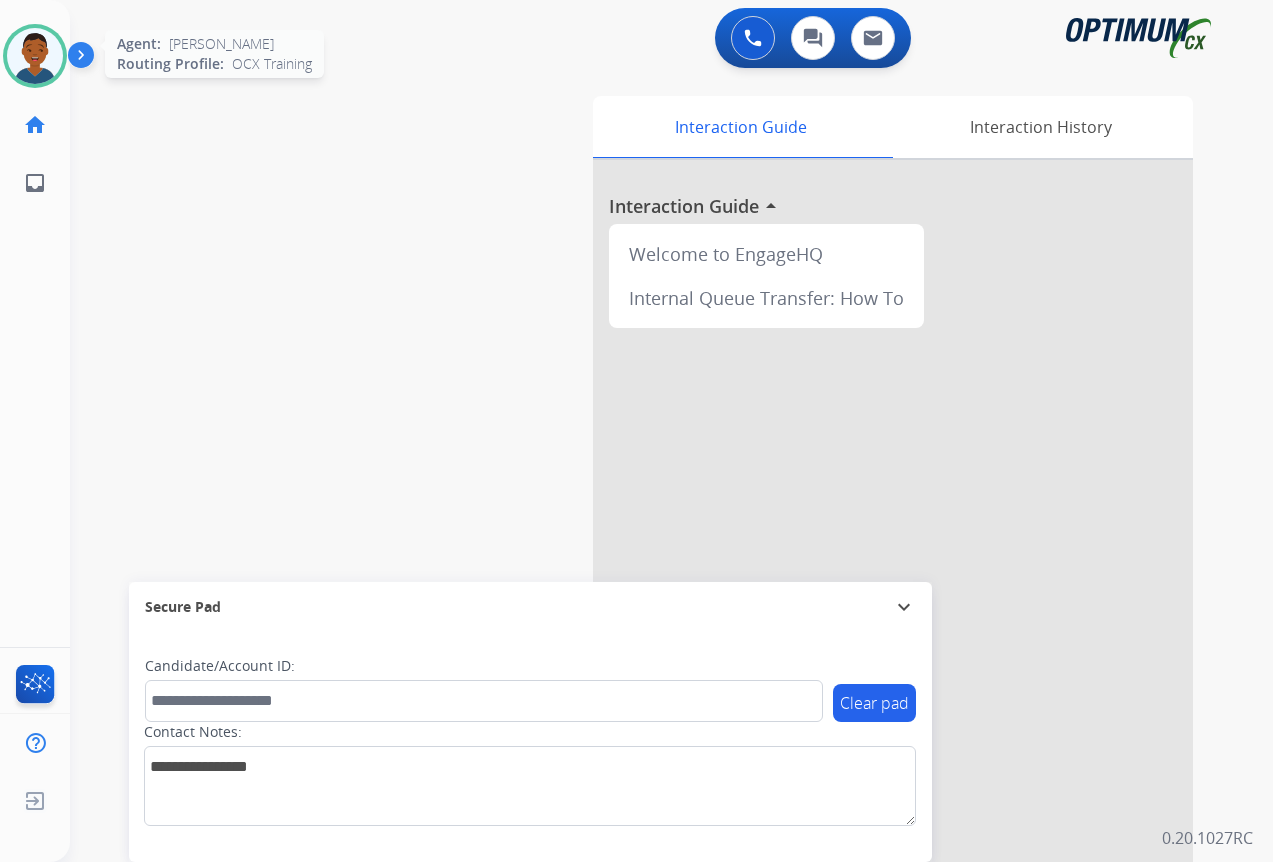 click at bounding box center [35, 56] 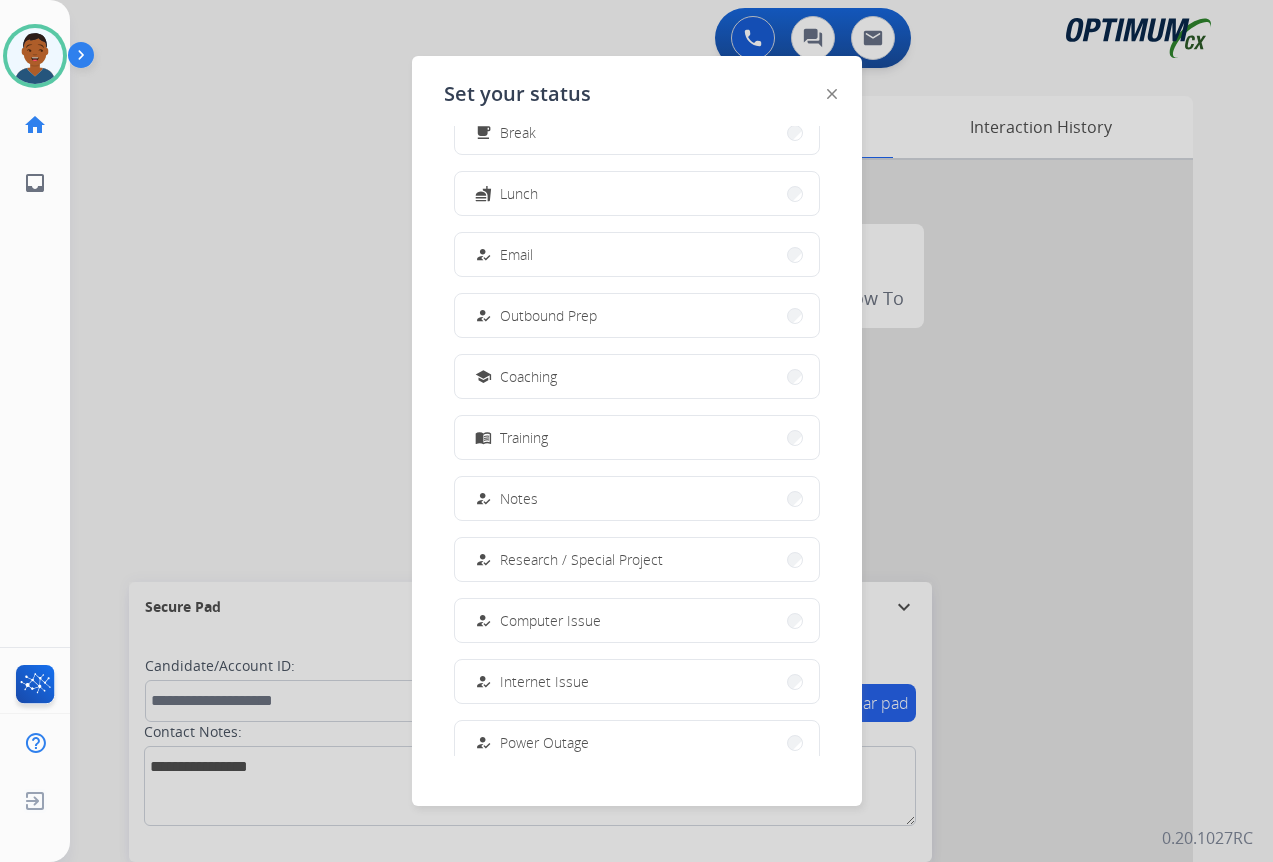 scroll, scrollTop: 189, scrollLeft: 0, axis: vertical 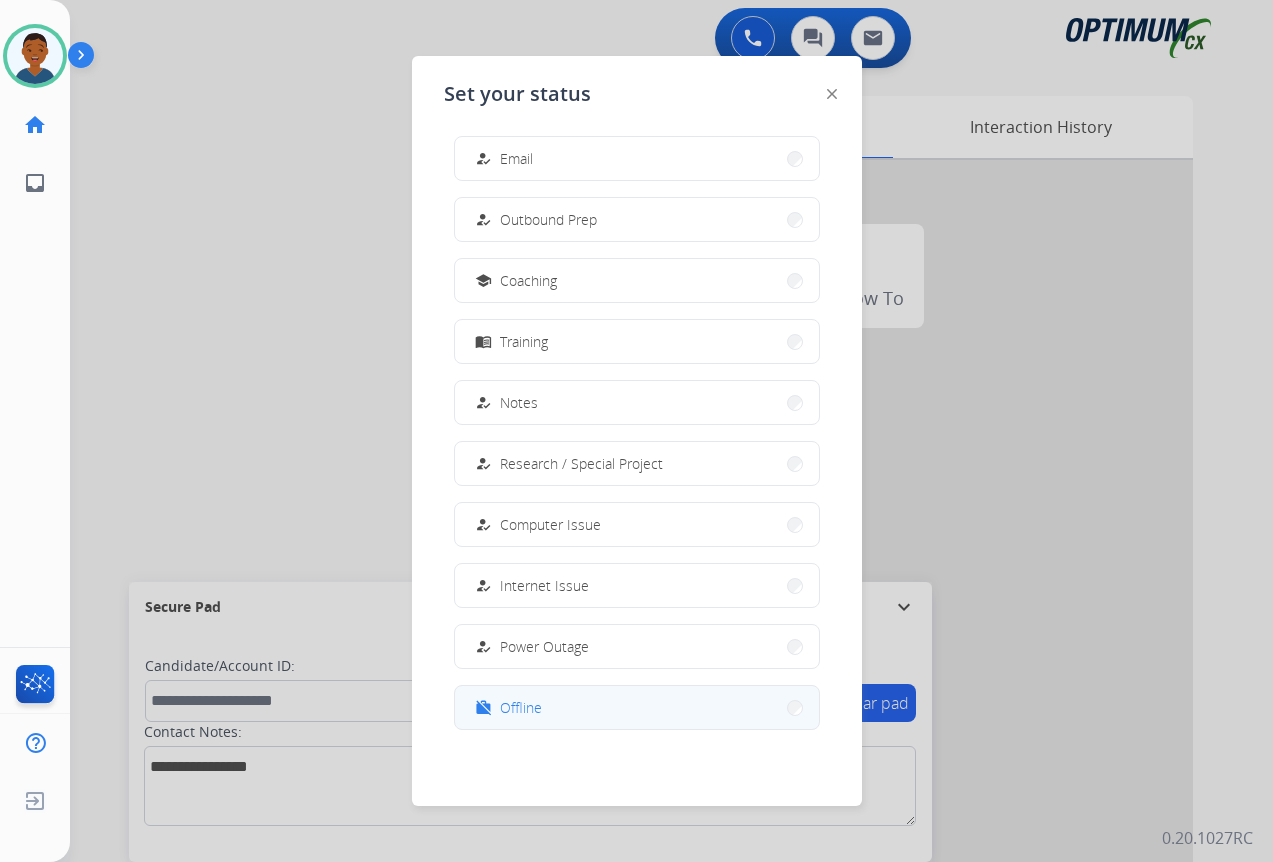 click on "work_off Offline" at bounding box center (637, 707) 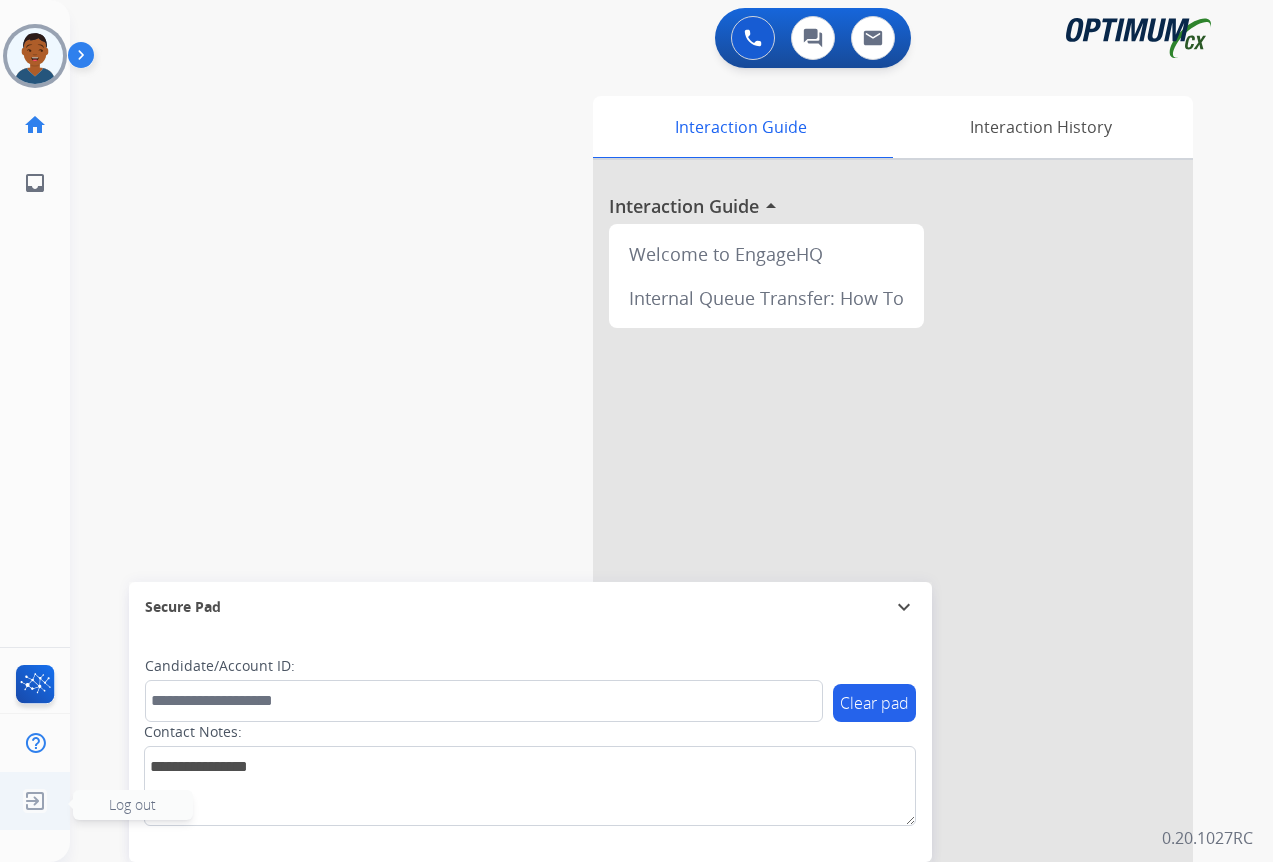 click on "Log out" 